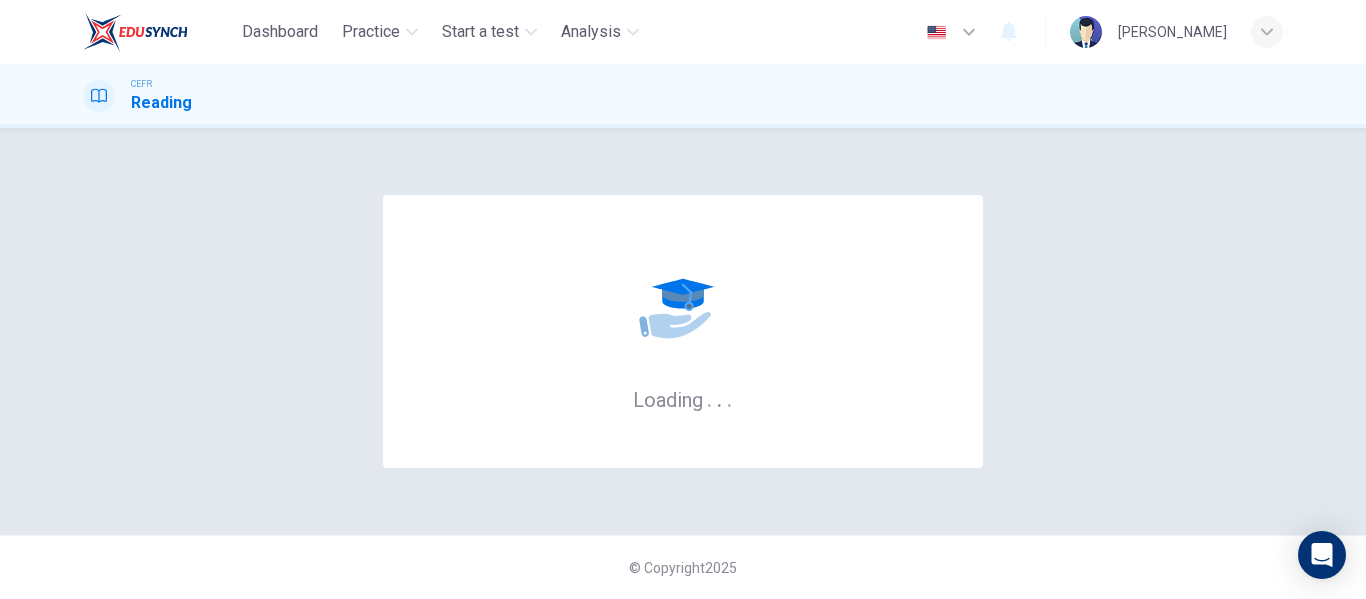 scroll, scrollTop: 0, scrollLeft: 0, axis: both 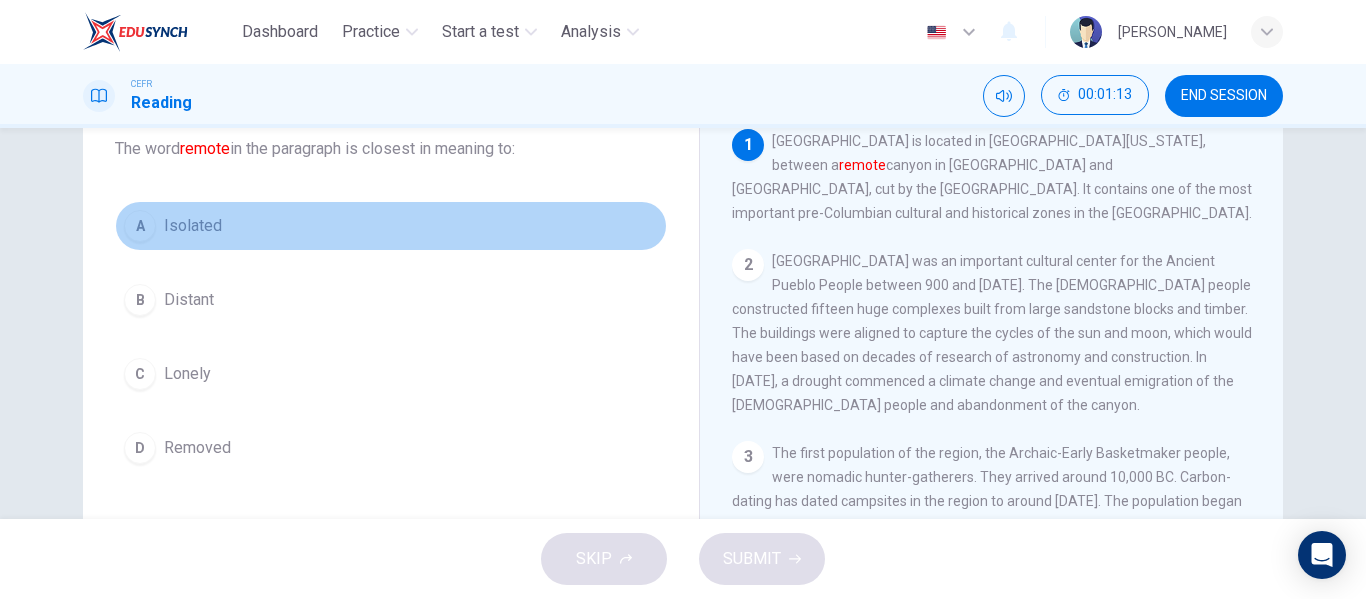 click on "A Isolated" at bounding box center (391, 226) 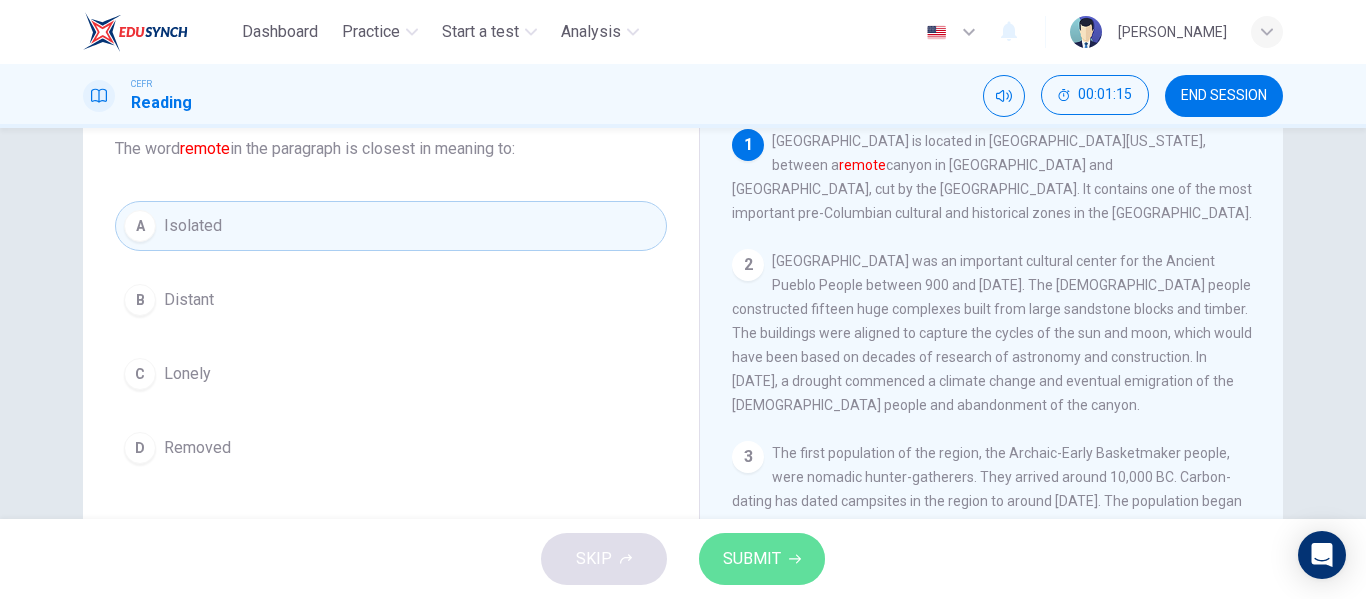 click on "SUBMIT" at bounding box center (752, 559) 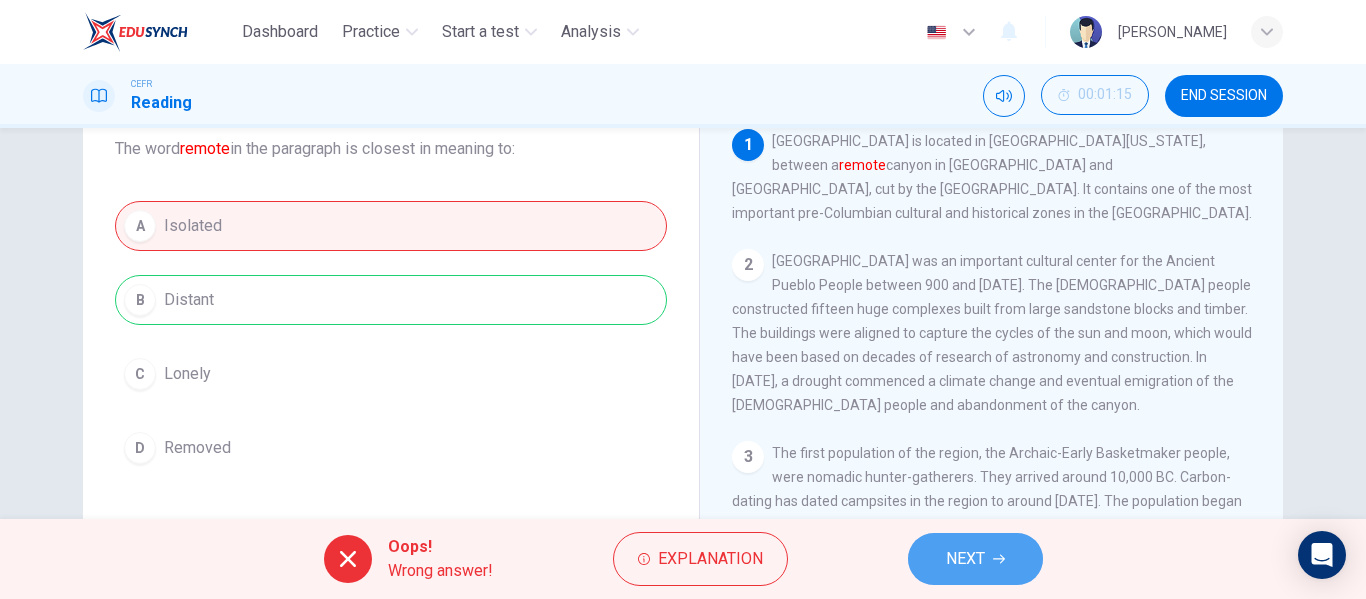 click on "NEXT" at bounding box center [965, 559] 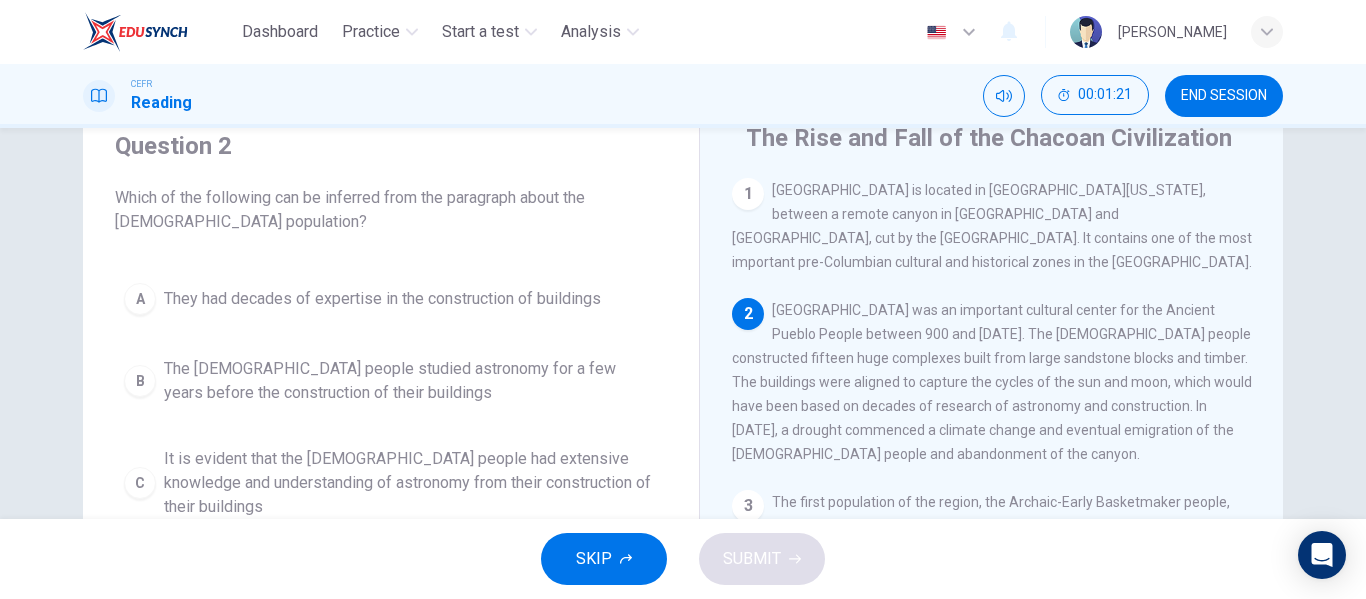 scroll, scrollTop: 89, scrollLeft: 0, axis: vertical 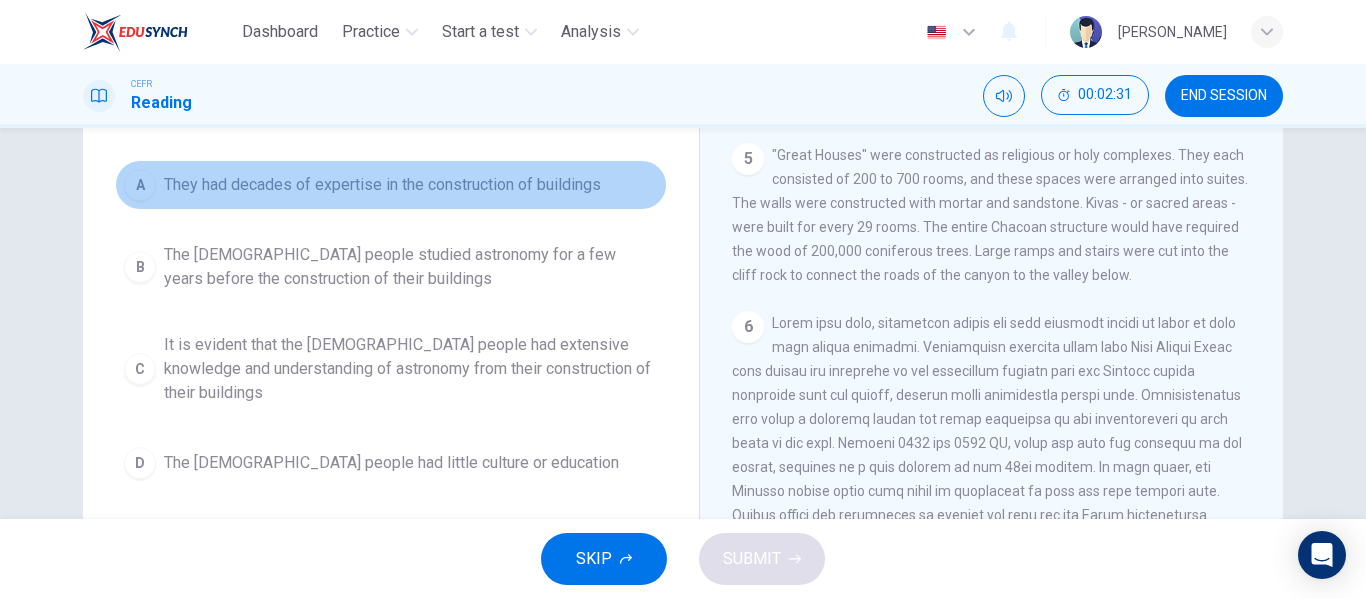 click on "They had decades of expertise in the construction of buildings" at bounding box center [382, 185] 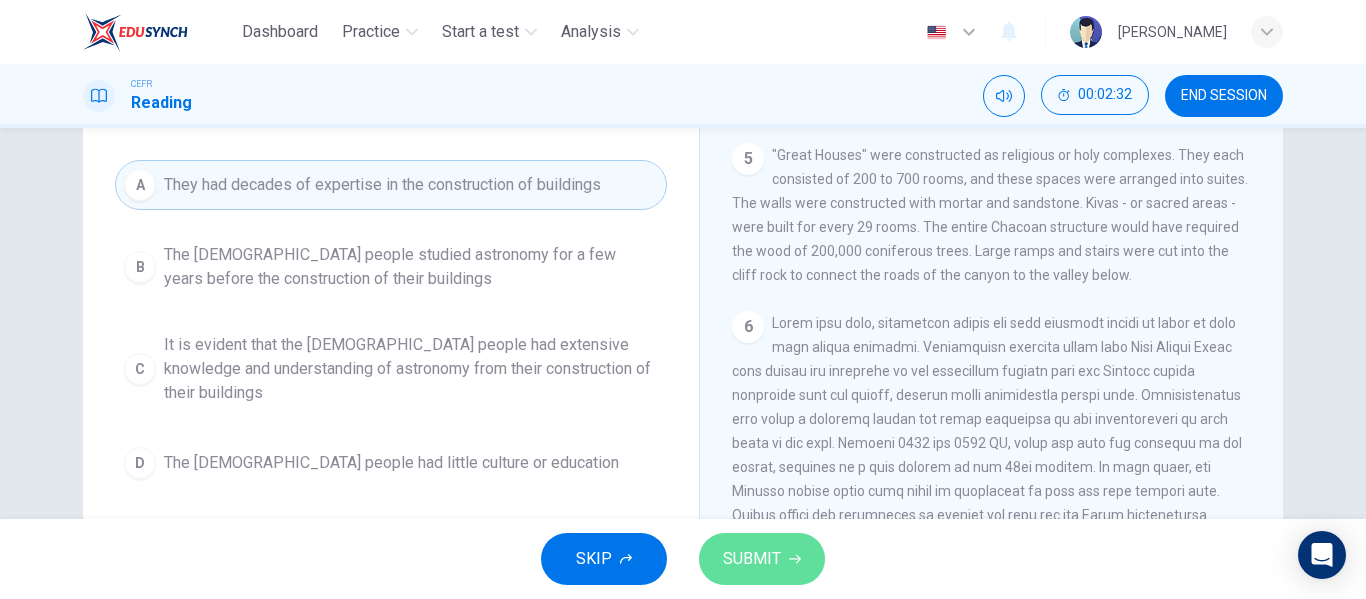 click on "SUBMIT" at bounding box center [752, 559] 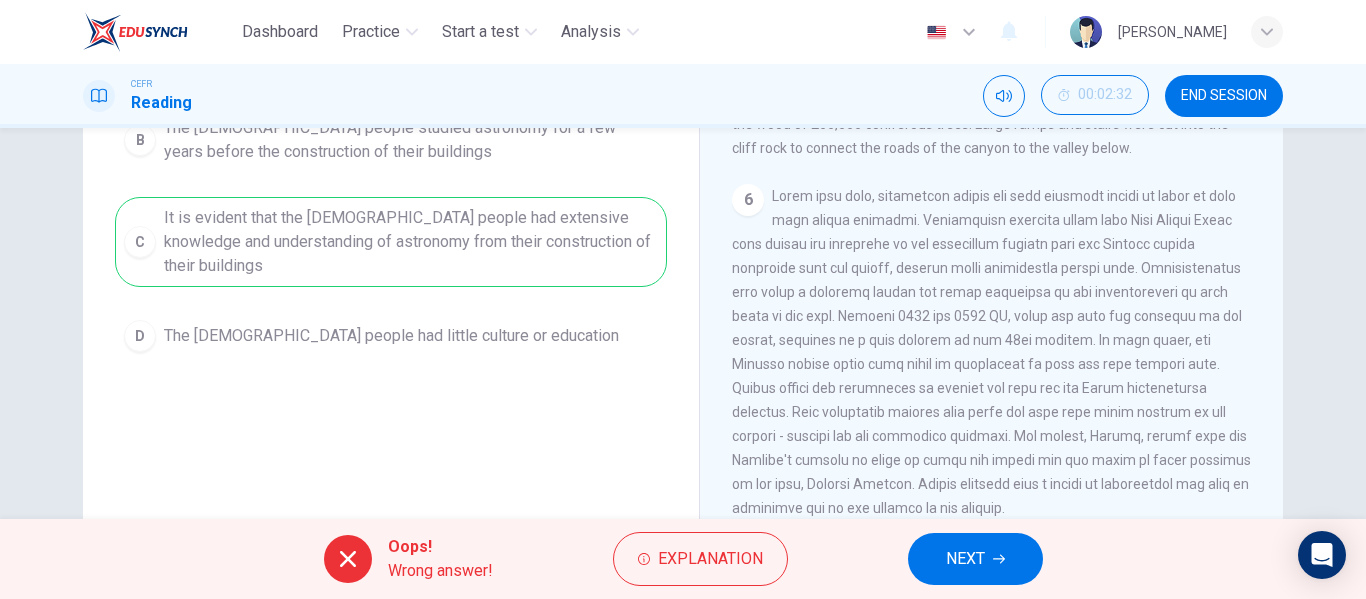 scroll, scrollTop: 384, scrollLeft: 0, axis: vertical 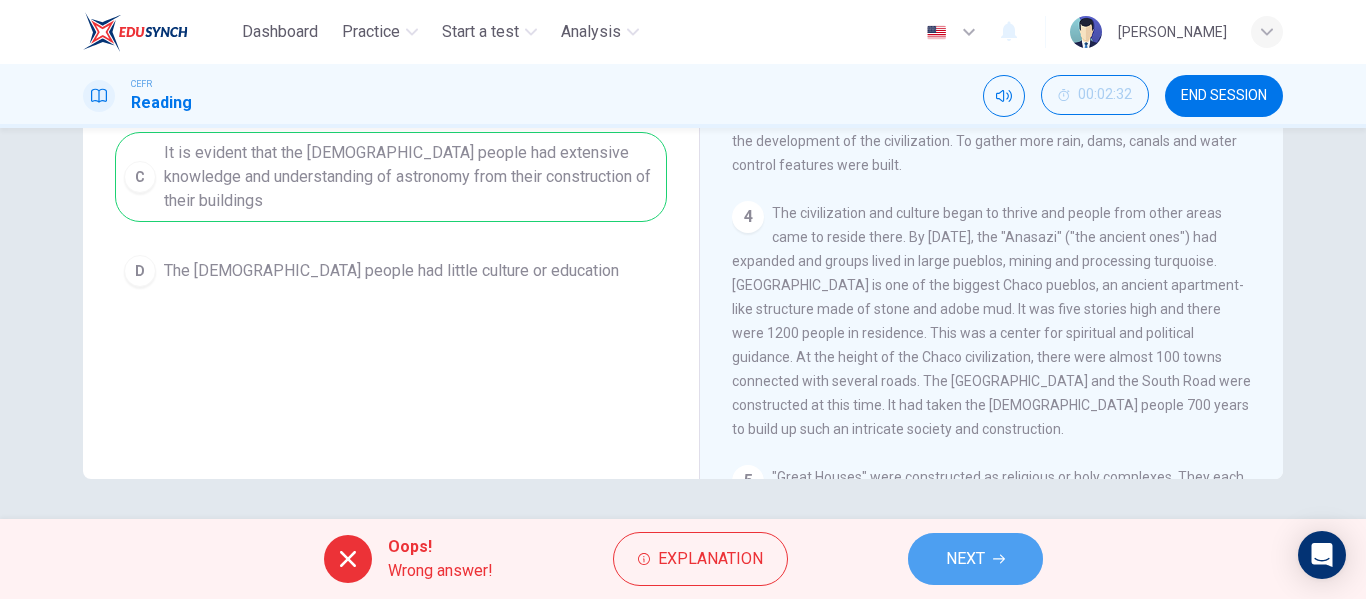 click on "NEXT" at bounding box center (975, 559) 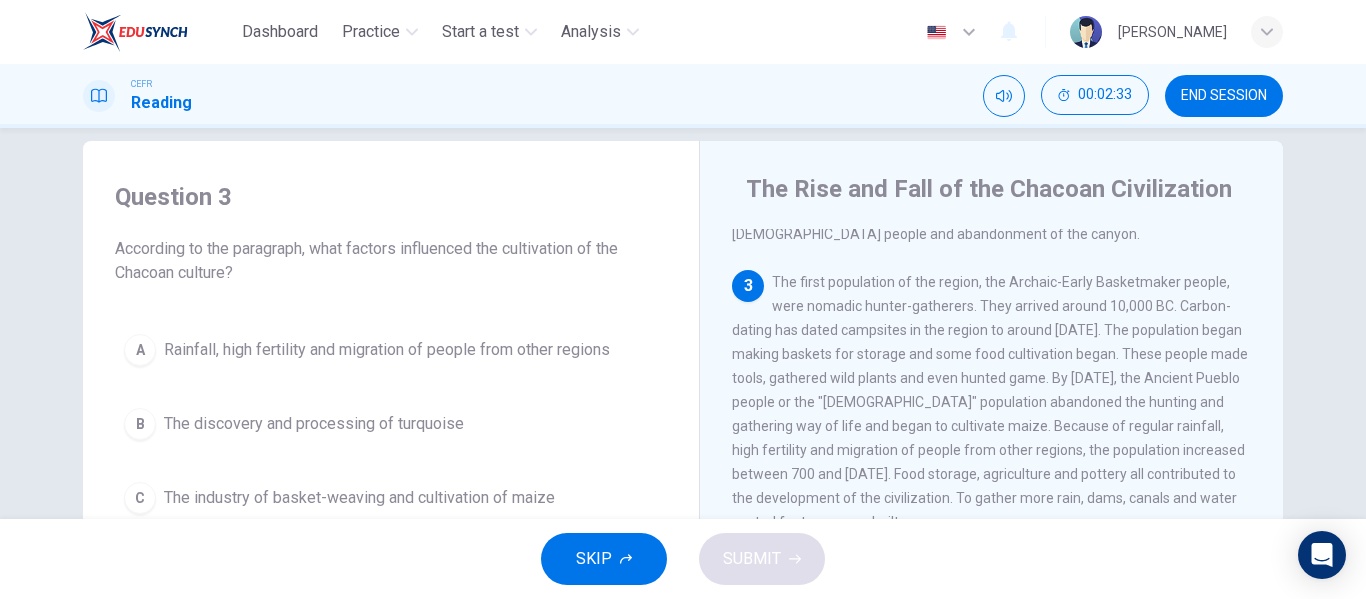 scroll, scrollTop: 23, scrollLeft: 0, axis: vertical 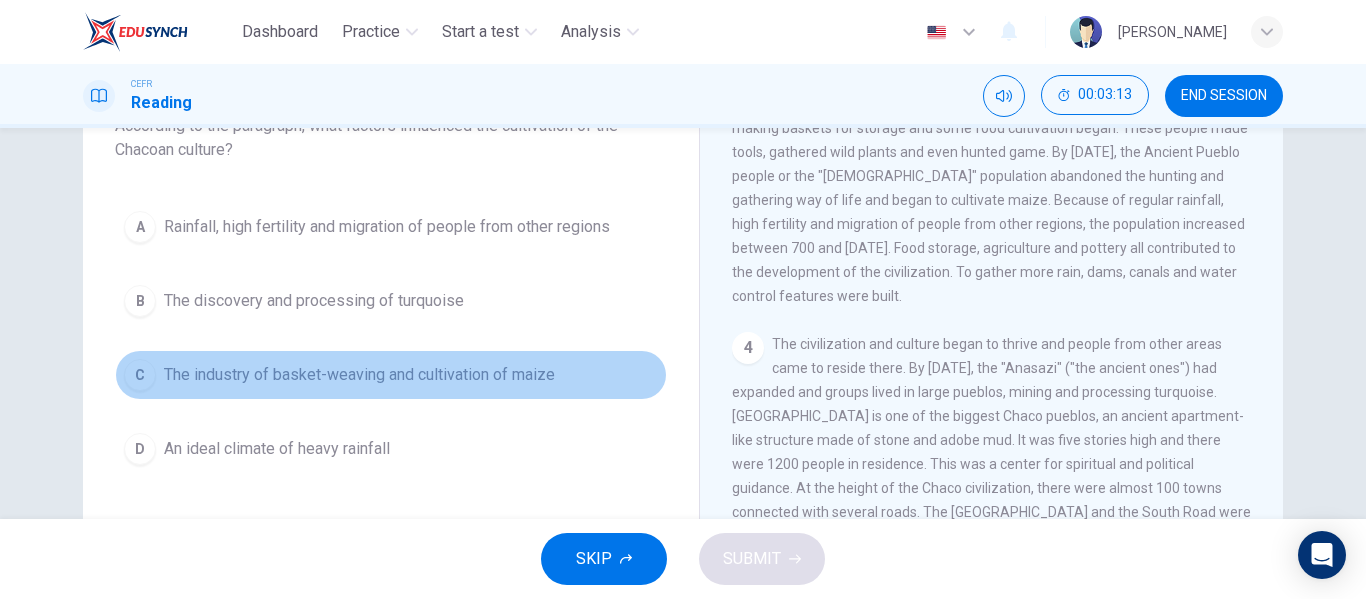 click on "The industry of basket-weaving and cultivation of maize" at bounding box center [359, 375] 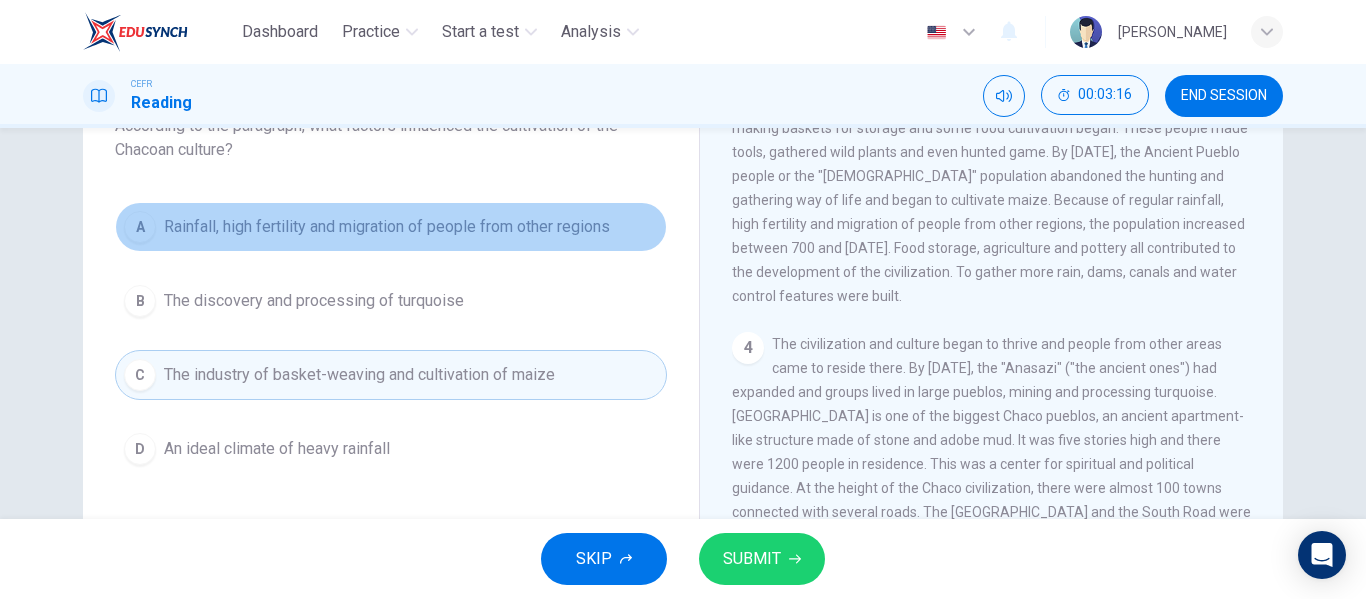 click on "A Rainfall, high fertility and migration of people from other regions" at bounding box center [391, 227] 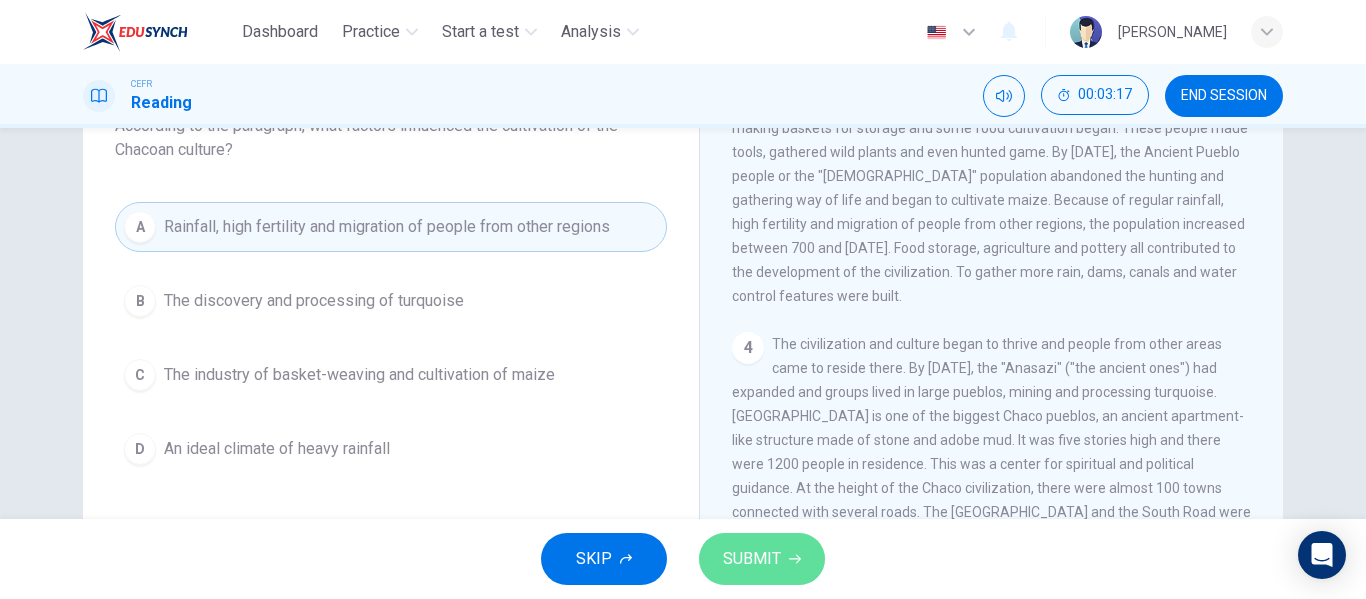 click on "SUBMIT" at bounding box center [752, 559] 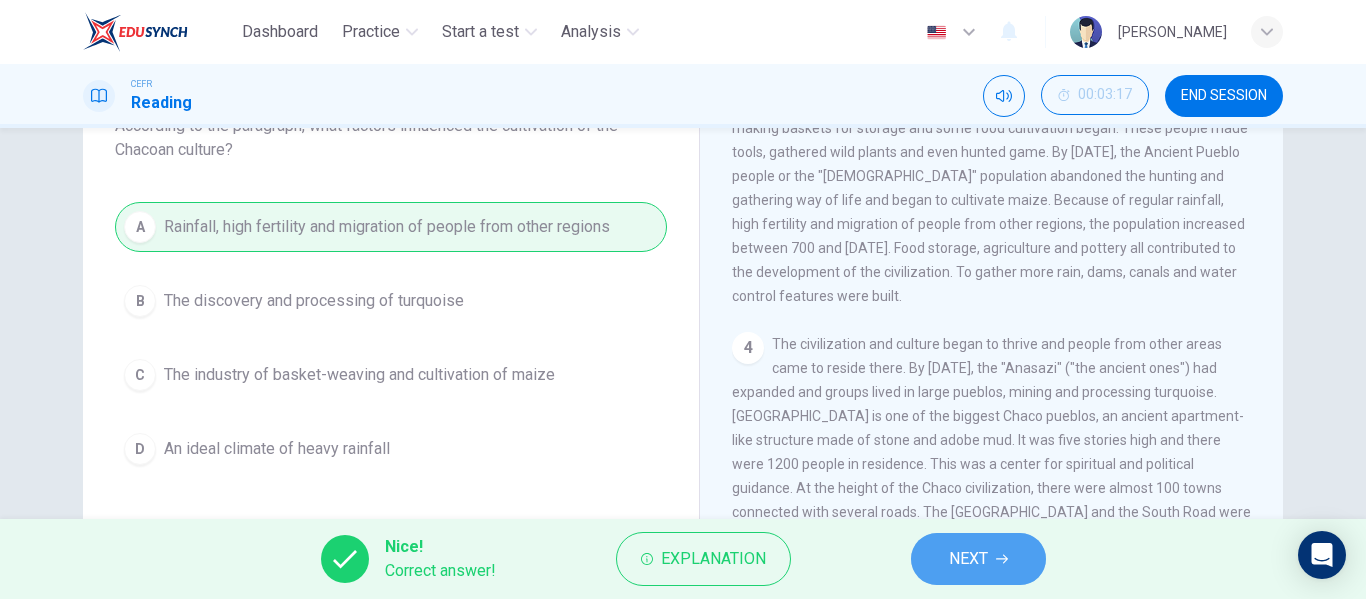 click on "NEXT" at bounding box center [978, 559] 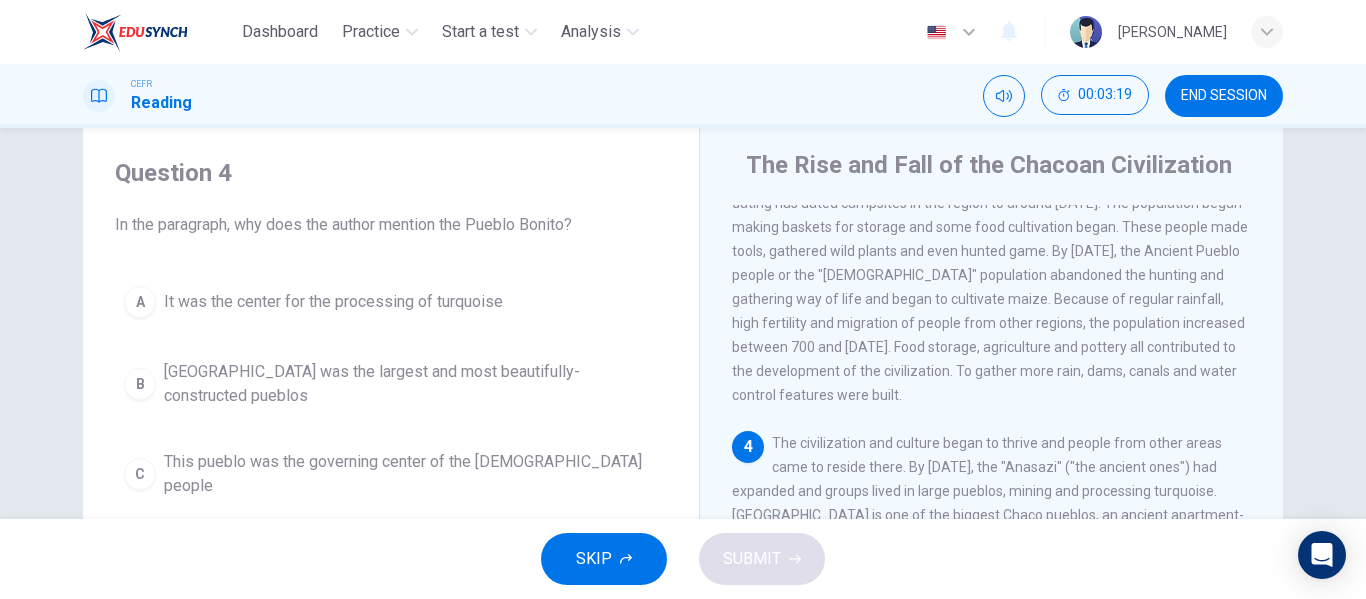 scroll, scrollTop: 50, scrollLeft: 0, axis: vertical 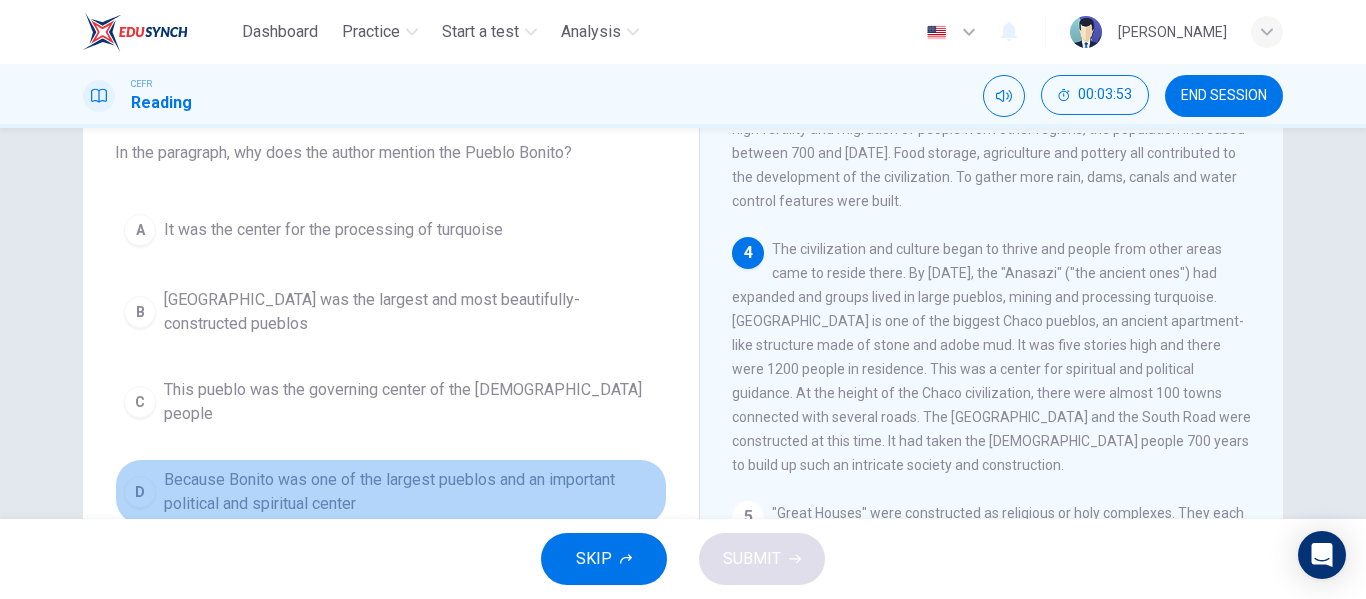 click on "Because Bonito was one of the largest pueblos and an important political and spiritual center" at bounding box center [411, 492] 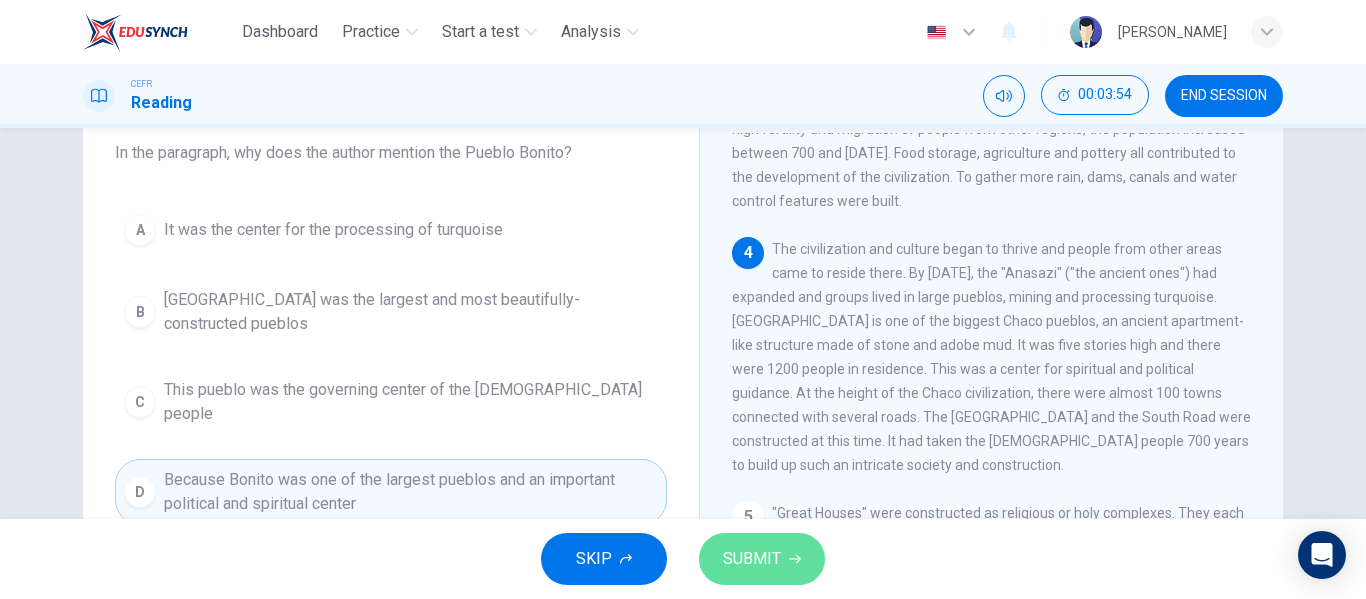 click on "SUBMIT" at bounding box center [762, 559] 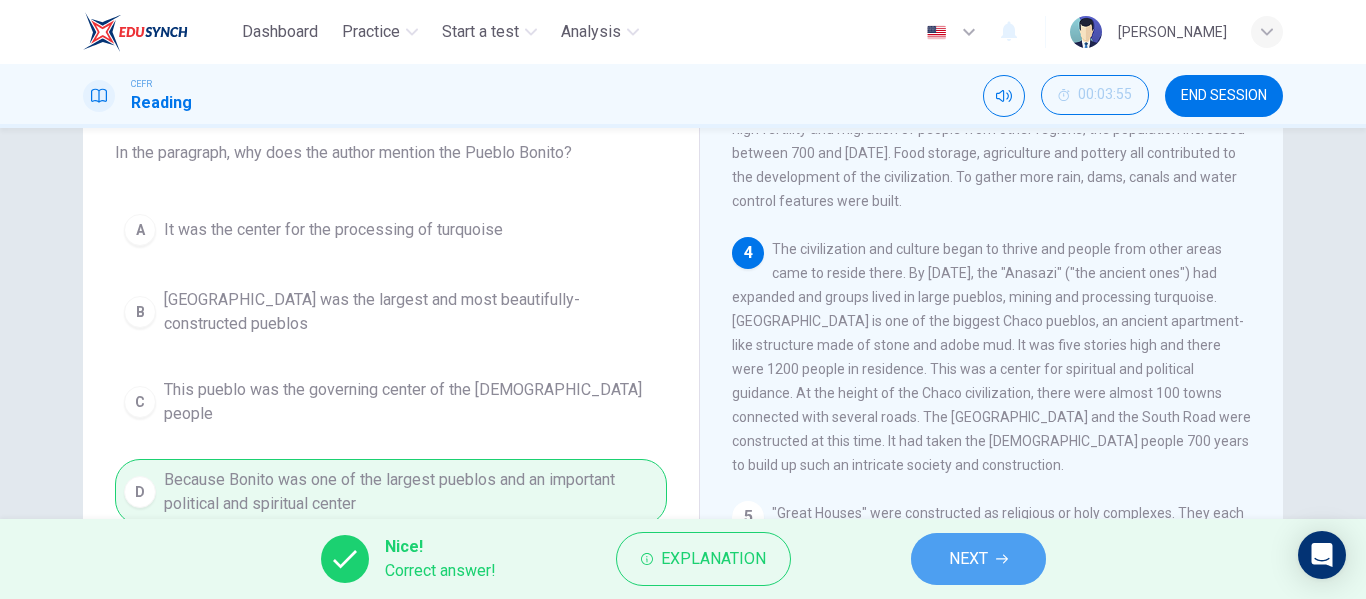 click on "NEXT" at bounding box center (978, 559) 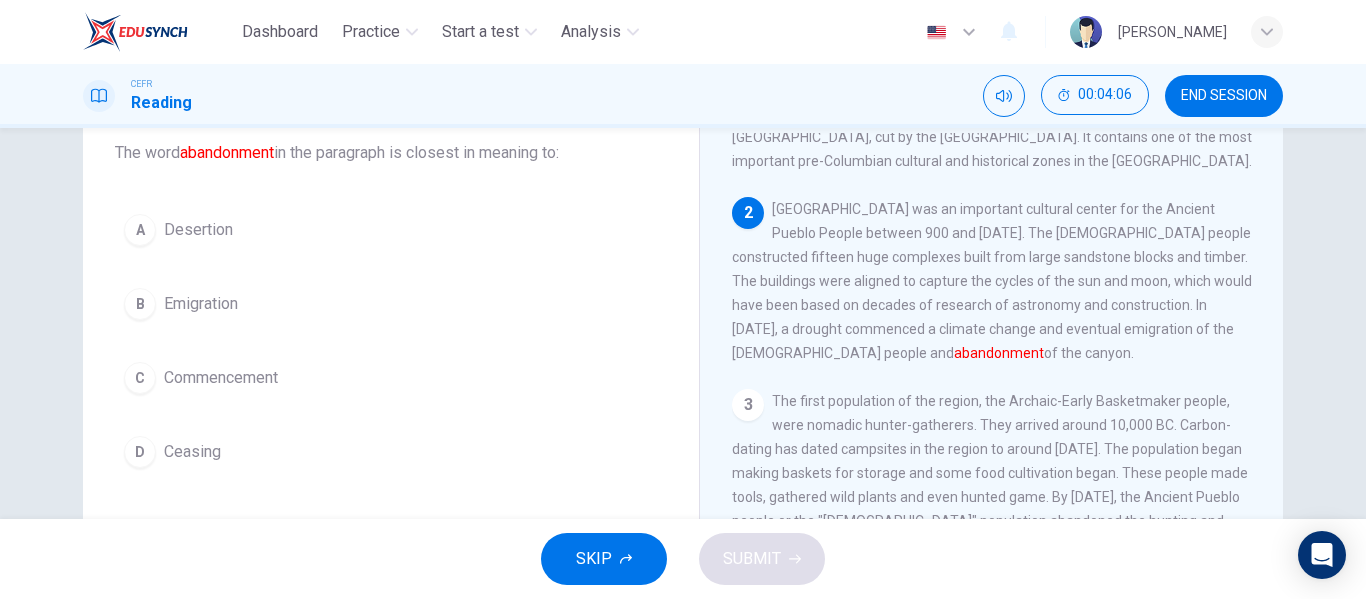 scroll, scrollTop: 55, scrollLeft: 0, axis: vertical 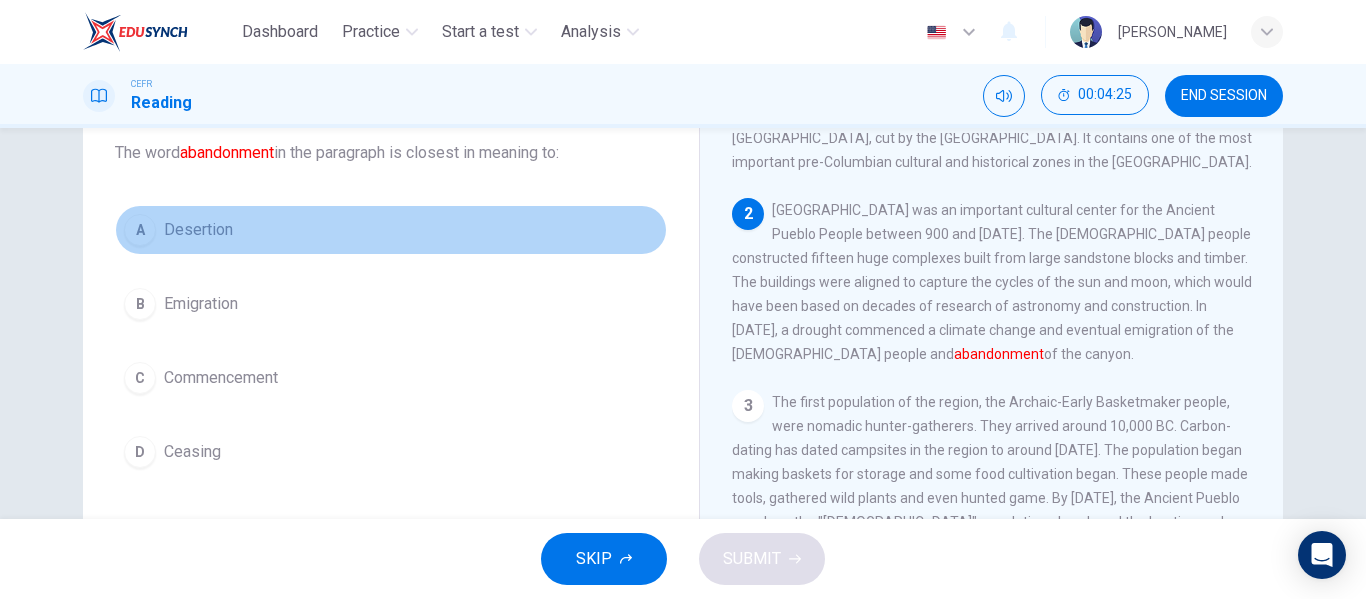 click on "A Desertion" at bounding box center (391, 230) 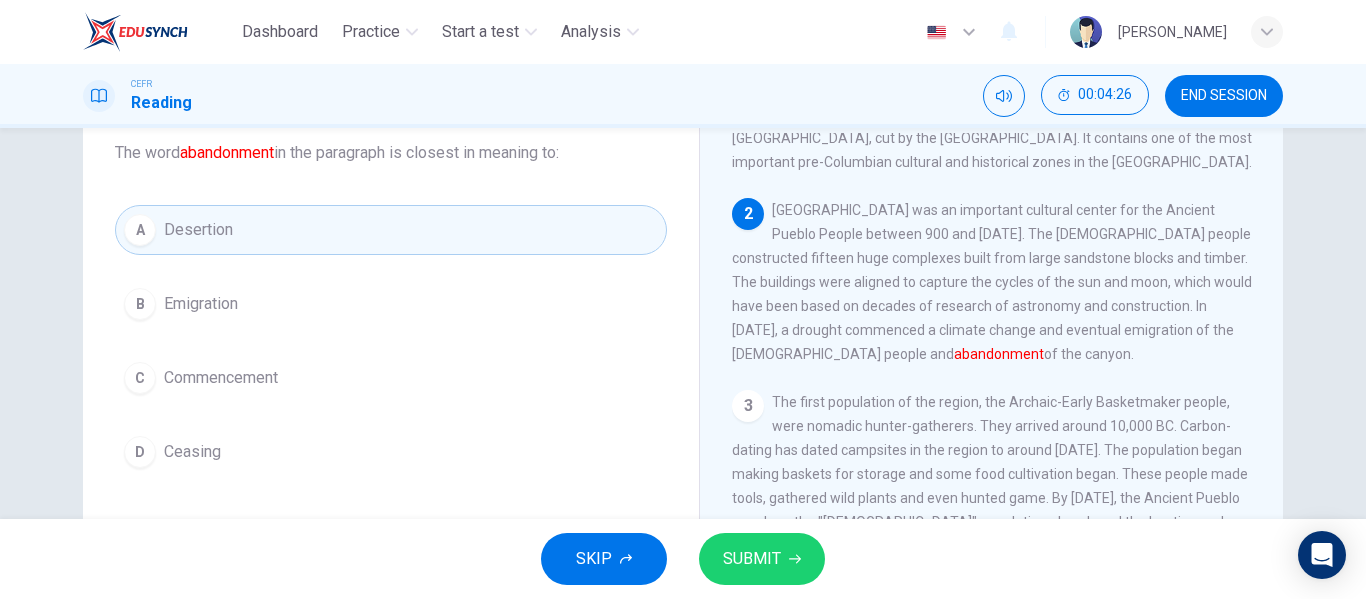 click on "Emigration" at bounding box center [201, 304] 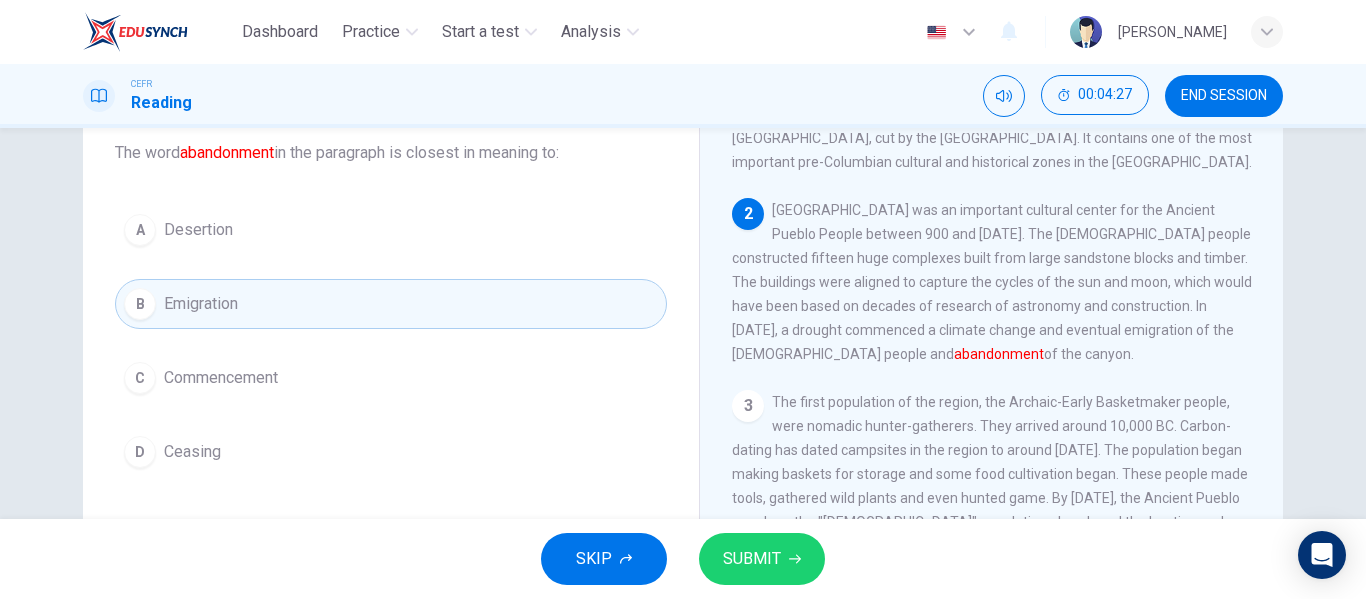 click on "SUBMIT" at bounding box center (762, 559) 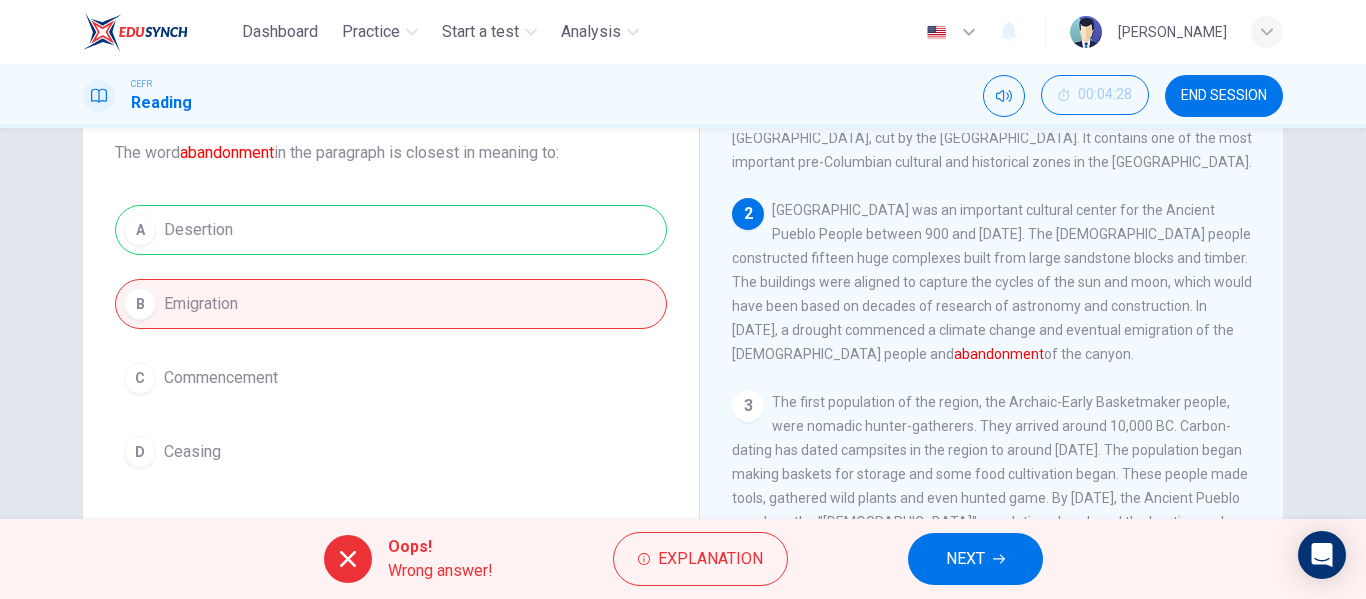 click on "NEXT" at bounding box center (975, 559) 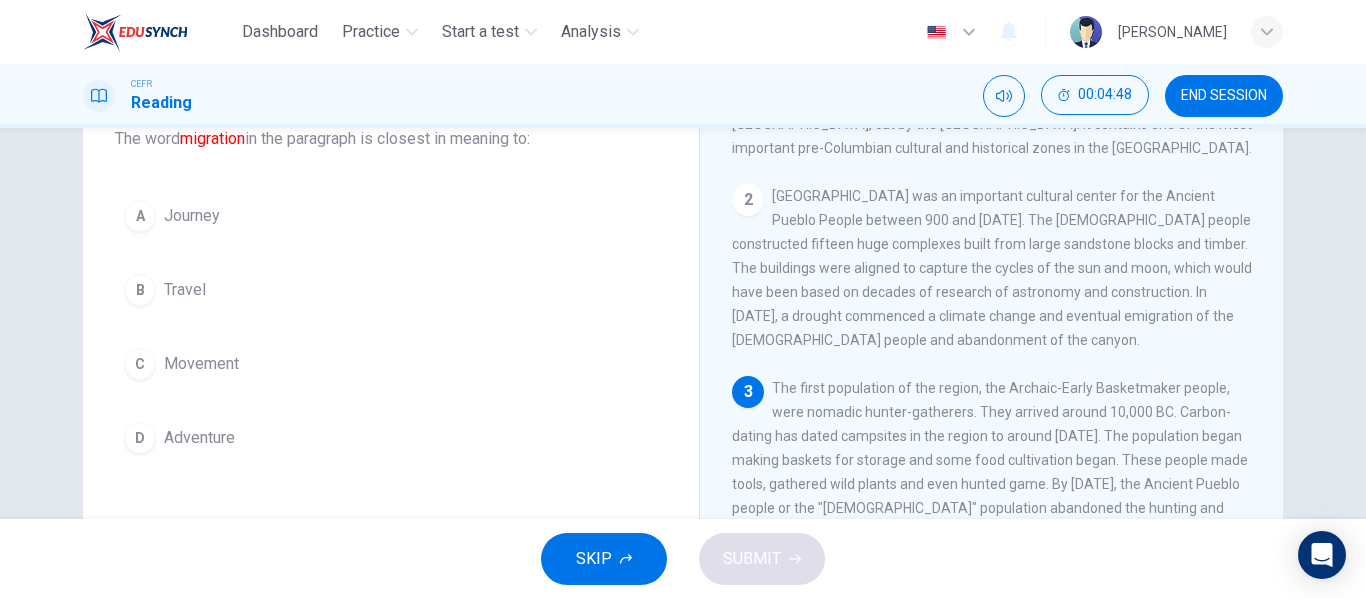 scroll, scrollTop: 136, scrollLeft: 0, axis: vertical 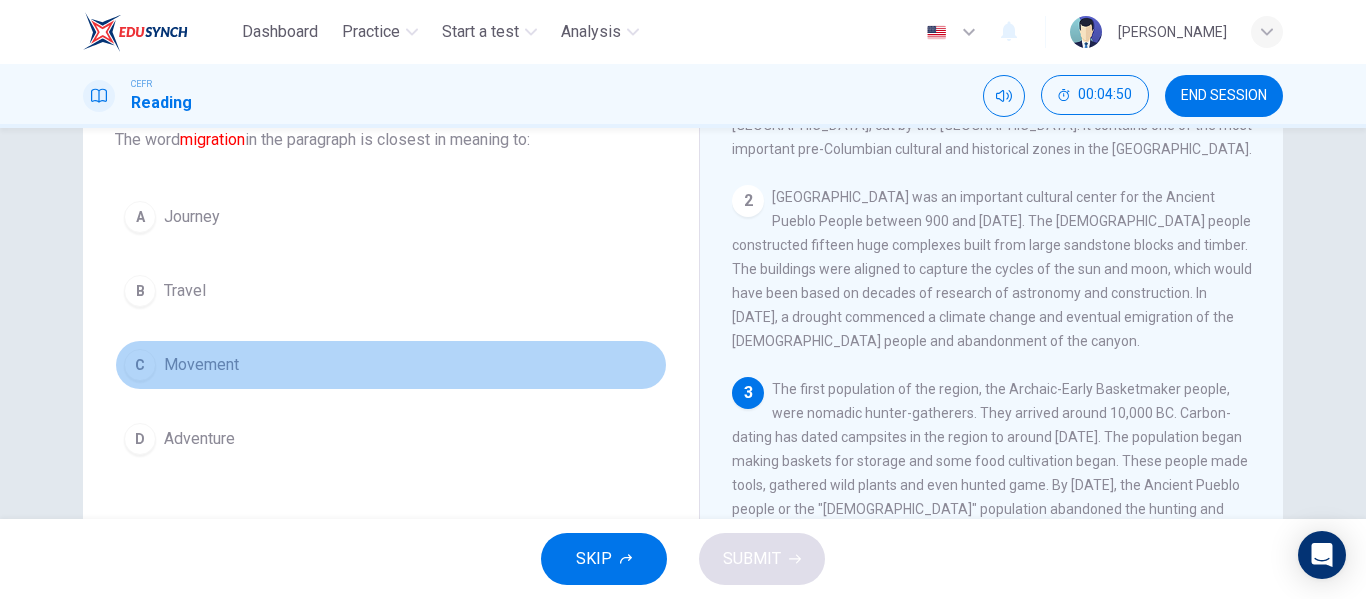 click on "Movement" at bounding box center [201, 365] 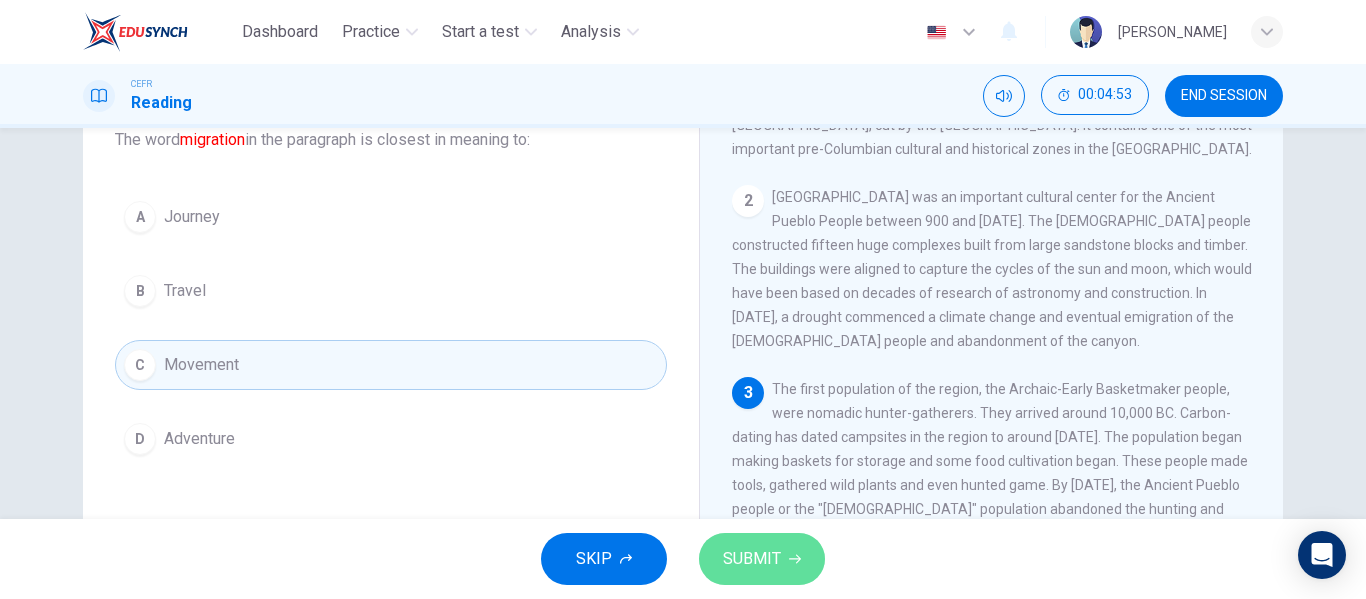 click on "SUBMIT" at bounding box center (752, 559) 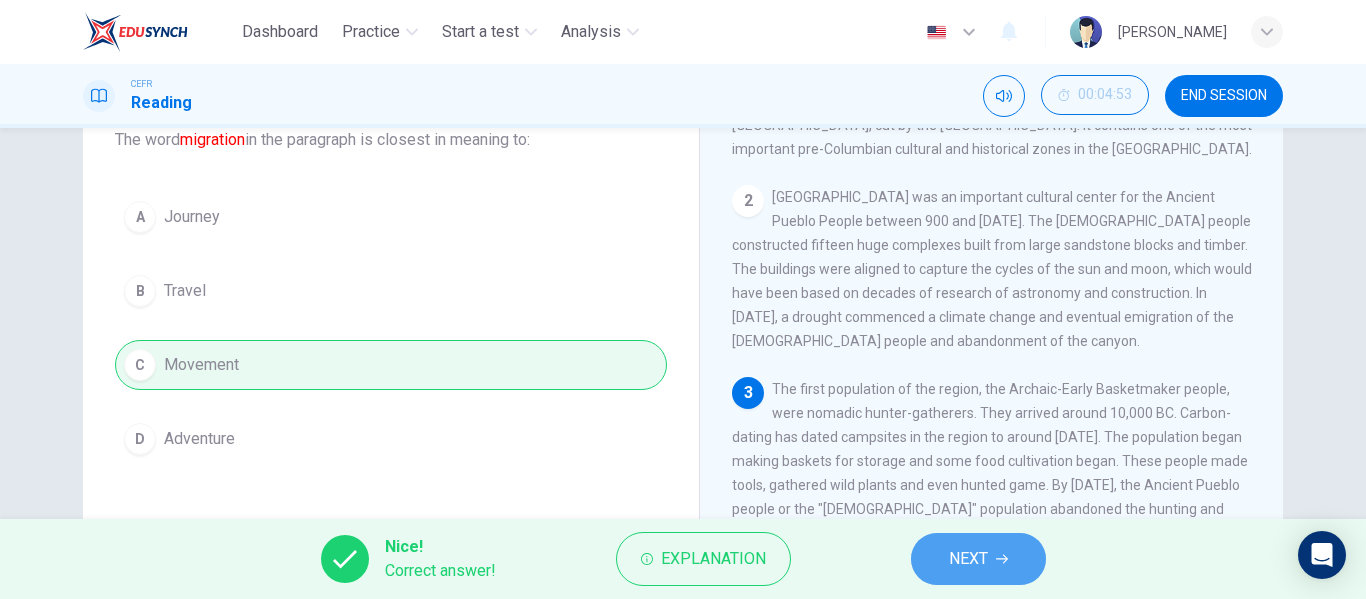 click on "NEXT" at bounding box center (978, 559) 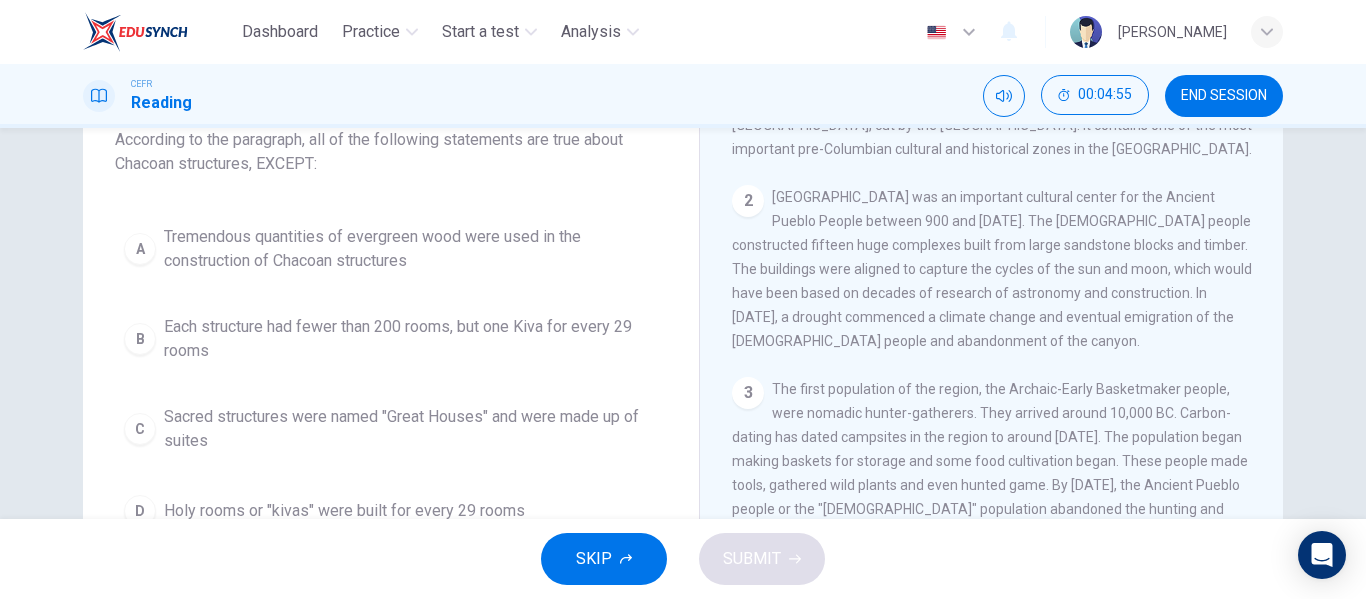 click on "SKIP SUBMIT" at bounding box center (683, 559) 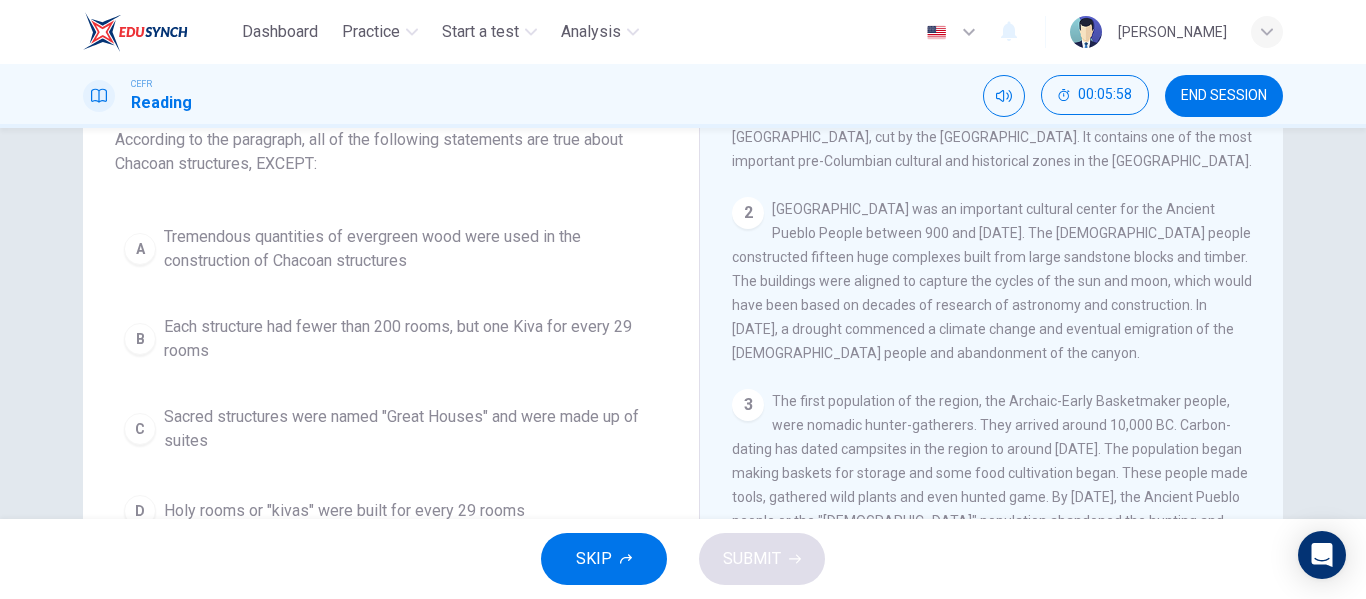 scroll, scrollTop: 0, scrollLeft: 0, axis: both 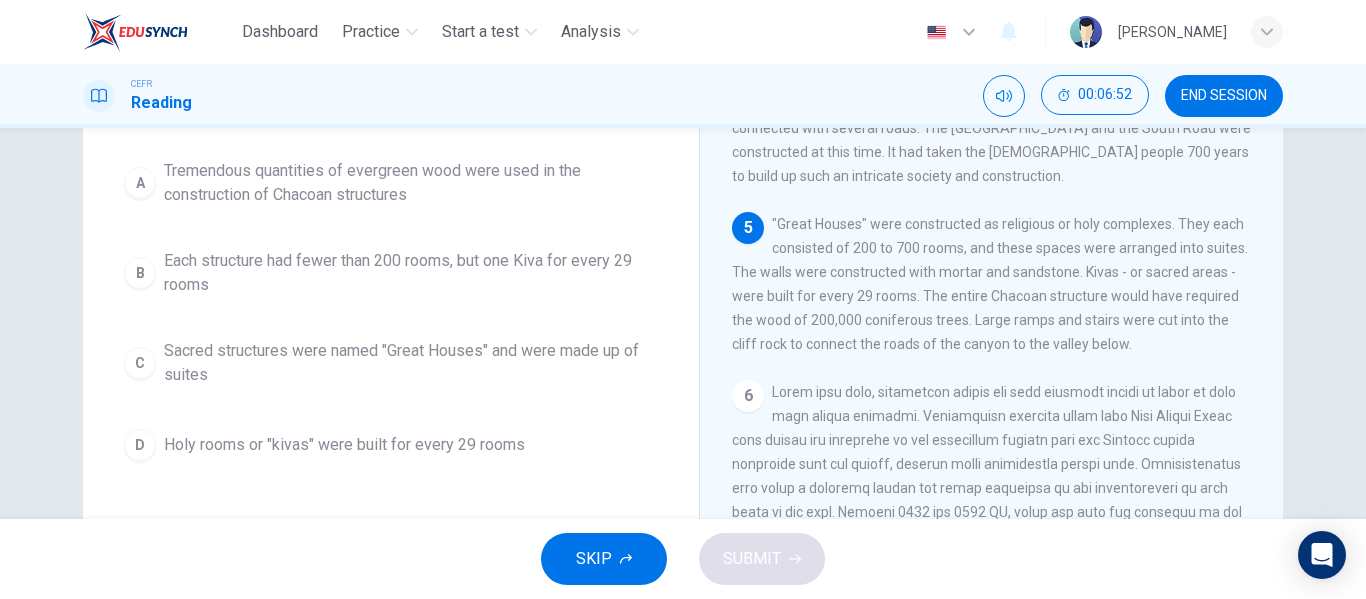 click on "Holy rooms or "kivas" were built for every 29 rooms" at bounding box center [344, 445] 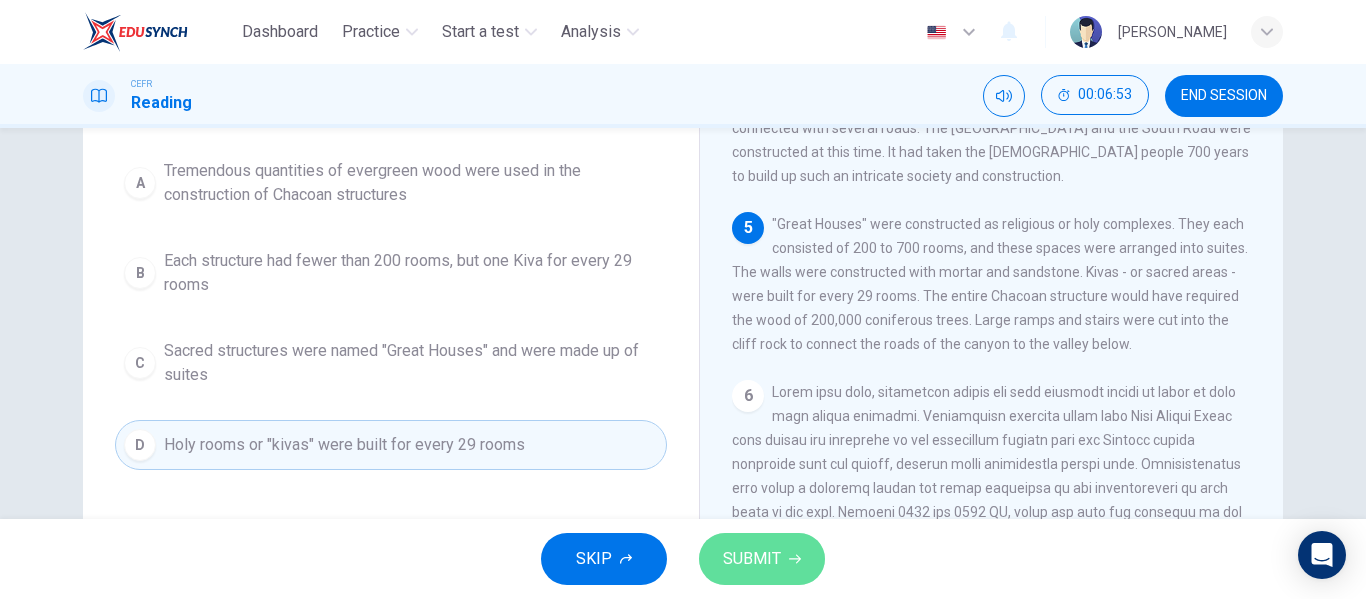 click on "SUBMIT" at bounding box center [762, 559] 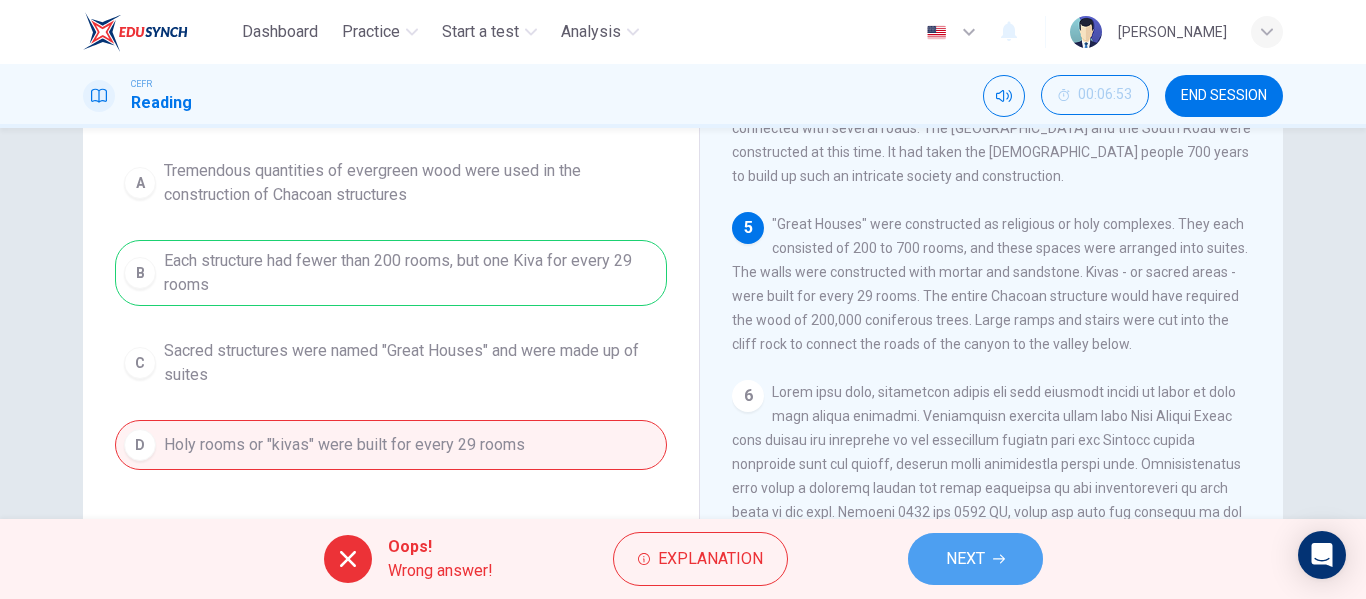 click on "NEXT" at bounding box center (975, 559) 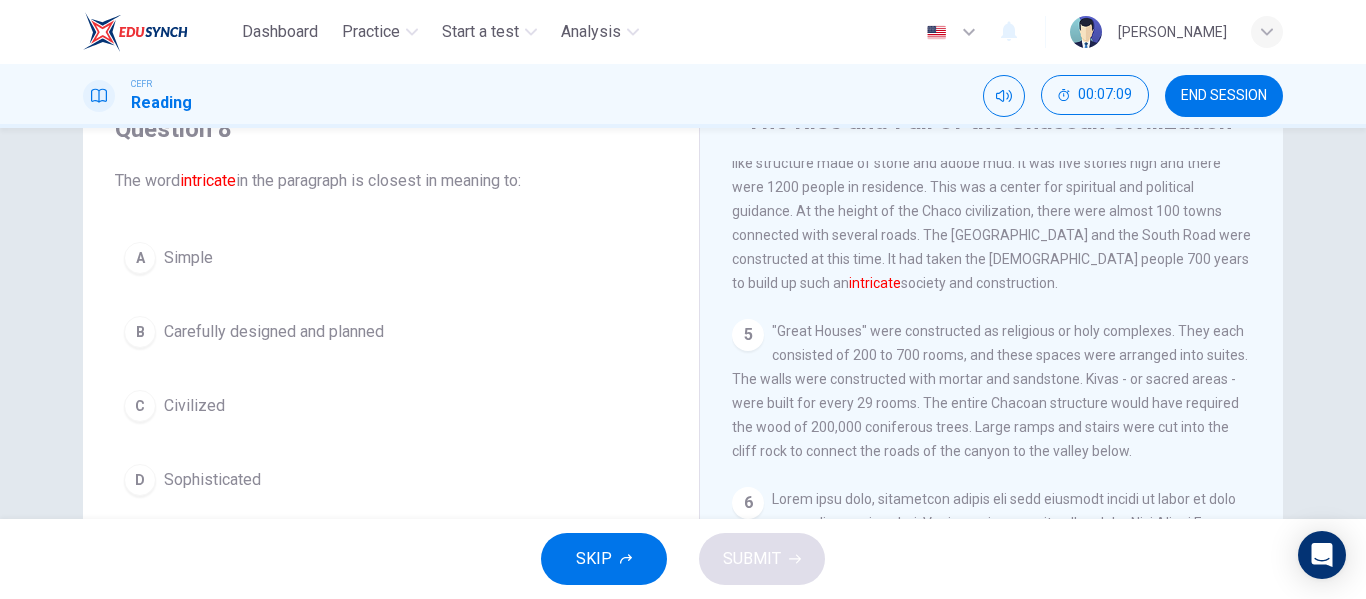 scroll, scrollTop: 96, scrollLeft: 0, axis: vertical 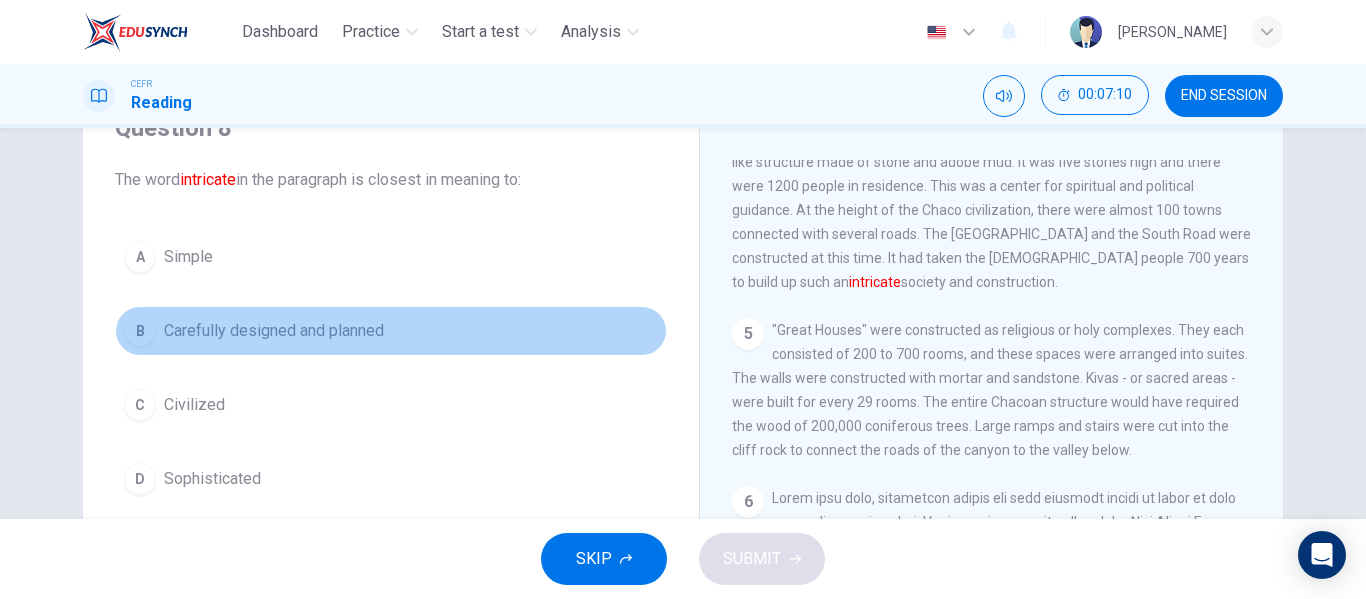 click on "B Carefully designed and planned" at bounding box center [391, 331] 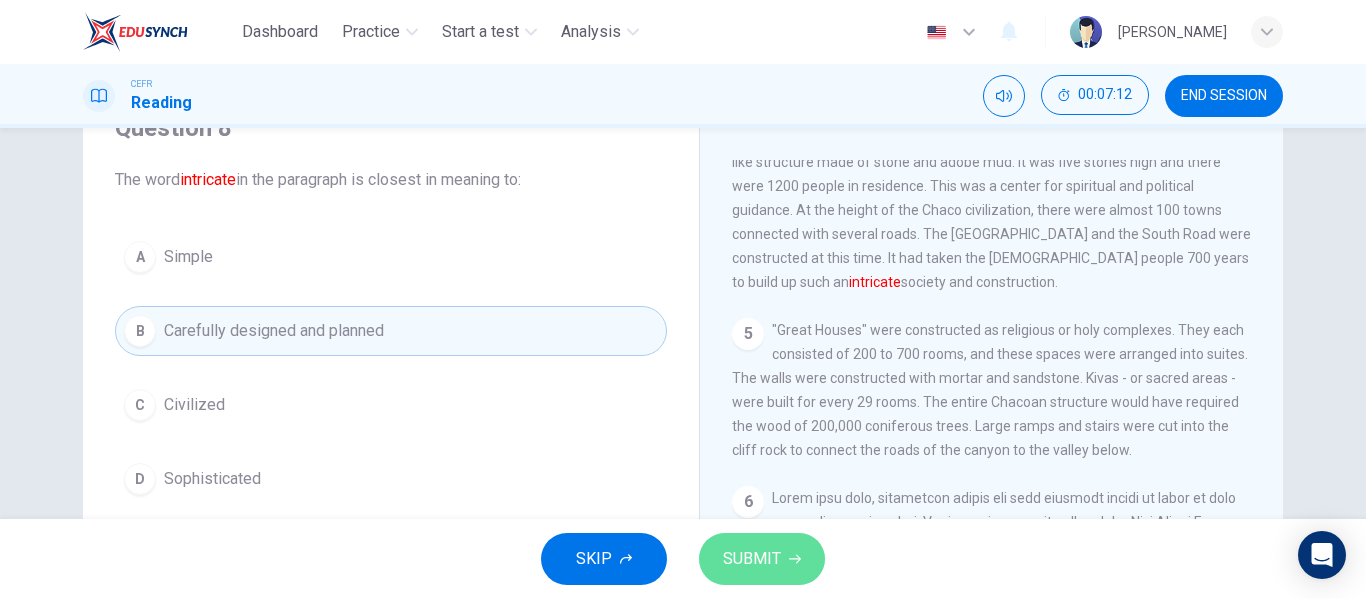 click on "SUBMIT" at bounding box center (762, 559) 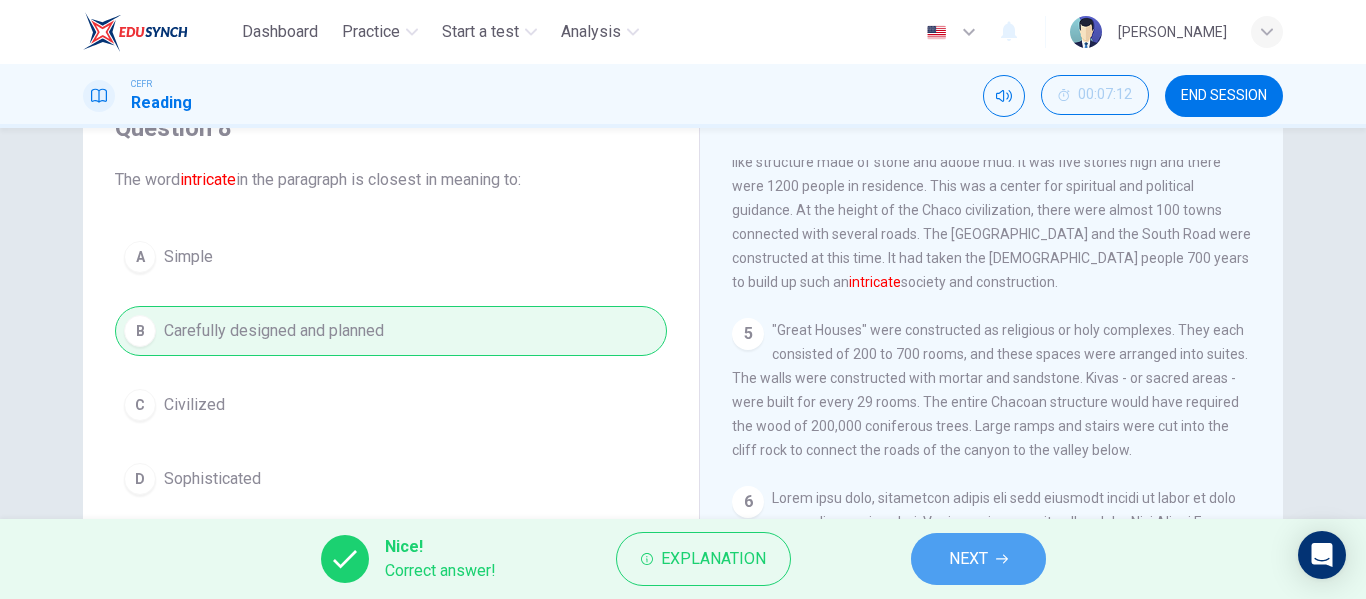 click on "NEXT" at bounding box center [968, 559] 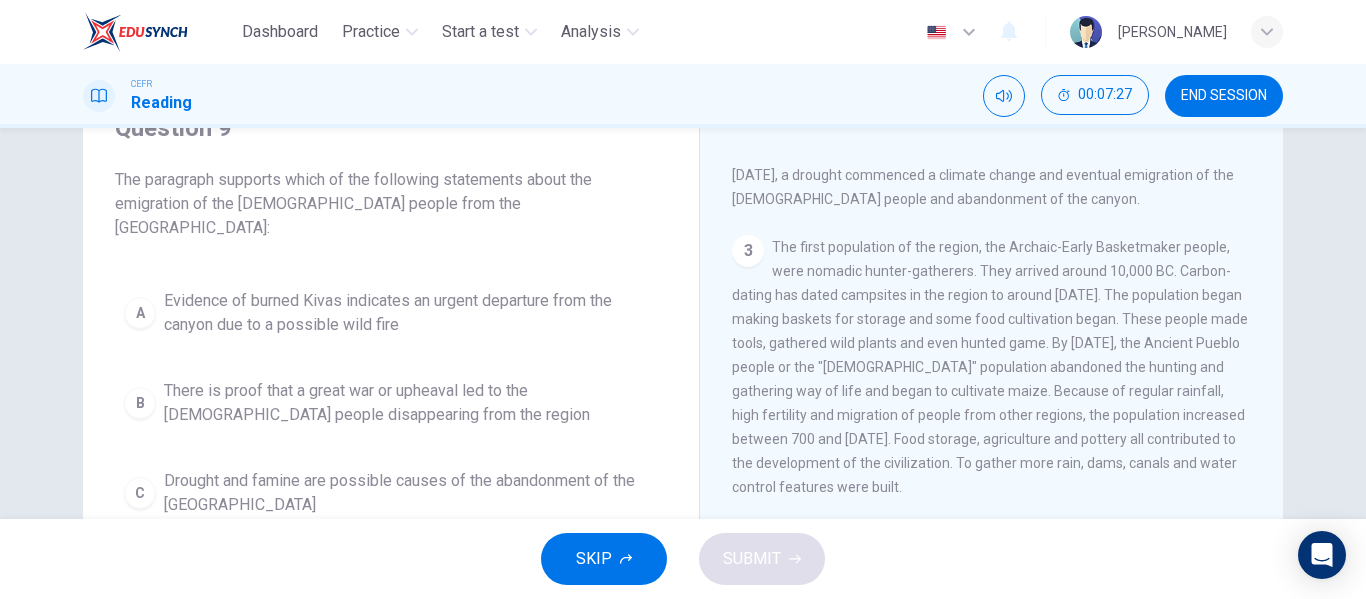 scroll, scrollTop: 236, scrollLeft: 0, axis: vertical 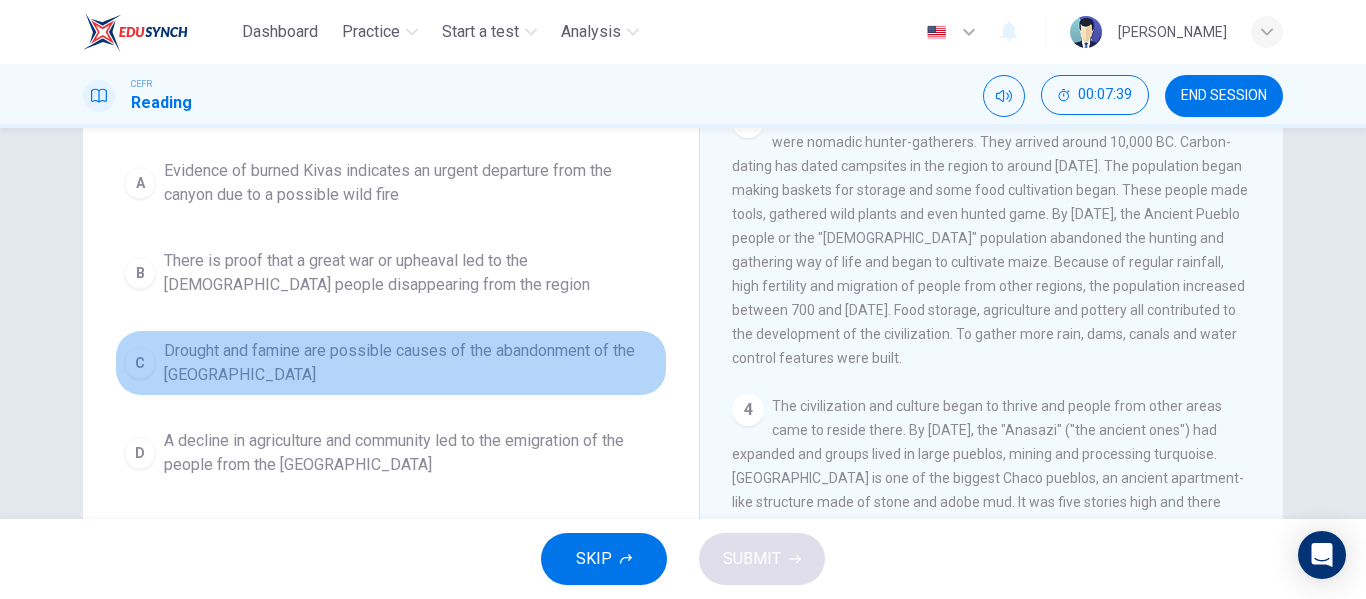click on "Drought and famine are possible causes of the abandonment of the [GEOGRAPHIC_DATA]" at bounding box center (411, 363) 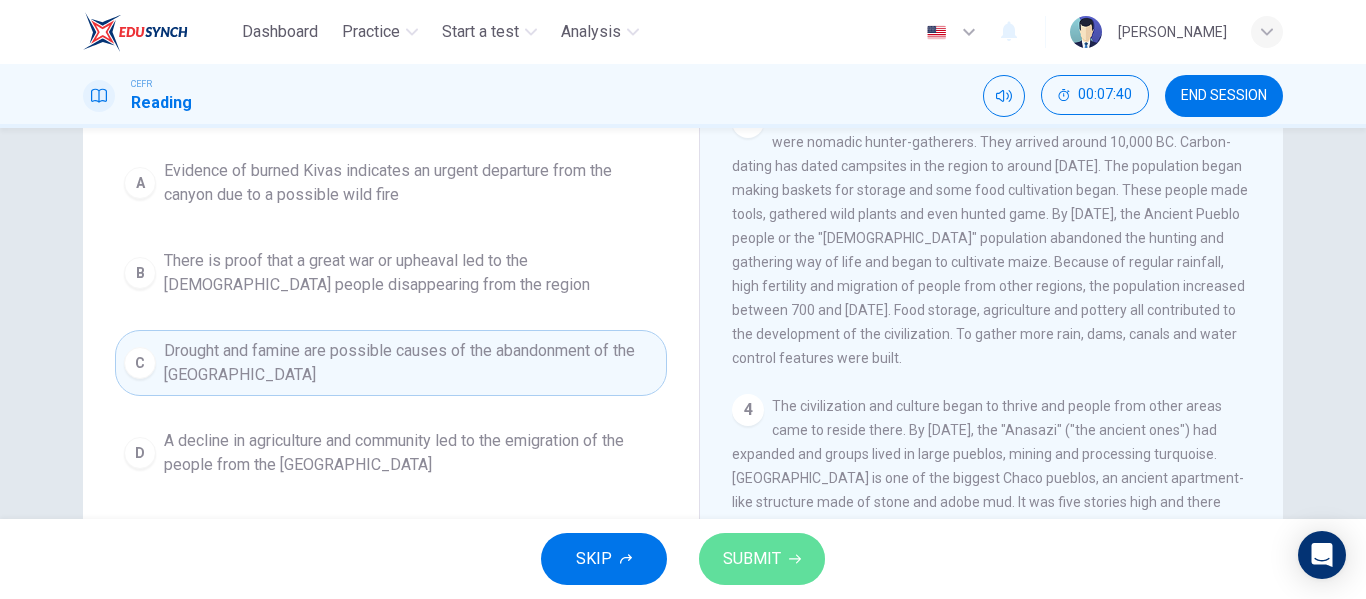 click on "SUBMIT" at bounding box center (752, 559) 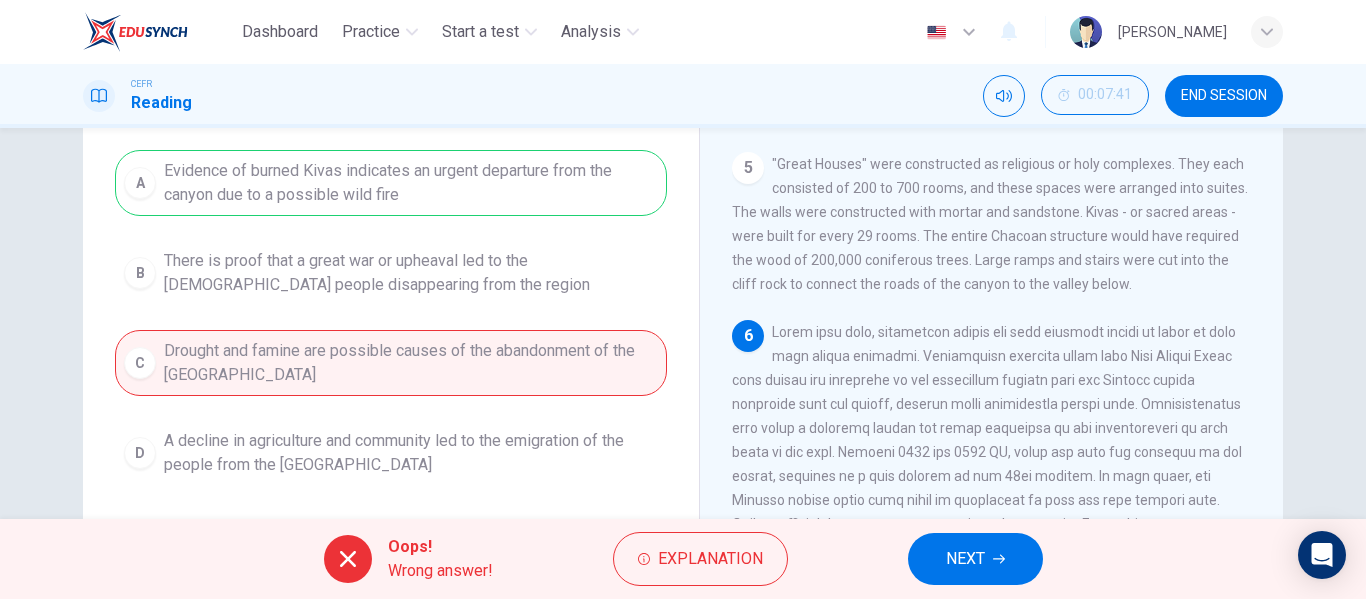 scroll, scrollTop: 740, scrollLeft: 0, axis: vertical 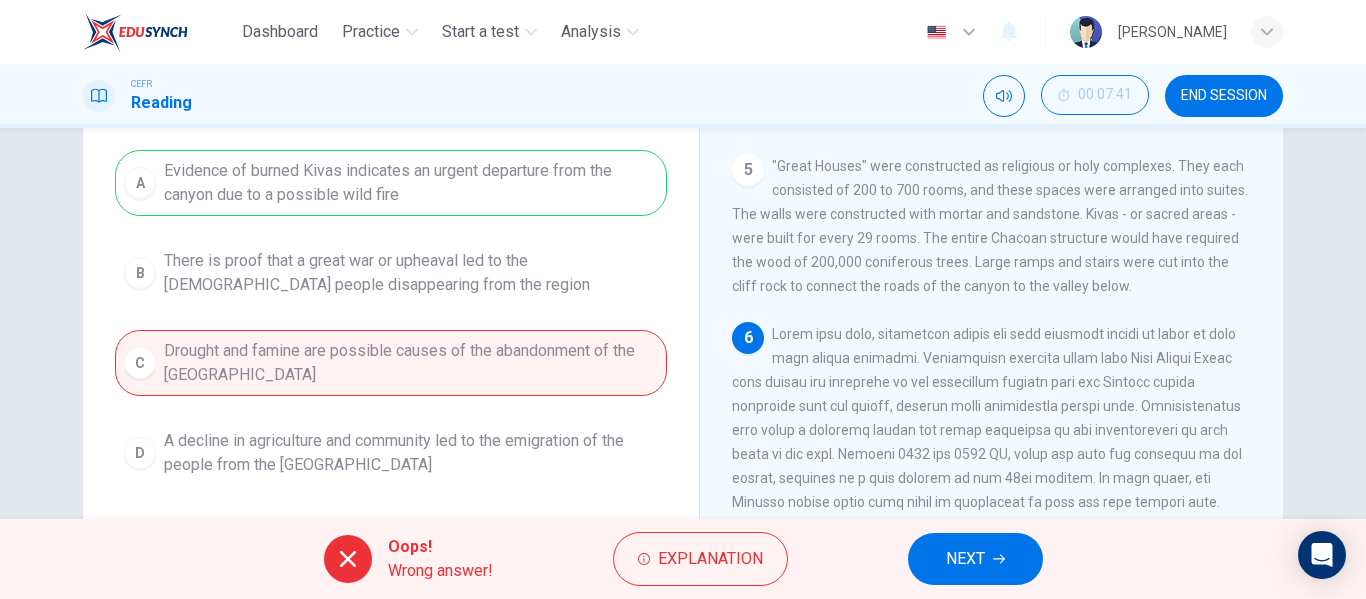 click on "NEXT" at bounding box center (975, 559) 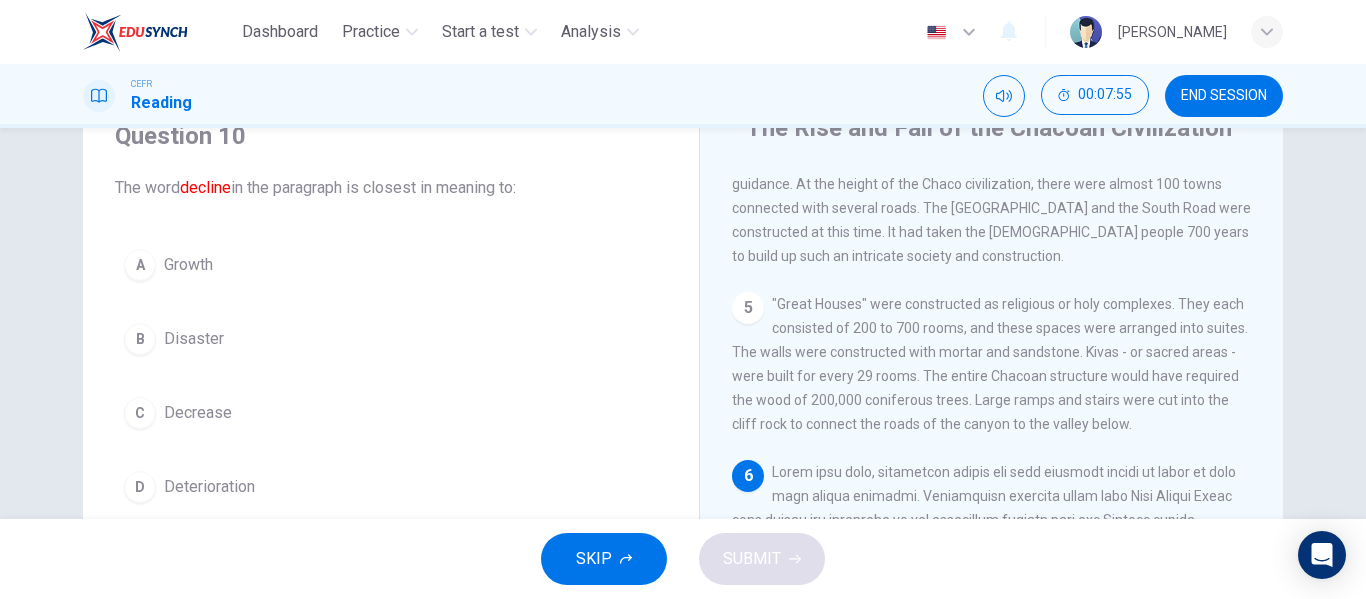 scroll, scrollTop: 87, scrollLeft: 0, axis: vertical 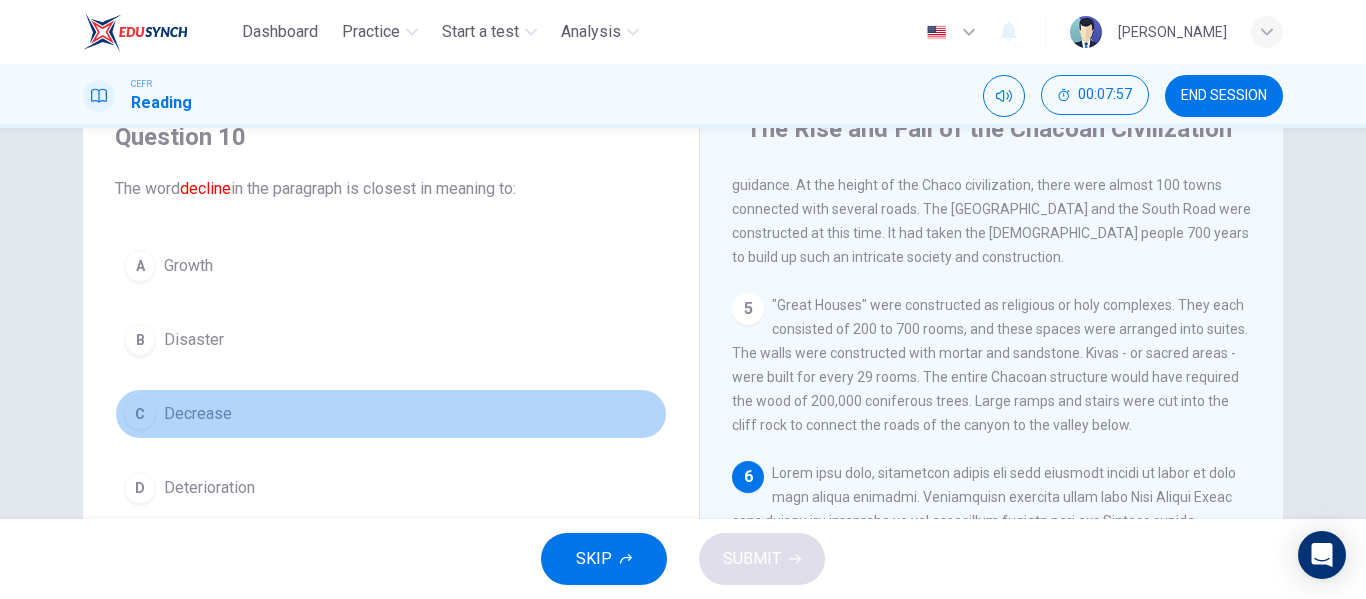 click on "C Decrease" at bounding box center (391, 414) 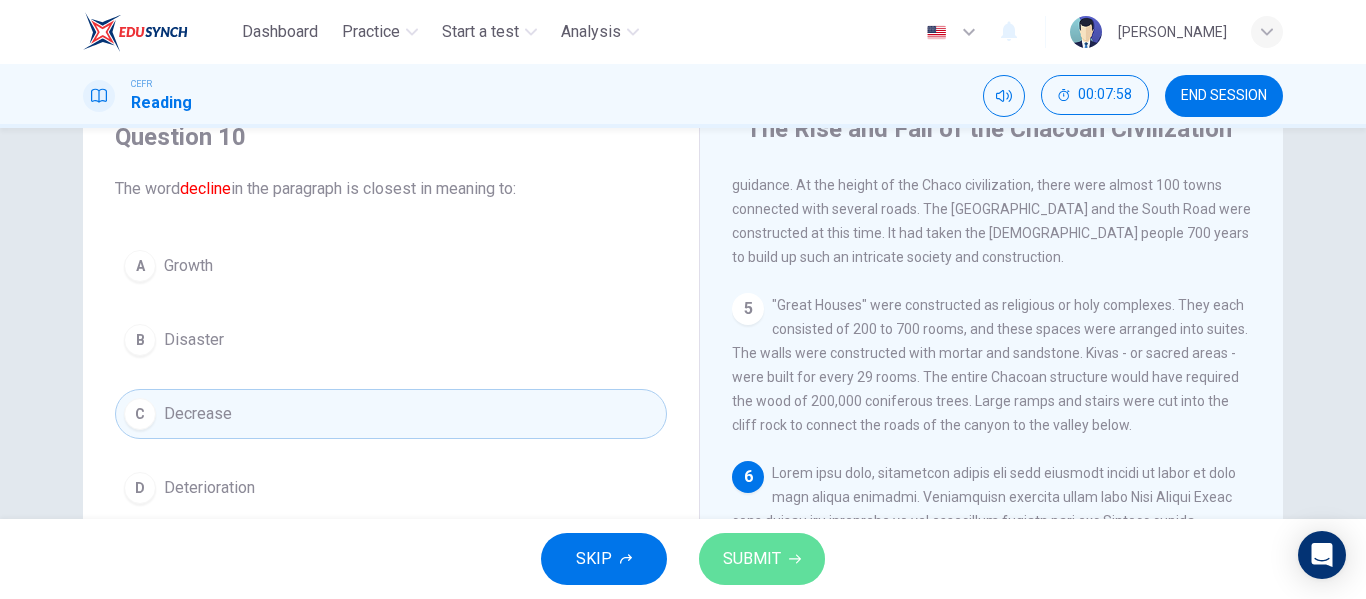 click on "SUBMIT" at bounding box center (762, 559) 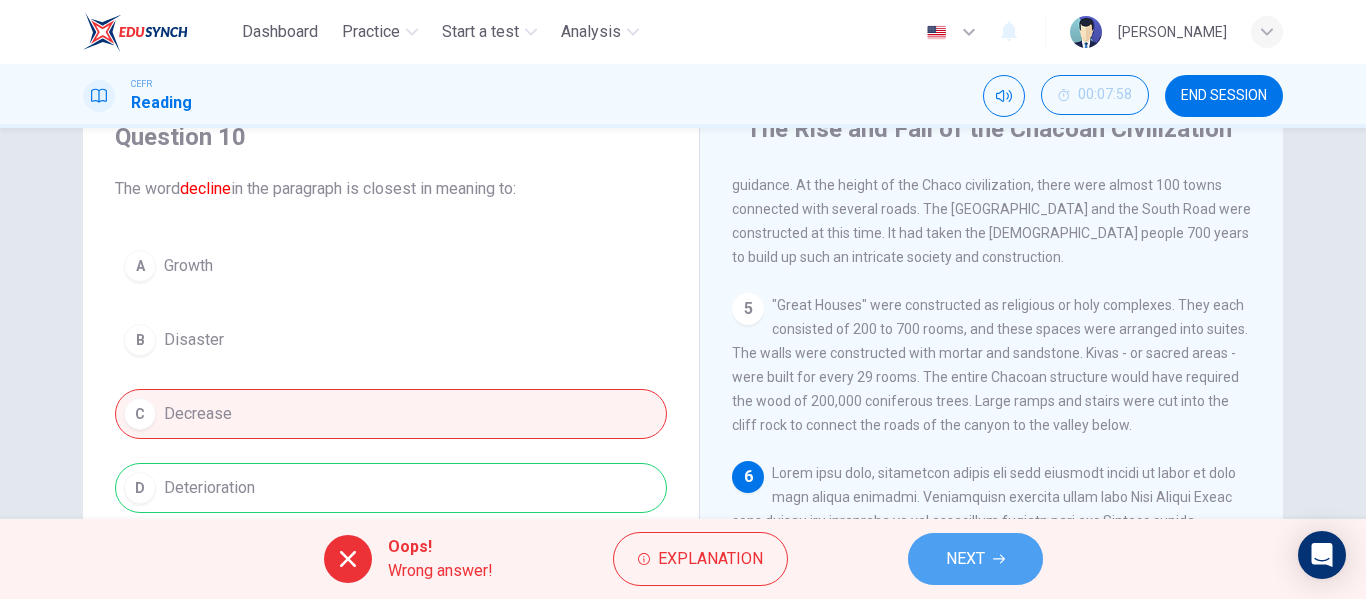 click on "NEXT" at bounding box center (975, 559) 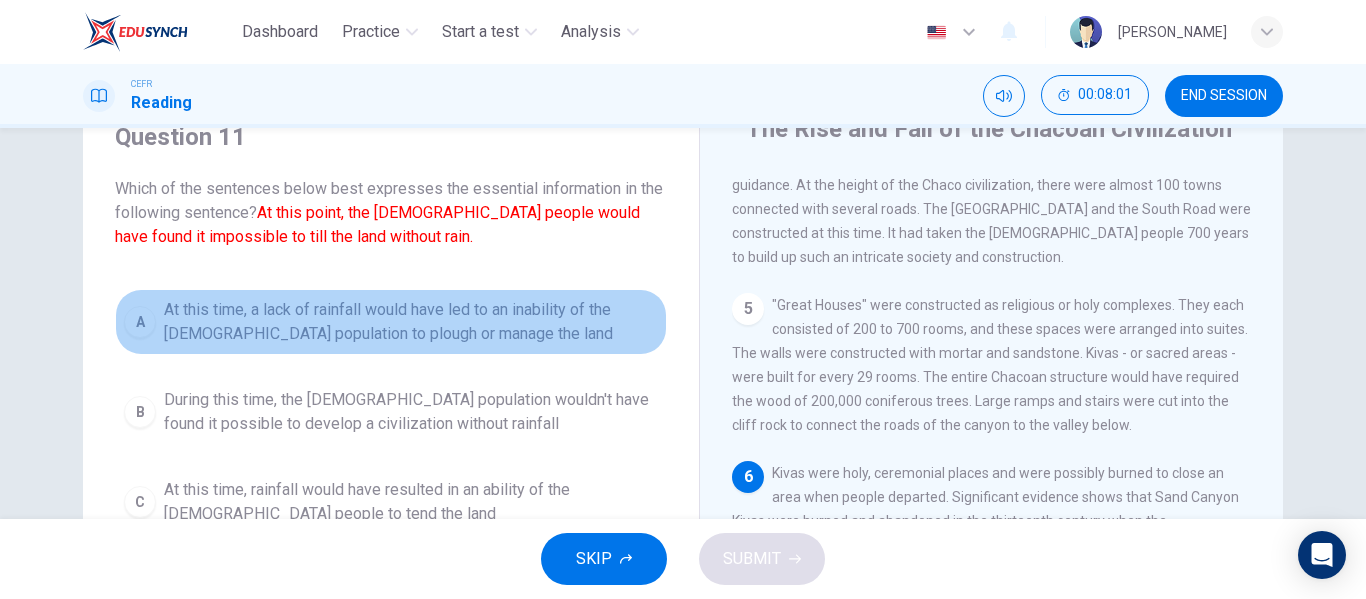 click on "At this time, a lack of rainfall would have led to an inability of the [DEMOGRAPHIC_DATA] population to plough or manage the land" at bounding box center (411, 322) 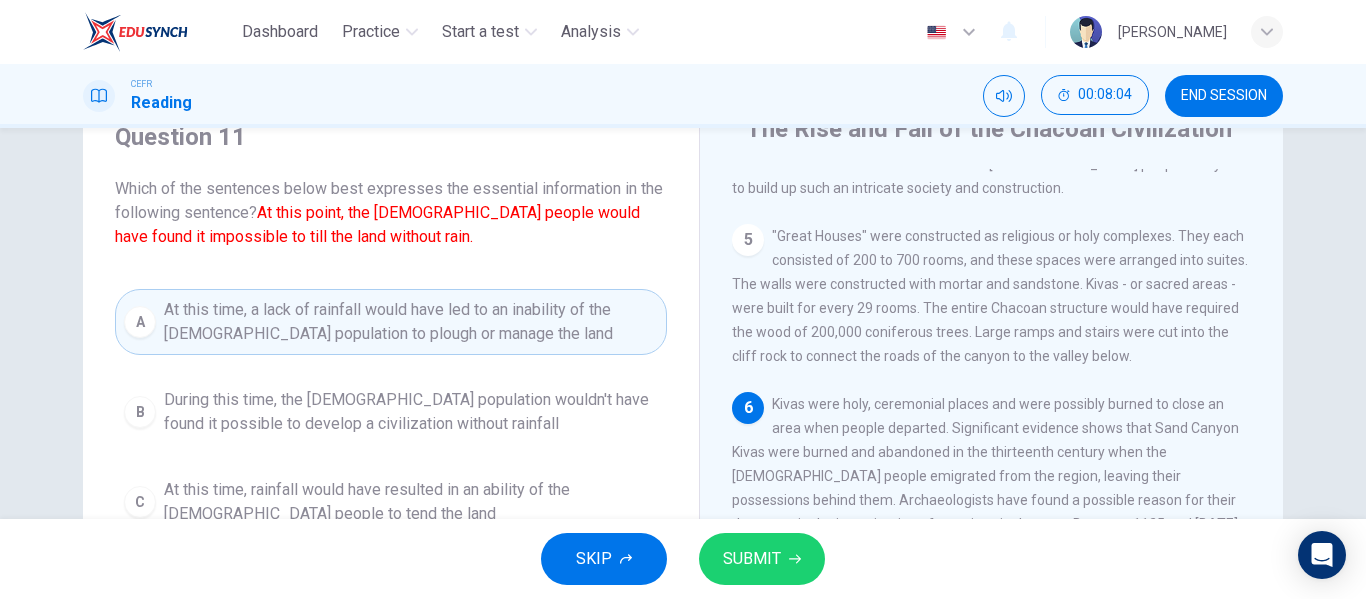 scroll, scrollTop: 837, scrollLeft: 0, axis: vertical 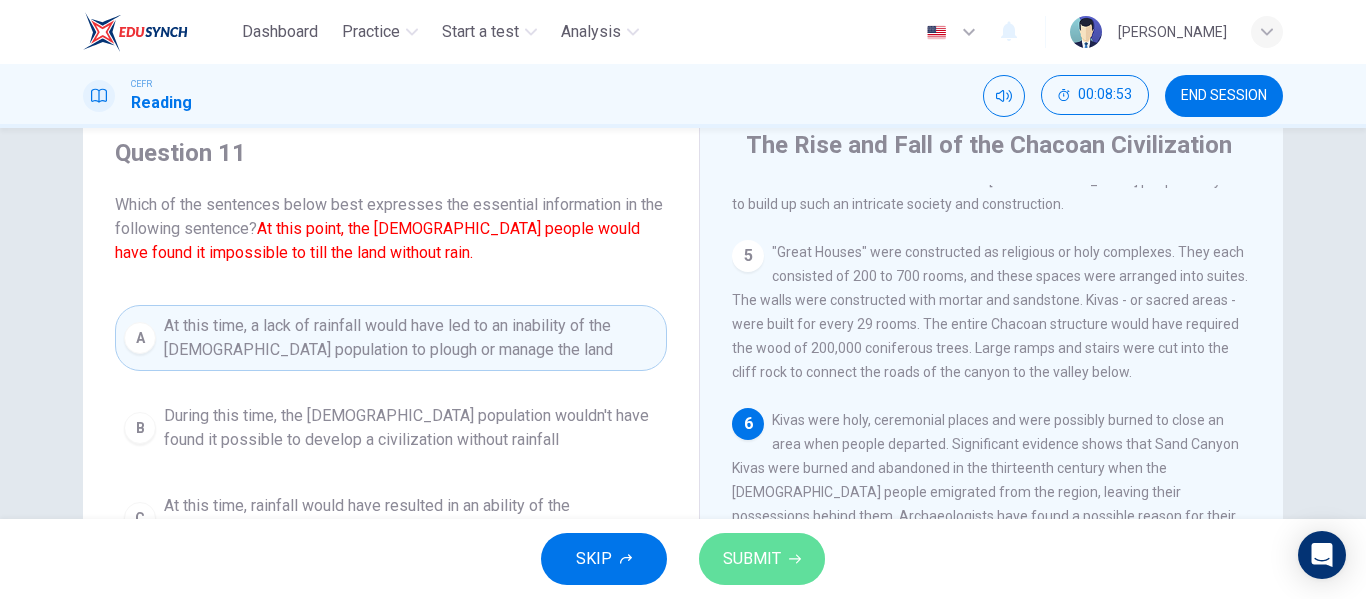 click 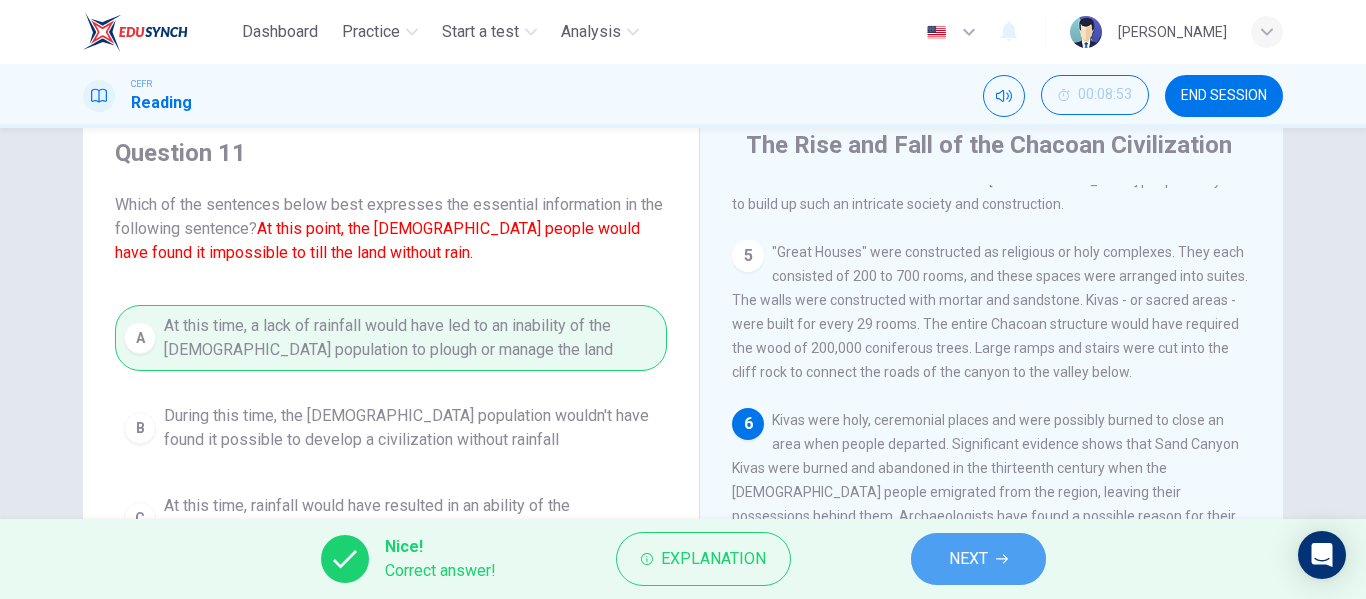 click on "NEXT" at bounding box center (968, 559) 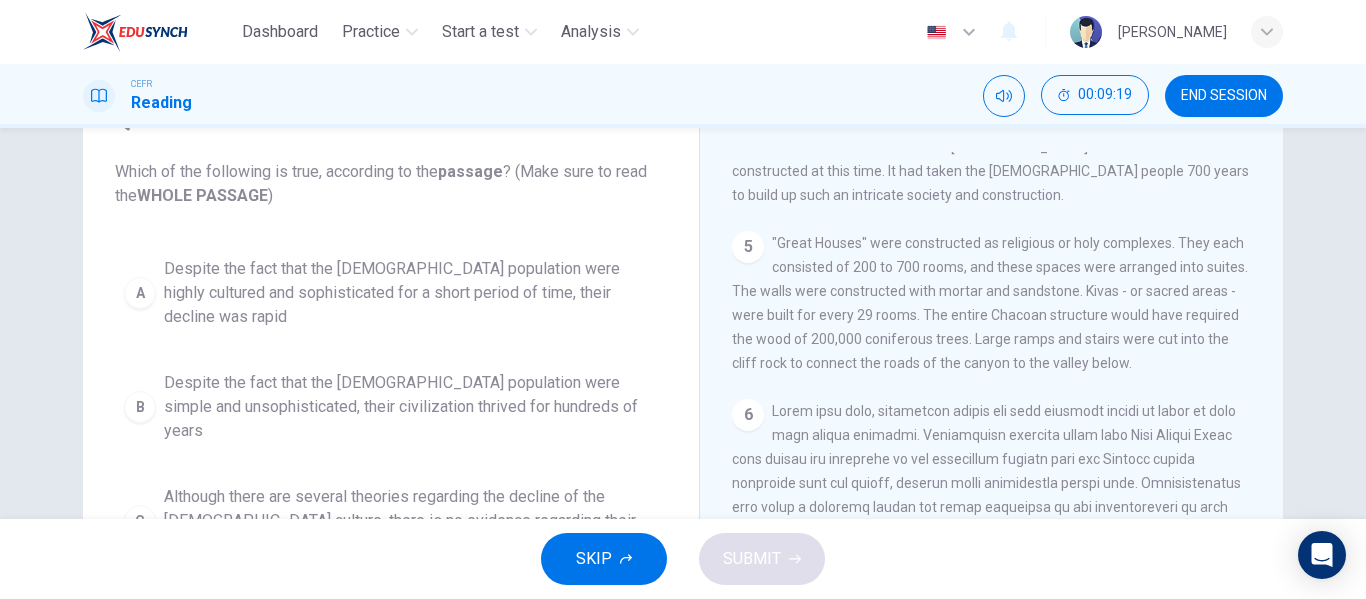 scroll, scrollTop: 95, scrollLeft: 0, axis: vertical 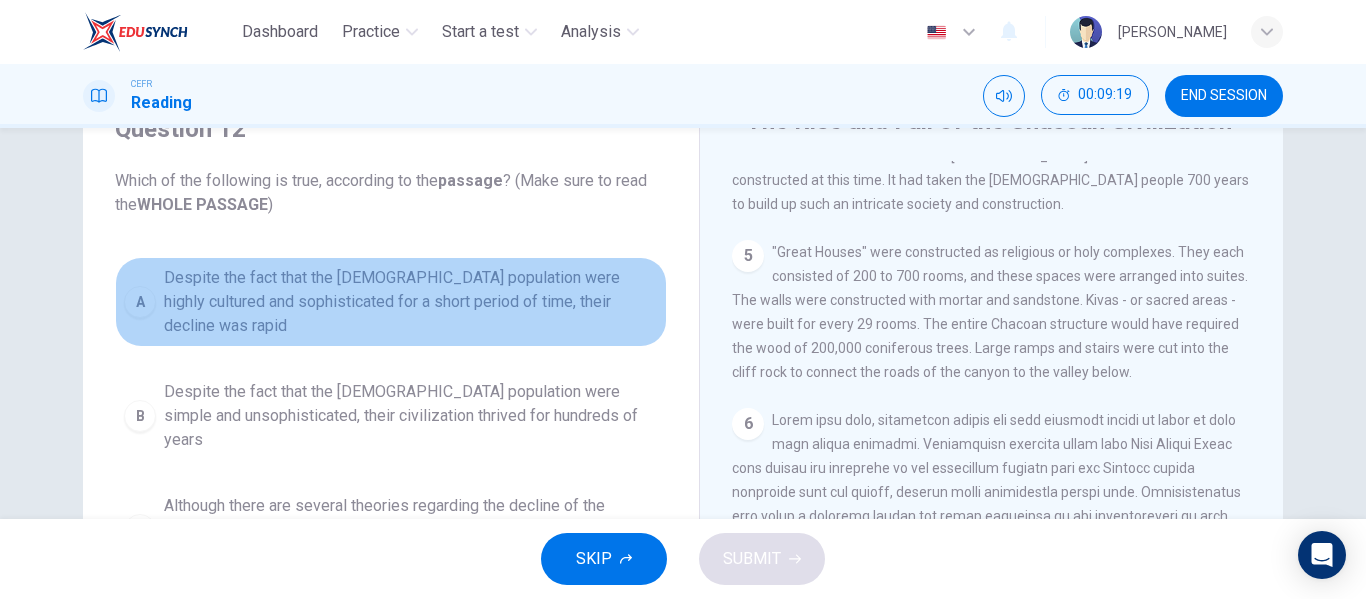 click on "Despite the fact that the [DEMOGRAPHIC_DATA] population were highly cultured and sophisticated for a short period of time, their decline was rapid" at bounding box center [411, 302] 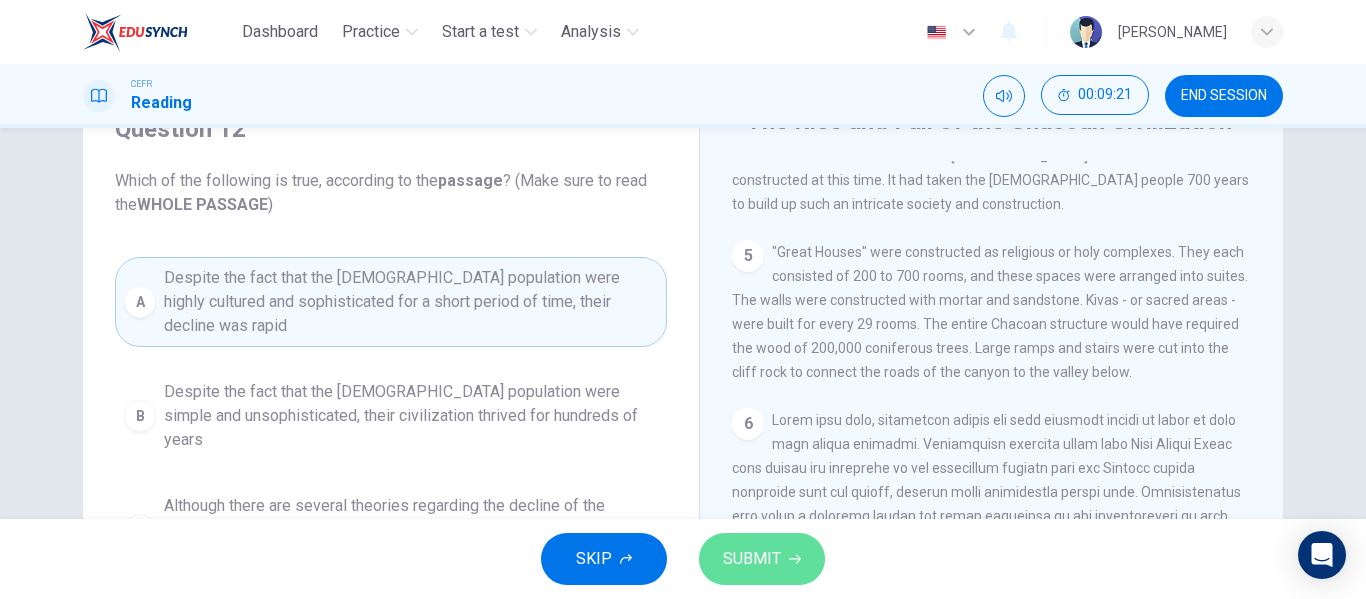 click on "SUBMIT" at bounding box center (752, 559) 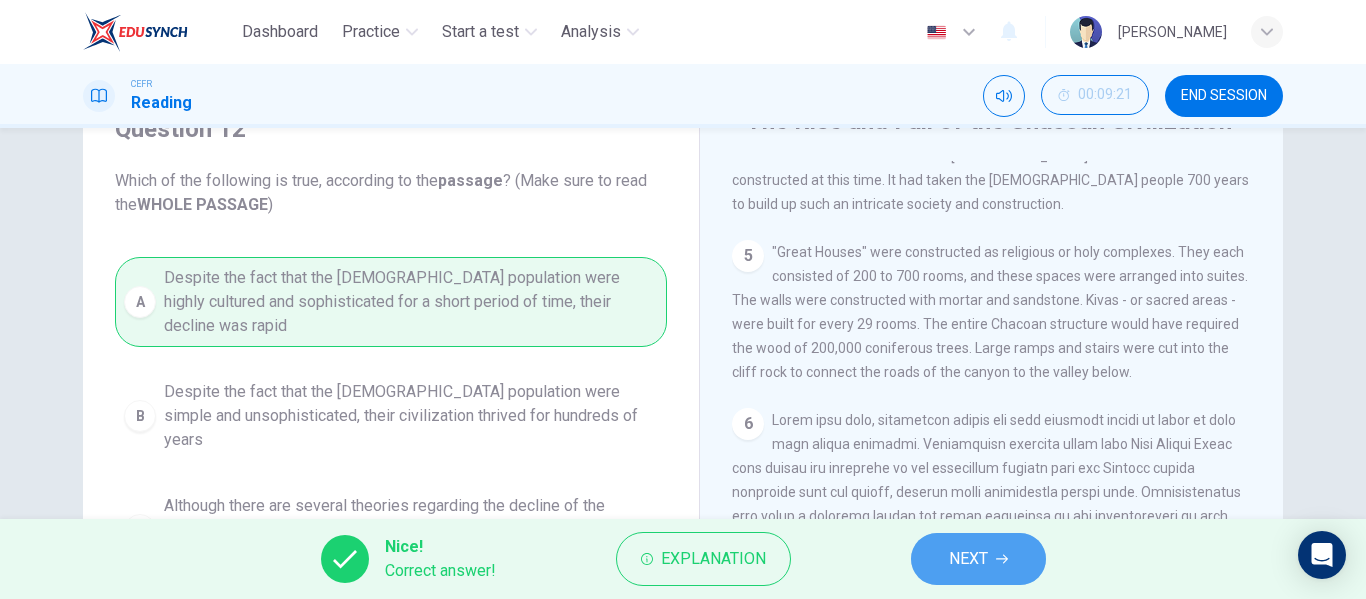 click on "NEXT" at bounding box center (978, 559) 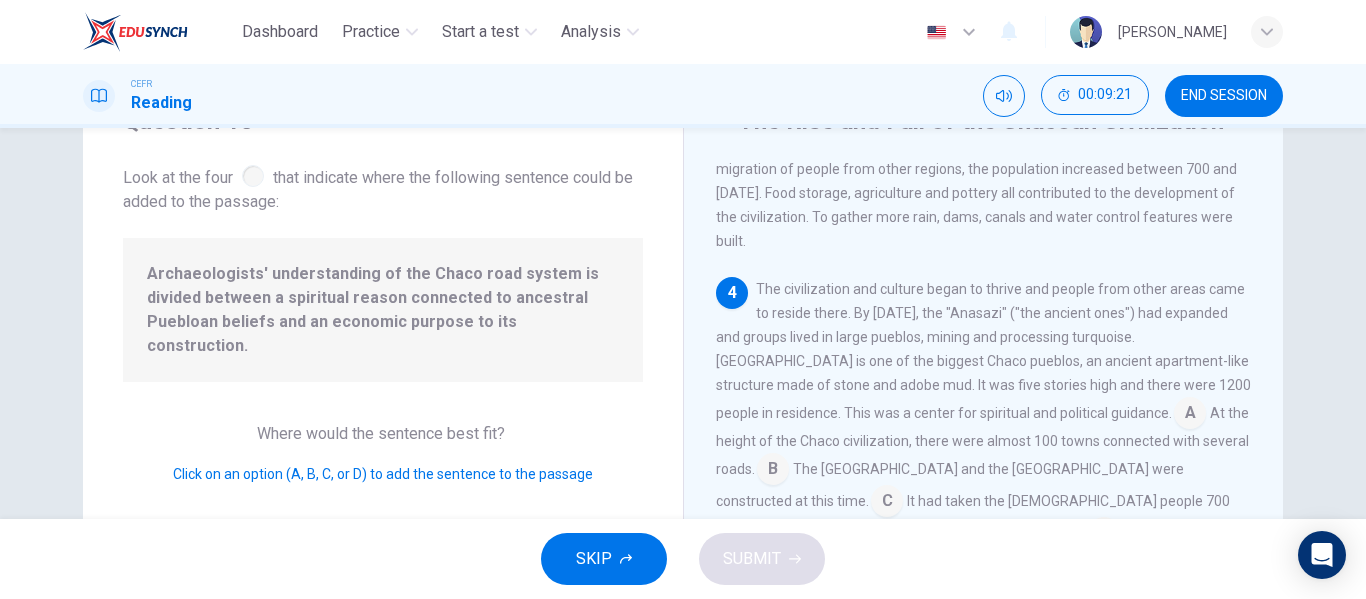 scroll, scrollTop: 494, scrollLeft: 0, axis: vertical 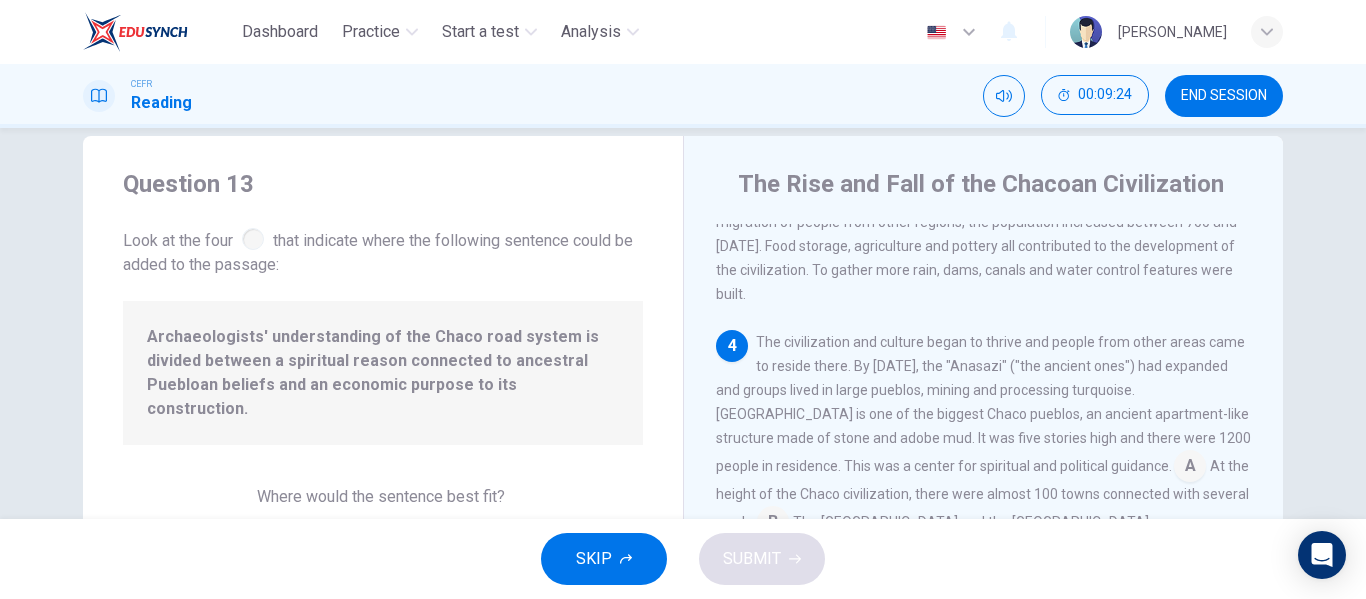 click at bounding box center (253, 239) 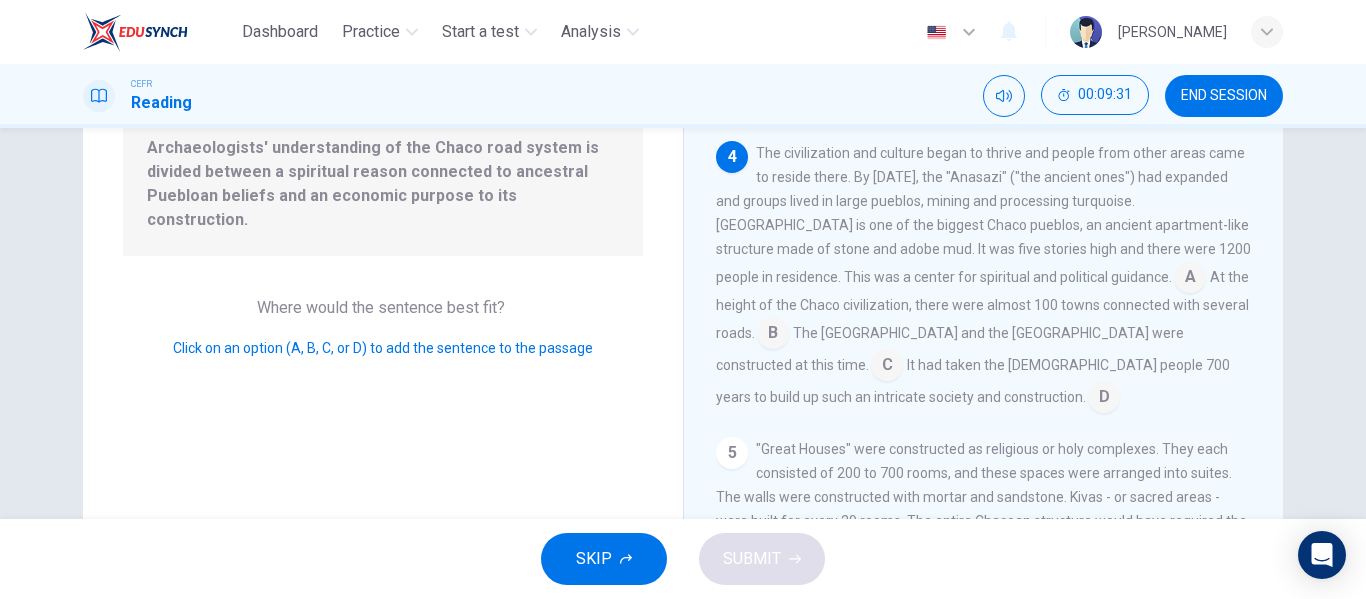 scroll, scrollTop: 235, scrollLeft: 0, axis: vertical 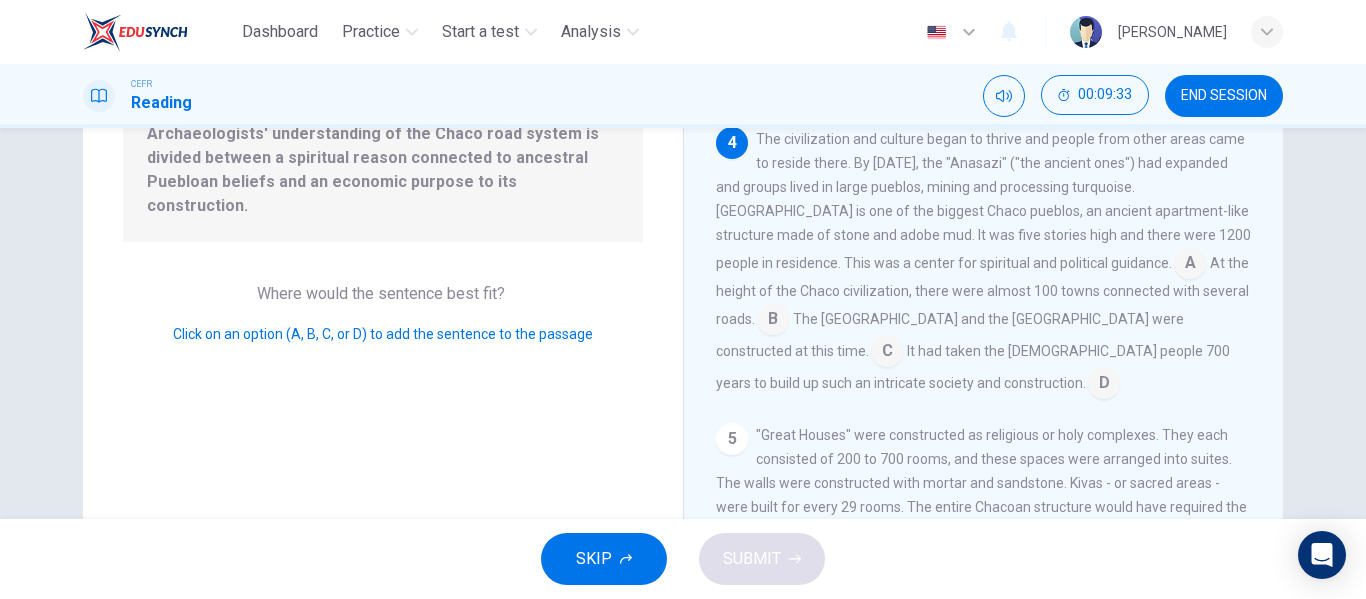 click at bounding box center (887, 353) 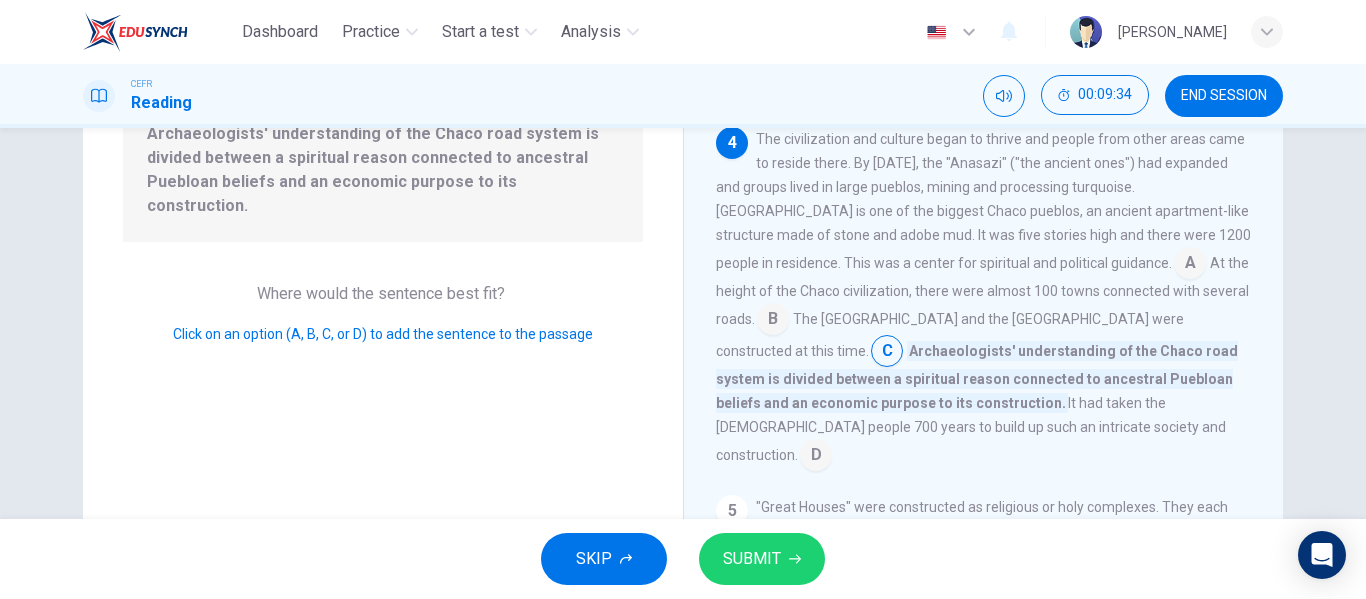 click at bounding box center (887, 353) 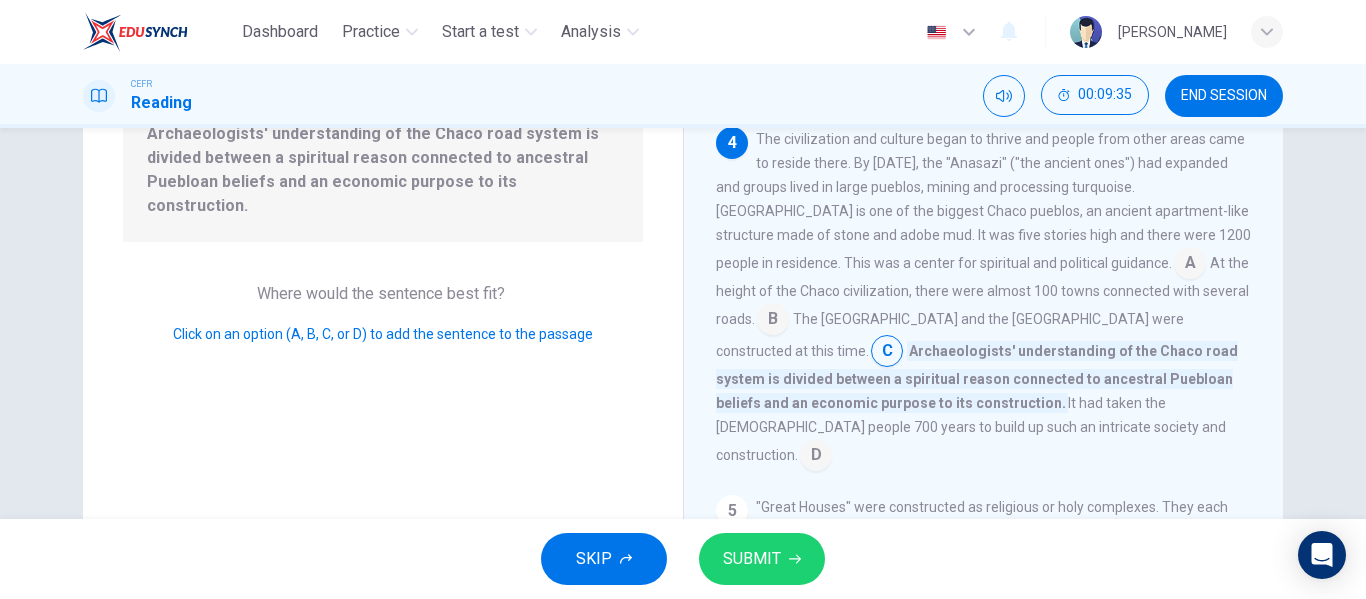 click on "The civilization and culture began to thrive and people from other areas came to reside there. By [DATE], the "Anasazi" ("the ancient ones") had expanded and groups lived in large pueblos, mining and processing turquoise. [GEOGRAPHIC_DATA] is one of the biggest Chaco pueblos, an ancient apartment-like structure made of stone and adobe mud. It was five stories high and there were 1200 people in residence. This was a center for spiritual and political guidance.  A  At the height of the Chaco civilization, there were almost 100 towns connected with several roads.  B  The [GEOGRAPHIC_DATA] and the [GEOGRAPHIC_DATA] were constructed at this time.  C Archaeologists' understanding of the Chaco road system is divided between a spiritual reason connected to ancestral Puebloan beliefs and an economic purpose to its construction.  It had taken the [DEMOGRAPHIC_DATA] people 700 years to build up such an intricate society and construction.  D" at bounding box center [984, 299] 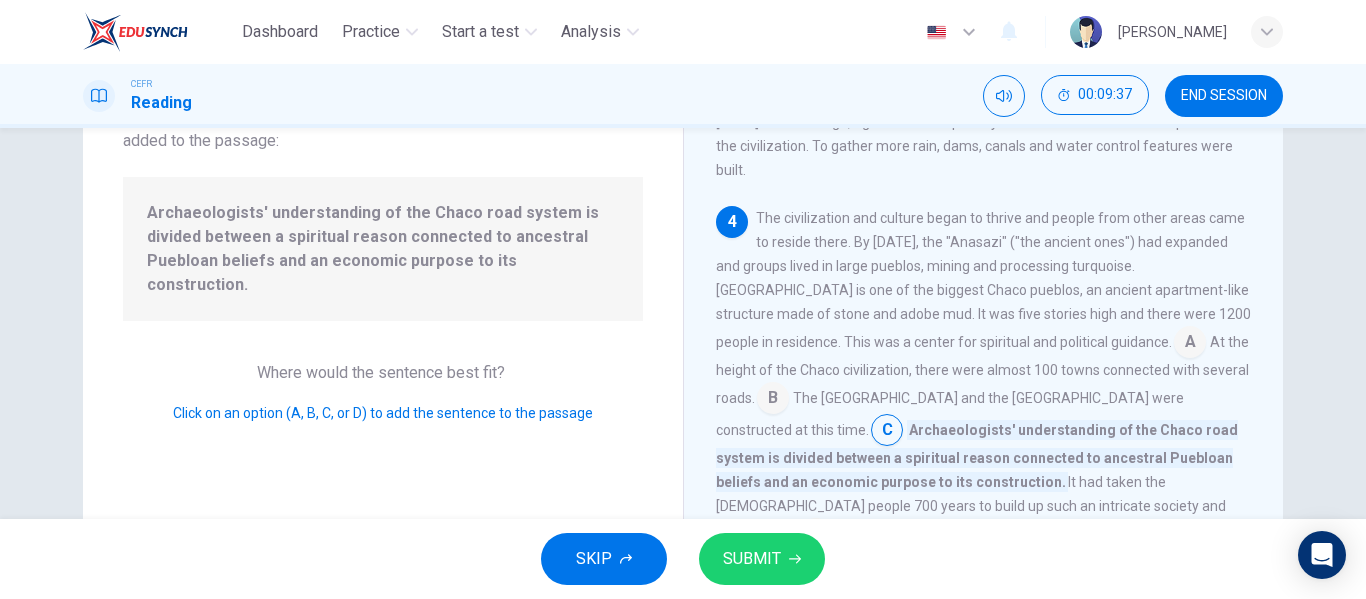 scroll, scrollTop: 155, scrollLeft: 0, axis: vertical 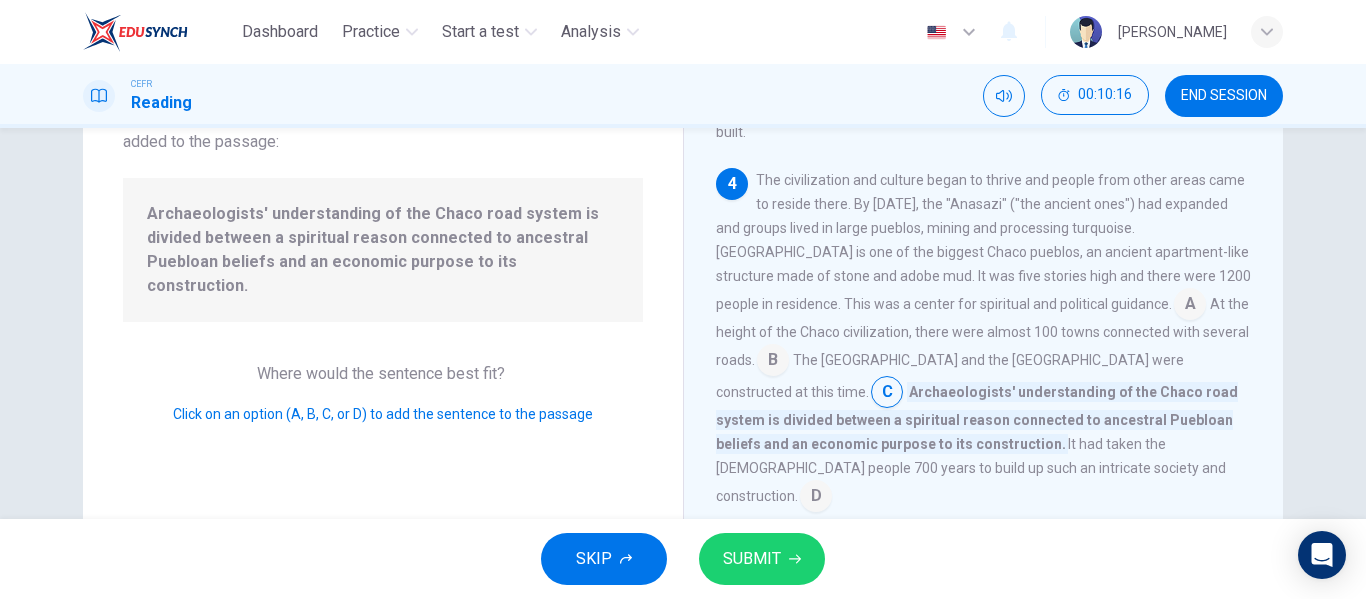 click at bounding box center (1190, 306) 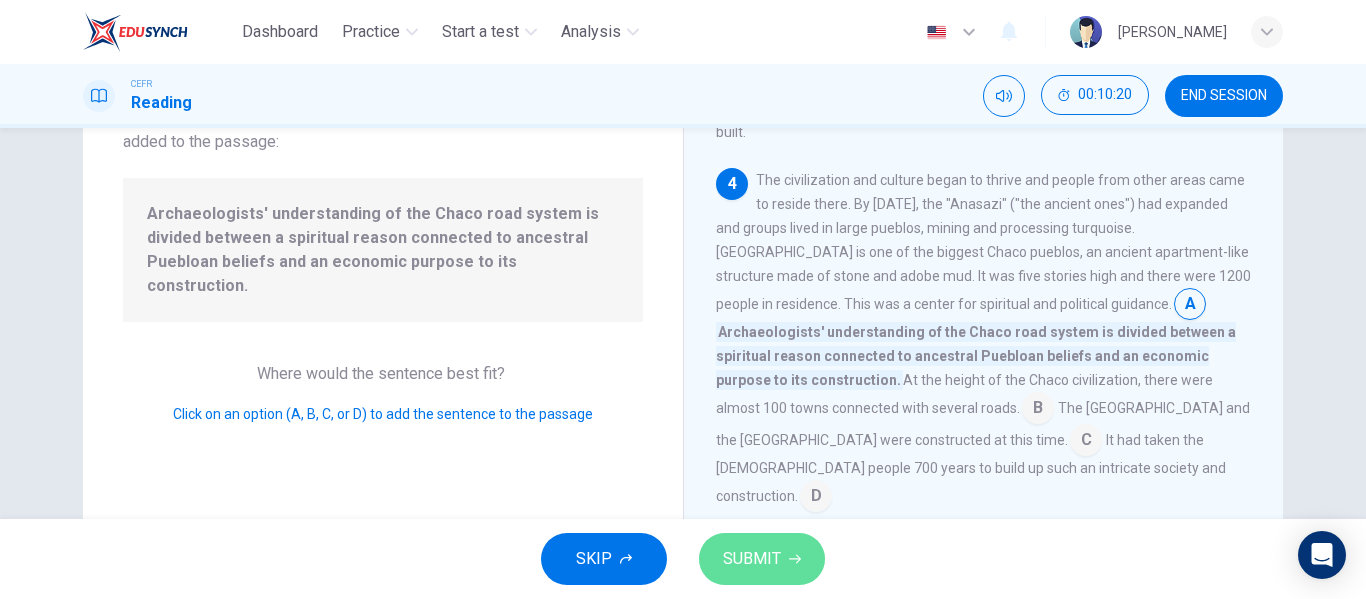 click on "SUBMIT" at bounding box center (752, 559) 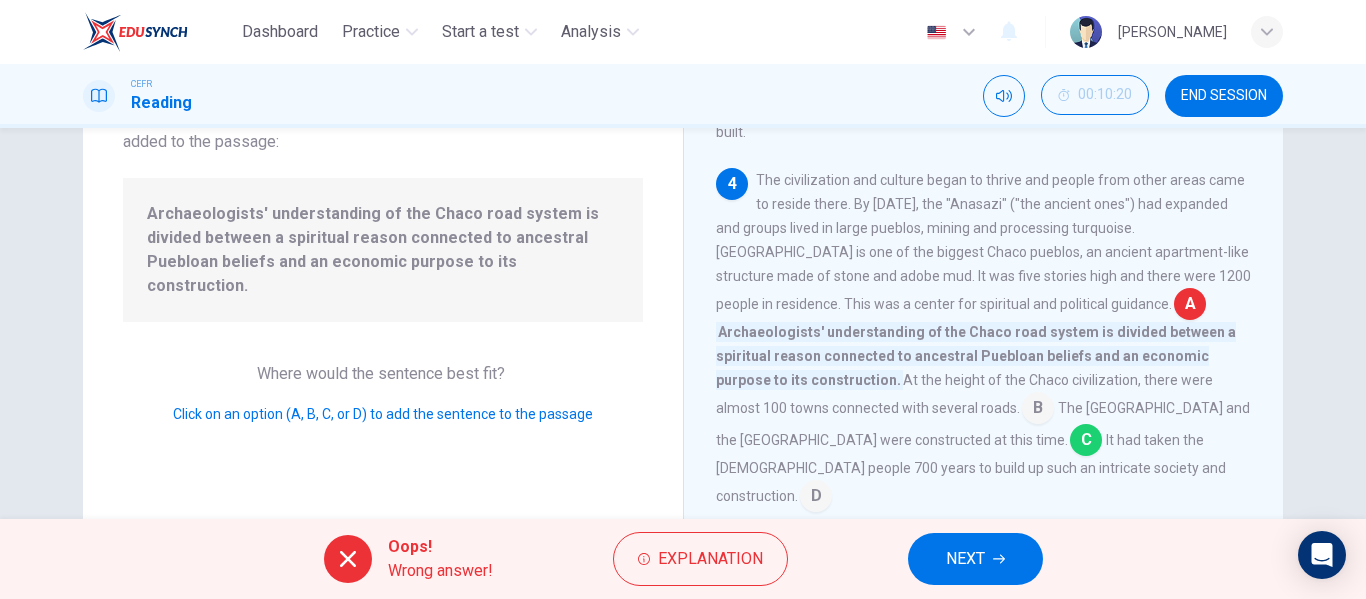 click on "NEXT" at bounding box center (975, 559) 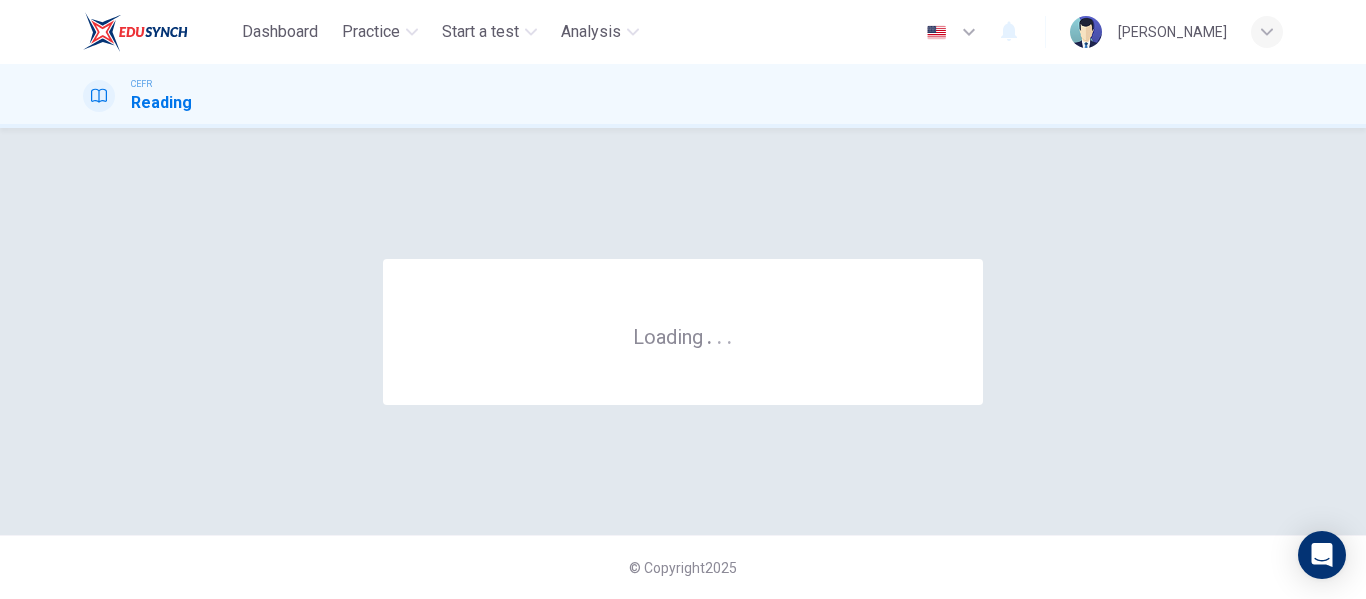 scroll, scrollTop: 0, scrollLeft: 0, axis: both 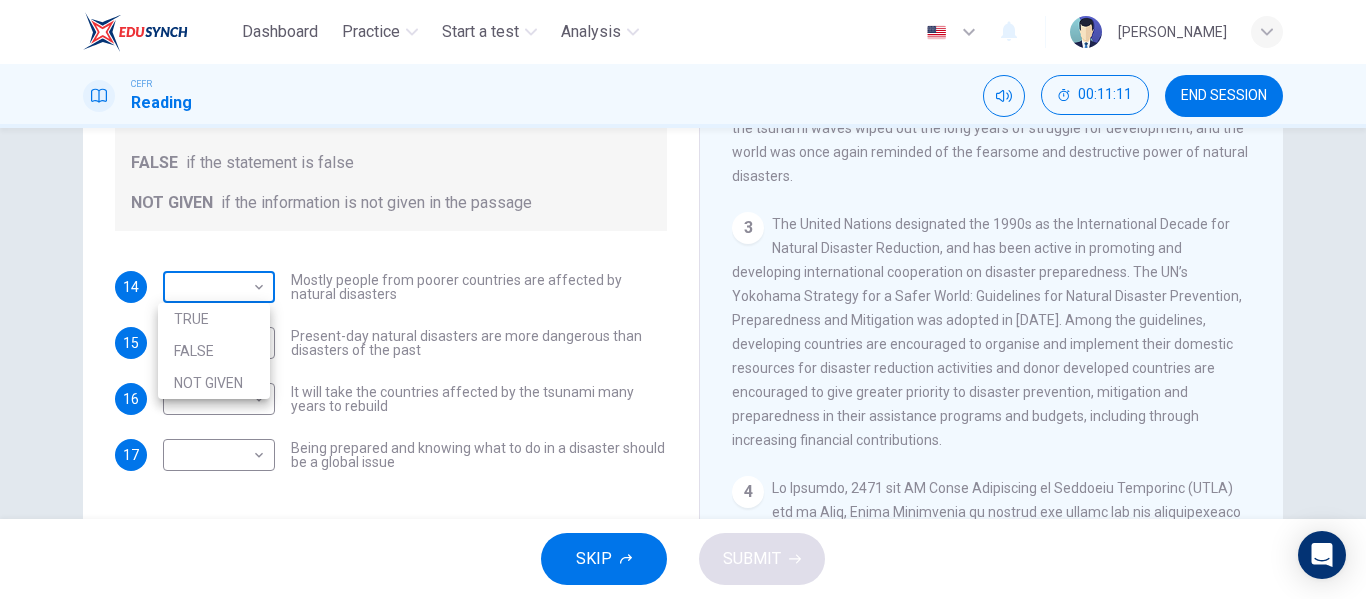 click on "Dashboard Practice Start a test Analysis English en ​ [PERSON_NAME] ZAMAN CEFR Reading 00:11:11 END SESSION Questions 14 - 17 Do the following statements agree with the information given in the Reading Passage?
In the boxes below, write TRUE if the statement is true FALSE if the statement is false NOT GIVEN if the information is not given in the passage 14 ​ ​ Mostly people from poorer countries are affected by natural disasters 15 ​ ​ Present-day natural disasters are more dangerous than disasters of the past 16 ​ ​ It will take the countries affected by the tsunami many years to rebuild 17 ​ ​ Being prepared and knowing what to do in a disaster should be a global issue Preparing for the Threat CLICK TO ZOOM Click to Zoom 1 2 3 4 5 6 SKIP SUBMIT EduSynch - Online Language Proficiency Testing
Dashboard Practice Start a test Analysis Notifications © Copyright  2025 TRUE FALSE NOT GIVEN" at bounding box center [683, 299] 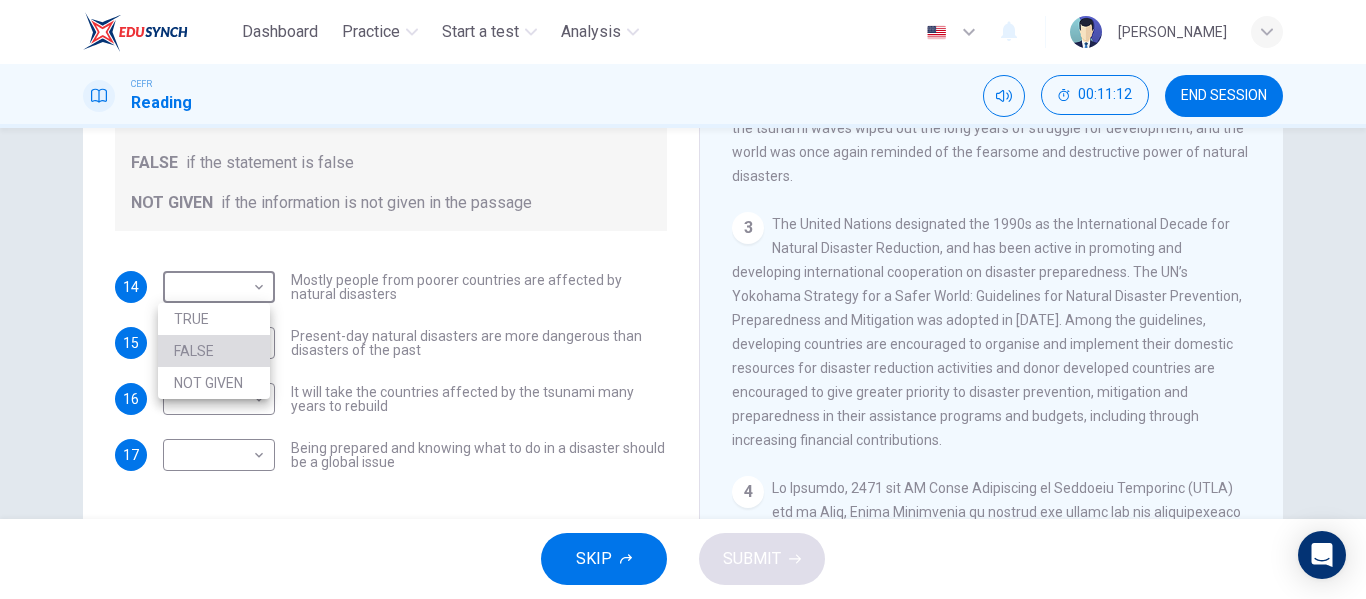 click on "FALSE" at bounding box center (214, 351) 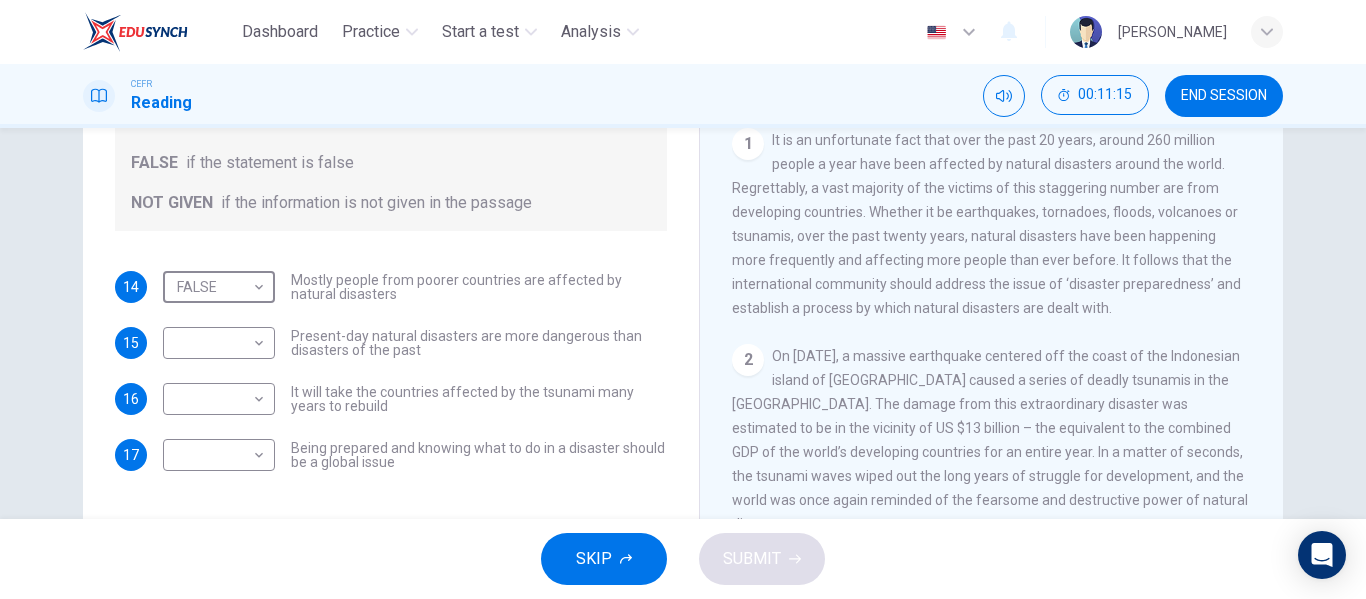 scroll, scrollTop: 224, scrollLeft: 0, axis: vertical 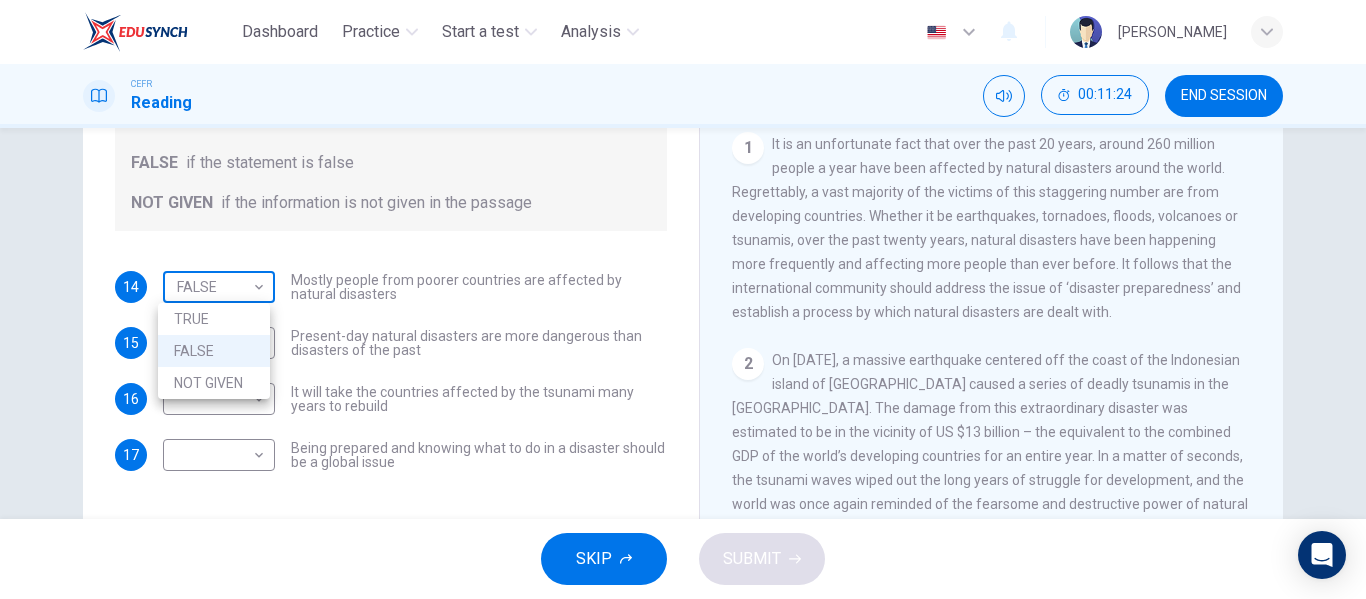 click on "Dashboard Practice Start a test Analysis English en ​ [PERSON_NAME] ZAMAN CEFR Reading 00:11:24 END SESSION Questions 14 - 17 Do the following statements agree with the information given in the Reading Passage?
In the boxes below, write TRUE if the statement is true FALSE if the statement is false NOT GIVEN if the information is not given in the passage 14 FALSE FALSE ​ Mostly people from poorer countries are affected by natural disasters 15 ​ ​ Present-day natural disasters are more dangerous than disasters of the past 16 ​ ​ It will take the countries affected by the tsunami many years to rebuild 17 ​ ​ Being prepared and knowing what to do in a disaster should be a global issue Preparing for the Threat CLICK TO ZOOM Click to Zoom 1 2 3 4 5 6 SKIP SUBMIT EduSynch - Online Language Proficiency Testing
Dashboard Practice Start a test Analysis Notifications © Copyright  2025 TRUE FALSE NOT GIVEN" at bounding box center [683, 299] 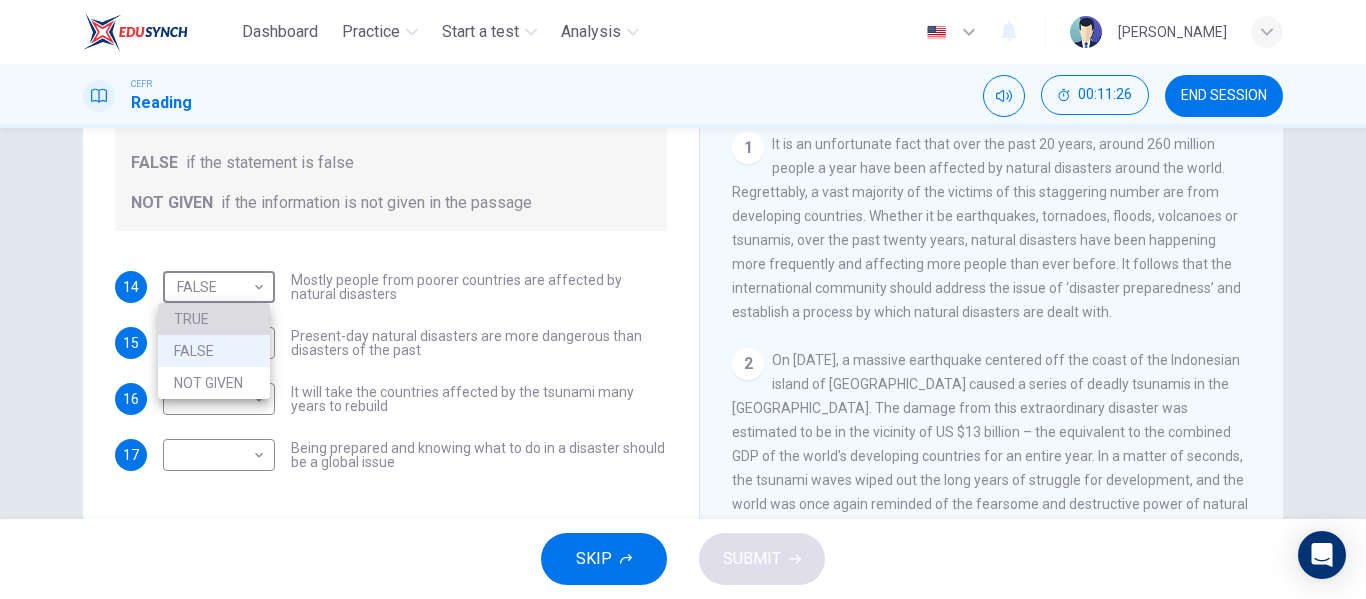 click on "TRUE" at bounding box center (214, 319) 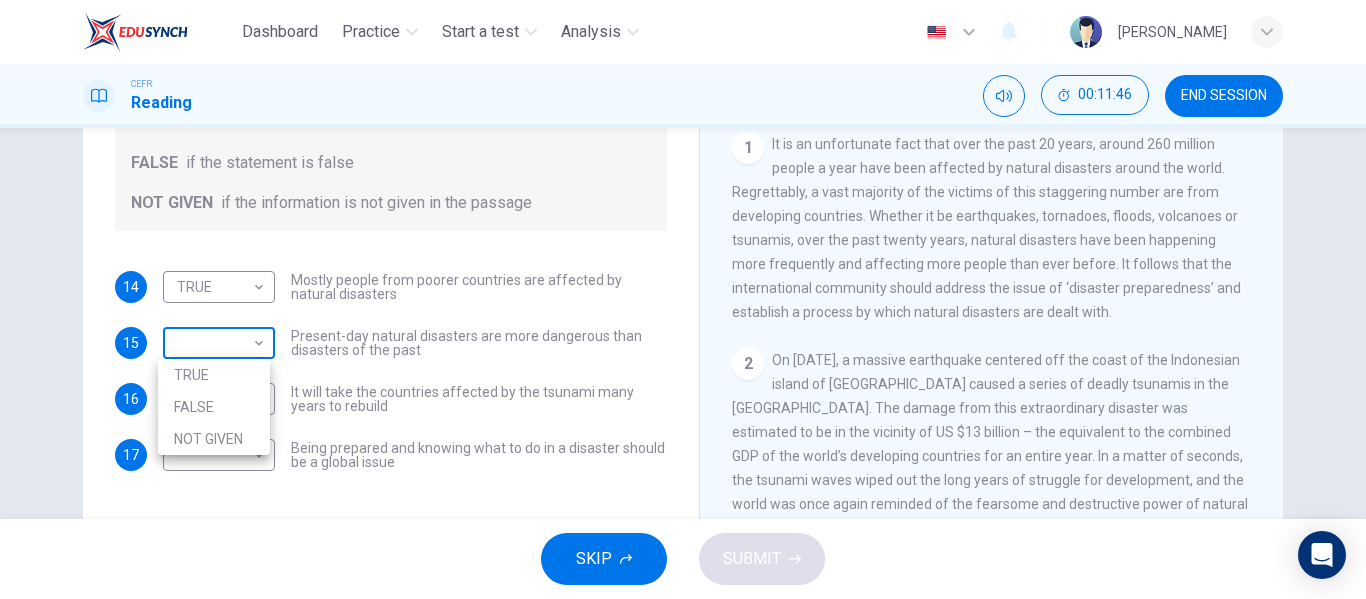 click on "Dashboard Practice Start a test Analysis English en ​ [PERSON_NAME] ZAMAN CEFR Reading 00:11:46 END SESSION Questions 14 - 17 Do the following statements agree with the information given in the Reading Passage?
In the boxes below, write TRUE if the statement is true FALSE if the statement is false NOT GIVEN if the information is not given in the passage 14 TRUE TRUE ​ Mostly people from poorer countries are affected by natural disasters 15 ​ ​ Present-day natural disasters are more dangerous than disasters of the past 16 ​ ​ It will take the countries affected by the tsunami many years to rebuild 17 ​ ​ Being prepared and knowing what to do in a disaster should be a global issue Preparing for the Threat CLICK TO ZOOM Click to Zoom 1 2 3 4 5 6 SKIP SUBMIT EduSynch - Online Language Proficiency Testing
Dashboard Practice Start a test Analysis Notifications © Copyright  2025 TRUE FALSE NOT GIVEN" at bounding box center [683, 299] 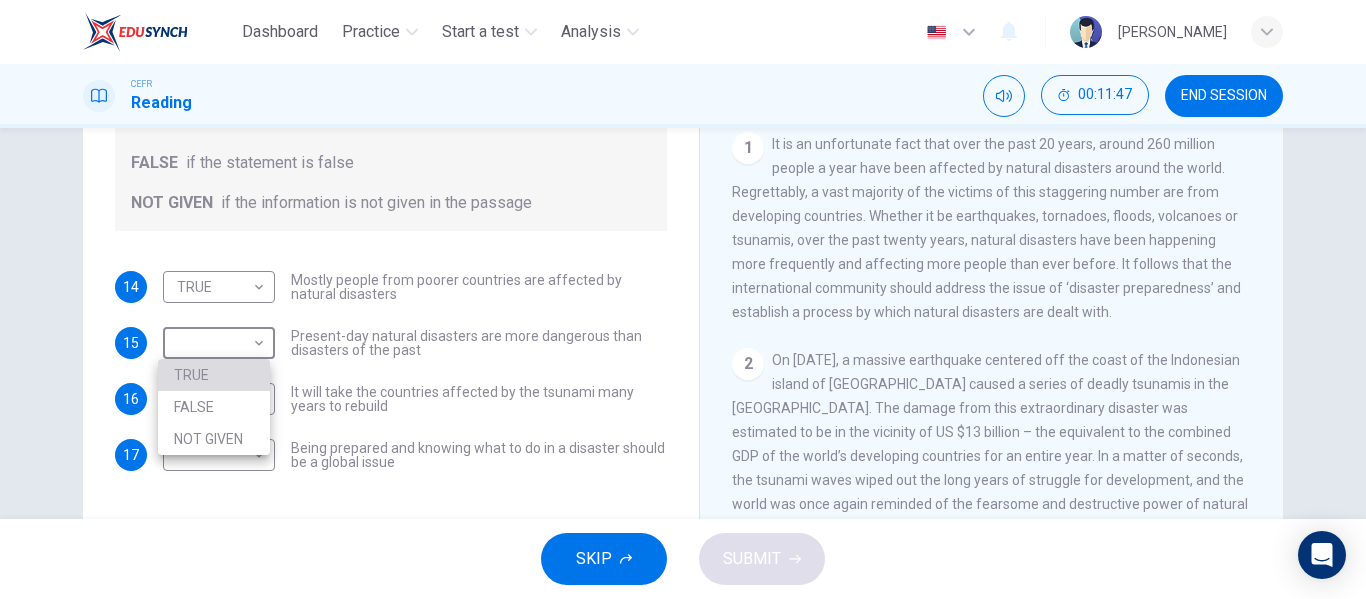 click on "TRUE" at bounding box center (214, 375) 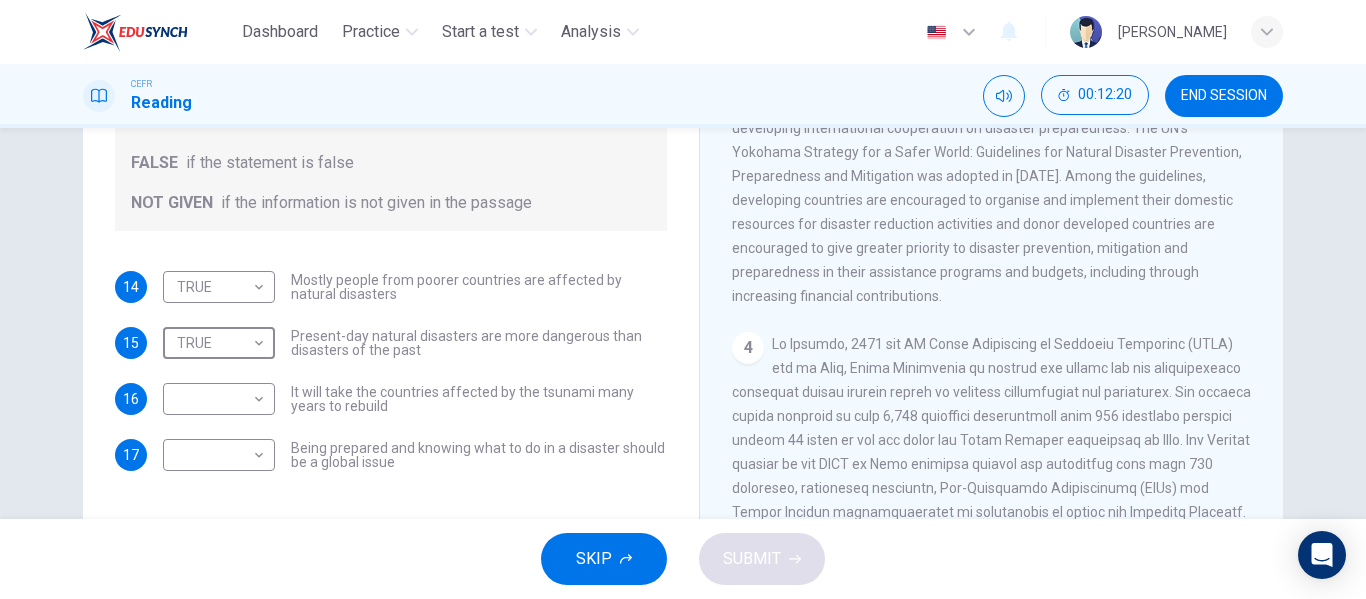 scroll, scrollTop: 721, scrollLeft: 0, axis: vertical 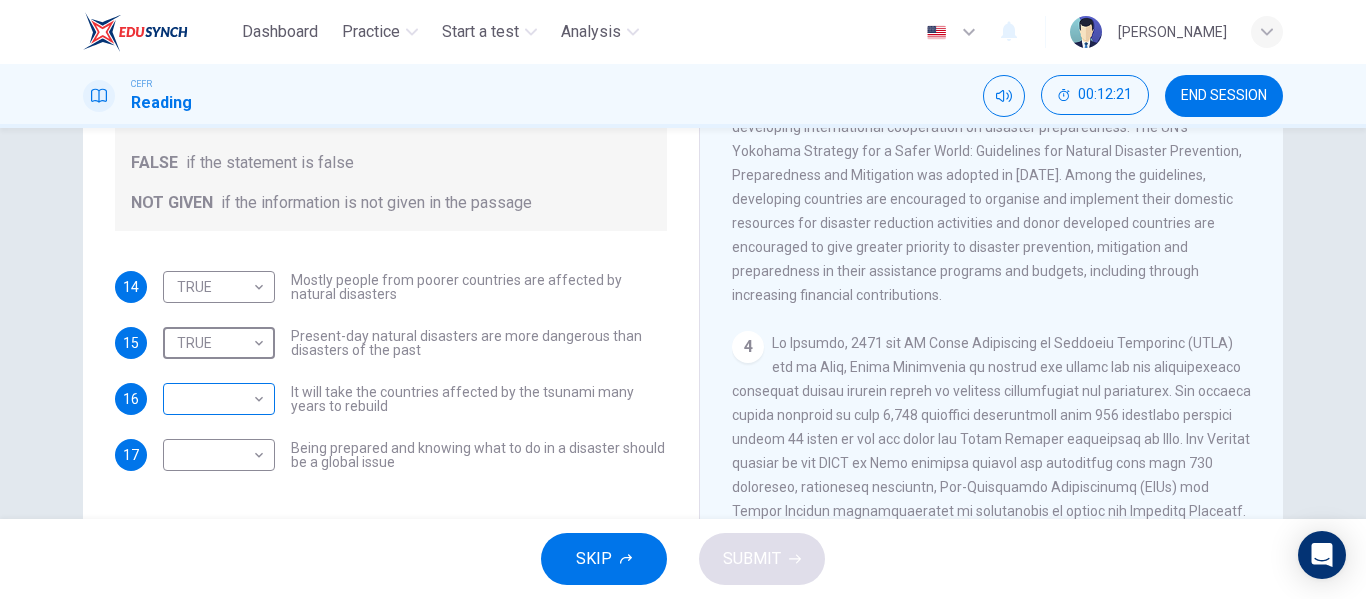 click on "​ ​" at bounding box center (219, 399) 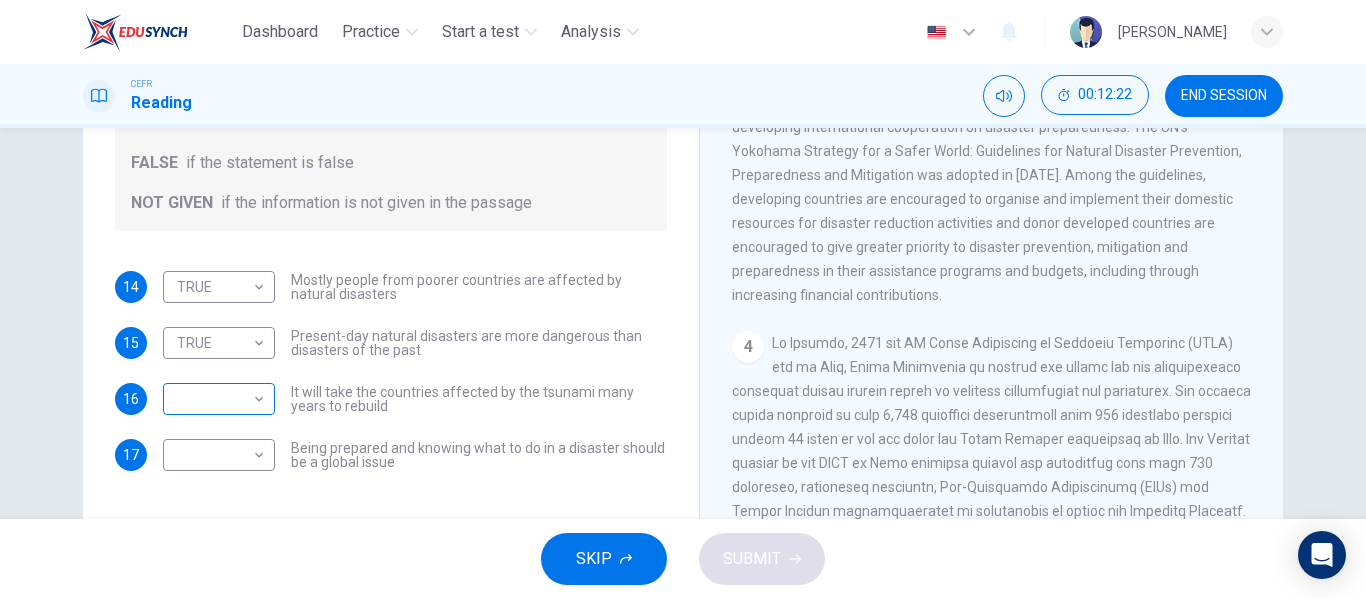 click on "​ ​" at bounding box center (219, 399) 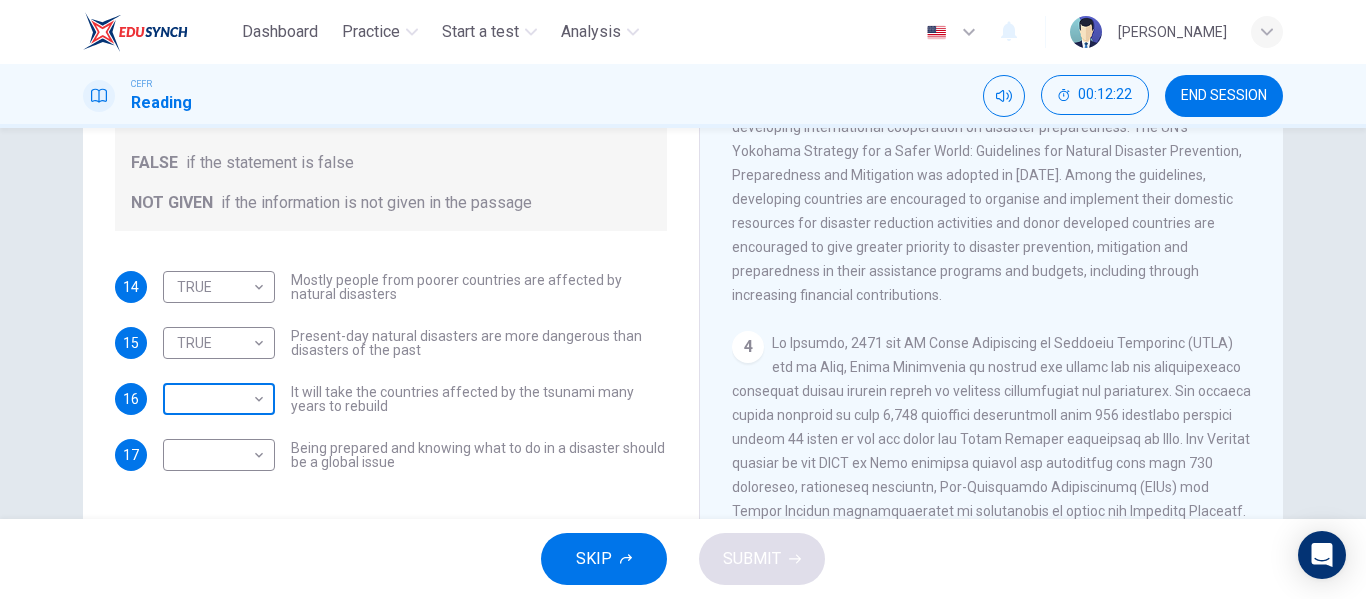 click on "​ ​" at bounding box center (219, 399) 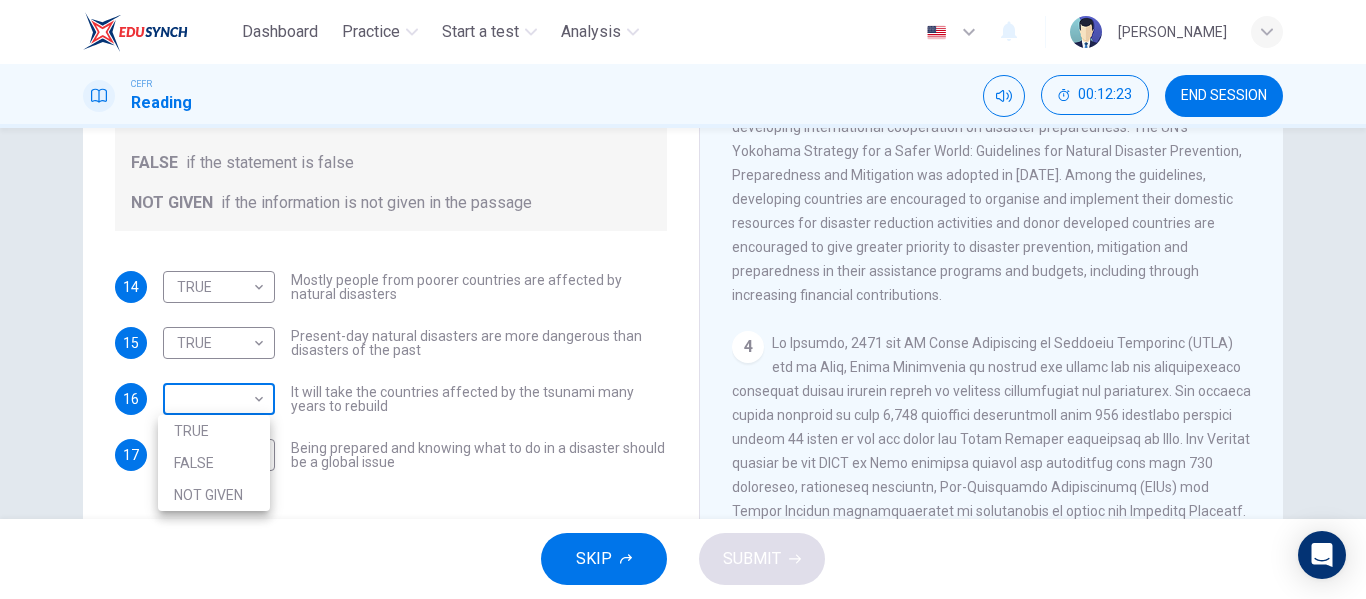 click on "Dashboard Practice Start a test Analysis English en ​ [PERSON_NAME] ZAMAN CEFR Reading 00:12:23 END SESSION Questions 14 - 17 Do the following statements agree with the information given in the Reading Passage?
In the boxes below, write TRUE if the statement is true FALSE if the statement is false NOT GIVEN if the information is not given in the passage 14 TRUE TRUE ​ Mostly people from poorer countries are affected by natural disasters 15 TRUE TRUE ​ Present-day natural disasters are more dangerous than disasters of the past 16 ​ ​ It will take the countries affected by the tsunami many years to rebuild 17 ​ ​ Being prepared and knowing what to do in a disaster should be a global issue Preparing for the Threat CLICK TO ZOOM Click to Zoom 1 2 3 4 5 6 SKIP SUBMIT EduSynch - Online Language Proficiency Testing
Dashboard Practice Start a test Analysis Notifications © Copyright  2025 TRUE FALSE NOT GIVEN" at bounding box center (683, 299) 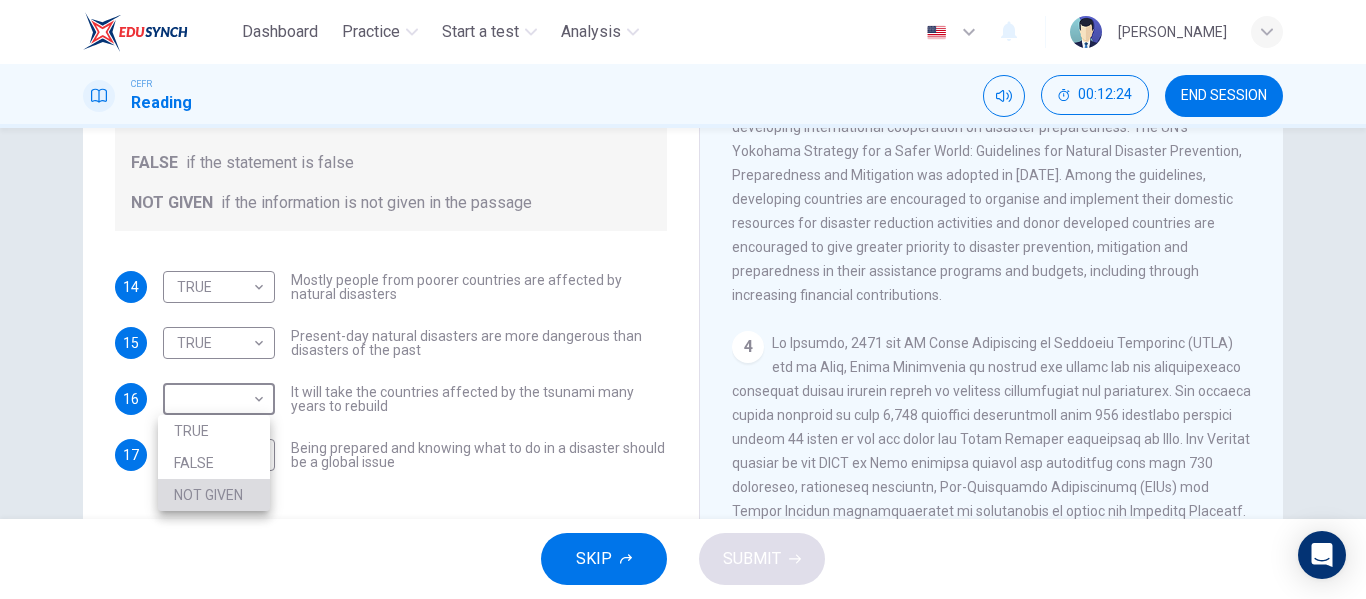 click on "NOT GIVEN" at bounding box center (214, 495) 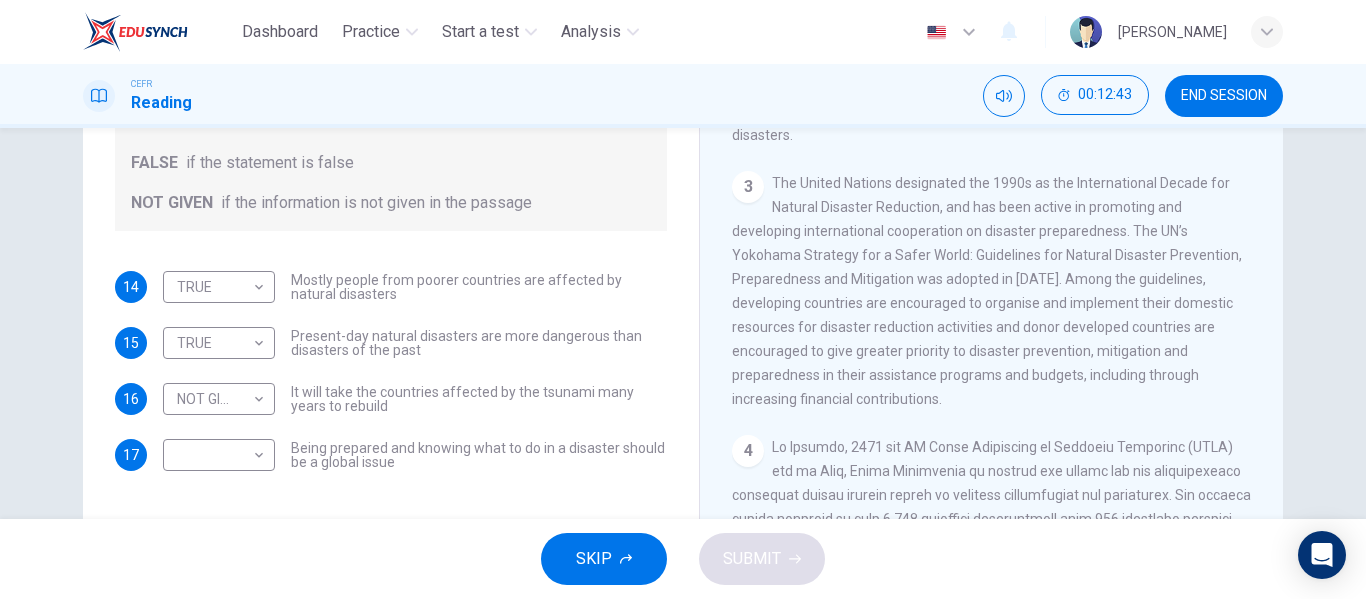 scroll, scrollTop: 616, scrollLeft: 0, axis: vertical 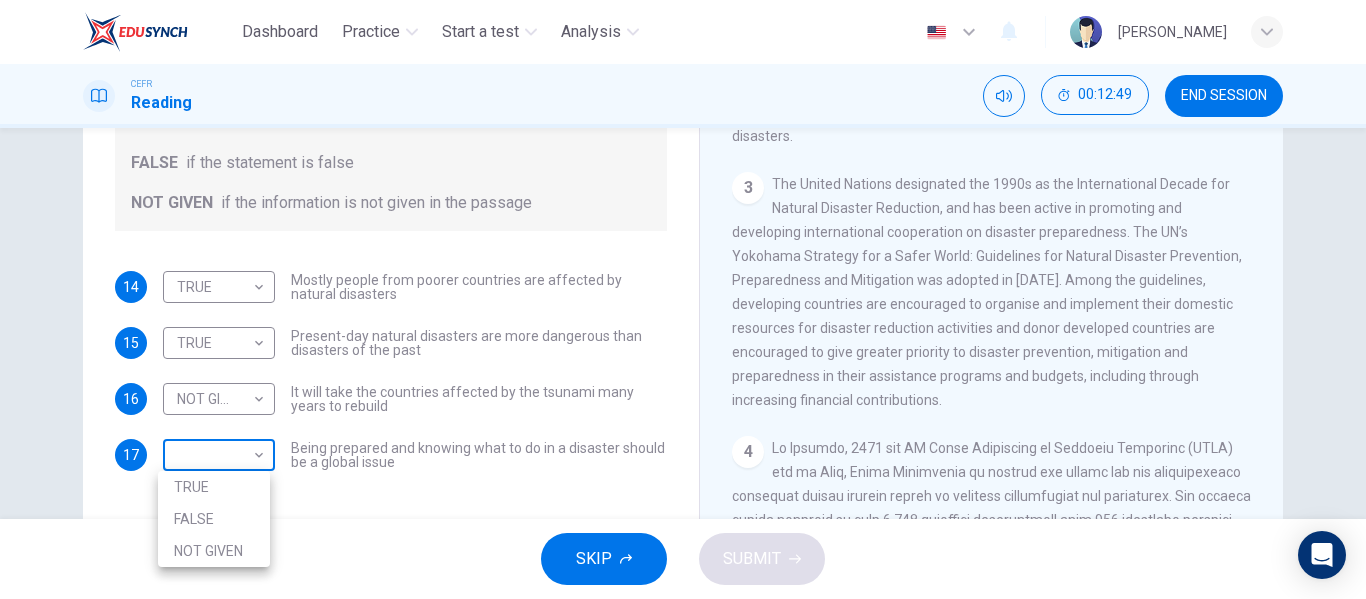 click on "Dashboard Practice Start a test Analysis English en ​ [PERSON_NAME] ZAMAN CEFR Reading 00:12:49 END SESSION Questions 14 - 17 Do the following statements agree with the information given in the Reading Passage?
In the boxes below, write TRUE if the statement is true FALSE if the statement is false NOT GIVEN if the information is not given in the passage 14 TRUE TRUE ​ Mostly people from poorer countries are affected by natural disasters 15 TRUE TRUE ​ Present-day natural disasters are more dangerous than disasters of the past 16 NOT GIVEN NOT GIVEN ​ It will take the countries affected by the tsunami many years to rebuild 17 ​ ​ Being prepared and knowing what to do in a disaster should be a global issue Preparing for the Threat CLICK TO ZOOM Click to Zoom 1 2 3 4 5 6 SKIP SUBMIT EduSynch - Online Language Proficiency Testing
Dashboard Practice Start a test Analysis Notifications © Copyright  2025 TRUE FALSE NOT GIVEN" at bounding box center (683, 299) 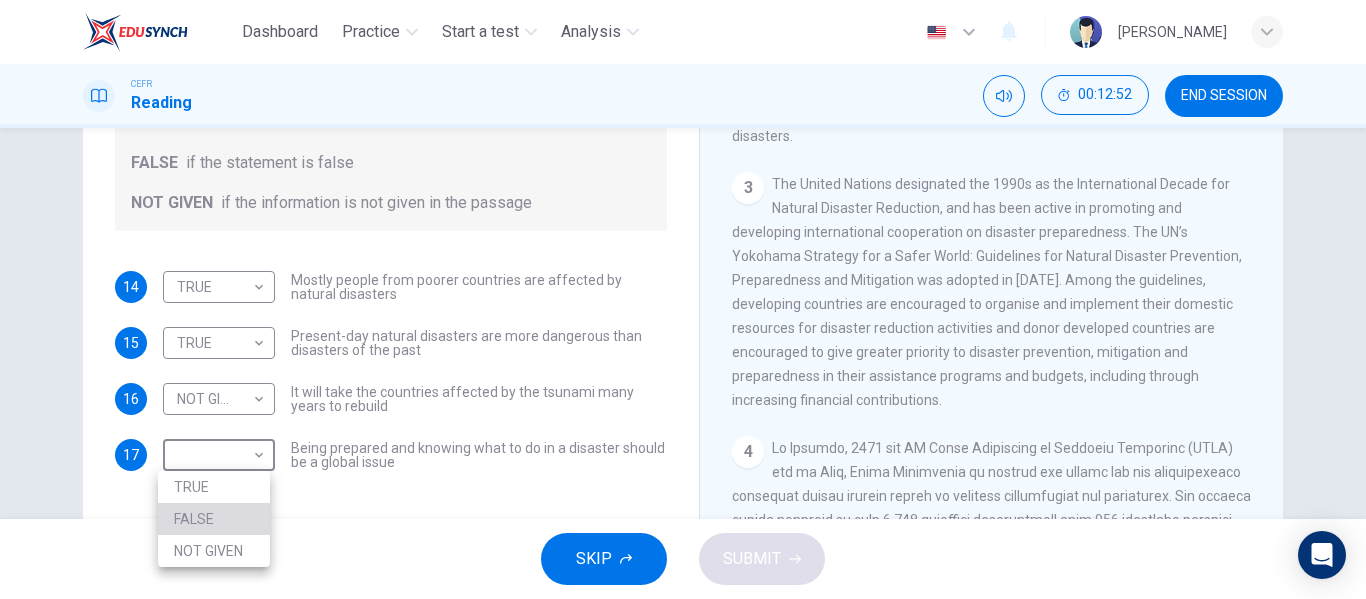 click on "FALSE" at bounding box center (214, 519) 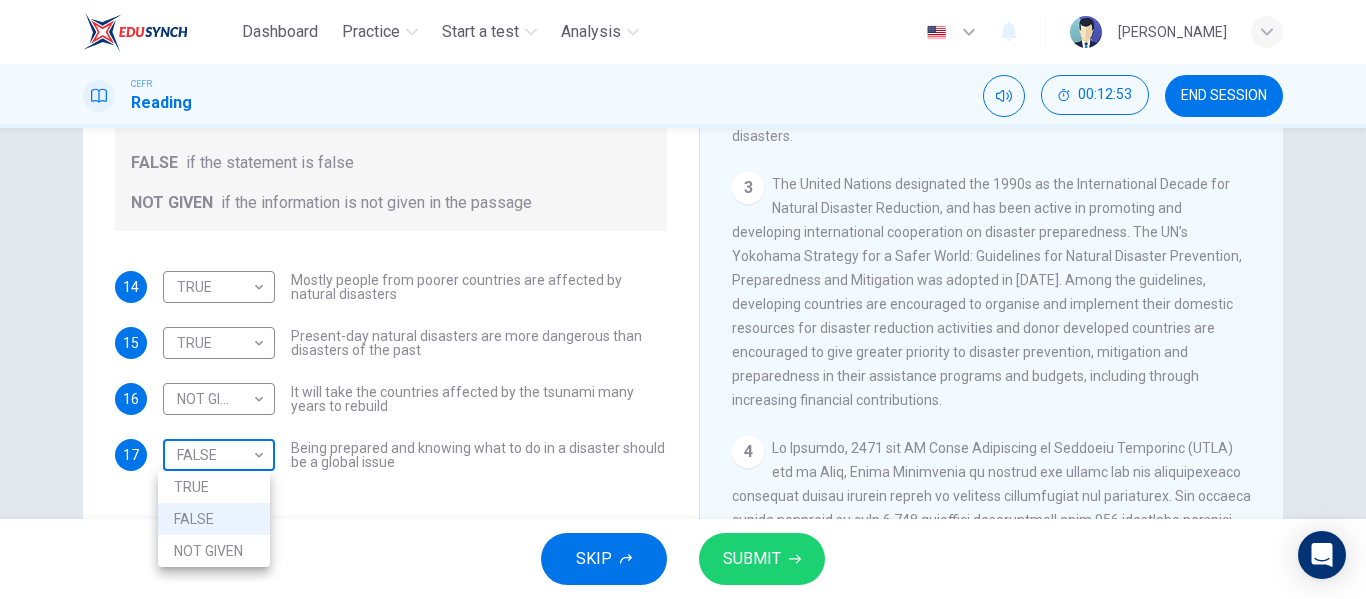 click on "Dashboard Practice Start a test Analysis English en ​ [PERSON_NAME] ZAMAN CEFR Reading 00:12:53 END SESSION Questions 14 - 17 Do the following statements agree with the information given in the Reading Passage?
In the boxes below, write TRUE if the statement is true FALSE if the statement is false NOT GIVEN if the information is not given in the passage 14 TRUE TRUE ​ Mostly people from poorer countries are affected by natural disasters 15 TRUE TRUE ​ Present-day natural disasters are more dangerous than disasters of the past 16 NOT GIVEN NOT GIVEN ​ It will take the countries affected by the tsunami many years to rebuild 17 FALSE FALSE ​ Being prepared and knowing what to do in a disaster should be a global issue Preparing for the Threat CLICK TO ZOOM Click to Zoom 1 2 3 4 5 6 SKIP SUBMIT EduSynch - Online Language Proficiency Testing
Dashboard Practice Start a test Analysis Notifications © Copyright  2025 TRUE FALSE NOT GIVEN" at bounding box center [683, 299] 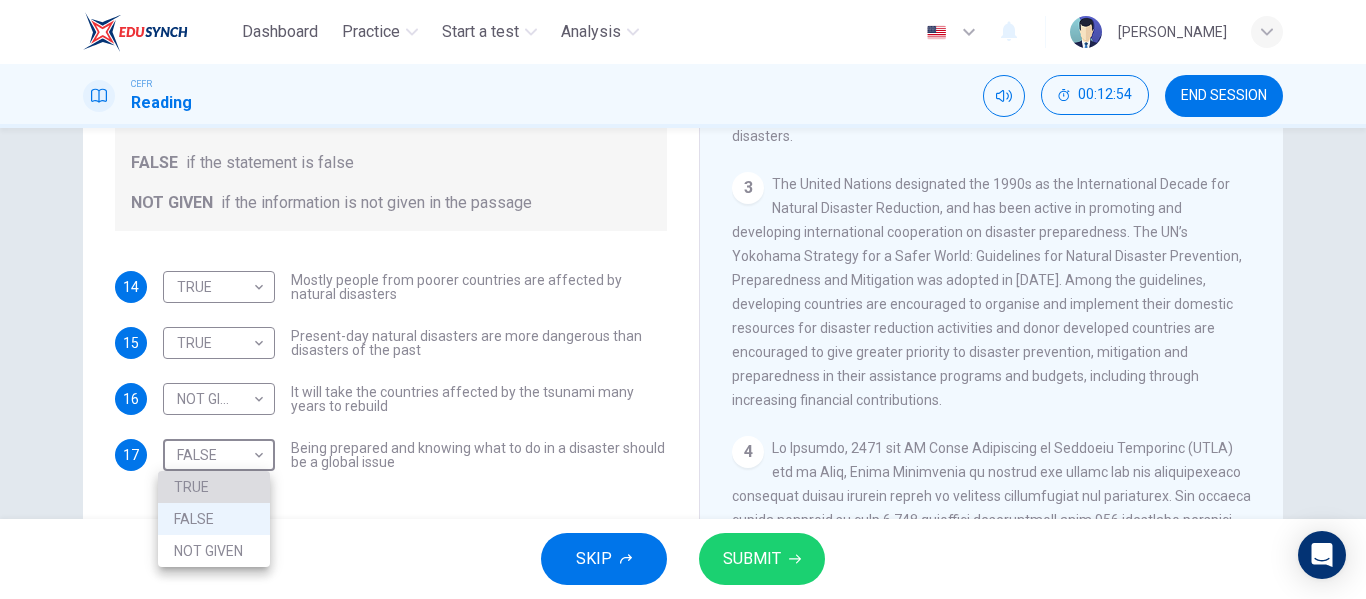 click on "TRUE" at bounding box center [214, 487] 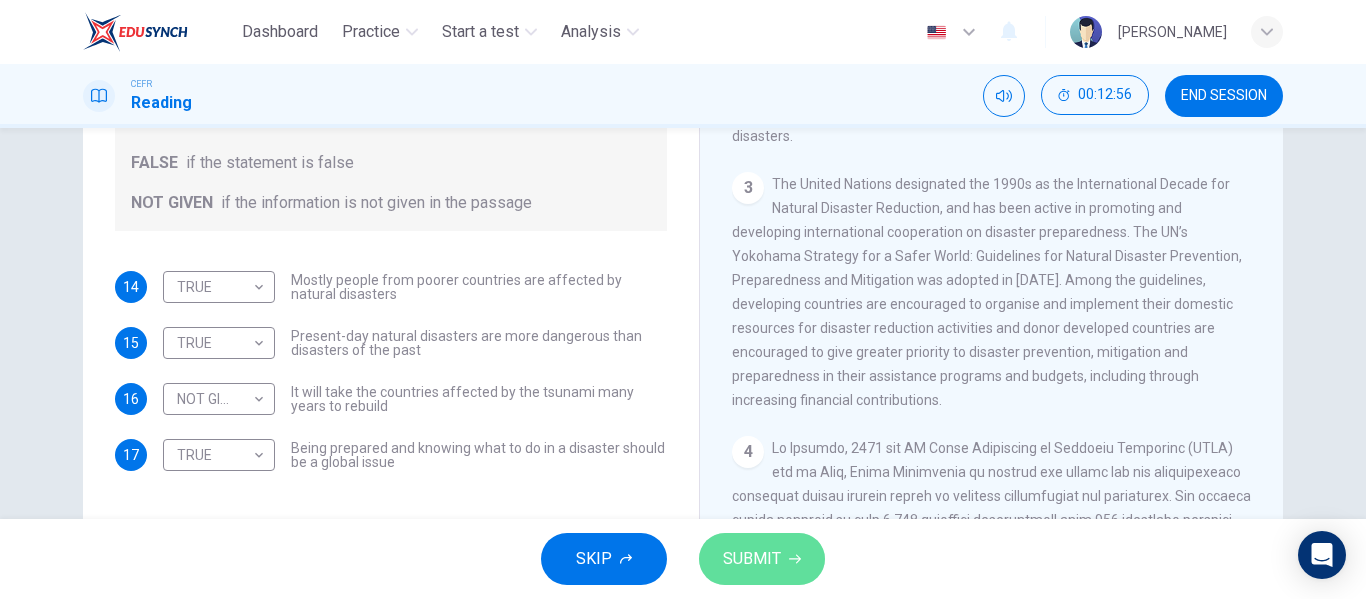 click on "SUBMIT" at bounding box center [762, 559] 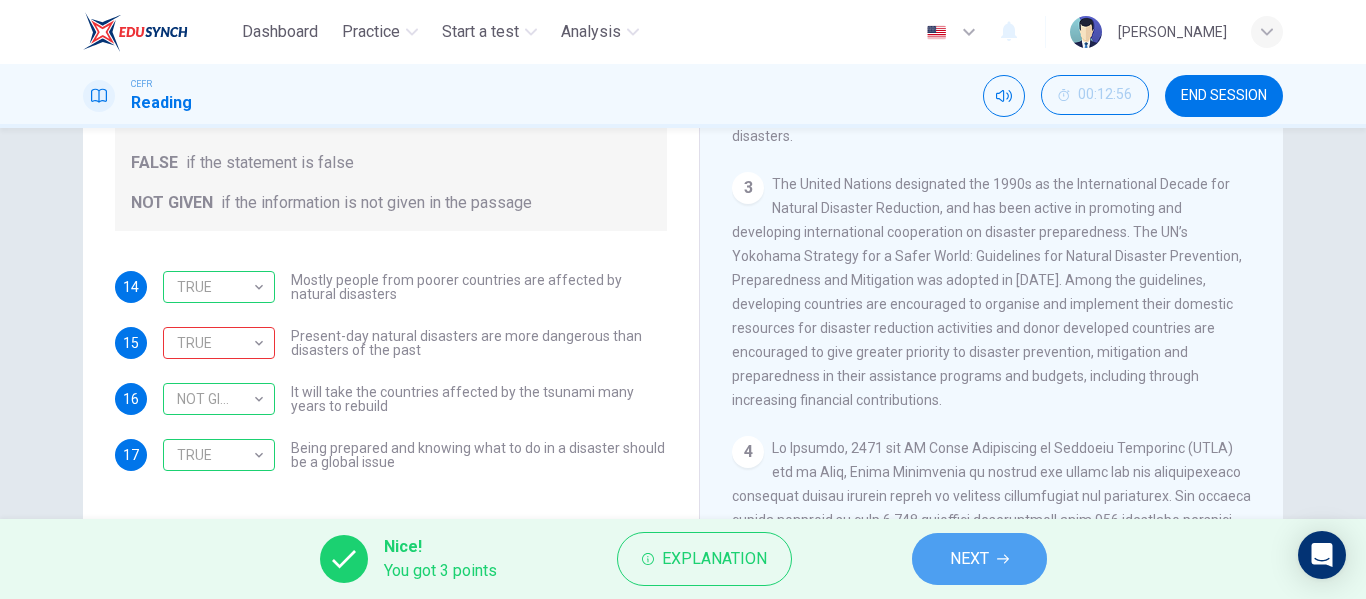 click on "NEXT" at bounding box center (979, 559) 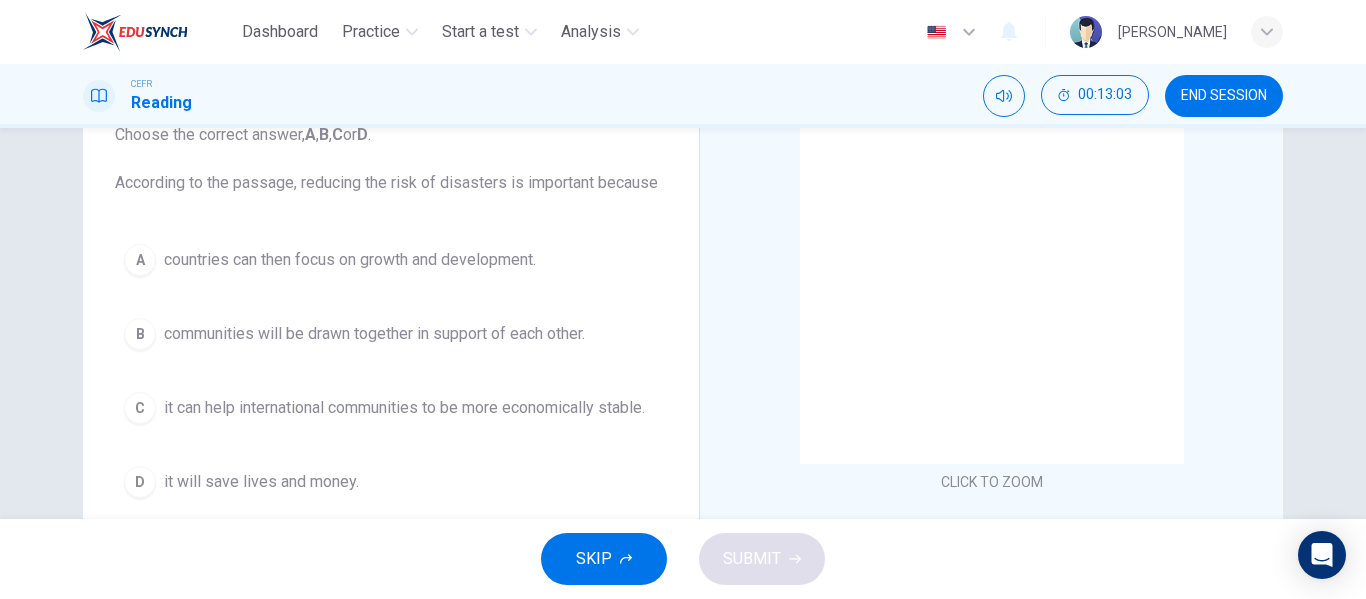 scroll, scrollTop: 144, scrollLeft: 0, axis: vertical 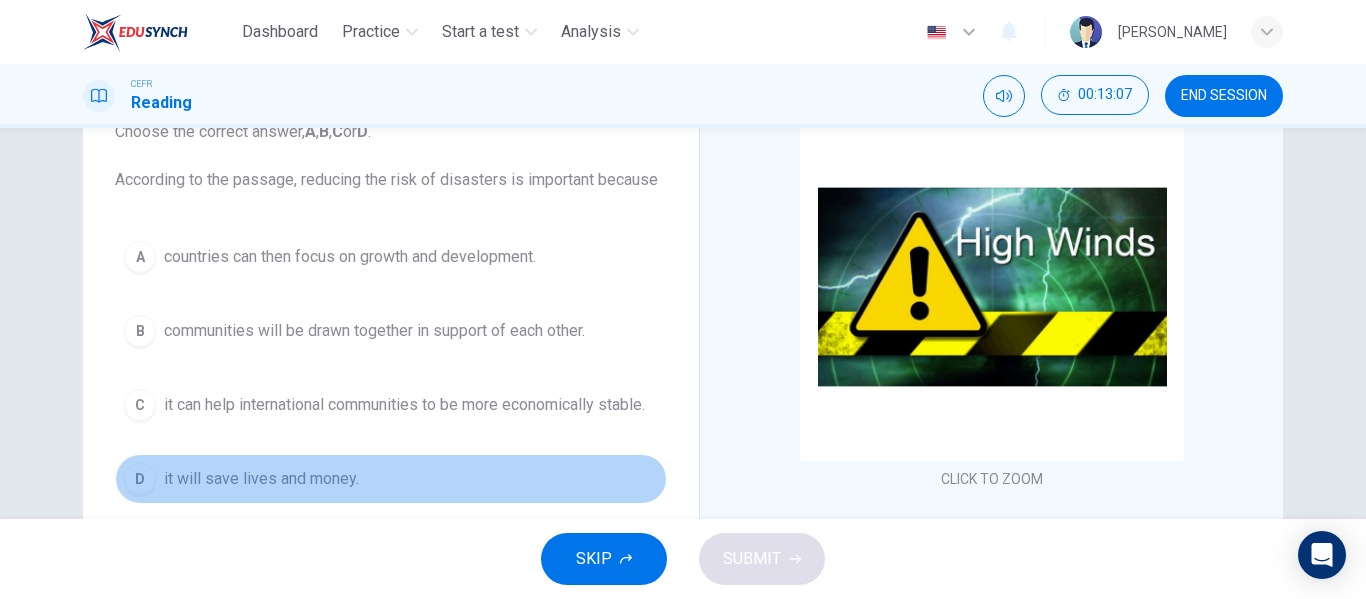 click on "it will save lives and money." at bounding box center [261, 479] 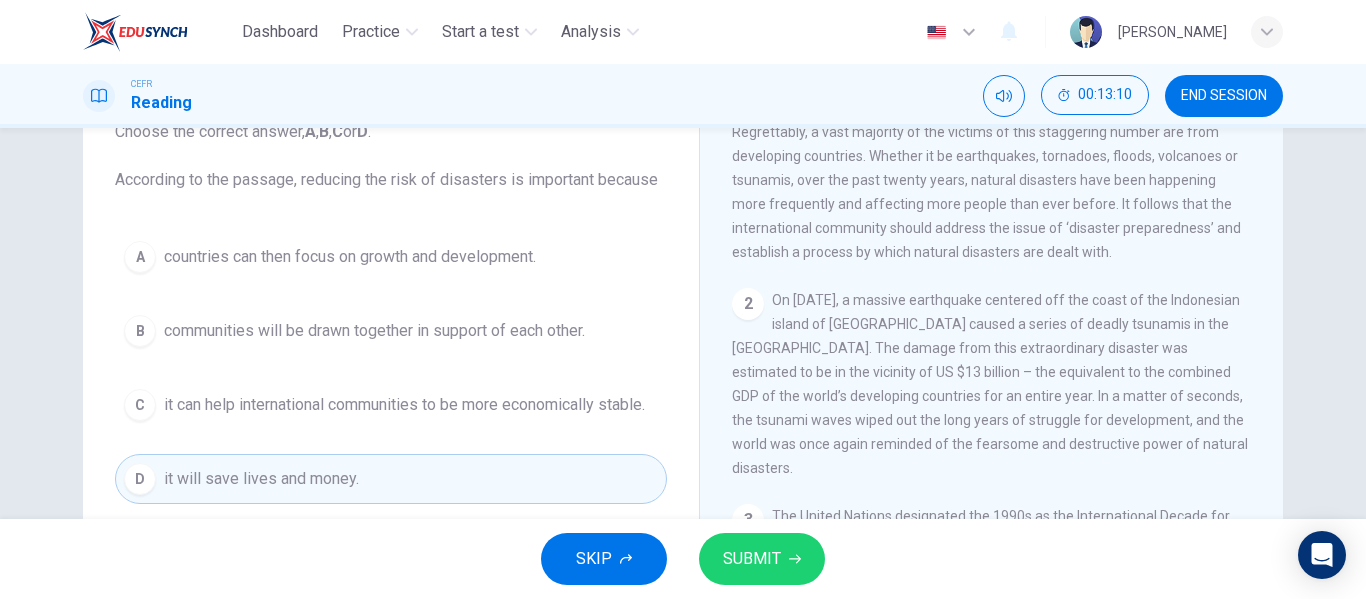 scroll, scrollTop: 462, scrollLeft: 0, axis: vertical 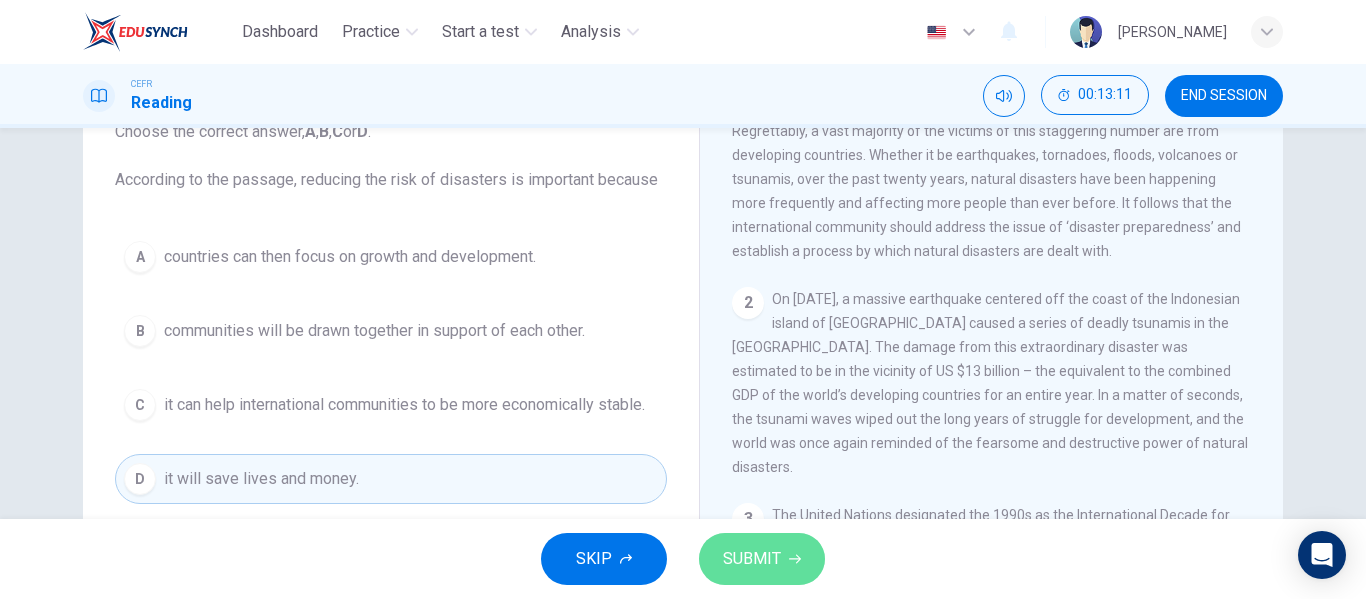 click on "SUBMIT" at bounding box center [762, 559] 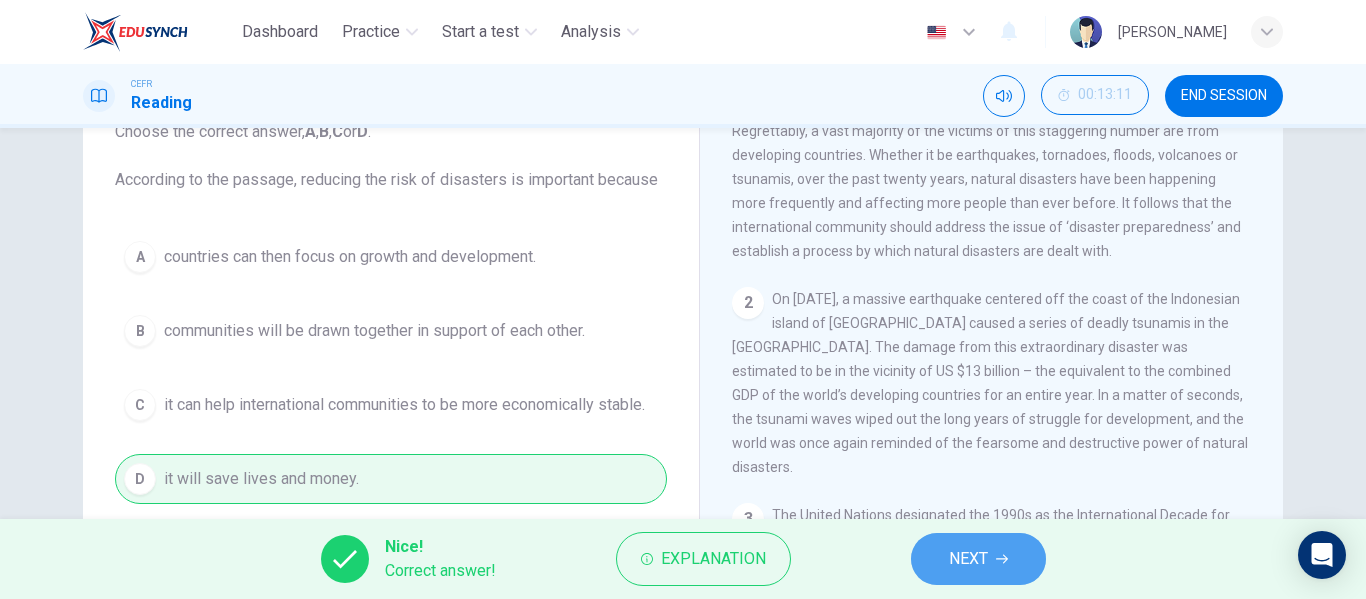 click on "NEXT" at bounding box center [968, 559] 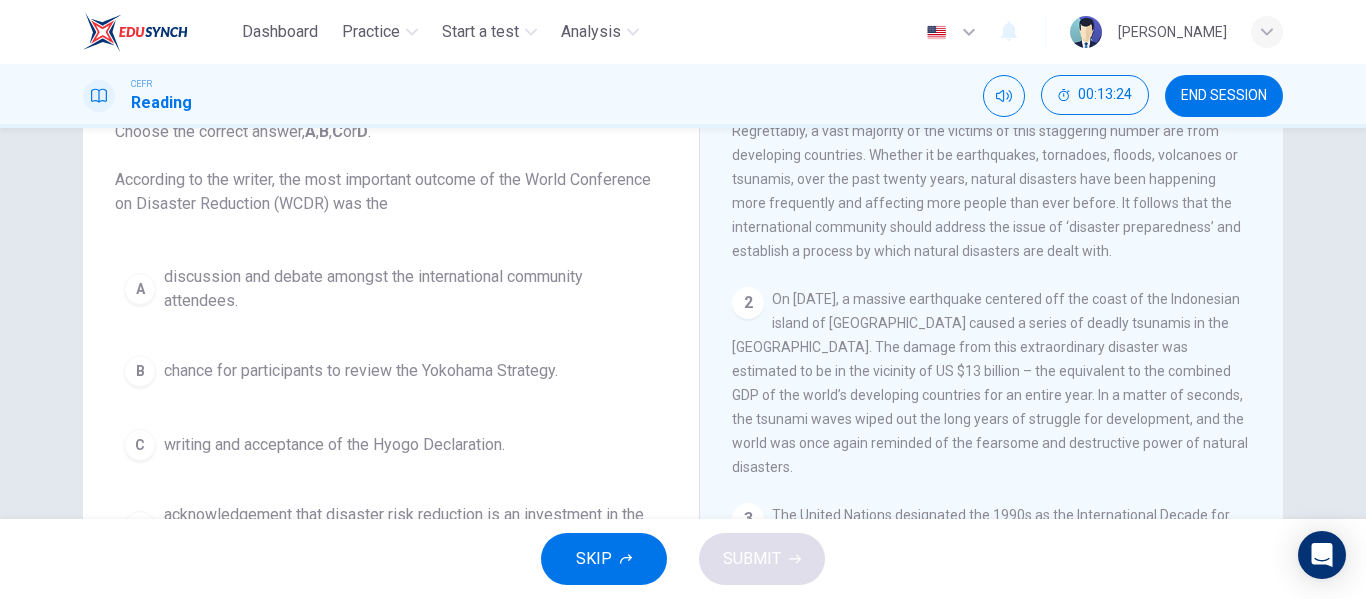 scroll, scrollTop: 138, scrollLeft: 0, axis: vertical 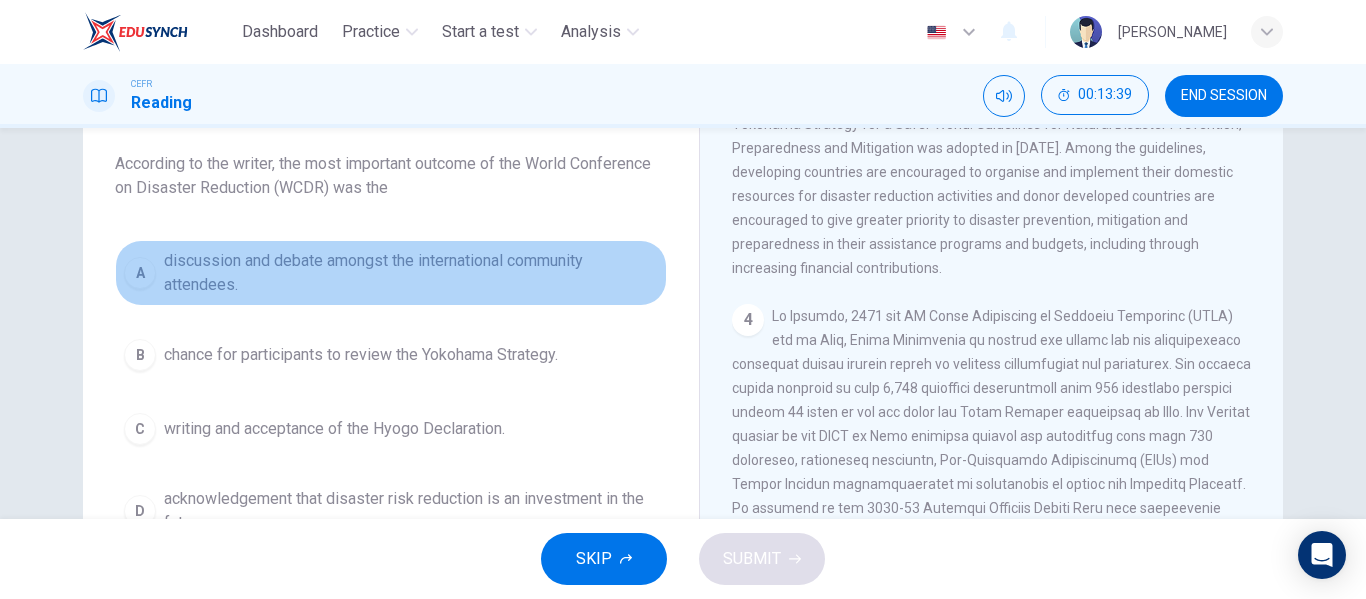 click on "discussion and debate amongst the international community attendees." at bounding box center [411, 273] 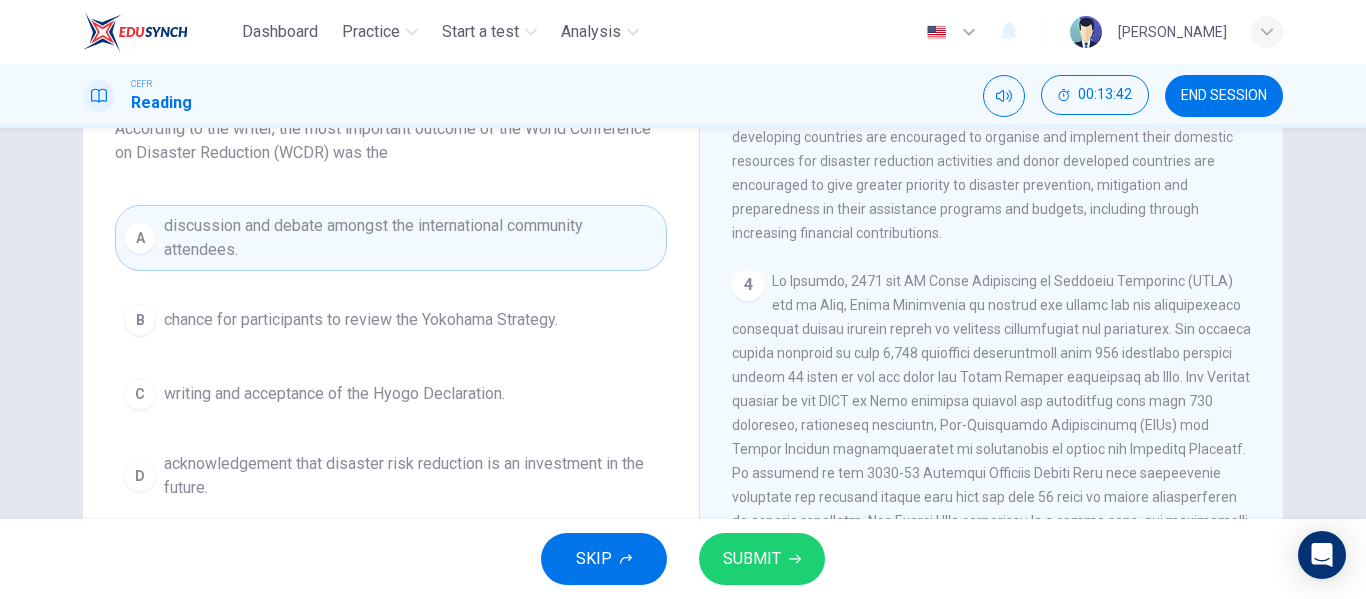scroll, scrollTop: 196, scrollLeft: 0, axis: vertical 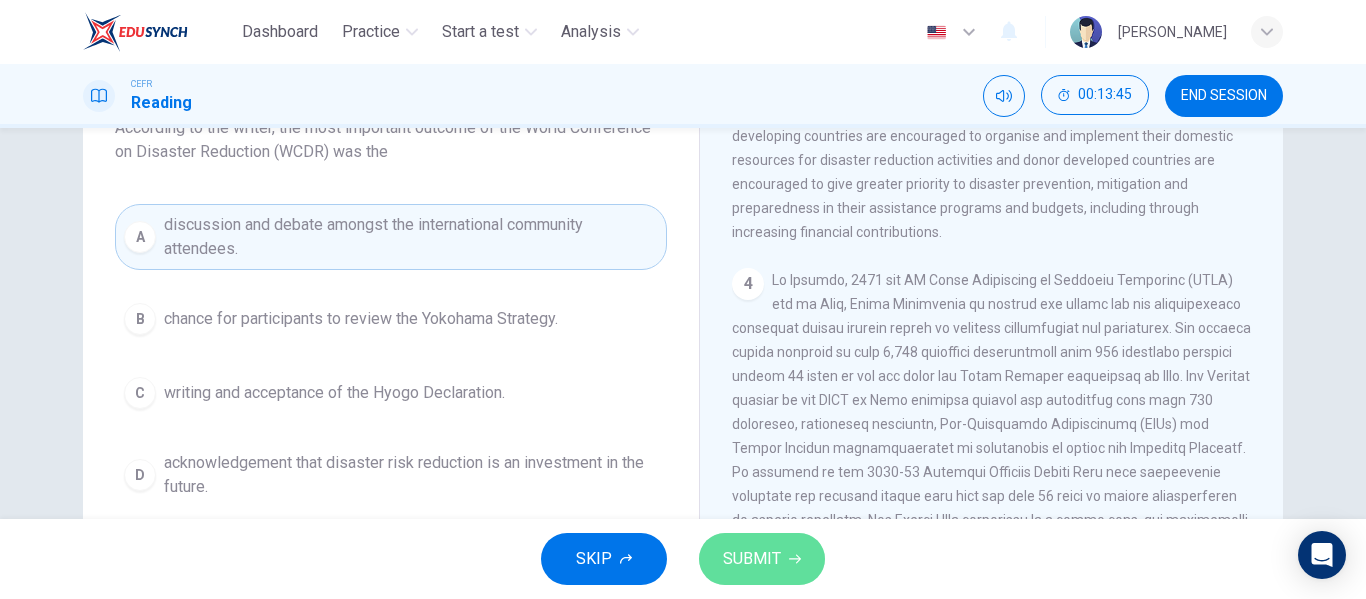 click on "SUBMIT" at bounding box center [752, 559] 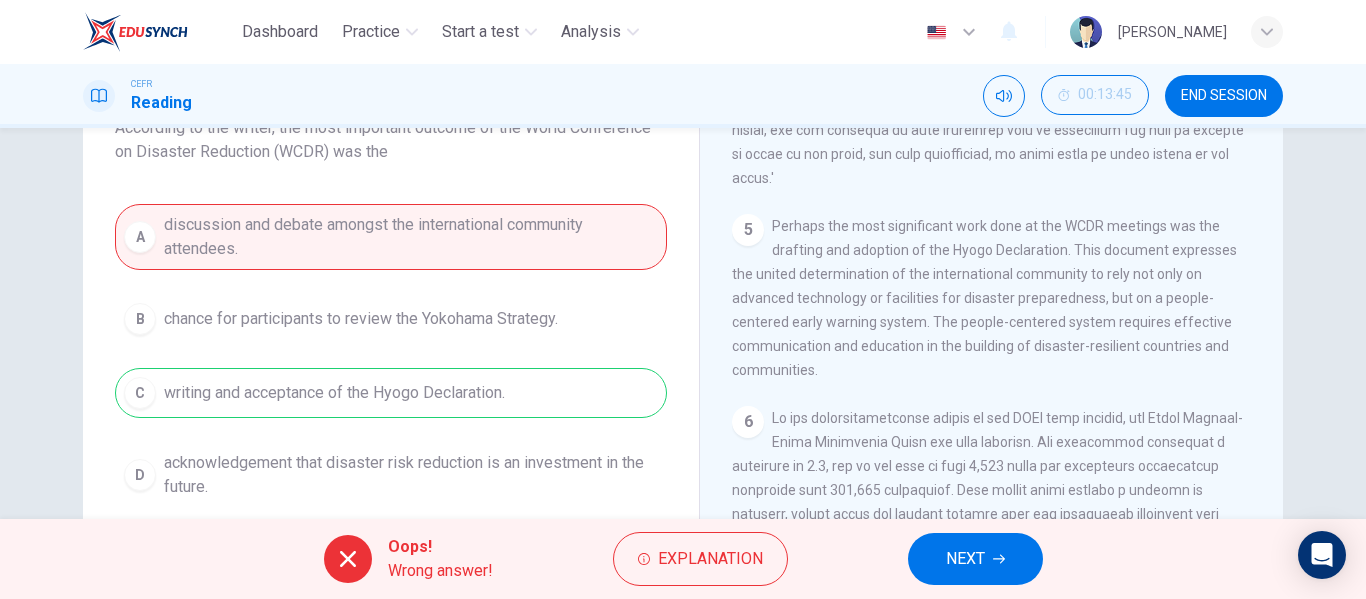 scroll, scrollTop: 1396, scrollLeft: 0, axis: vertical 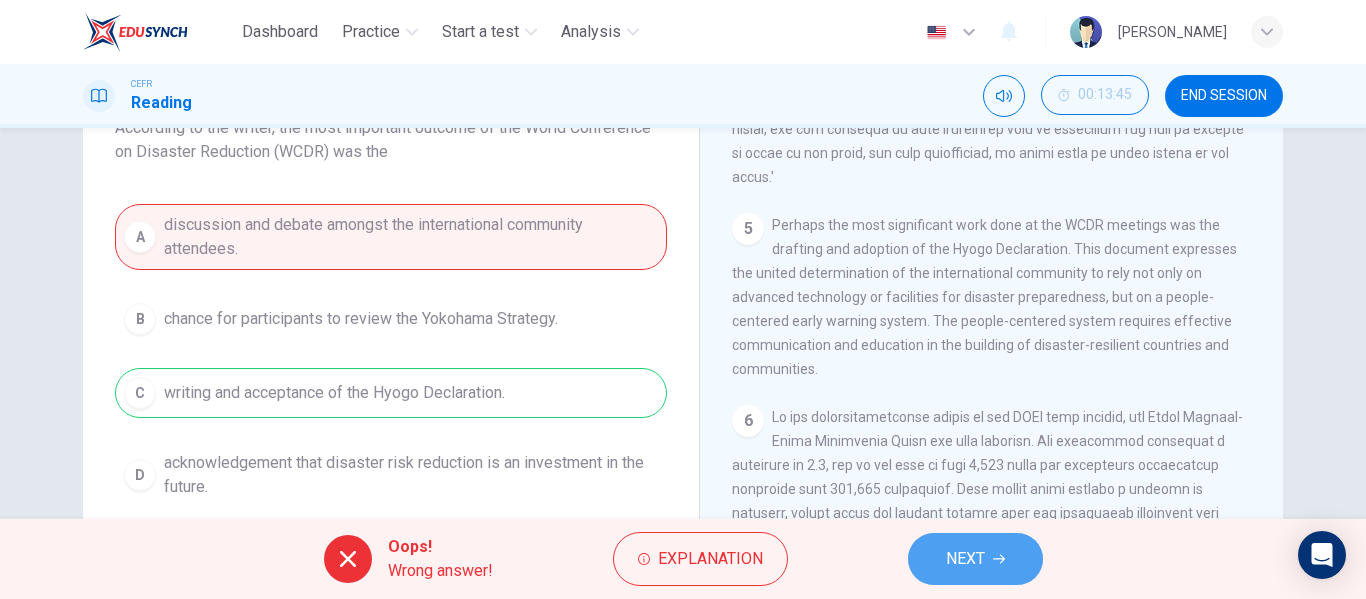 click on "NEXT" at bounding box center [965, 559] 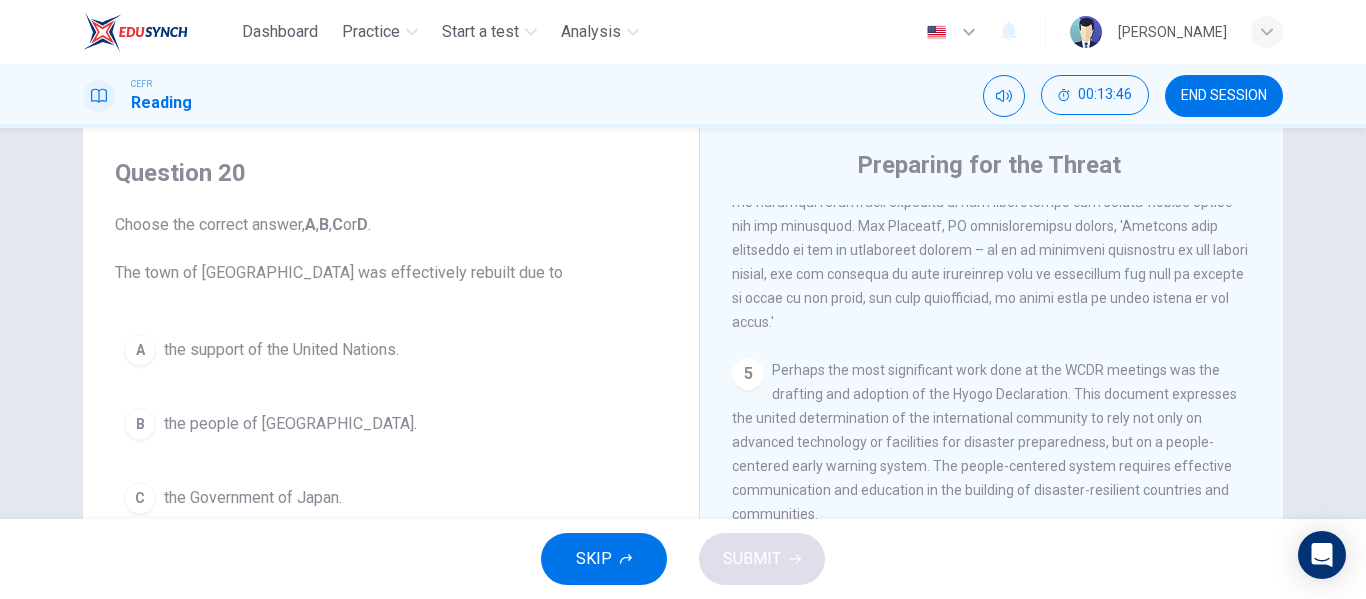 scroll, scrollTop: 49, scrollLeft: 0, axis: vertical 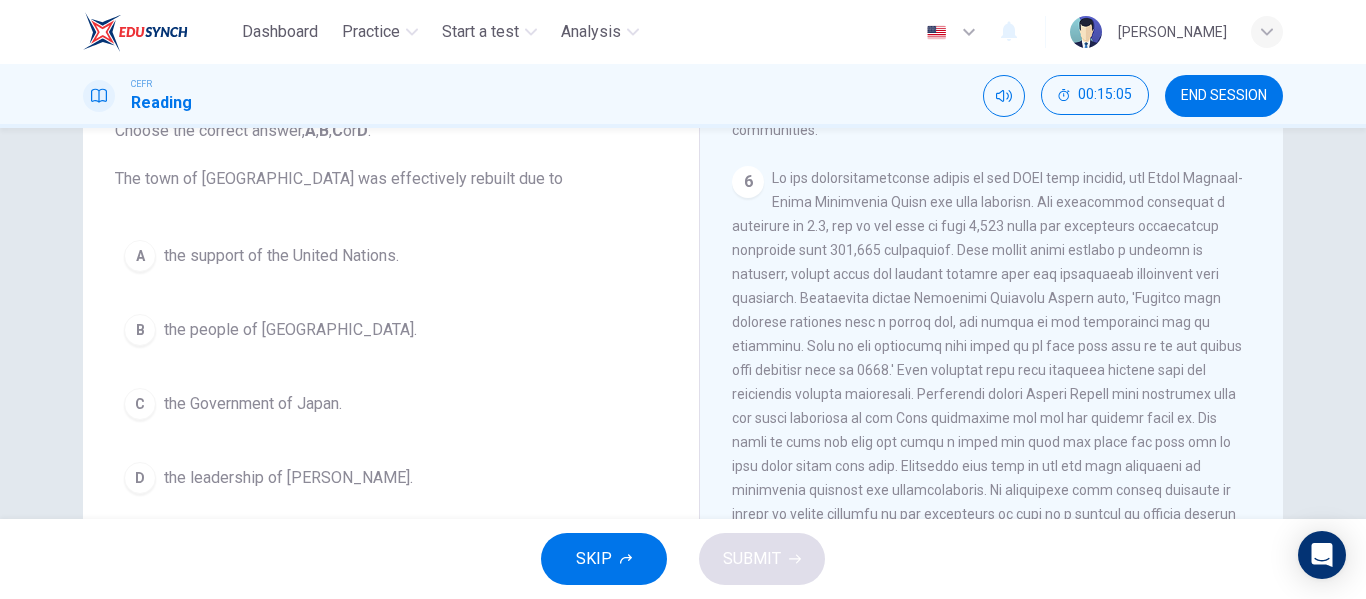 click on "the people of [GEOGRAPHIC_DATA]." at bounding box center [290, 330] 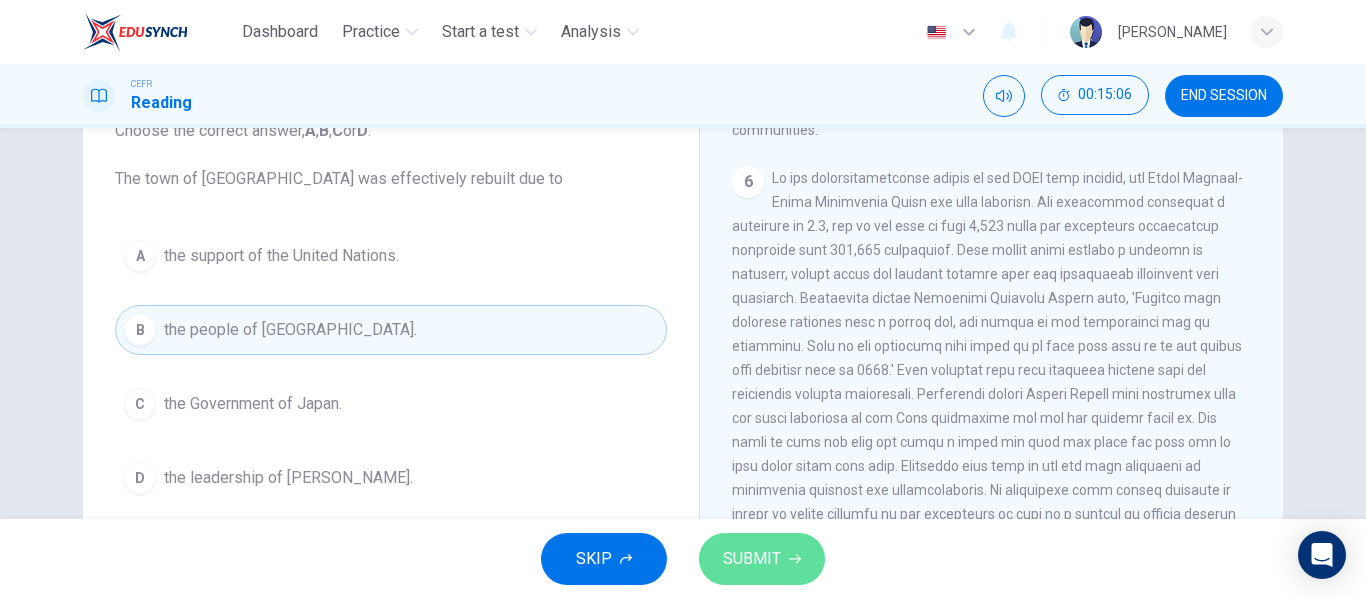 click on "SUBMIT" at bounding box center [762, 559] 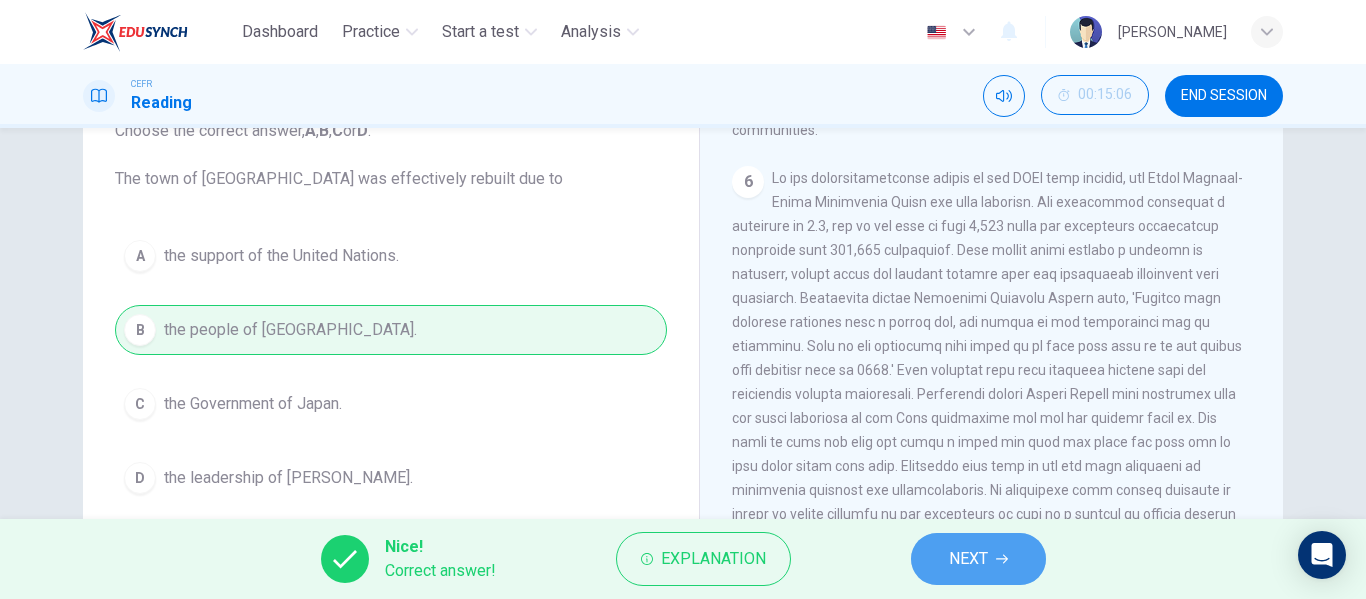 click on "NEXT" at bounding box center (978, 559) 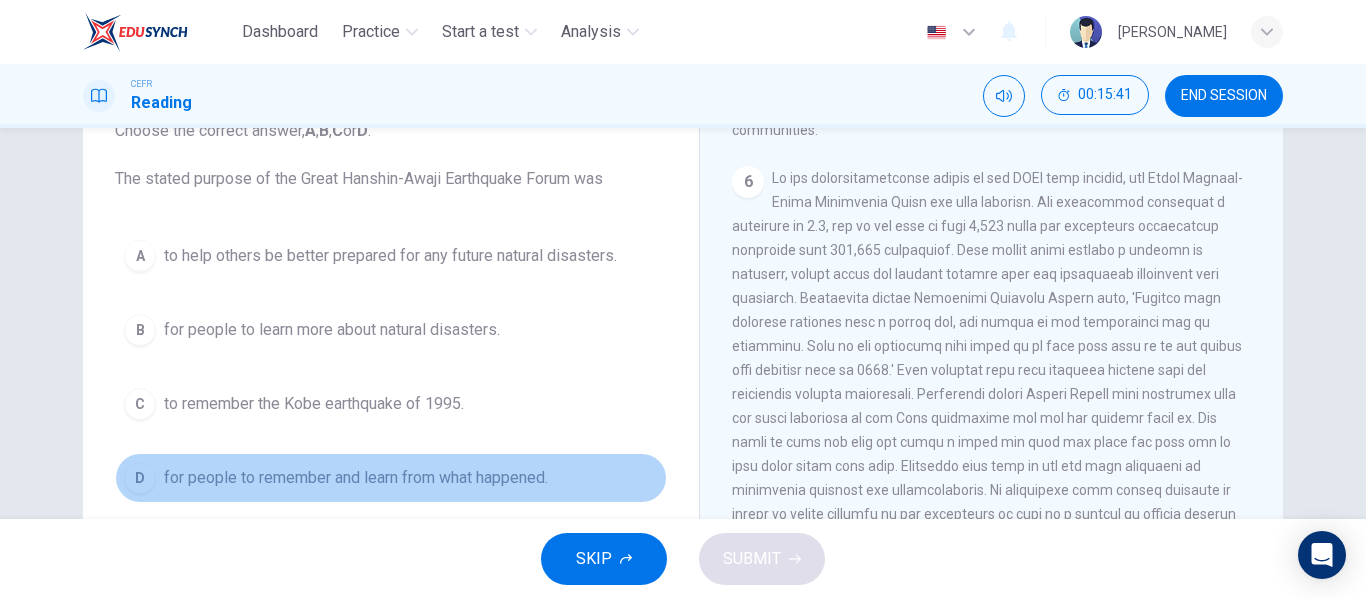 click on "for people to remember and learn from what happened." at bounding box center [356, 478] 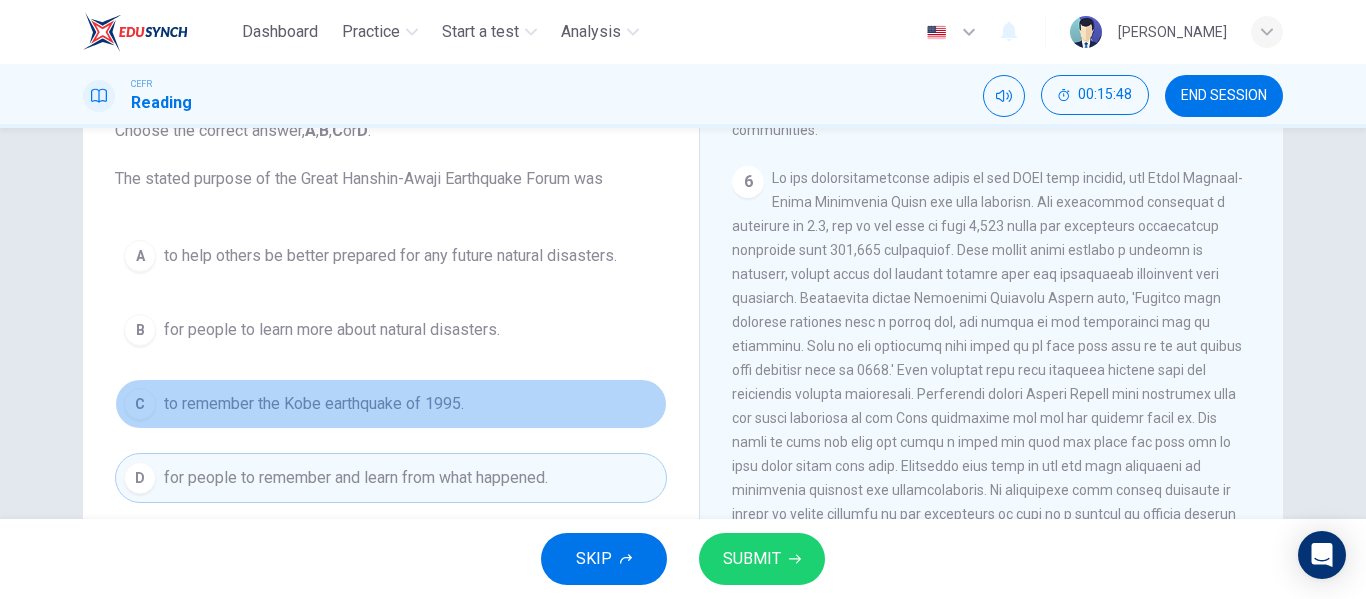 click on "to remember the Kobe earthquake of 1995." at bounding box center (314, 404) 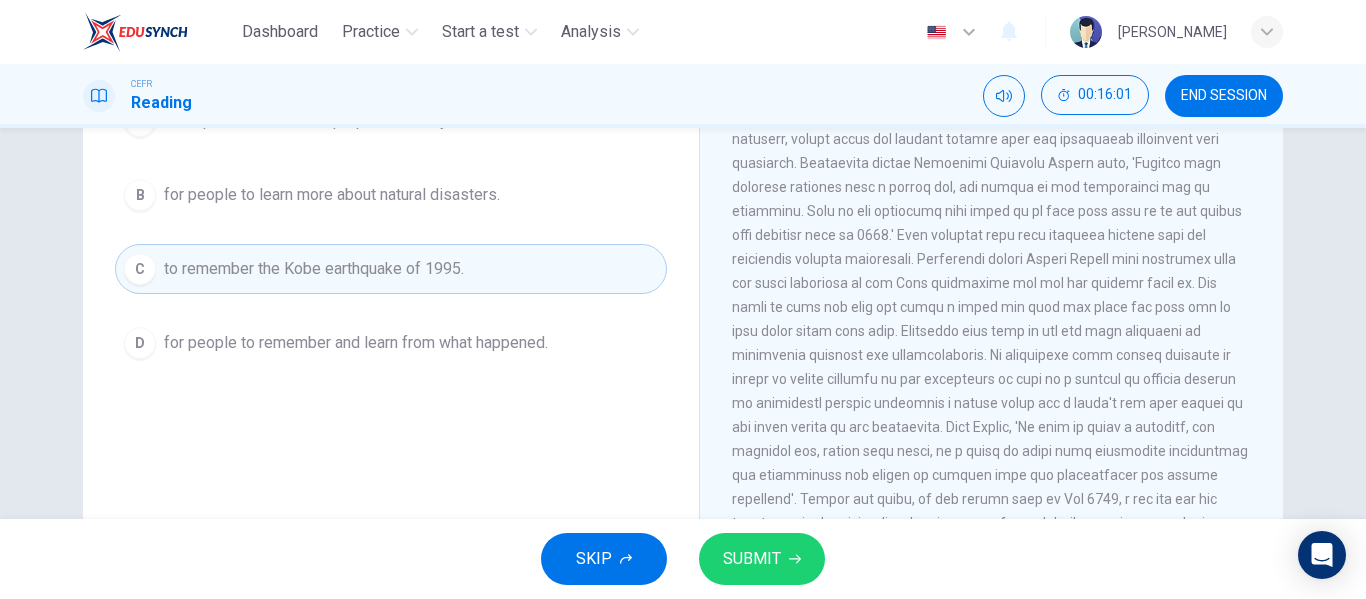 scroll, scrollTop: 283, scrollLeft: 0, axis: vertical 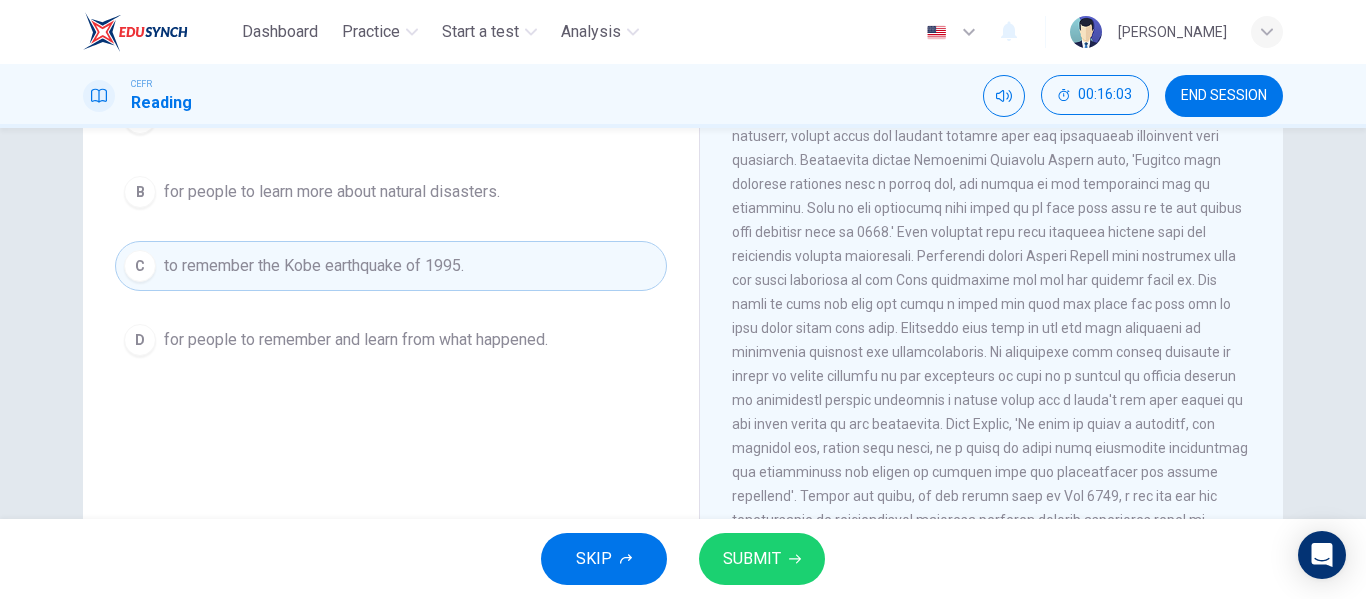 click on "Question 21 Choose the correct answer,  A ,  B ,  C  or  D .
The stated purpose of the Great Hanshin-Awaji Earthquake Forum was A to help others be better prepared for any future natural disasters. B for people to learn more about natural disasters. C to remember the Kobe earthquake of 1995. D for people to remember and learn from what happened." at bounding box center (391, 145) 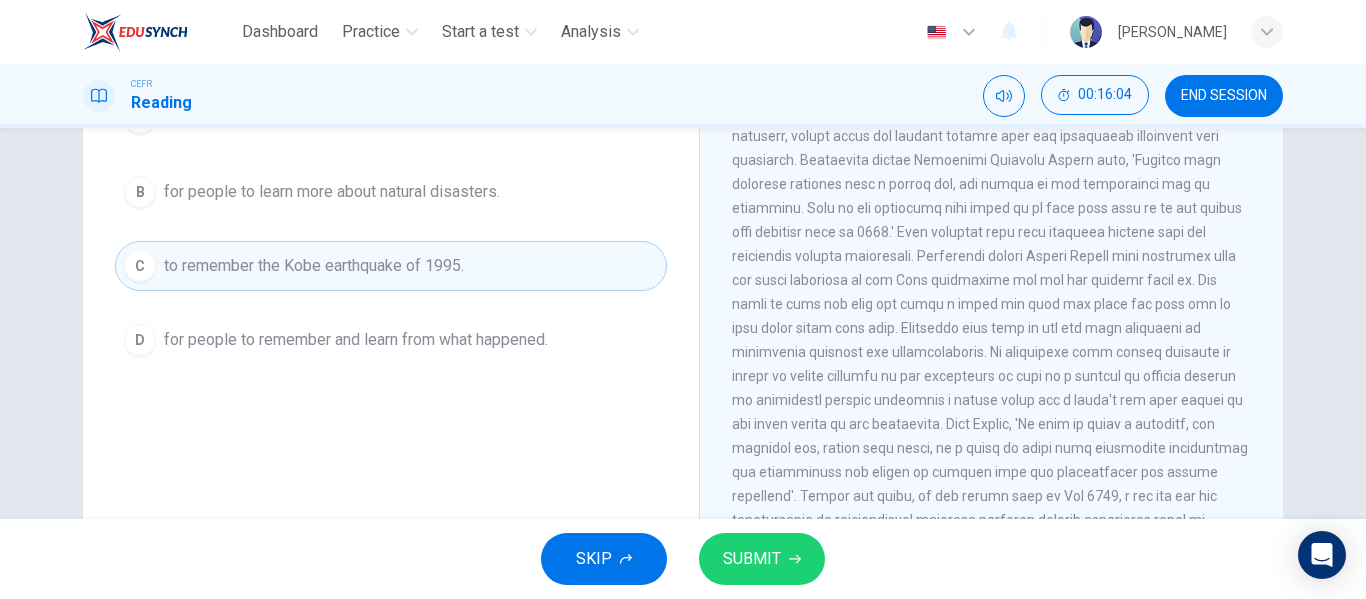 click on "for people to remember and learn from what happened." at bounding box center (356, 340) 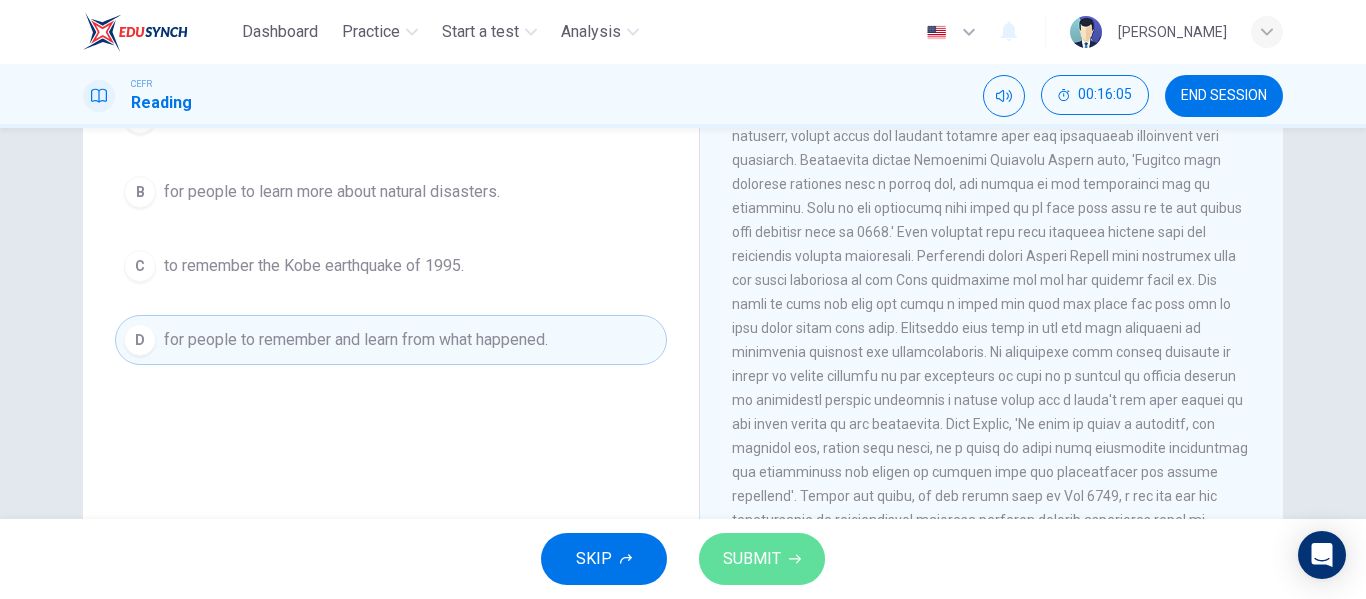 click 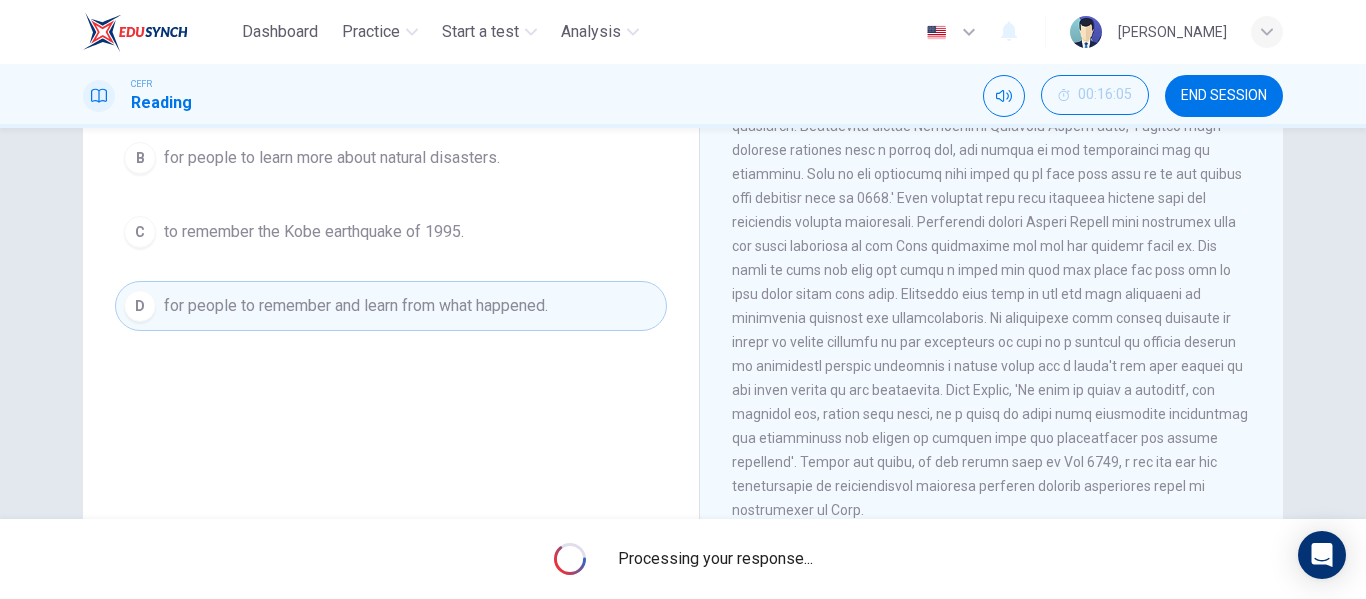 scroll, scrollTop: 320, scrollLeft: 0, axis: vertical 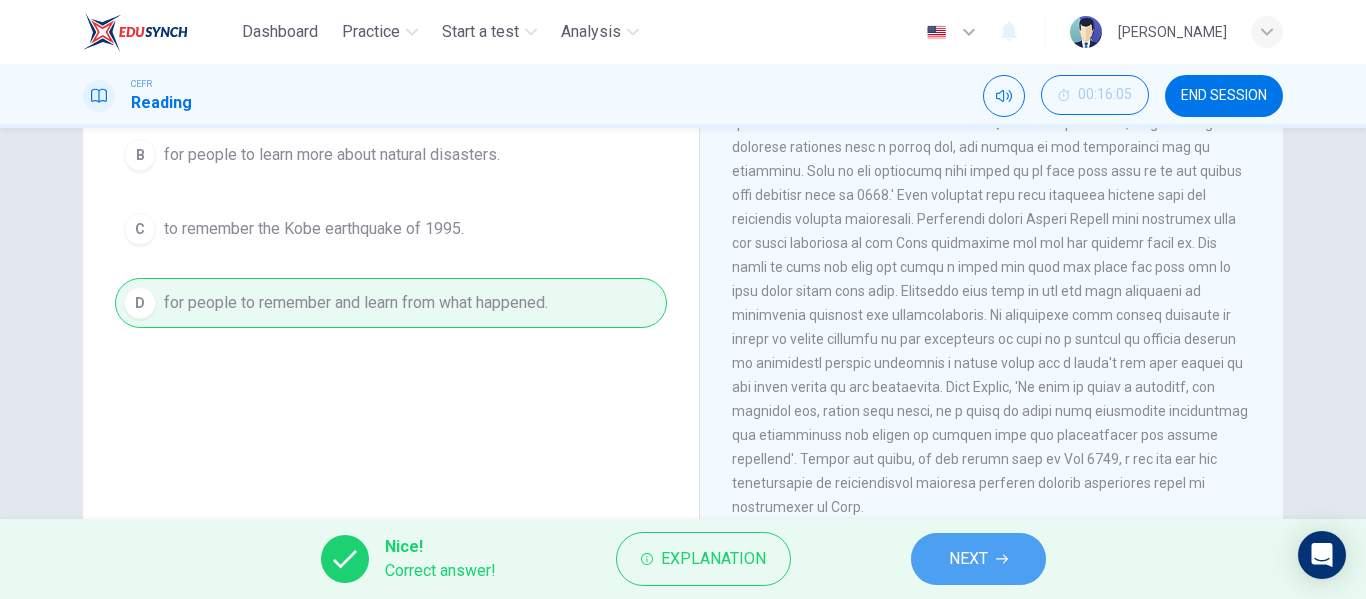 click on "NEXT" at bounding box center (978, 559) 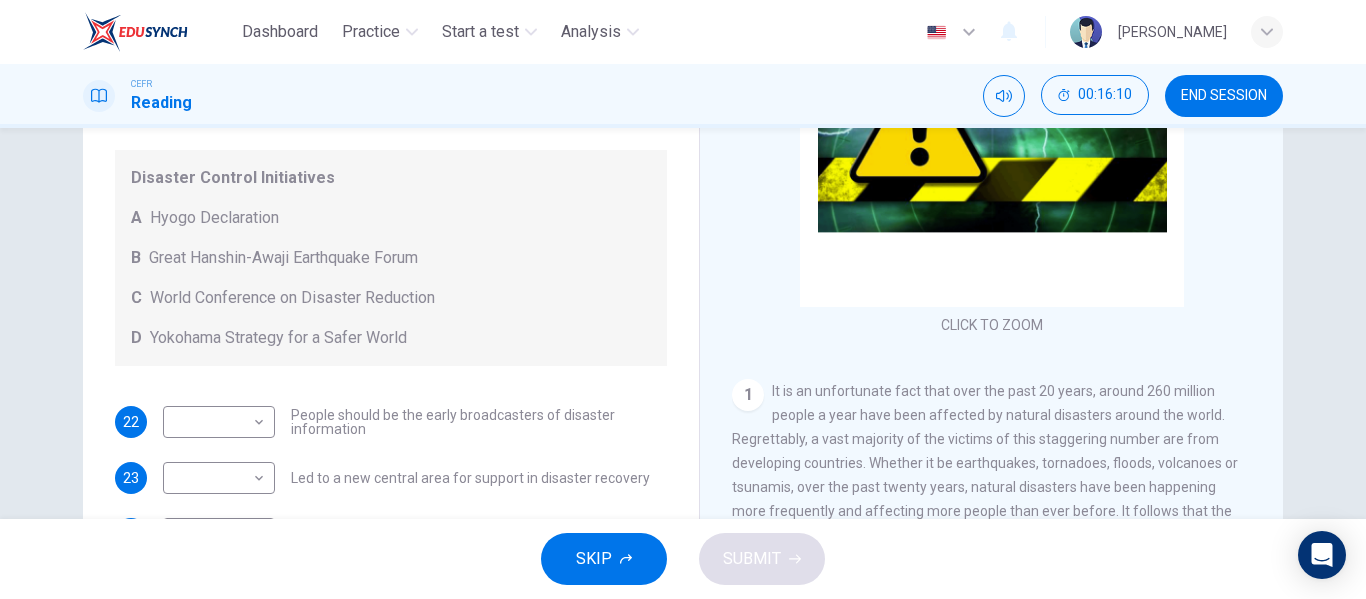 scroll, scrollTop: 297, scrollLeft: 0, axis: vertical 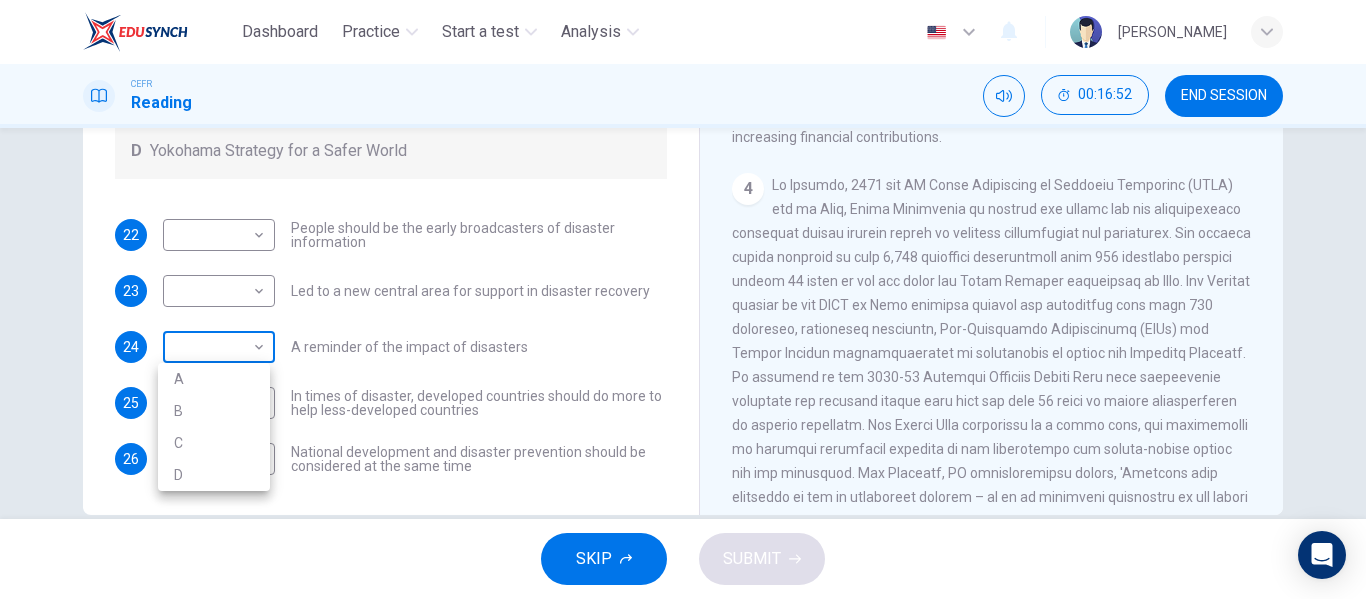 click on "Dashboard Practice Start a test Analysis English en ​ [PERSON_NAME] ZAMAN CEFR Reading 00:16:52 END SESSION Questions 22 - 26 Look at the following statements and the list of disaster control initiatives below.
Match each statement with the correct disaster control initiative,  A-D .
Write the correct letter,  A-D , in the boxes below Disaster Control Initiatives A Hyogo Declaration B Great Hanshin-Awaji Earthquake Forum C World Conference on Disaster Reduction D Yokohama Strategy for a Safer World 22 ​ ​ People should be the early broadcasters of disaster information 23 ​ ​ Led to a new central area for support in disaster recovery 24 ​ ​ A reminder of the impact of disasters 25 ​ ​ In times of disaster, developed countries should do more to help less-developed countries 26 ​ ​ National development and disaster prevention should be considered at the same time Preparing for the Threat CLICK TO ZOOM Click to Zoom 1 2 3 4 5 6 SKIP SUBMIT
Dashboard Practice Analysis A" at bounding box center (683, 299) 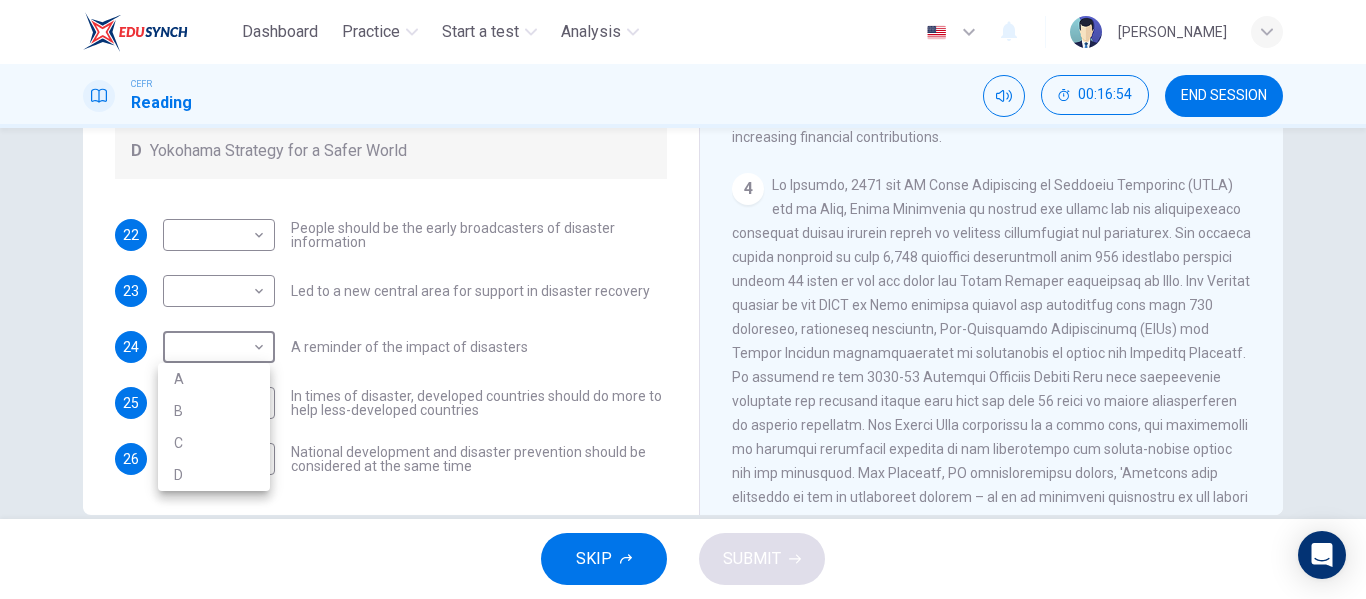 click at bounding box center (683, 299) 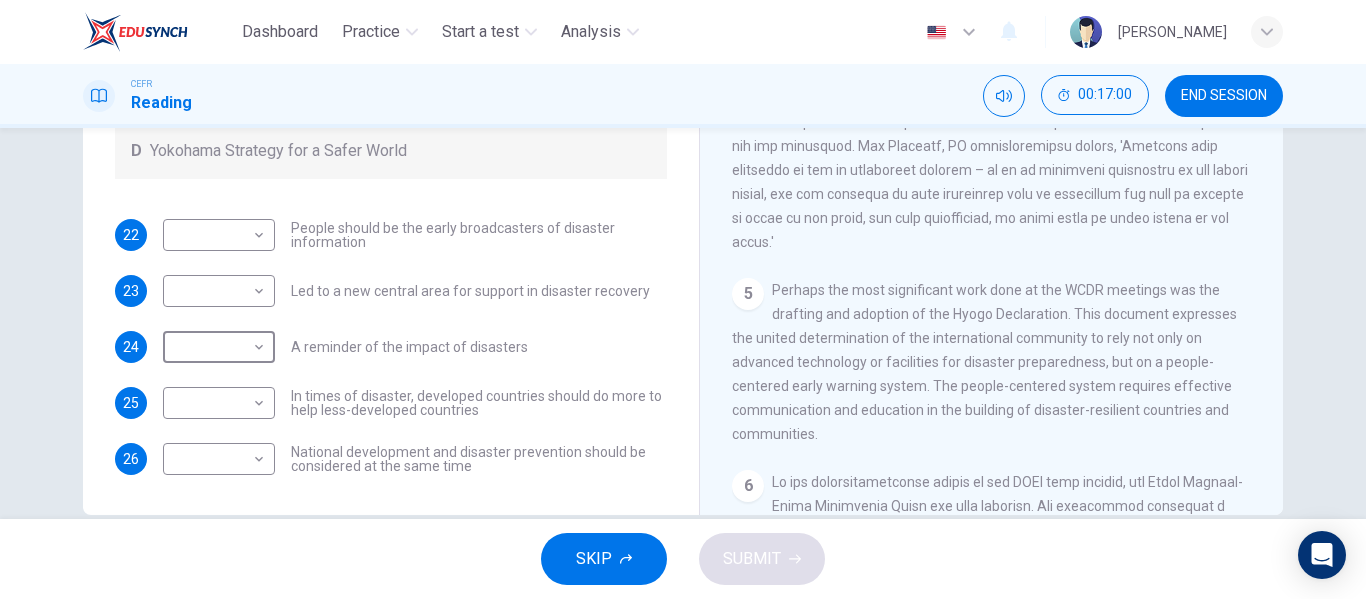 scroll, scrollTop: 1180, scrollLeft: 0, axis: vertical 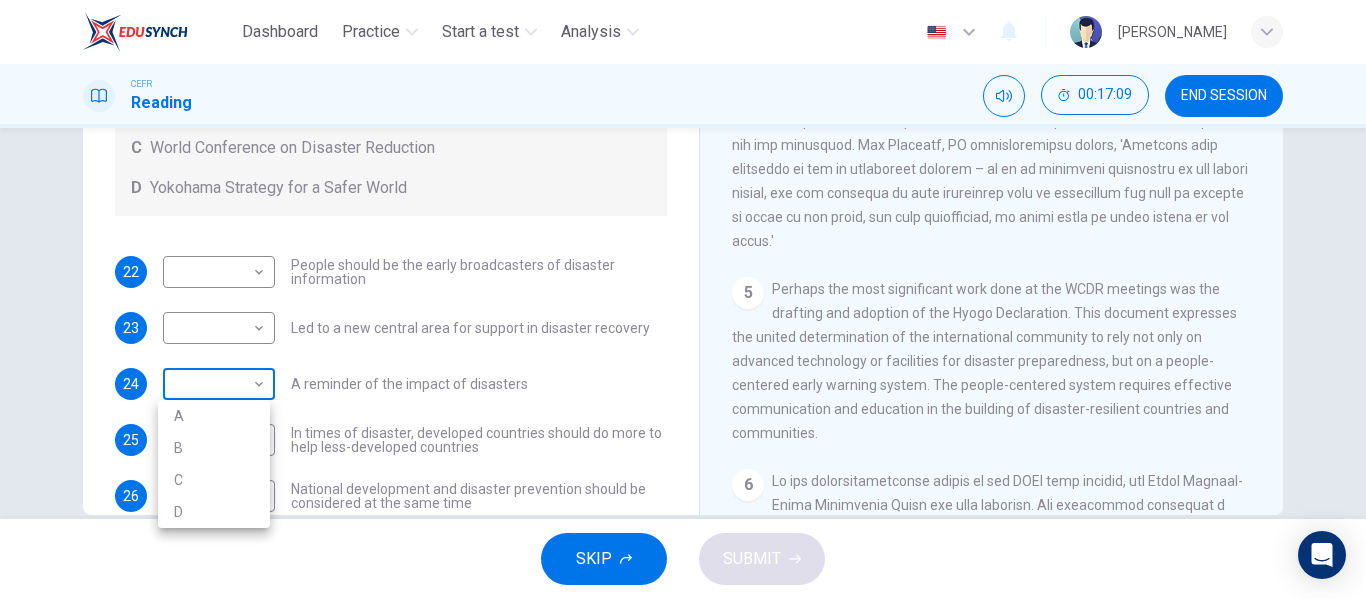 click on "Dashboard Practice Start a test Analysis English en ​ [PERSON_NAME] ZAMAN CEFR Reading 00:17:09 END SESSION Questions 22 - 26 Look at the following statements and the list of disaster control initiatives below.
Match each statement with the correct disaster control initiative,  A-D .
Write the correct letter,  A-D , in the boxes below Disaster Control Initiatives A Hyogo Declaration B Great Hanshin-Awaji Earthquake Forum C World Conference on Disaster Reduction D Yokohama Strategy for a Safer World 22 ​ ​ People should be the early broadcasters of disaster information 23 ​ ​ Led to a new central area for support in disaster recovery 24 ​ ​ A reminder of the impact of disasters 25 ​ ​ In times of disaster, developed countries should do more to help less-developed countries 26 ​ ​ National development and disaster prevention should be considered at the same time Preparing for the Threat CLICK TO ZOOM Click to Zoom 1 2 3 4 5 6 SKIP SUBMIT
Dashboard Practice Analysis A" at bounding box center (683, 299) 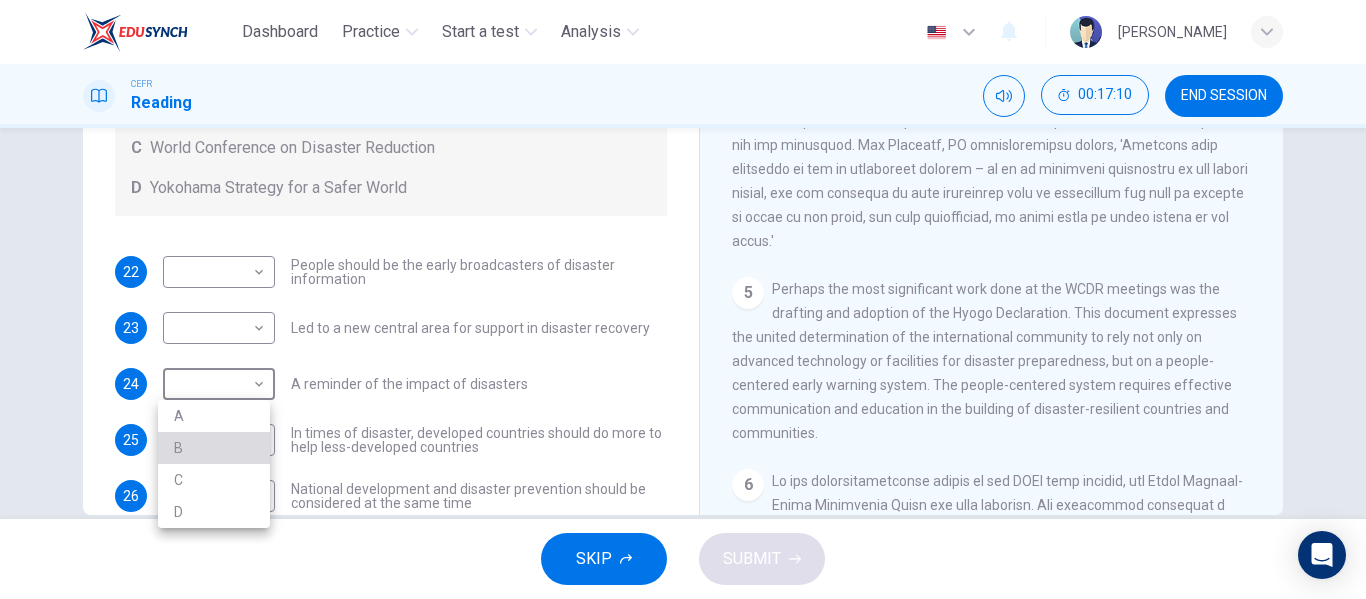 click on "B" at bounding box center [214, 448] 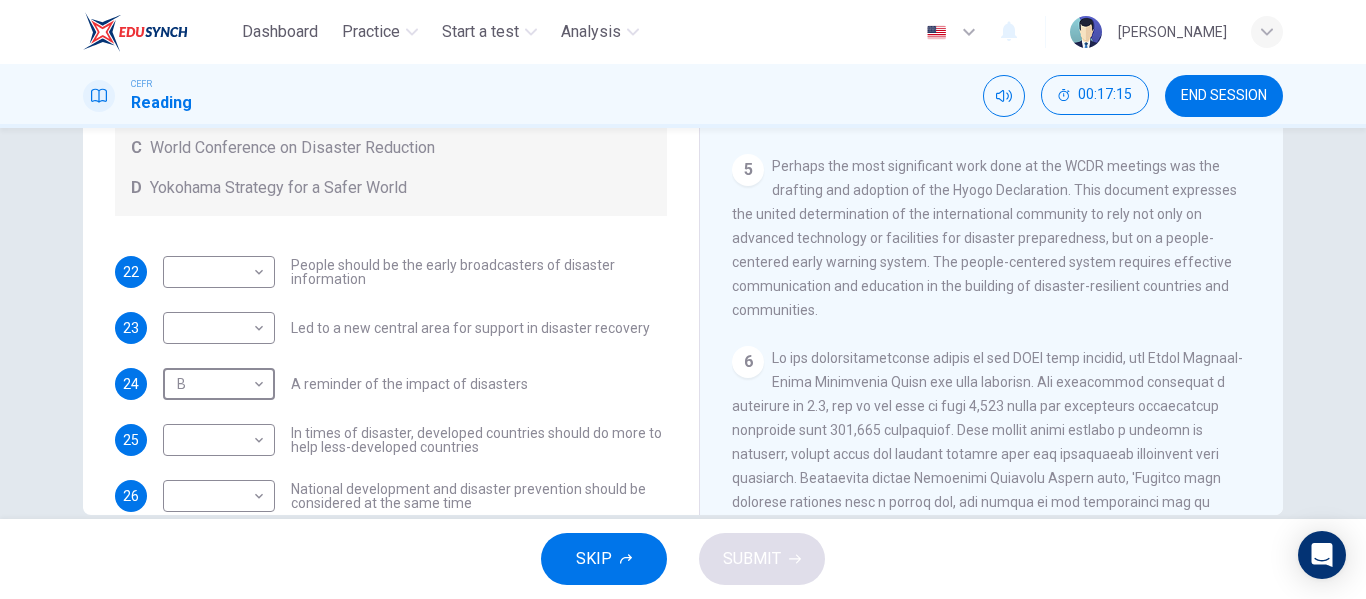 scroll, scrollTop: 1304, scrollLeft: 0, axis: vertical 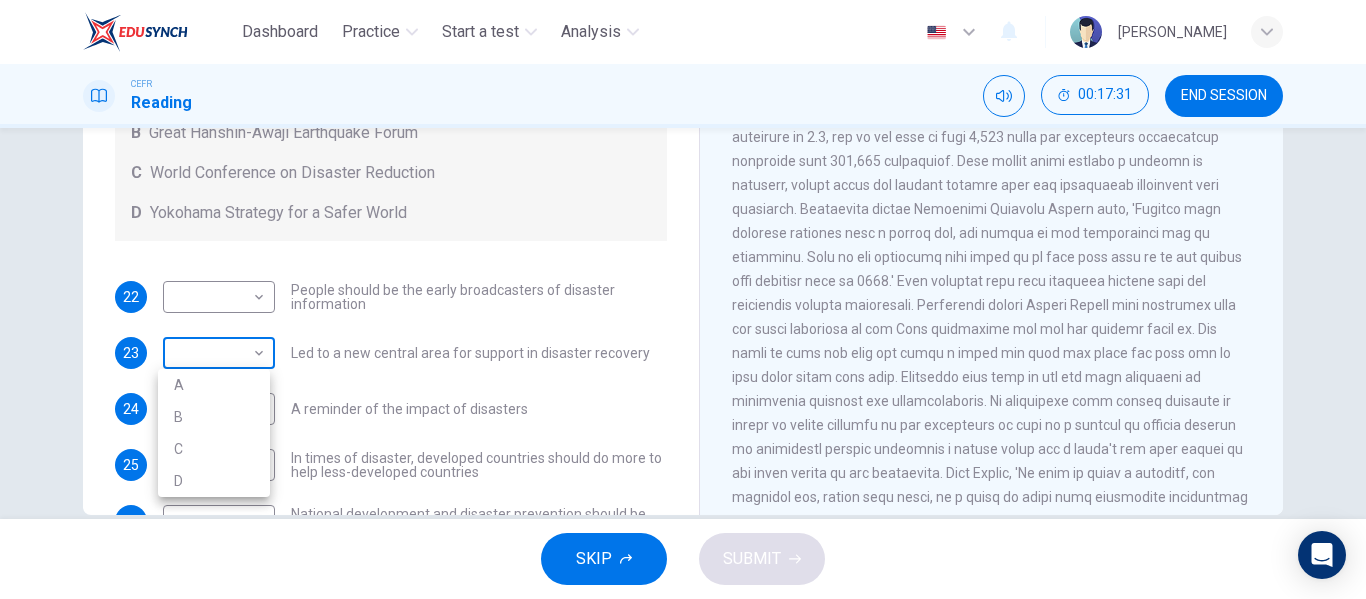 click on "Dashboard Practice Start a test Analysis English en ​ [PERSON_NAME] ZAMAN CEFR Reading 00:17:31 END SESSION Questions 22 - 26 Look at the following statements and the list of disaster control initiatives below.
Match each statement with the correct disaster control initiative,  A-D .
Write the correct letter,  A-D , in the boxes below Disaster Control Initiatives A Hyogo Declaration B Great Hanshin-Awaji Earthquake Forum C World Conference on Disaster Reduction D Yokohama Strategy for a Safer World 22 ​ ​ People should be the early broadcasters of disaster information 23 ​ ​ Led to a new central area for support in disaster recovery 24 B B ​ A reminder of the impact of disasters 25 ​ ​ In times of disaster, developed countries should do more to help less-developed countries 26 ​ ​ National development and disaster prevention should be considered at the same time Preparing for the Threat CLICK TO ZOOM Click to Zoom 1 2 3 4 5 6 SKIP SUBMIT
Dashboard Practice Analysis A" at bounding box center (683, 299) 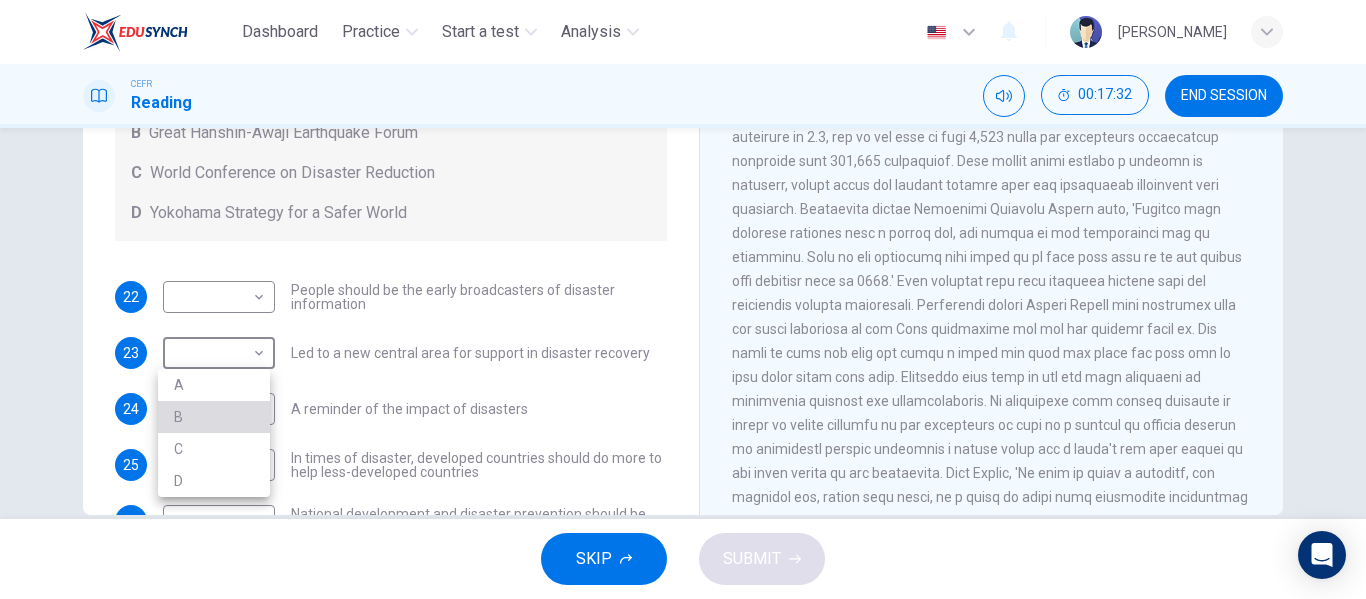 click on "B" at bounding box center [214, 417] 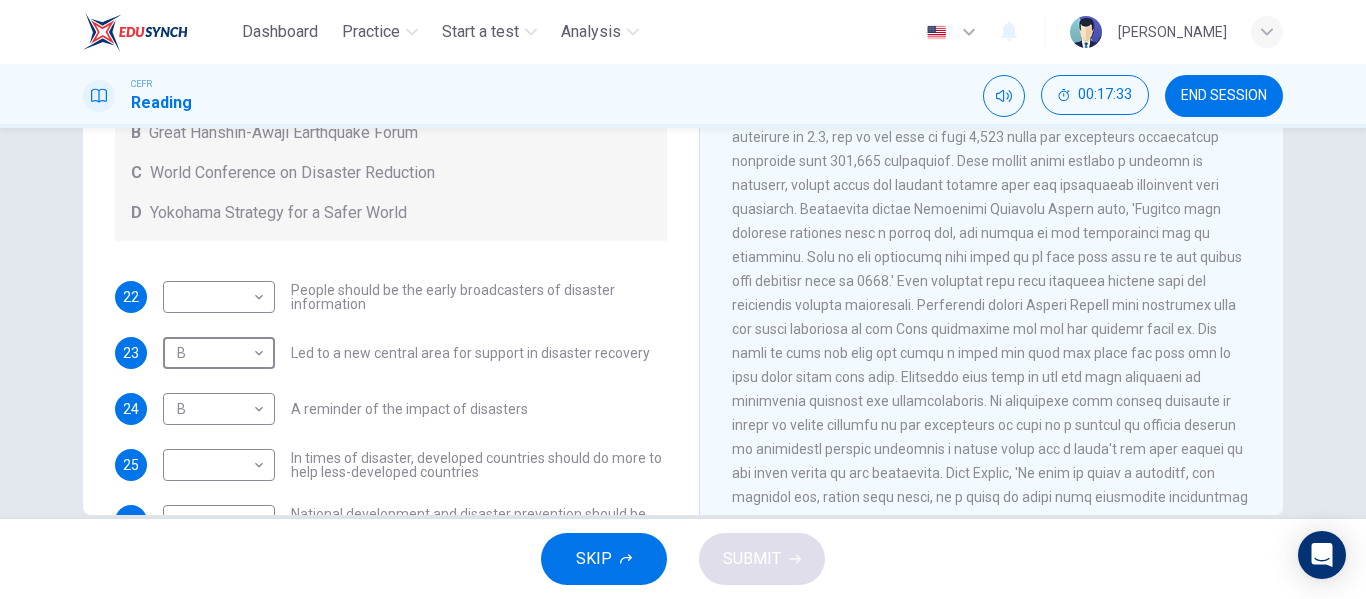 scroll, scrollTop: 0, scrollLeft: 0, axis: both 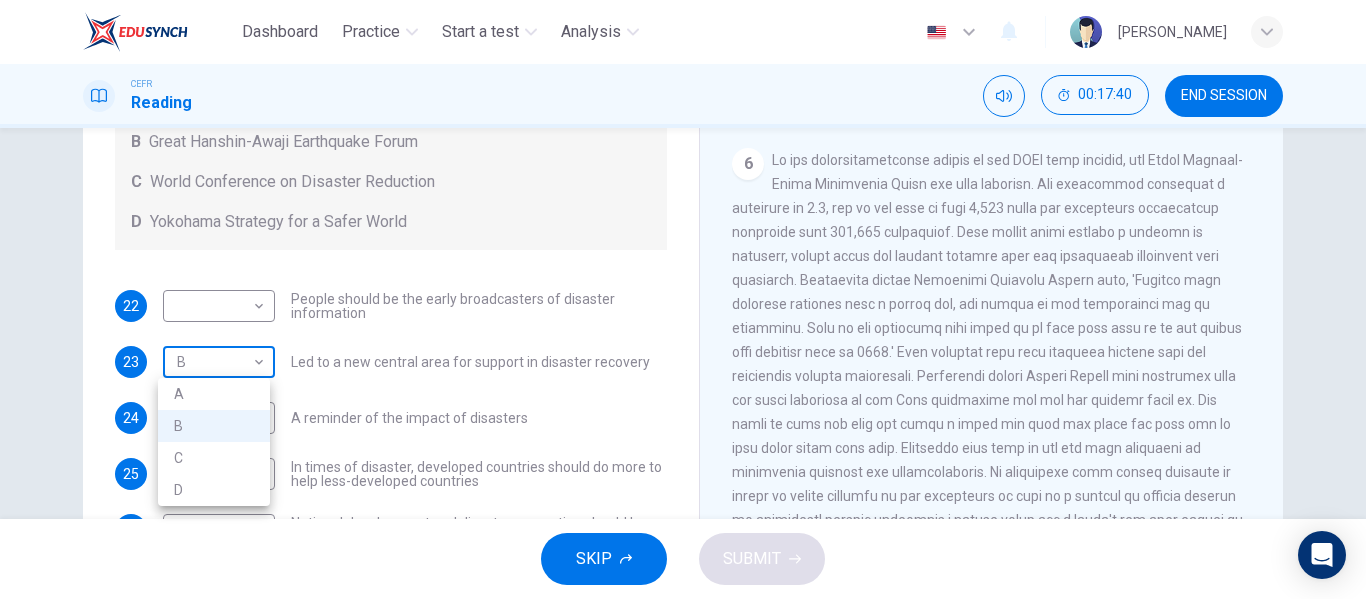 click on "Dashboard Practice Start a test Analysis English en ​ [PERSON_NAME] ZAMAN CEFR Reading 00:17:40 END SESSION Questions 22 - 26 Look at the following statements and the list of disaster control initiatives below.
Match each statement with the correct disaster control initiative,  A-D .
Write the correct letter,  A-D , in the boxes below Disaster Control Initiatives A Hyogo Declaration B Great Hanshin-Awaji Earthquake Forum C World Conference on Disaster Reduction D Yokohama Strategy for a Safer World 22 ​ ​ People should be the early broadcasters of disaster information 23 B B ​ Led to a new central area for support in disaster recovery 24 B B ​ A reminder of the impact of disasters 25 ​ ​ In times of disaster, developed countries should do more to help less-developed countries 26 ​ ​ National development and disaster prevention should be considered at the same time Preparing for the Threat CLICK TO ZOOM Click to Zoom 1 2 3 4 5 6 SKIP SUBMIT
Dashboard Practice Analysis A" at bounding box center [683, 299] 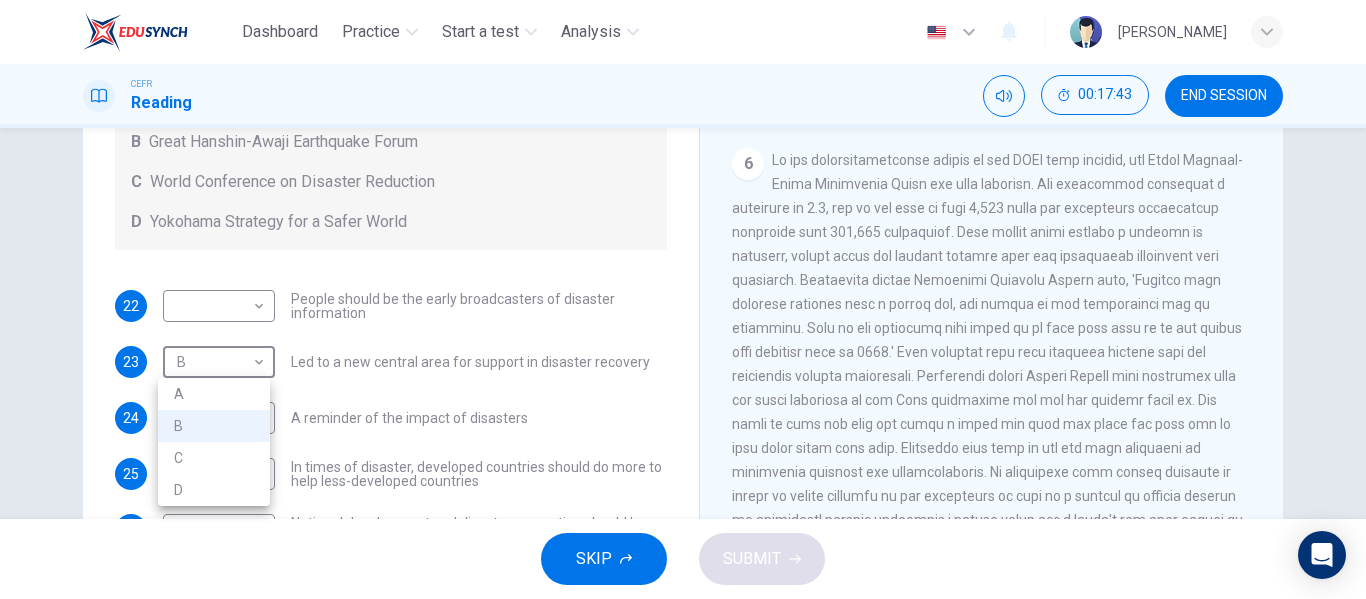 click at bounding box center (683, 299) 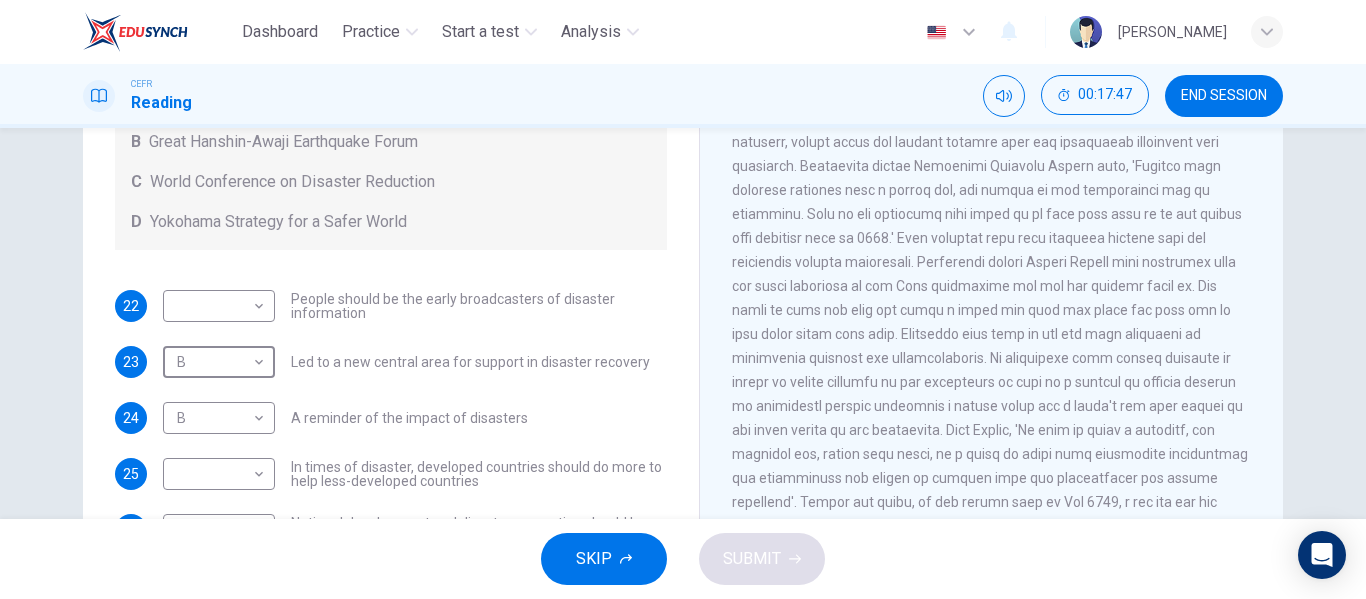 scroll, scrollTop: 1733, scrollLeft: 0, axis: vertical 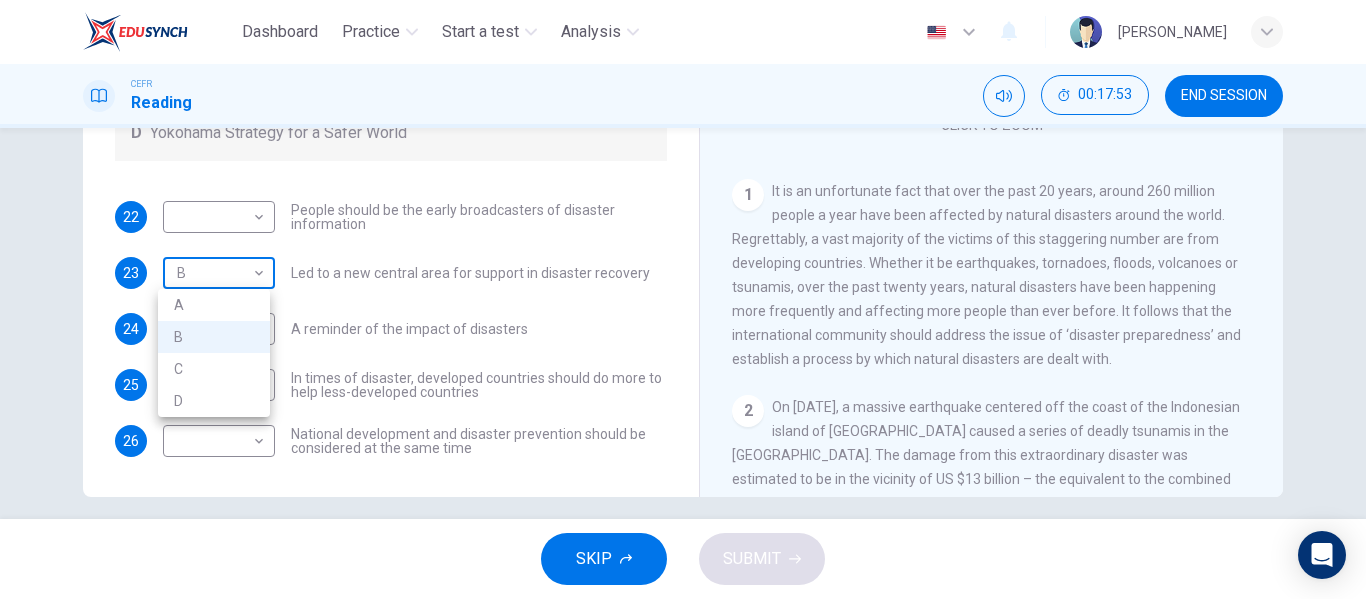 click on "Dashboard Practice Start a test Analysis English en ​ [PERSON_NAME] ZAMAN CEFR Reading 00:17:53 END SESSION Questions 22 - 26 Look at the following statements and the list of disaster control initiatives below.
Match each statement with the correct disaster control initiative,  A-D .
Write the correct letter,  A-D , in the boxes below Disaster Control Initiatives A Hyogo Declaration B Great Hanshin-Awaji Earthquake Forum C World Conference on Disaster Reduction D Yokohama Strategy for a Safer World 22 ​ ​ People should be the early broadcasters of disaster information 23 B B ​ Led to a new central area for support in disaster recovery 24 B B ​ A reminder of the impact of disasters 25 ​ ​ In times of disaster, developed countries should do more to help less-developed countries 26 ​ ​ National development and disaster prevention should be considered at the same time Preparing for the Threat CLICK TO ZOOM Click to Zoom 1 2 3 4 5 6 SKIP SUBMIT
Dashboard Practice Analysis A" at bounding box center (683, 299) 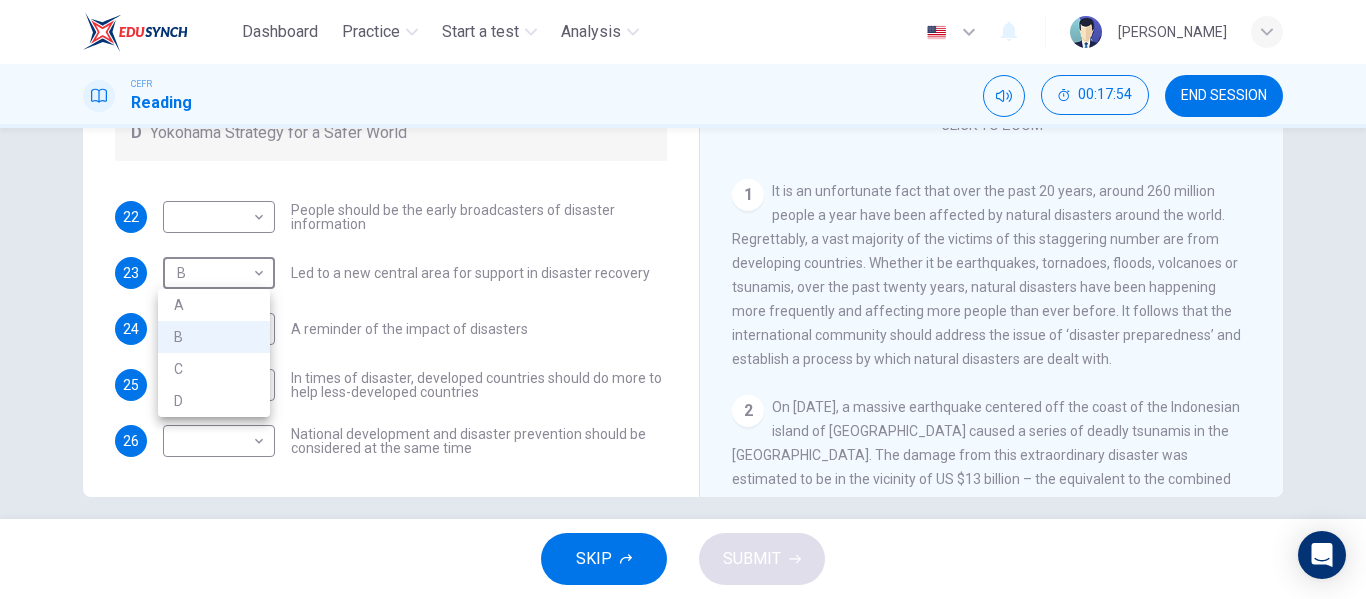click at bounding box center [683, 299] 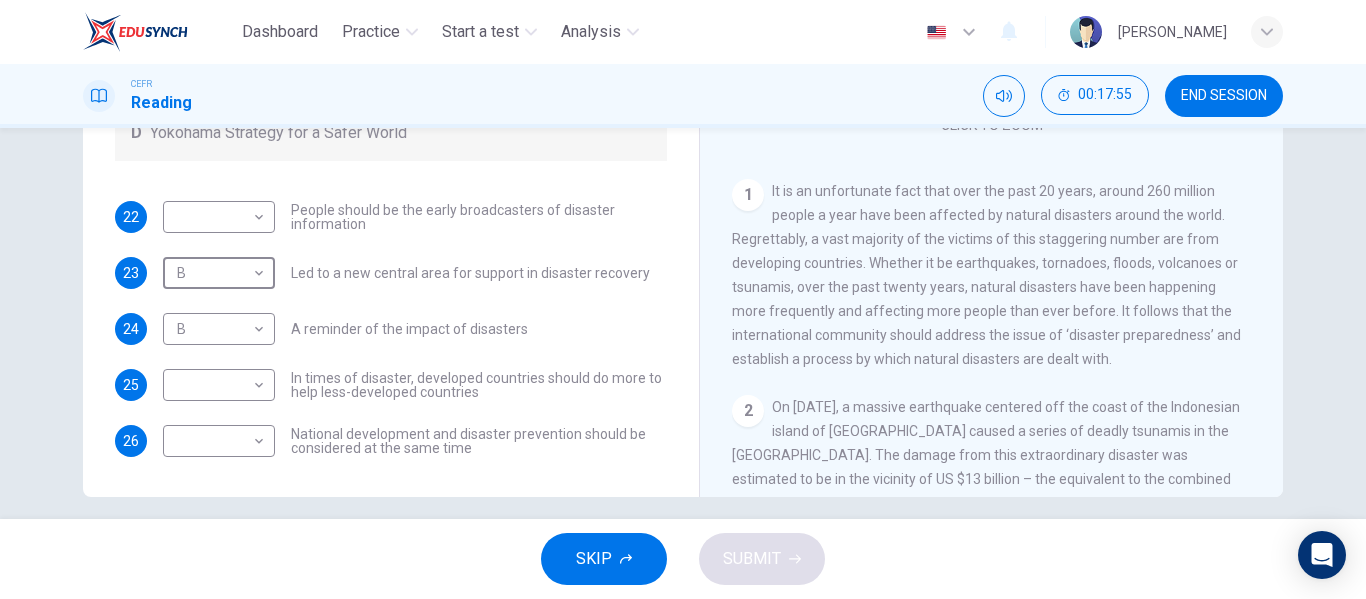 scroll, scrollTop: 0, scrollLeft: 0, axis: both 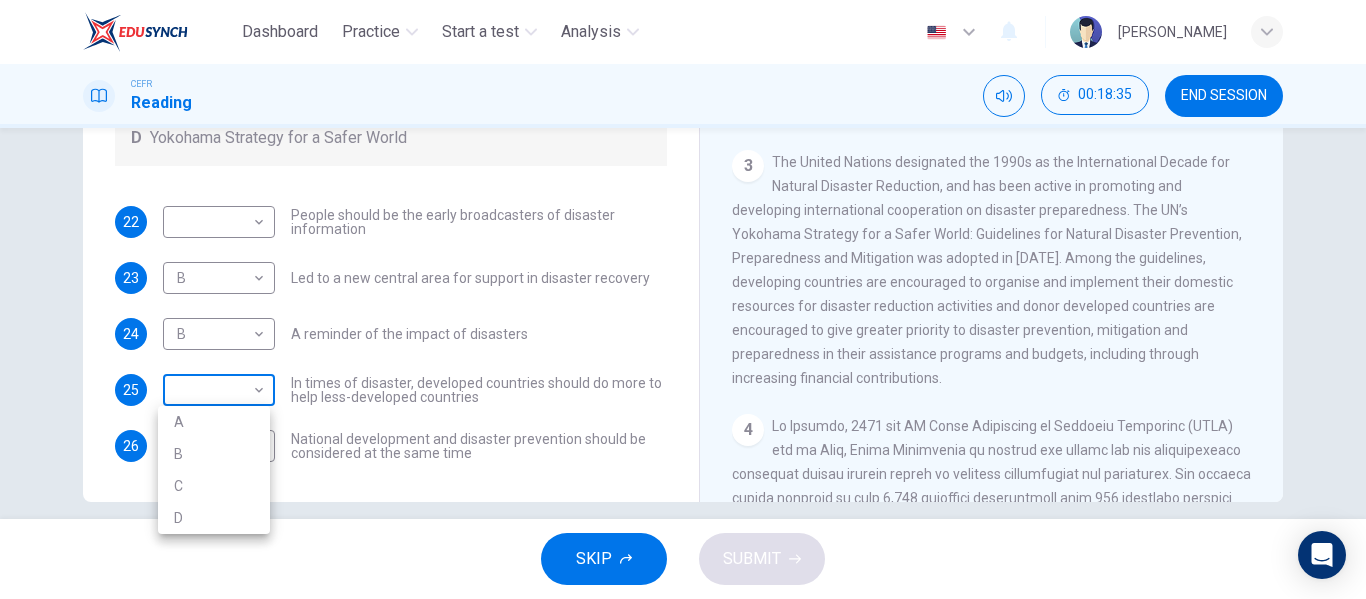 click on "Dashboard Practice Start a test Analysis English en ​ [PERSON_NAME] ZAMAN CEFR Reading 00:18:35 END SESSION Questions 22 - 26 Look at the following statements and the list of disaster control initiatives below.
Match each statement with the correct disaster control initiative,  A-D .
Write the correct letter,  A-D , in the boxes below Disaster Control Initiatives A Hyogo Declaration B Great Hanshin-Awaji Earthquake Forum C World Conference on Disaster Reduction D Yokohama Strategy for a Safer World 22 ​ ​ People should be the early broadcasters of disaster information 23 B B ​ Led to a new central area for support in disaster recovery 24 B B ​ A reminder of the impact of disasters 25 ​ ​ In times of disaster, developed countries should do more to help less-developed countries 26 ​ ​ National development and disaster prevention should be considered at the same time Preparing for the Threat CLICK TO ZOOM Click to Zoom 1 2 3 4 5 6 SKIP SUBMIT
Dashboard Practice Analysis A" at bounding box center (683, 299) 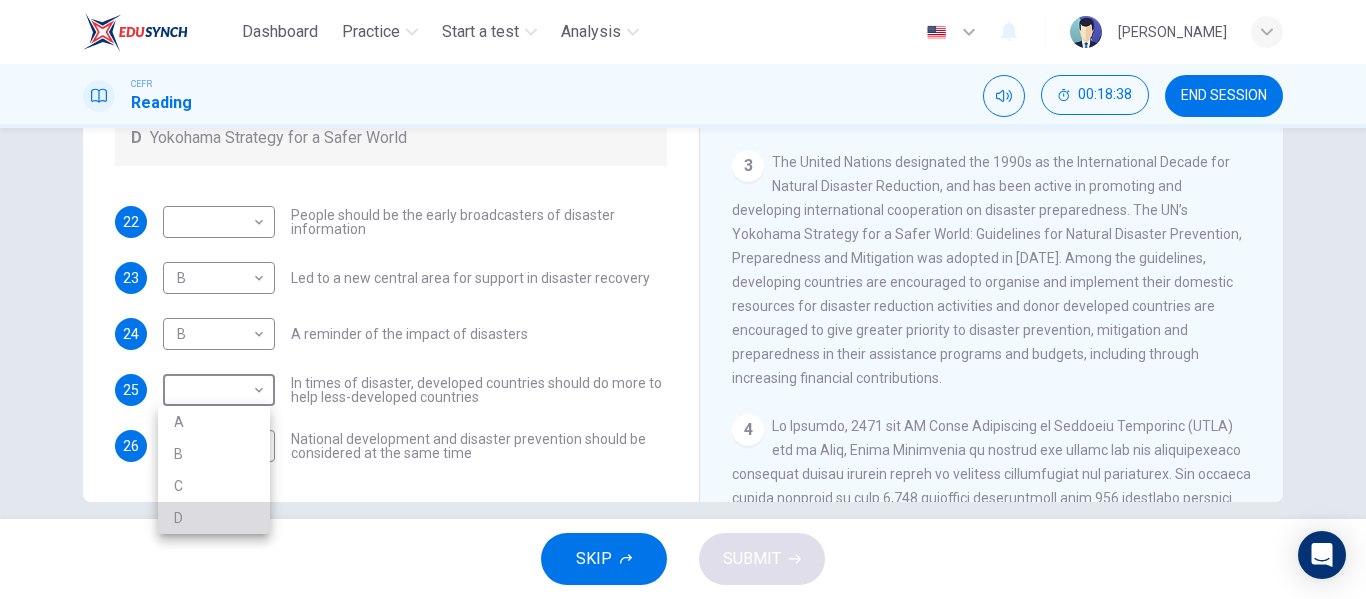 click on "D" at bounding box center [214, 518] 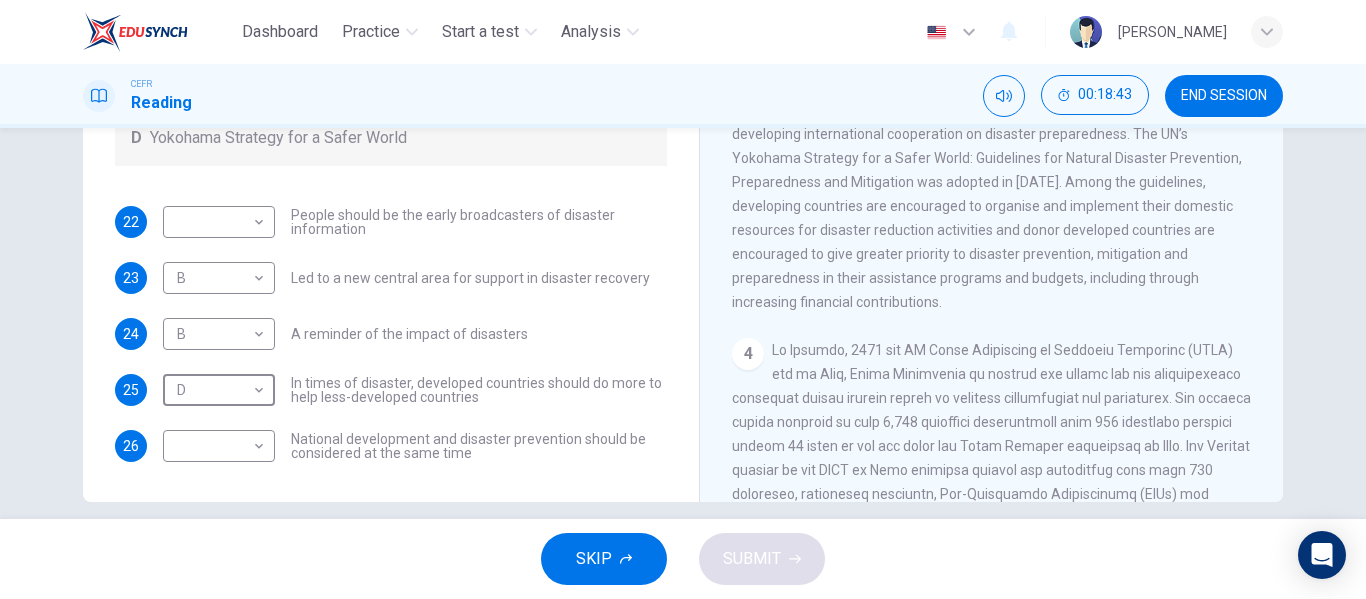 scroll, scrollTop: 675, scrollLeft: 0, axis: vertical 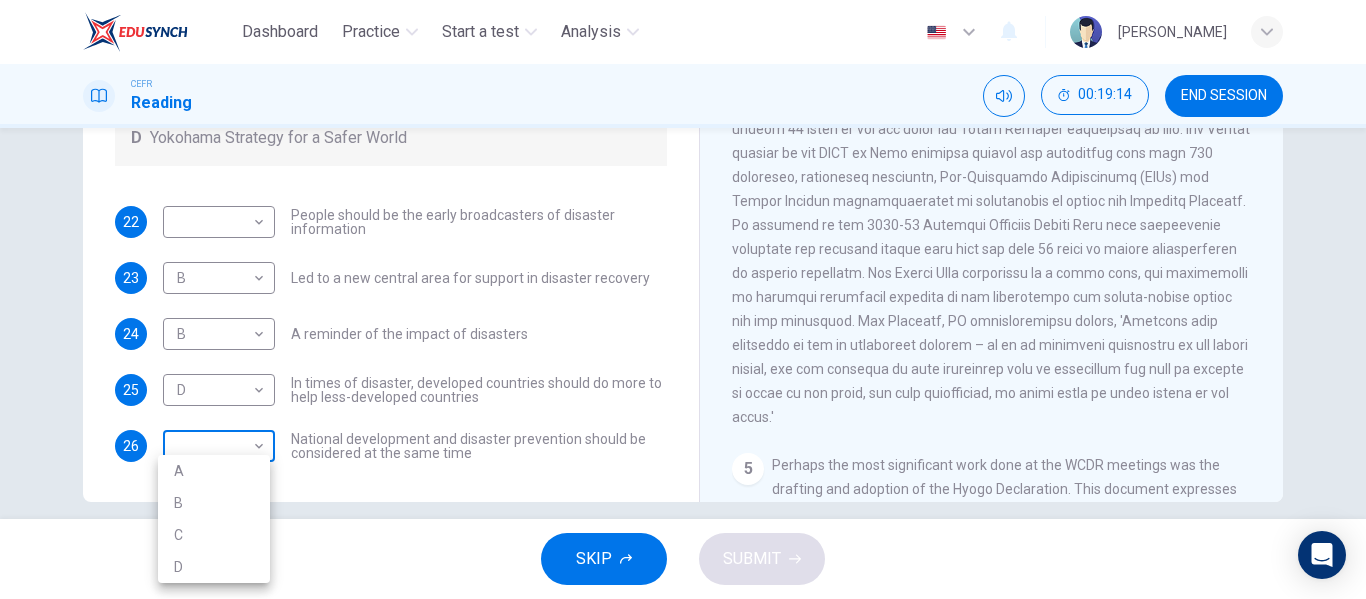 click on "Dashboard Practice Start a test Analysis English en ​ [PERSON_NAME] ZAMAN CEFR Reading 00:19:14 END SESSION Questions 22 - 26 Look at the following statements and the list of disaster control initiatives below.
Match each statement with the correct disaster control initiative,  A-D .
Write the correct letter,  A-D , in the boxes below Disaster Control Initiatives A Hyogo Declaration B Great Hanshin-Awaji Earthquake Forum C World Conference on Disaster Reduction D Yokohama Strategy for a Safer World 22 ​ ​ People should be the early broadcasters of disaster information 23 B B ​ Led to a new central area for support in disaster recovery 24 B B ​ A reminder of the impact of disasters 25 D D ​ In times of disaster, developed countries should do more to help less-developed countries 26 ​ ​ National development and disaster prevention should be considered at the same time Preparing for the Threat CLICK TO ZOOM Click to Zoom 1 2 3 4 5 6 SKIP SUBMIT
Dashboard Practice Analysis A" at bounding box center [683, 299] 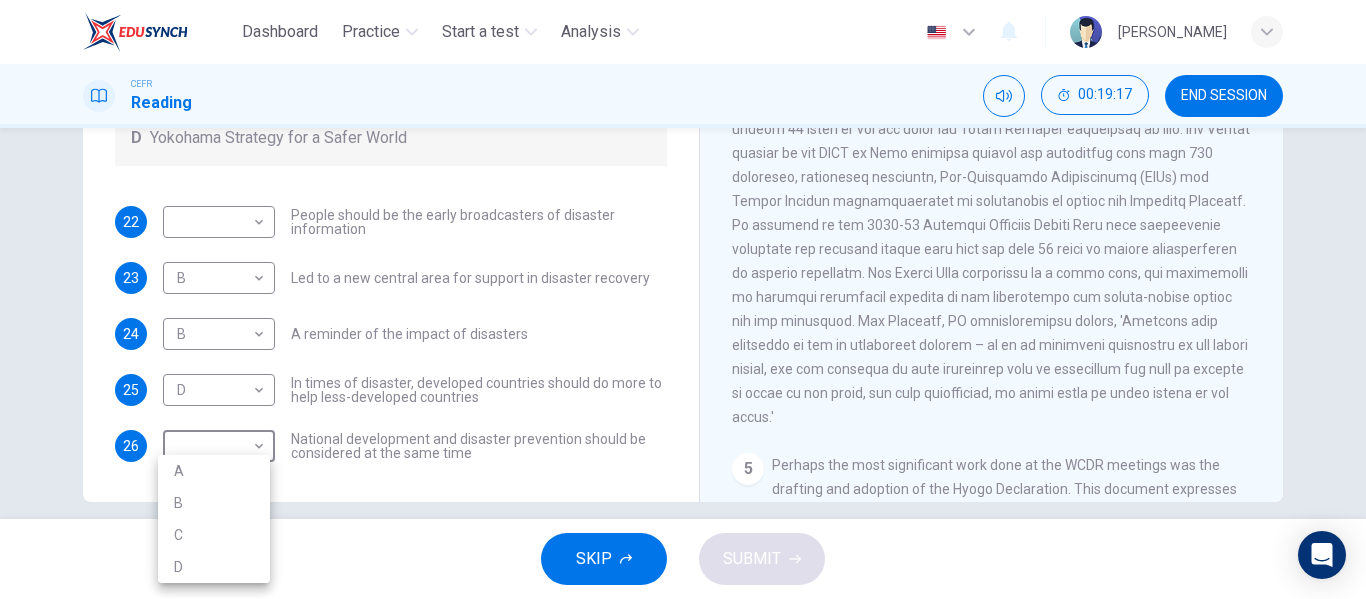 click at bounding box center (683, 299) 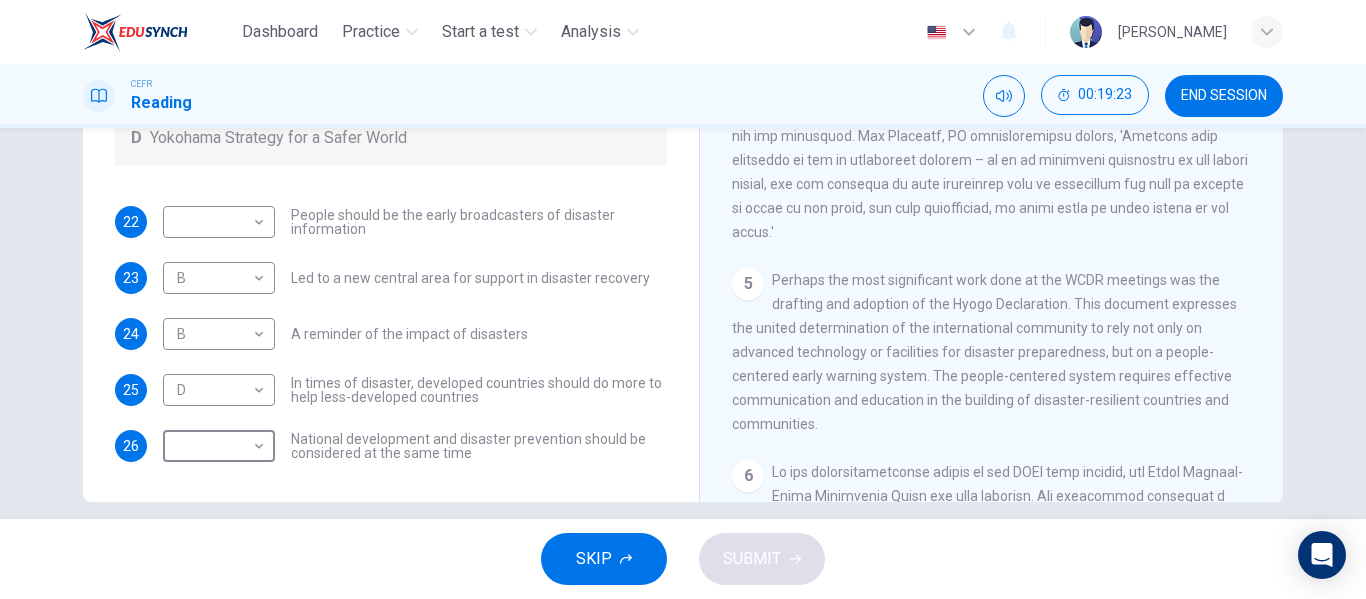 scroll, scrollTop: 1186, scrollLeft: 0, axis: vertical 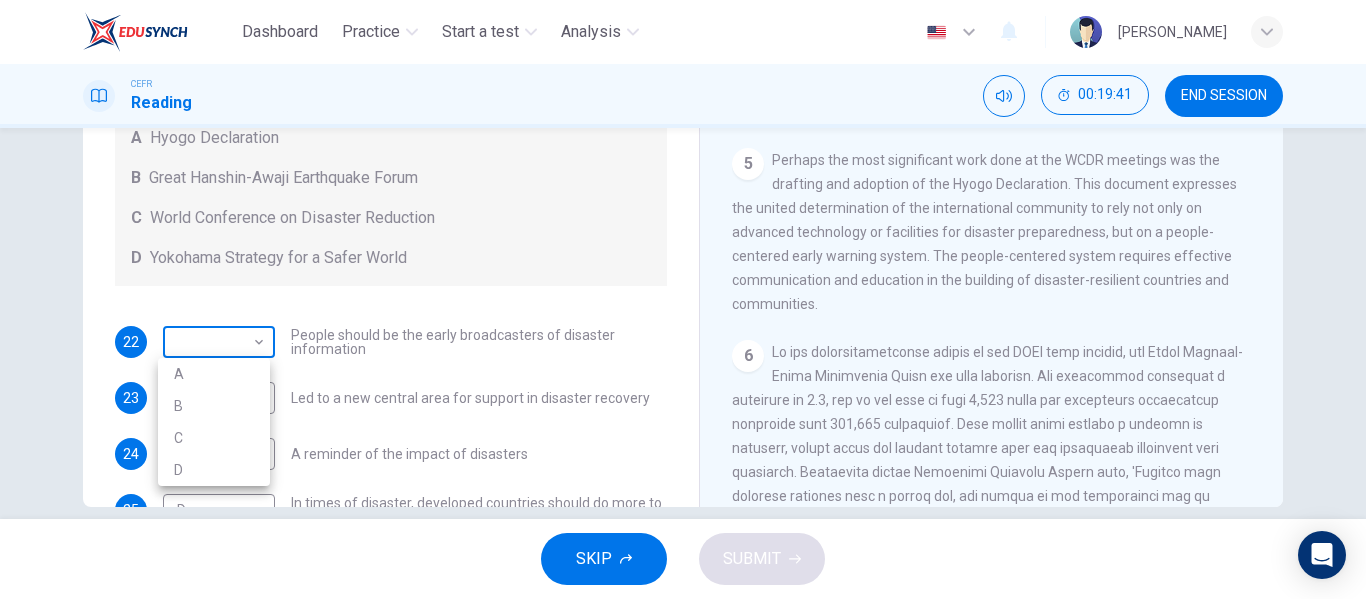 click on "Dashboard Practice Start a test Analysis English en ​ [PERSON_NAME] ZAMAN CEFR Reading 00:19:41 END SESSION Questions 22 - 26 Look at the following statements and the list of disaster control initiatives below.
Match each statement with the correct disaster control initiative,  A-D .
Write the correct letter,  A-D , in the boxes below Disaster Control Initiatives A Hyogo Declaration B Great Hanshin-Awaji Earthquake Forum C World Conference on Disaster Reduction D Yokohama Strategy for a Safer World 22 ​ ​ People should be the early broadcasters of disaster information 23 B B ​ Led to a new central area for support in disaster recovery 24 B B ​ A reminder of the impact of disasters 25 D D ​ In times of disaster, developed countries should do more to help less-developed countries 26 ​ ​ National development and disaster prevention should be considered at the same time Preparing for the Threat CLICK TO ZOOM Click to Zoom 1 2 3 4 5 6 SKIP SUBMIT
Dashboard Practice Analysis A" at bounding box center [683, 299] 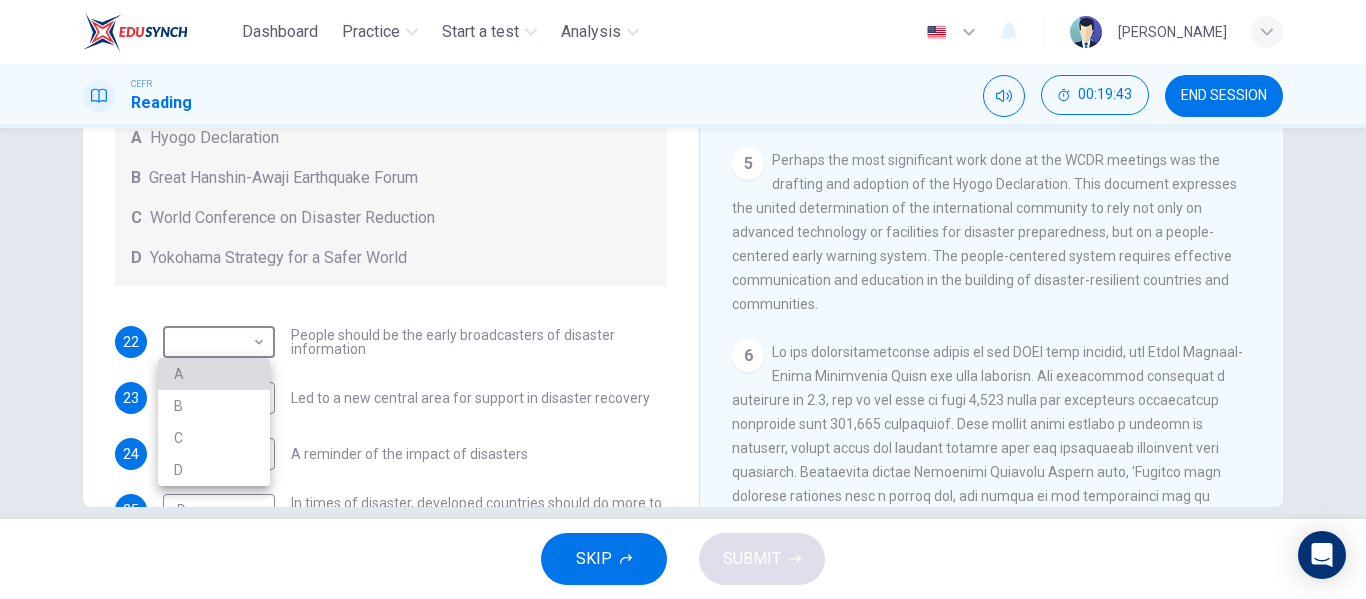 click on "A" at bounding box center [214, 374] 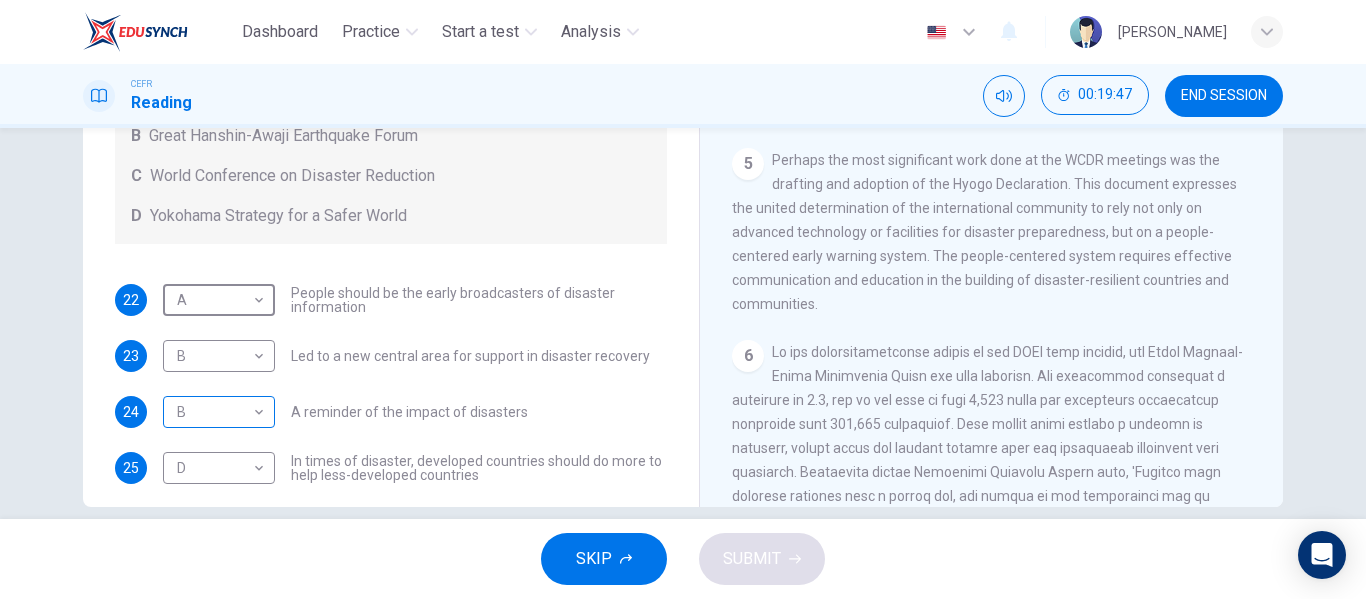 scroll, scrollTop: 70, scrollLeft: 0, axis: vertical 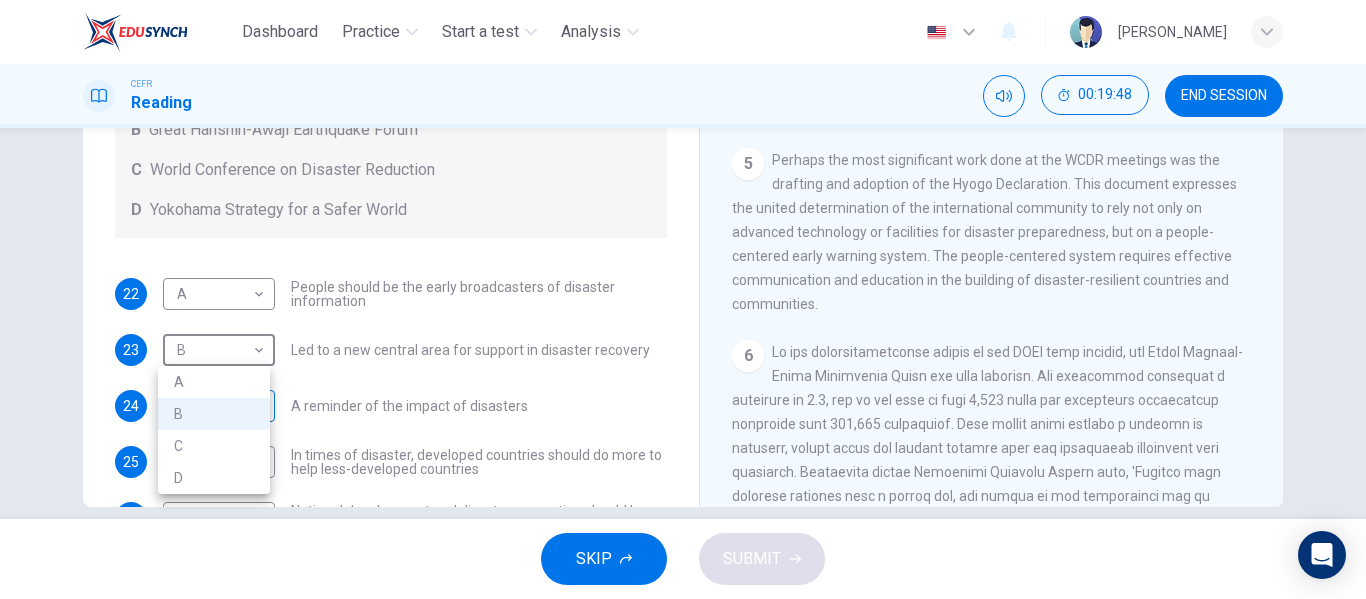 click on "Dashboard Practice Start a test Analysis English en ​ [PERSON_NAME] ZAMAN CEFR Reading 00:19:48 END SESSION Questions 22 - 26 Look at the following statements and the list of disaster control initiatives below.
Match each statement with the correct disaster control initiative,  A-D .
Write the correct letter,  A-D , in the boxes below Disaster Control Initiatives A Hyogo Declaration B Great Hanshin-Awaji Earthquake Forum C World Conference on Disaster Reduction D Yokohama Strategy for a Safer World 22 A A ​ People should be the early broadcasters of disaster information 23 B B ​ Led to a new central area for support in disaster recovery 24 B B ​ A reminder of the impact of disasters 25 D D ​ In times of disaster, developed countries should do more to help less-developed countries 26 ​ ​ National development and disaster prevention should be considered at the same time Preparing for the Threat CLICK TO ZOOM Click to Zoom 1 2 3 4 5 6 SKIP SUBMIT
Dashboard Practice Analysis A" at bounding box center [683, 299] 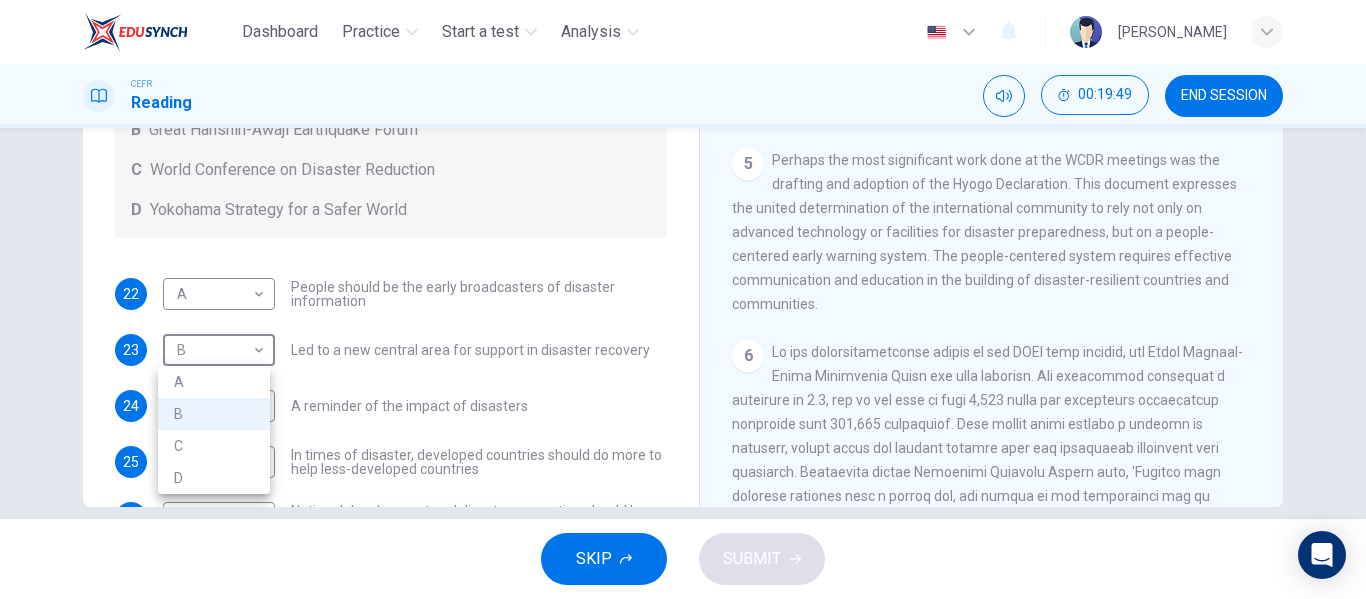 click at bounding box center [683, 299] 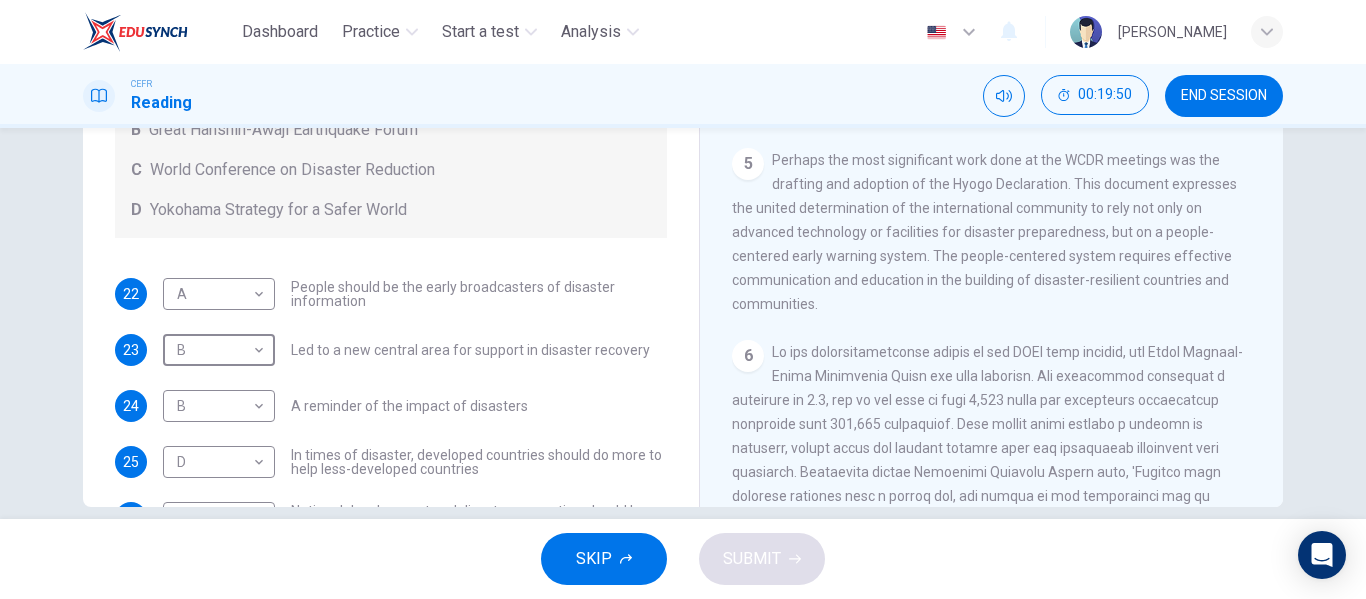 scroll, scrollTop: 137, scrollLeft: 0, axis: vertical 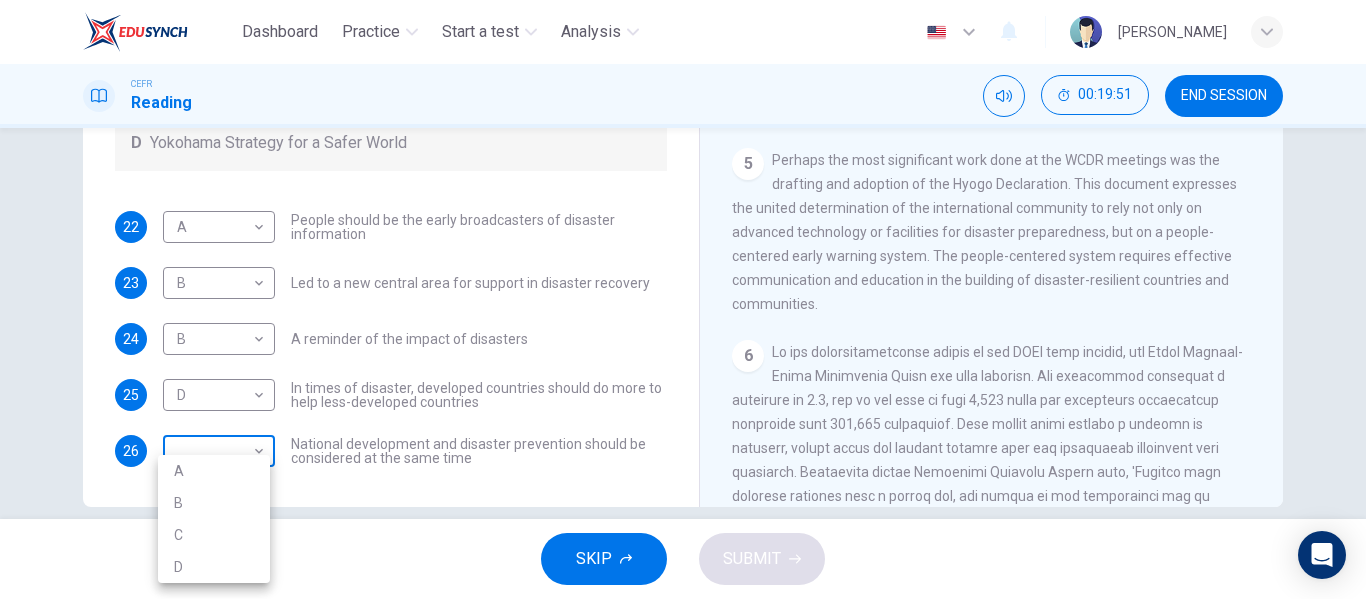 click on "Dashboard Practice Start a test Analysis English en ​ [PERSON_NAME] ZAMAN CEFR Reading 00:19:51 END SESSION Questions 22 - 26 Look at the following statements and the list of disaster control initiatives below.
Match each statement with the correct disaster control initiative,  A-D .
Write the correct letter,  A-D , in the boxes below Disaster Control Initiatives A Hyogo Declaration B Great Hanshin-Awaji Earthquake Forum C World Conference on Disaster Reduction D Yokohama Strategy for a Safer World 22 A A ​ People should be the early broadcasters of disaster information 23 B B ​ Led to a new central area for support in disaster recovery 24 B B ​ A reminder of the impact of disasters 25 D D ​ In times of disaster, developed countries should do more to help less-developed countries 26 ​ ​ National development and disaster prevention should be considered at the same time Preparing for the Threat CLICK TO ZOOM Click to Zoom 1 2 3 4 5 6 SKIP SUBMIT
Dashboard Practice Analysis A" at bounding box center (683, 299) 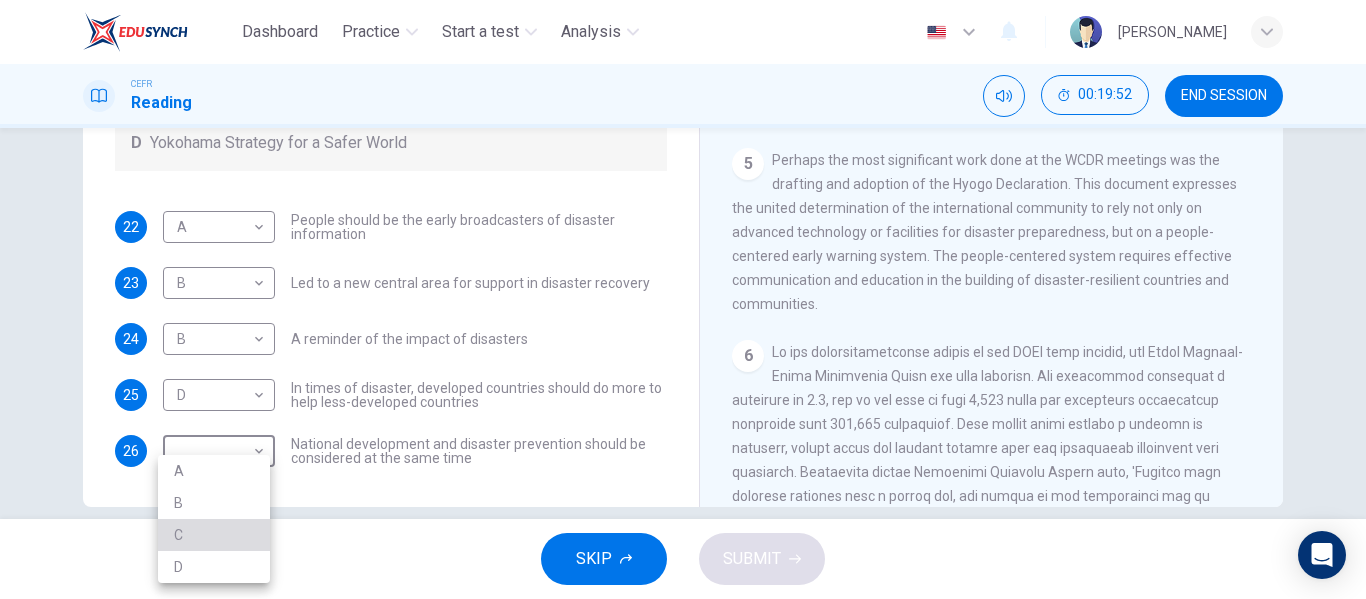 click on "C" at bounding box center (214, 535) 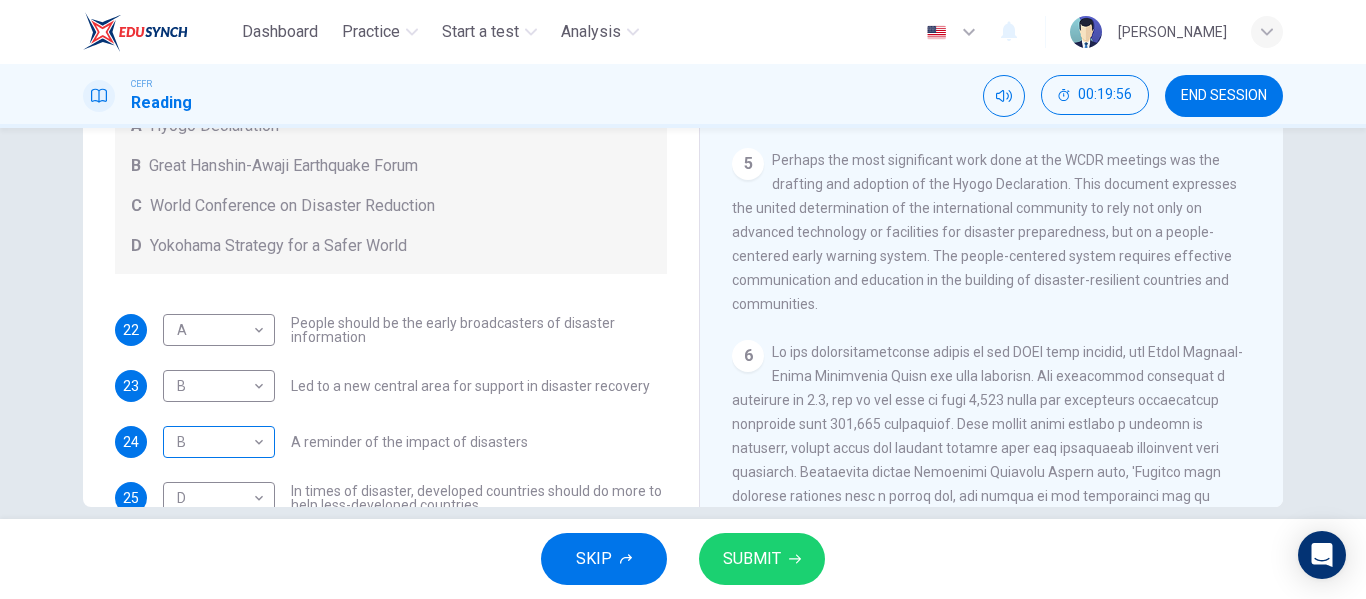 scroll, scrollTop: 0, scrollLeft: 0, axis: both 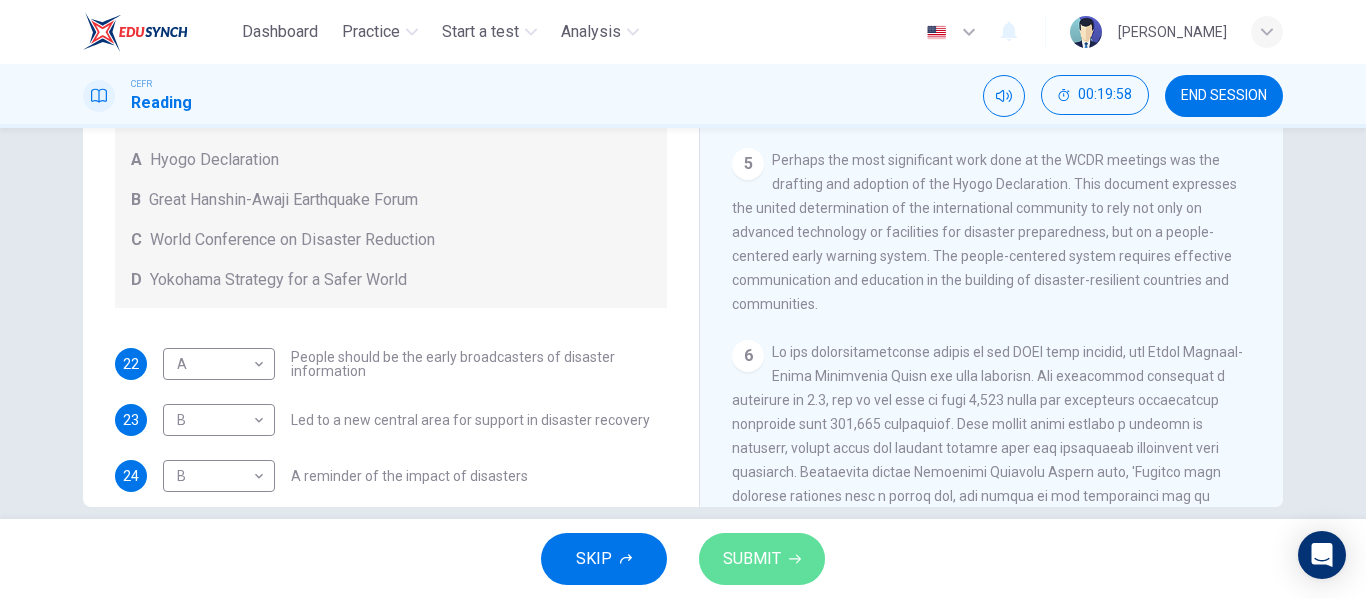click on "SUBMIT" at bounding box center (762, 559) 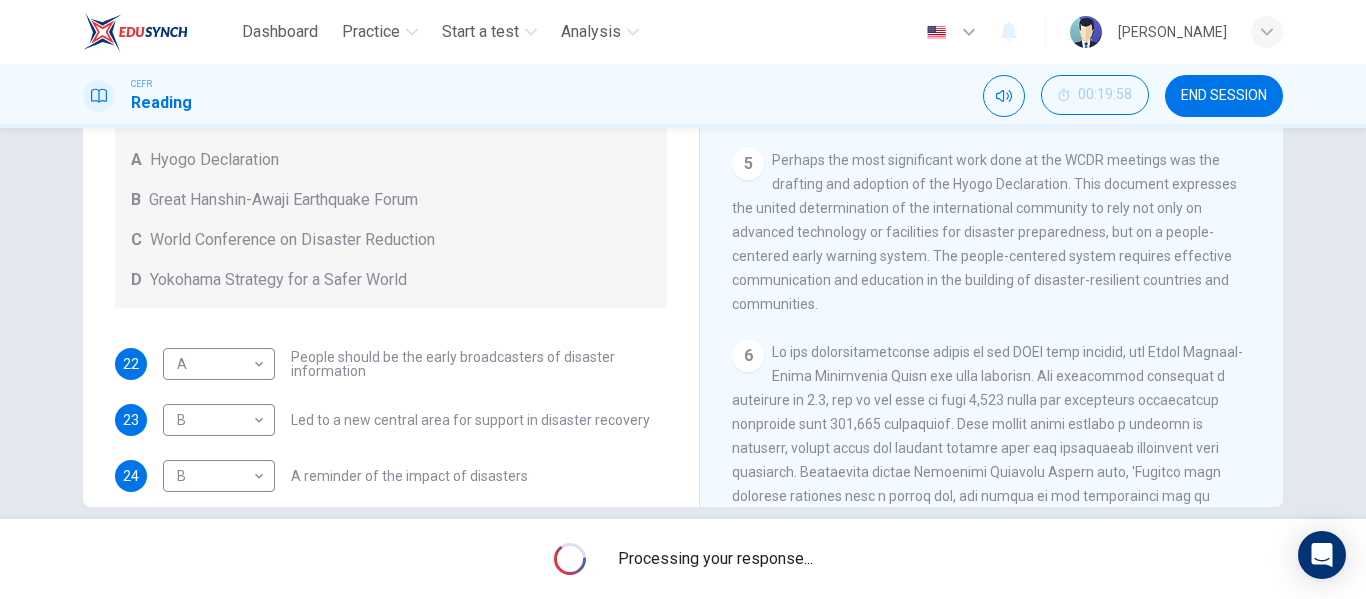 scroll, scrollTop: 137, scrollLeft: 0, axis: vertical 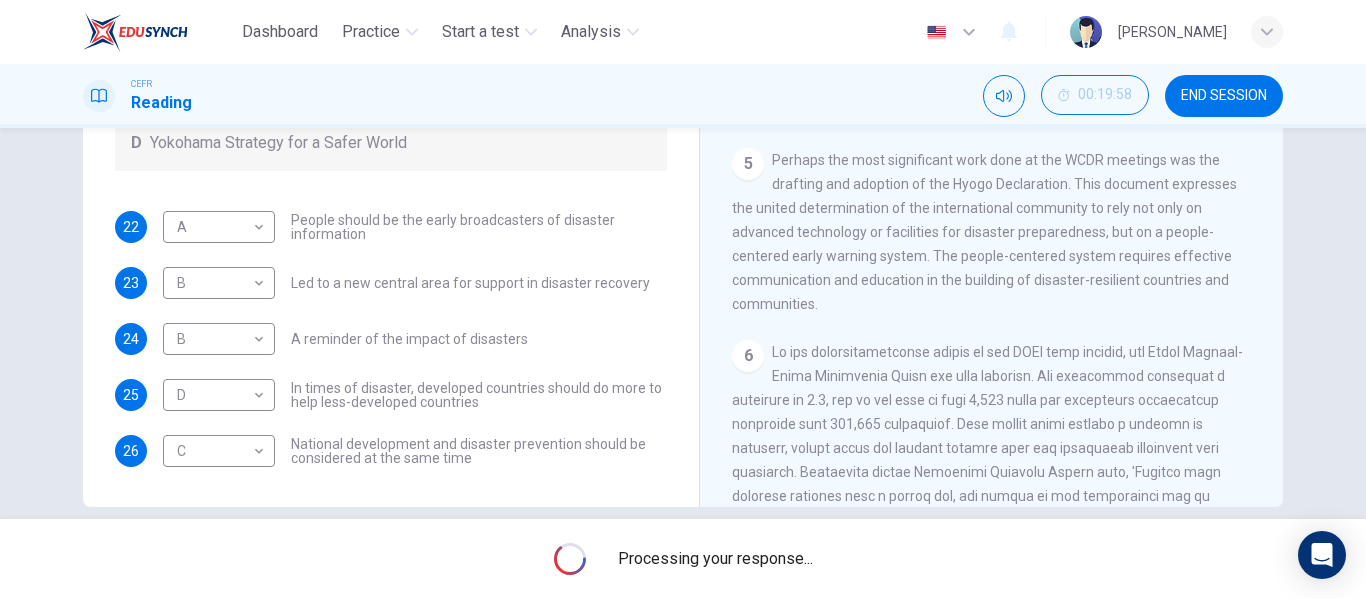 click on "22 A A ​ People should be the early broadcasters of disaster information 23 B B ​ Led to a new central area for support in disaster recovery 24 B B ​ A reminder of the impact of disasters 25 D D ​ In times of disaster, developed countries should do more to help less-developed countries 26 C C ​ National development and disaster prevention should be considered at the same time" at bounding box center (391, 339) 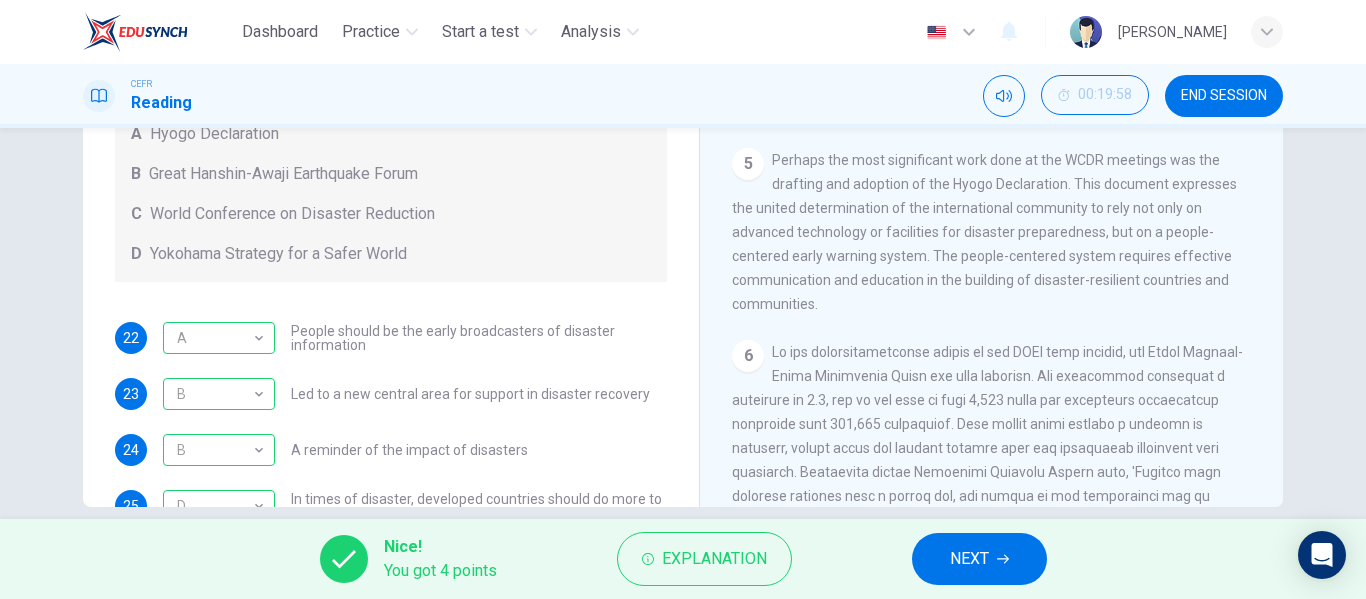 scroll, scrollTop: 137, scrollLeft: 0, axis: vertical 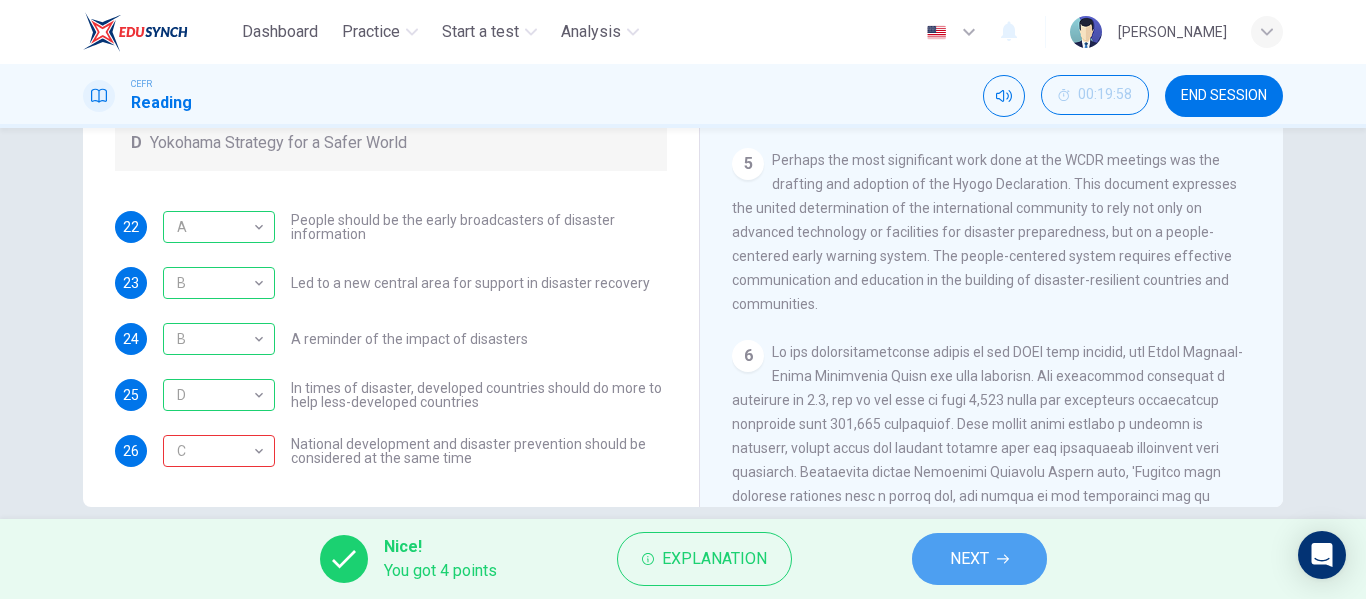 click on "NEXT" at bounding box center (969, 559) 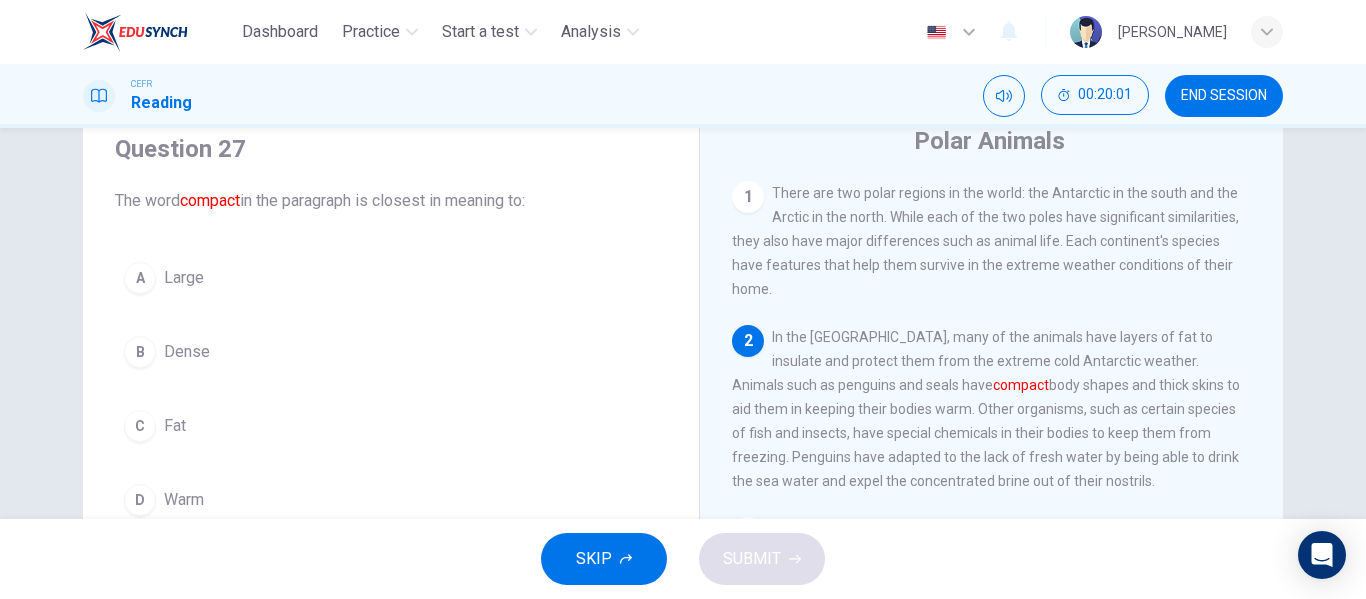 scroll, scrollTop: 80, scrollLeft: 0, axis: vertical 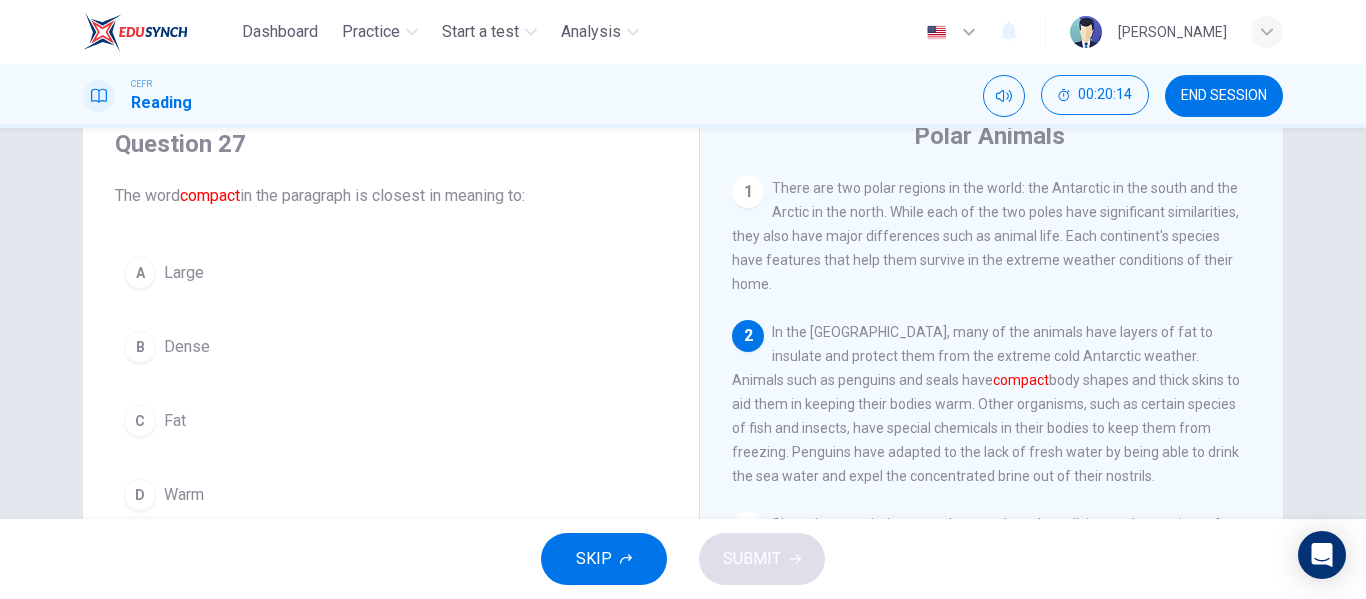 click on "Dense" at bounding box center (187, 347) 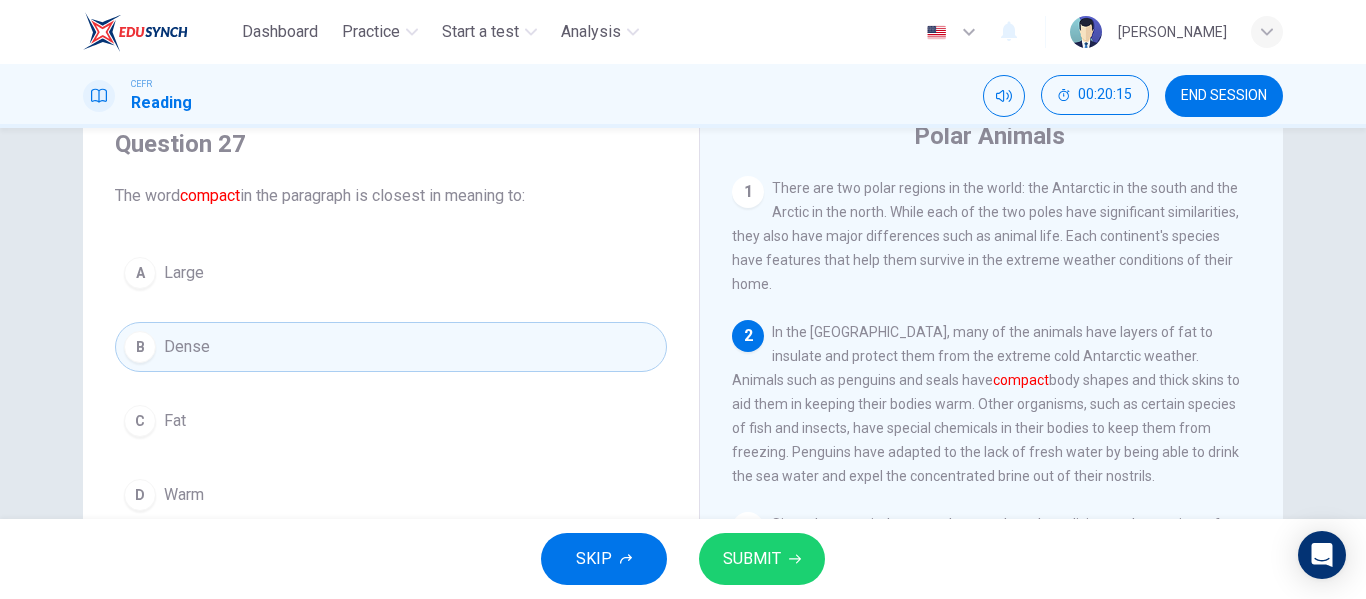 scroll, scrollTop: 169, scrollLeft: 0, axis: vertical 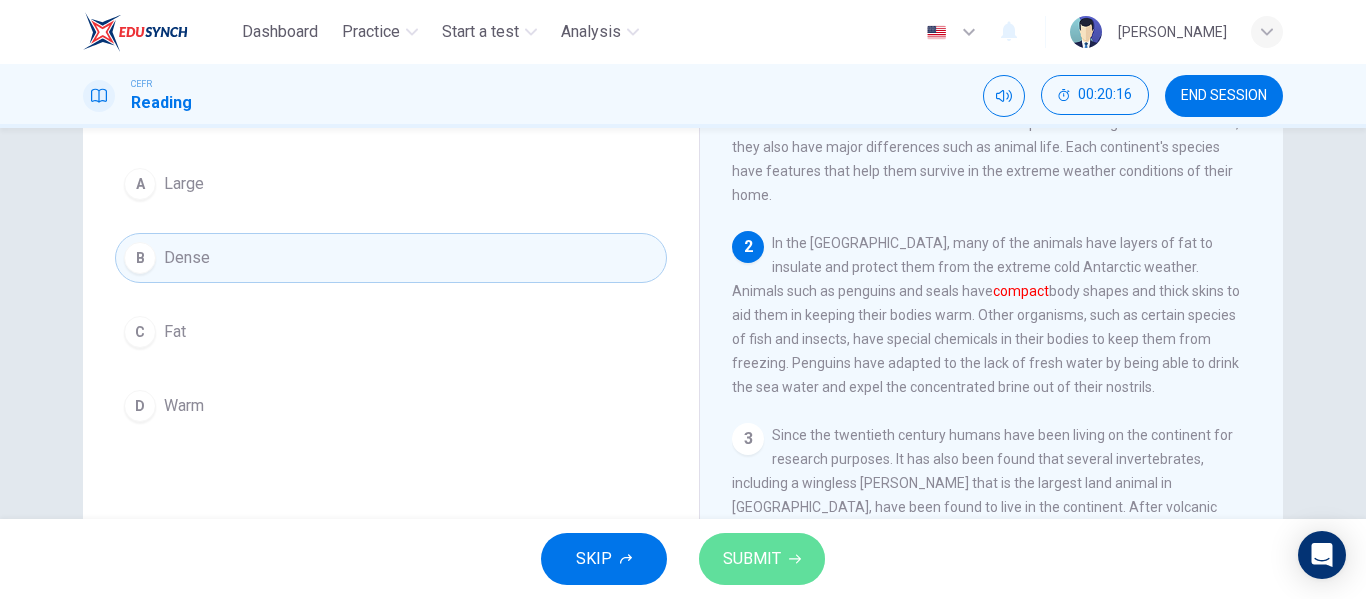 click on "SUBMIT" at bounding box center (752, 559) 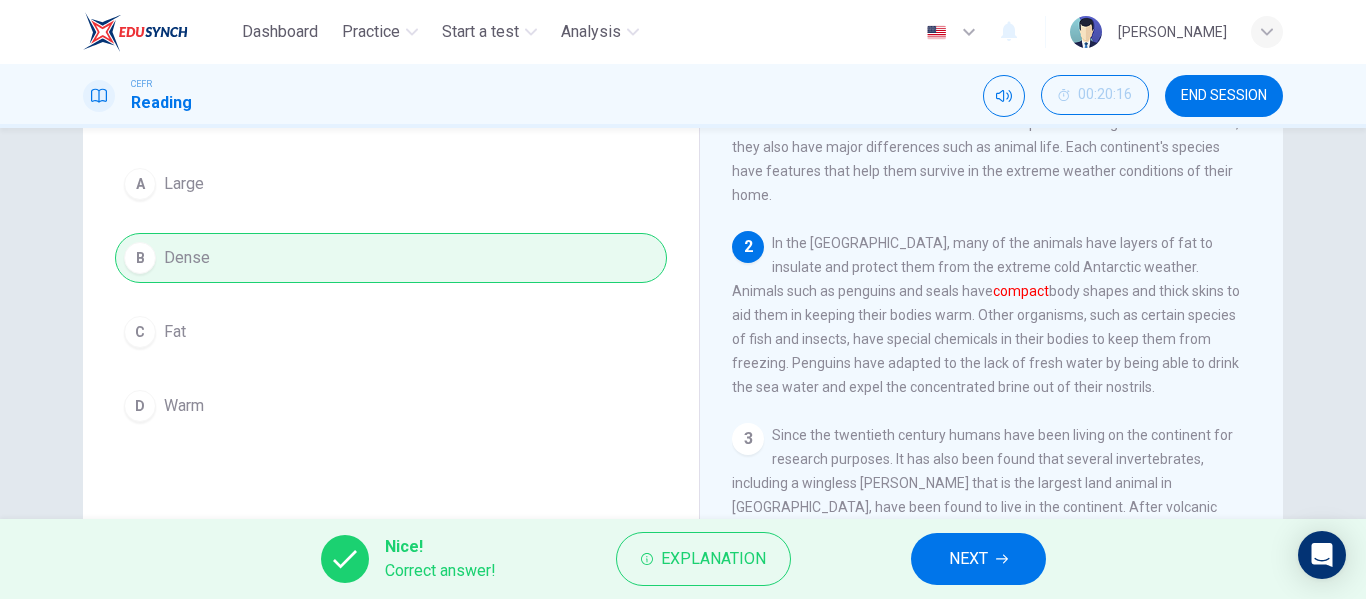 click on "NEXT" at bounding box center (978, 559) 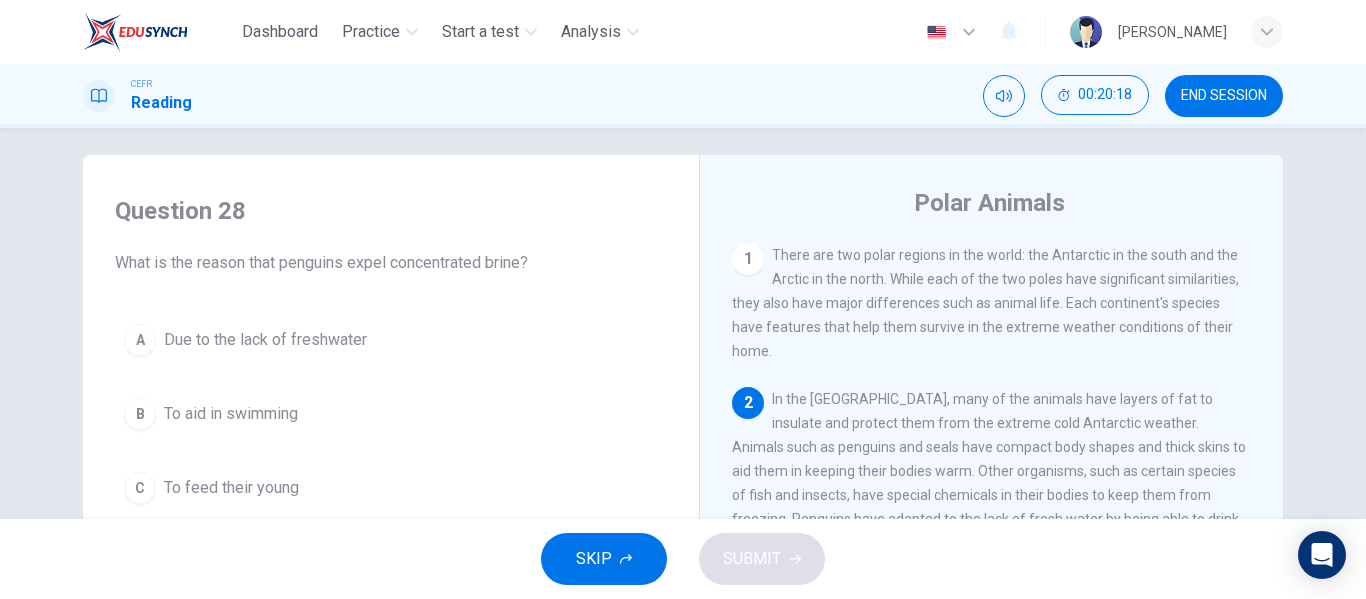scroll, scrollTop: 14, scrollLeft: 0, axis: vertical 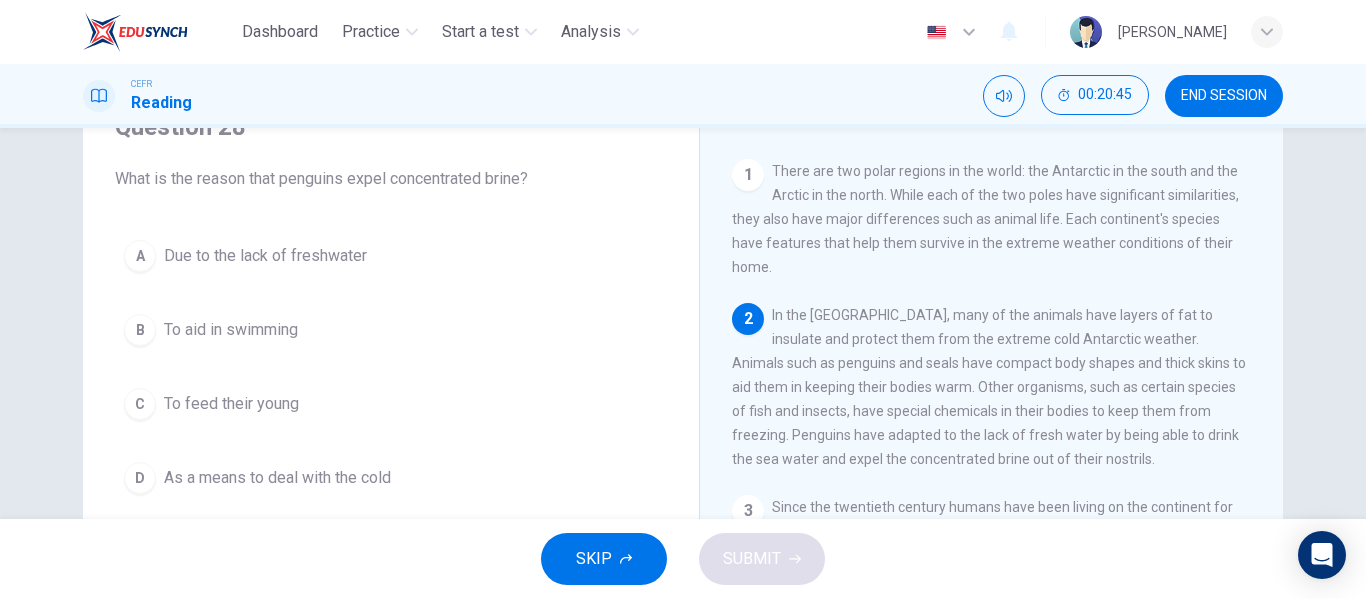 click on "A Due to the lack of freshwater" at bounding box center [391, 256] 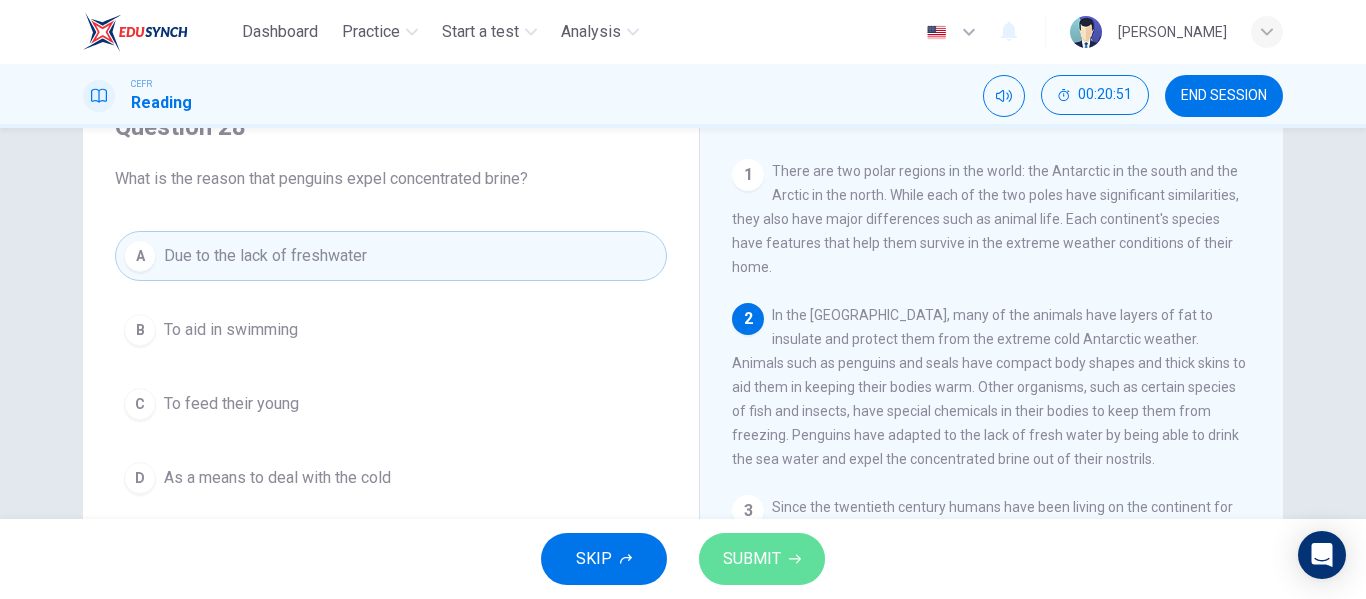 click on "SUBMIT" at bounding box center (762, 559) 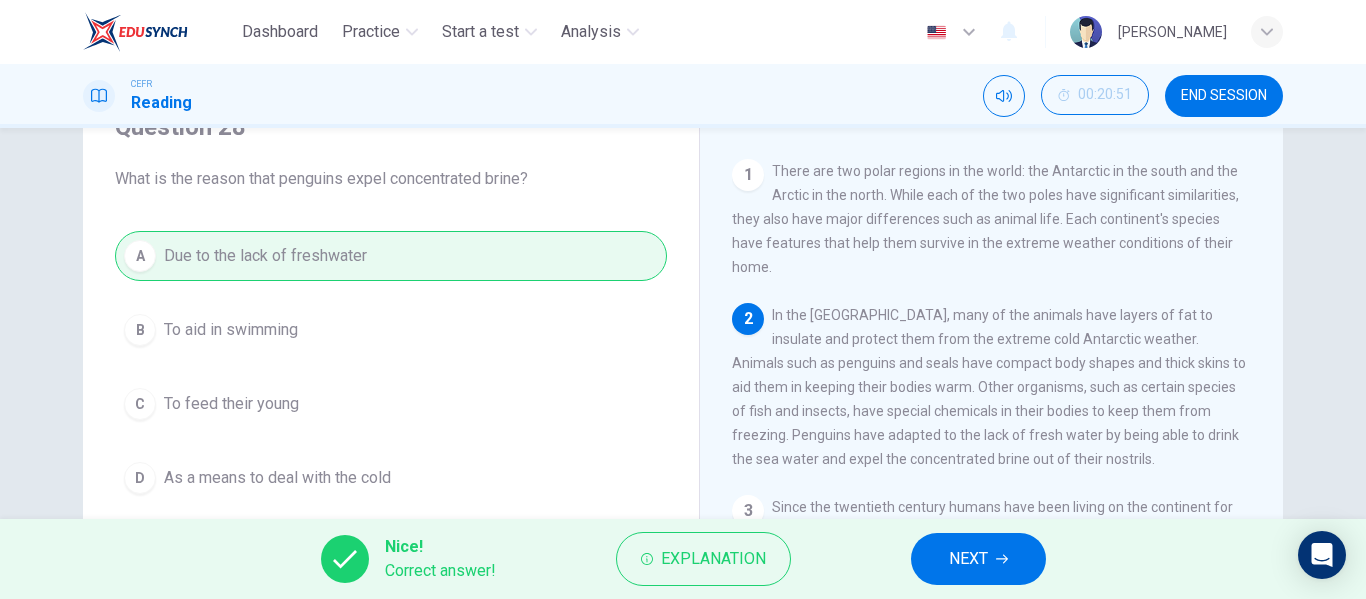click on "NEXT" at bounding box center (978, 559) 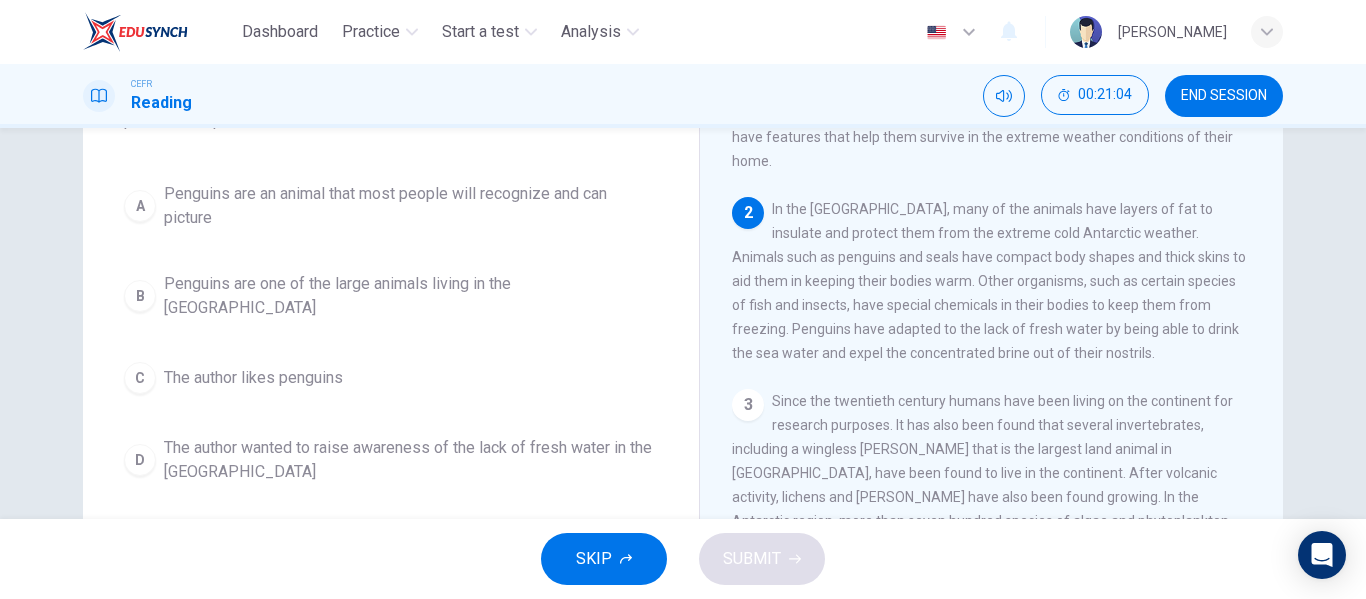 scroll, scrollTop: 205, scrollLeft: 0, axis: vertical 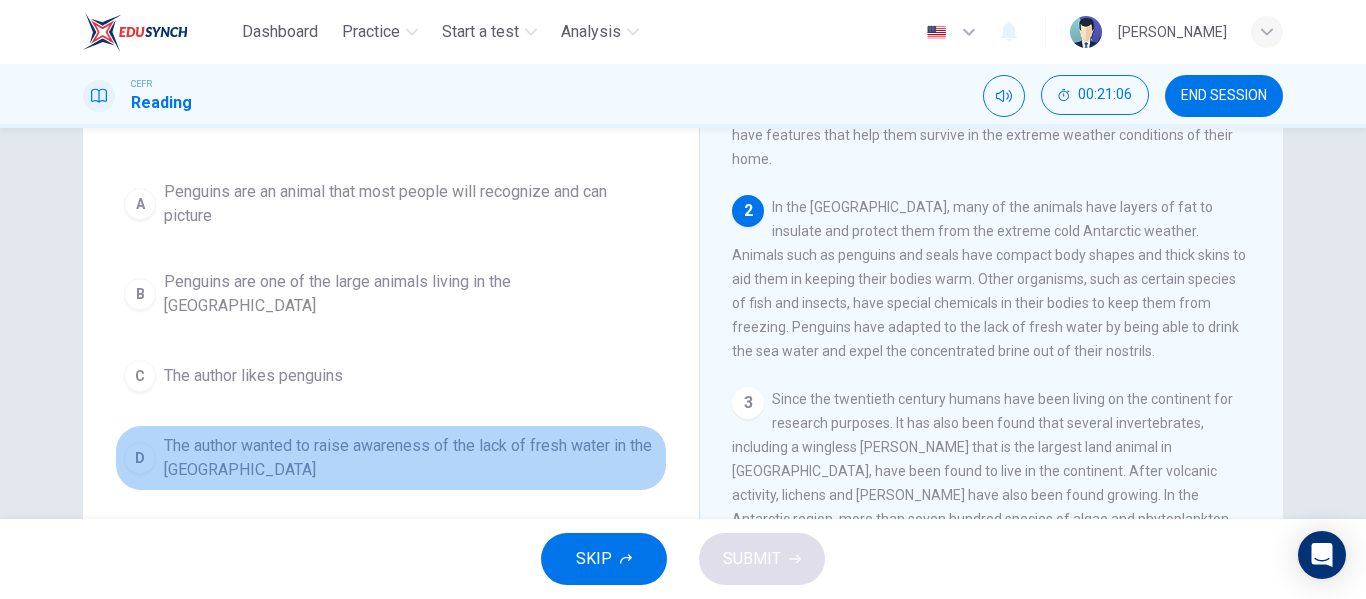 click on "The author wanted to raise awareness of the lack of fresh water in the [GEOGRAPHIC_DATA]" at bounding box center (411, 458) 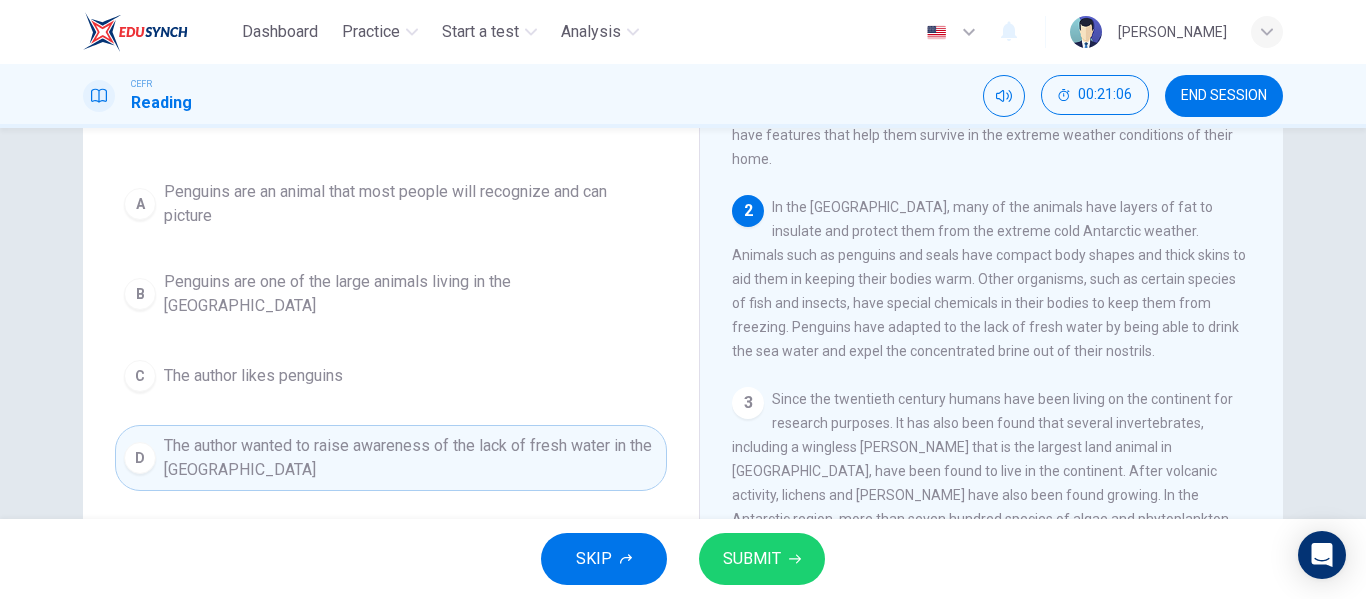 click on "SUBMIT" at bounding box center [752, 559] 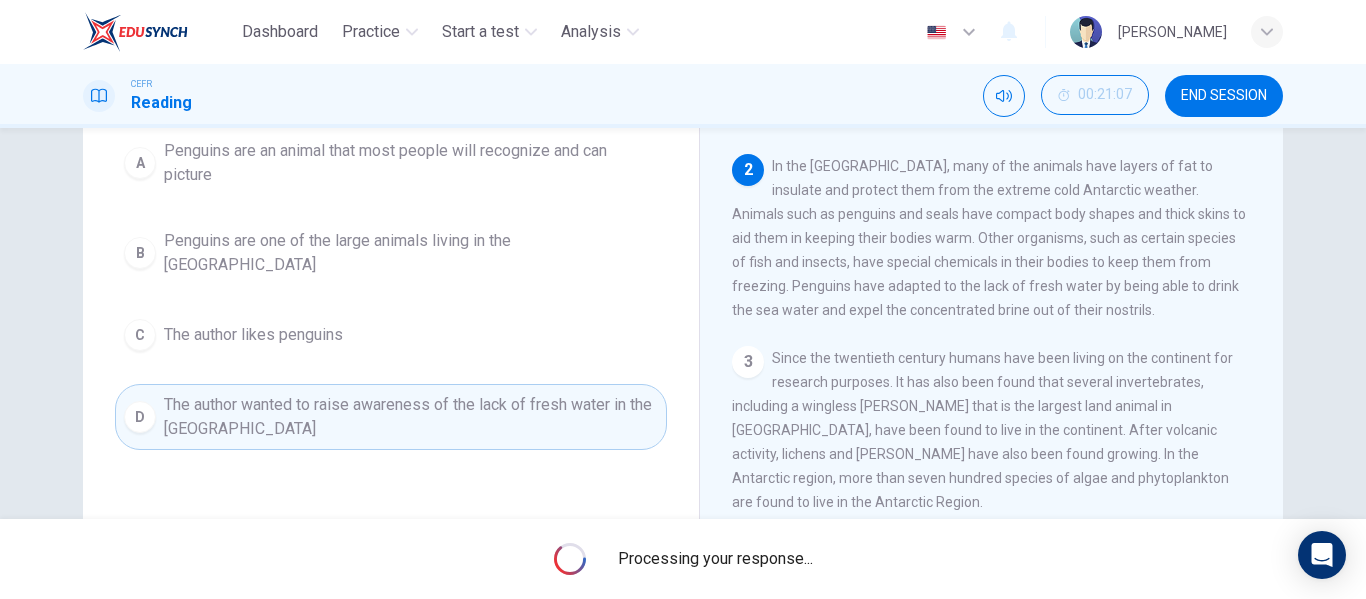 scroll, scrollTop: 248, scrollLeft: 0, axis: vertical 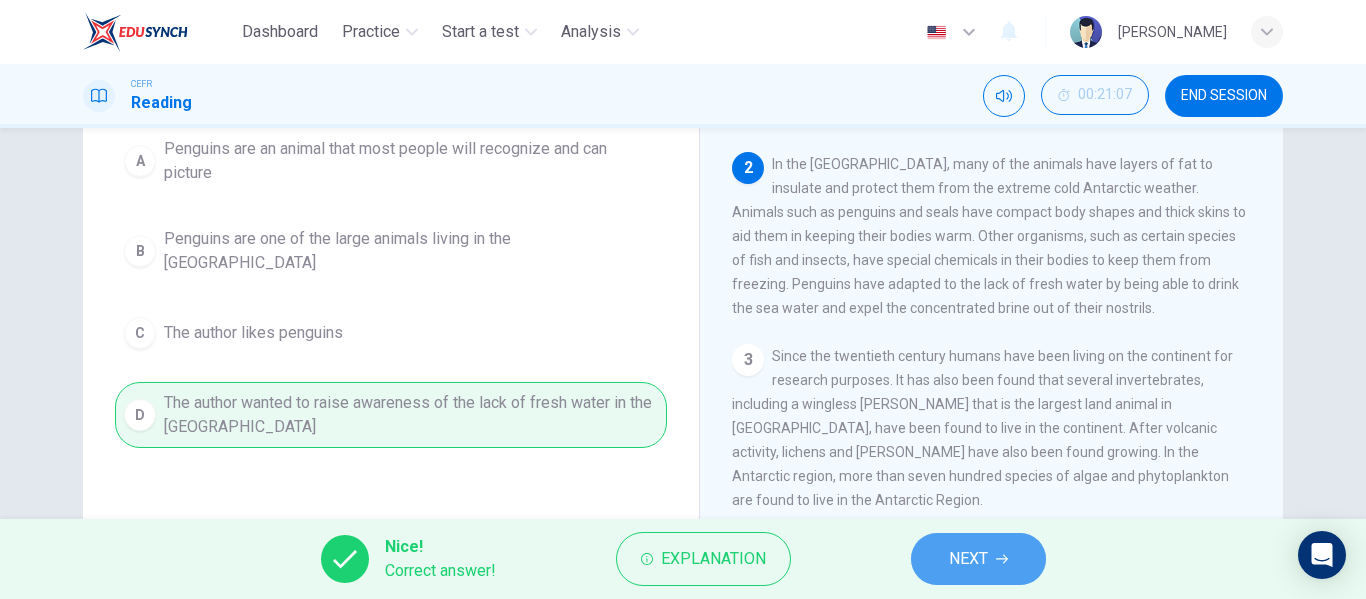 click on "NEXT" at bounding box center (968, 559) 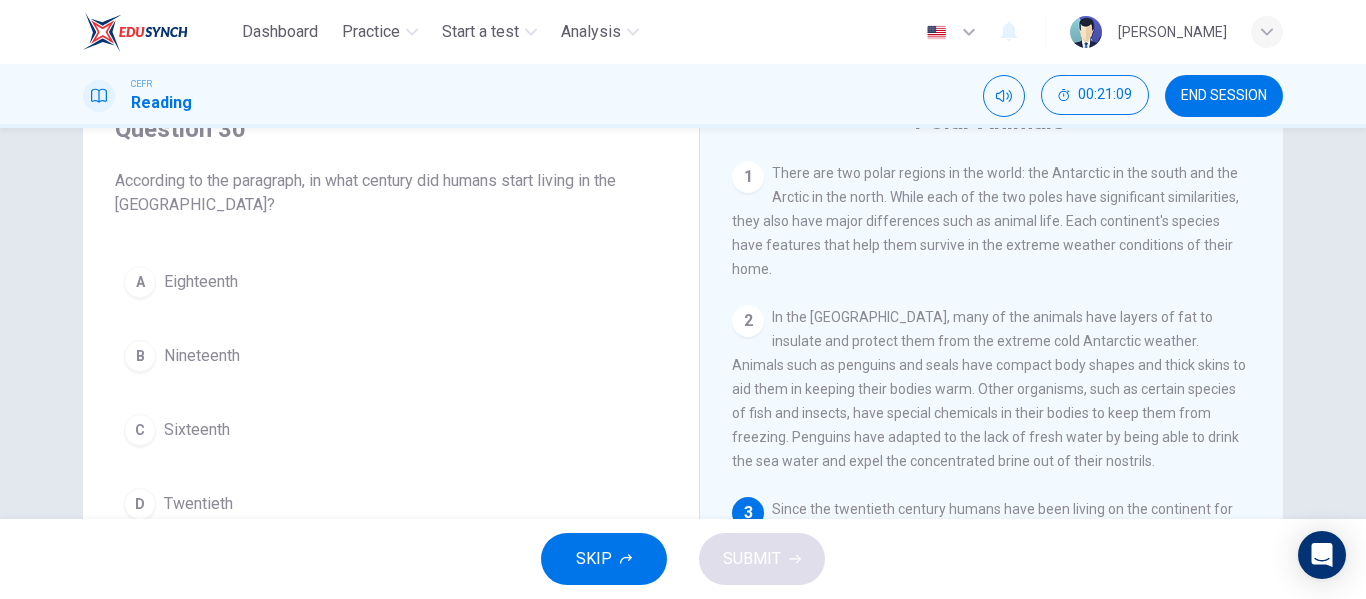 scroll, scrollTop: 94, scrollLeft: 0, axis: vertical 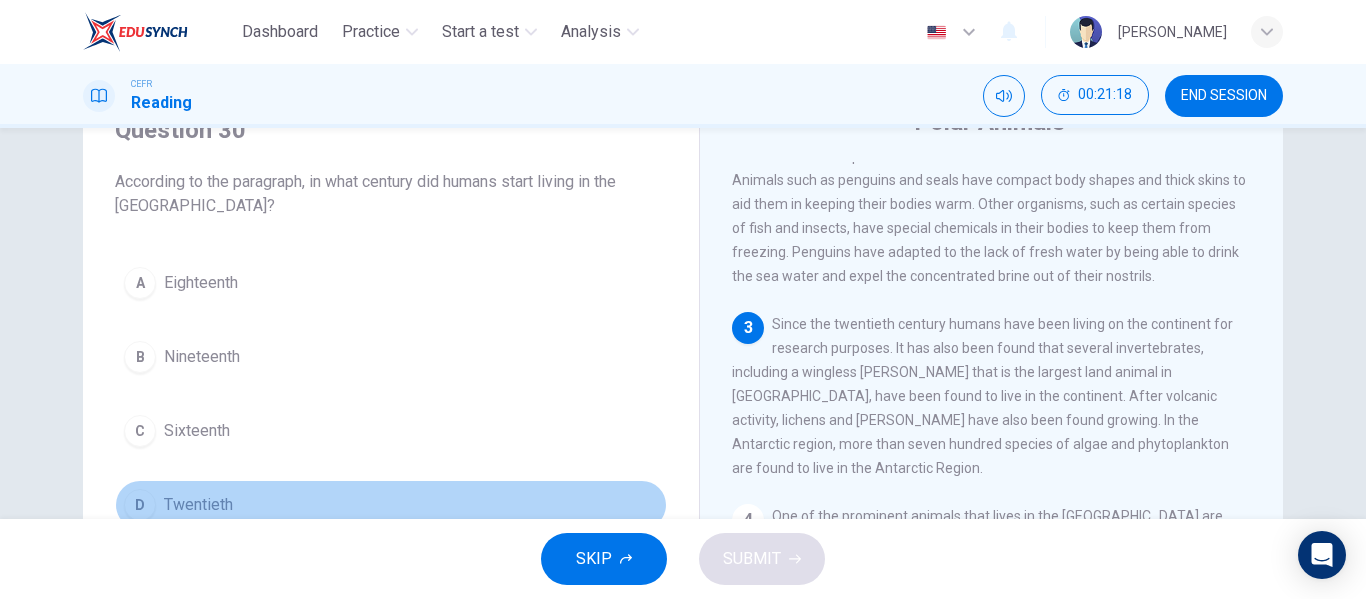 click on "D Twentieth" at bounding box center (391, 505) 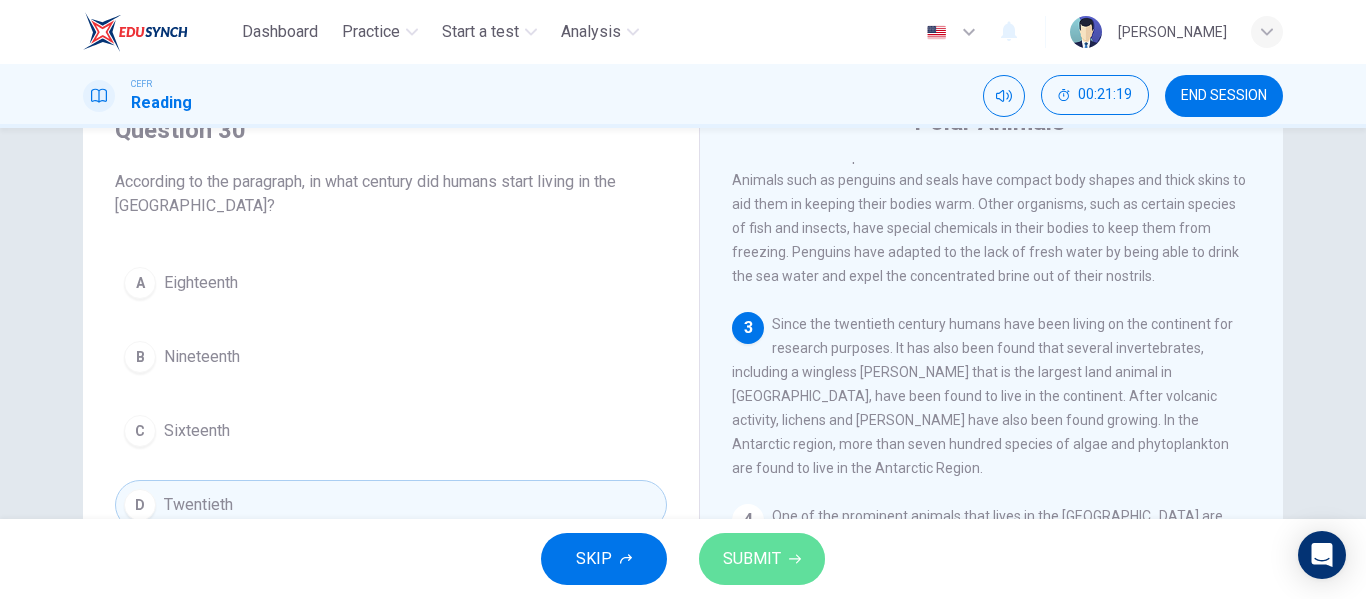 click on "SUBMIT" at bounding box center [752, 559] 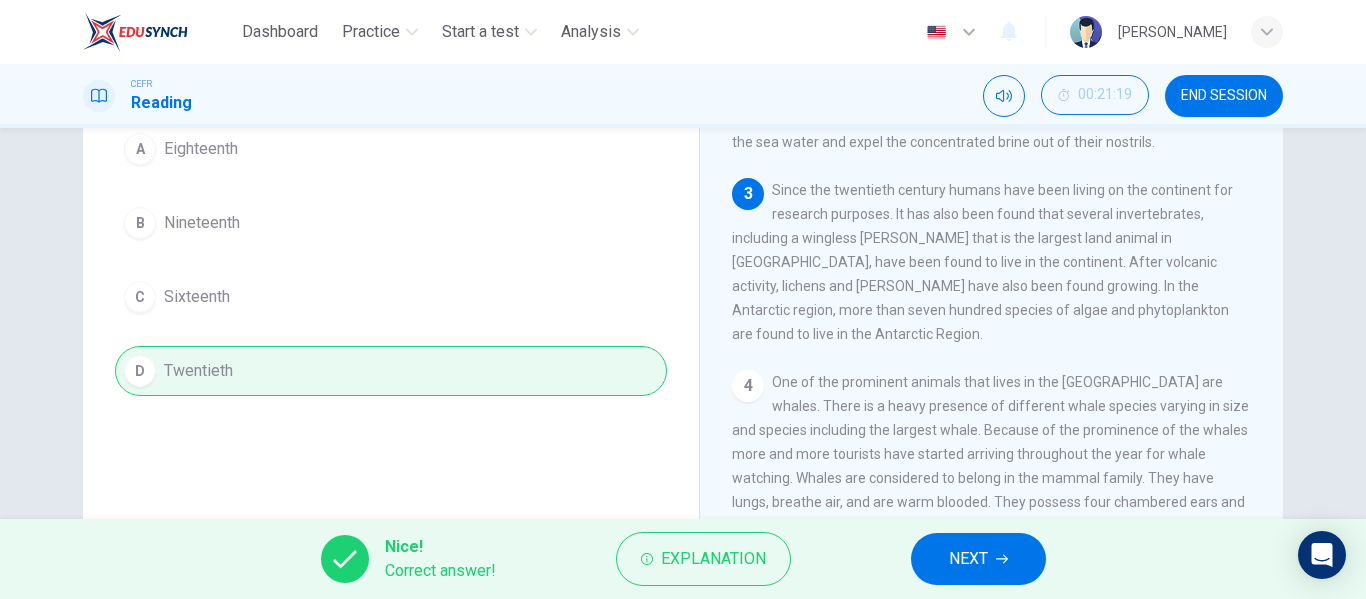 scroll, scrollTop: 229, scrollLeft: 0, axis: vertical 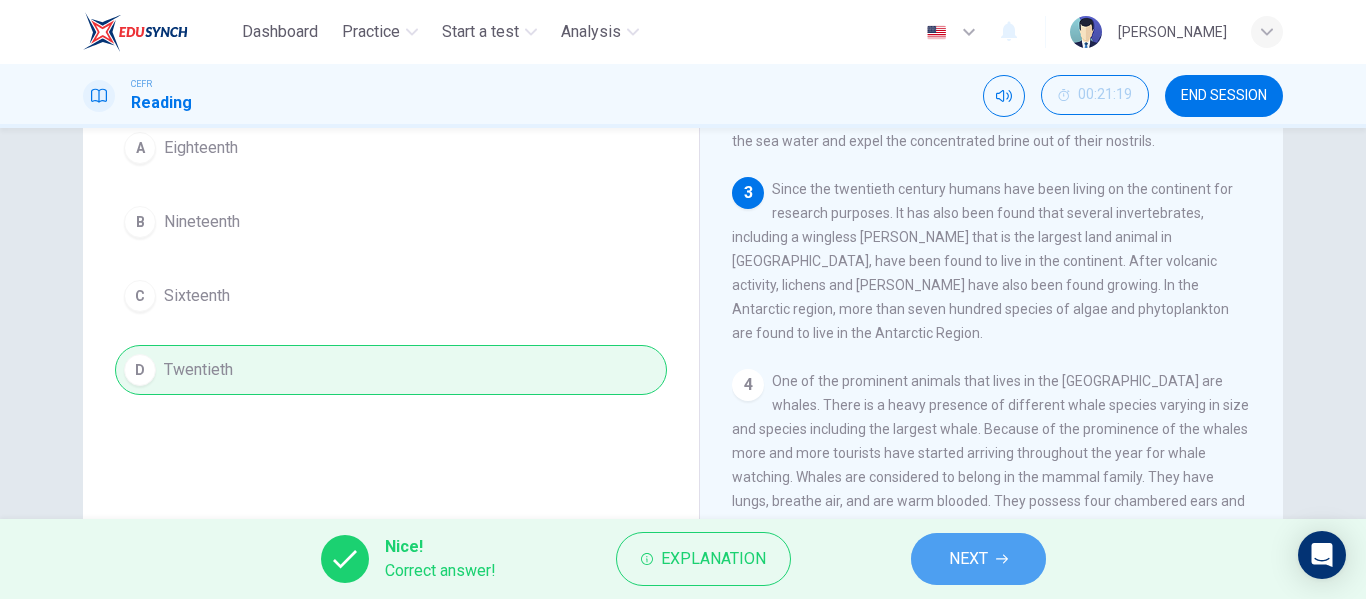 click on "NEXT" at bounding box center [968, 559] 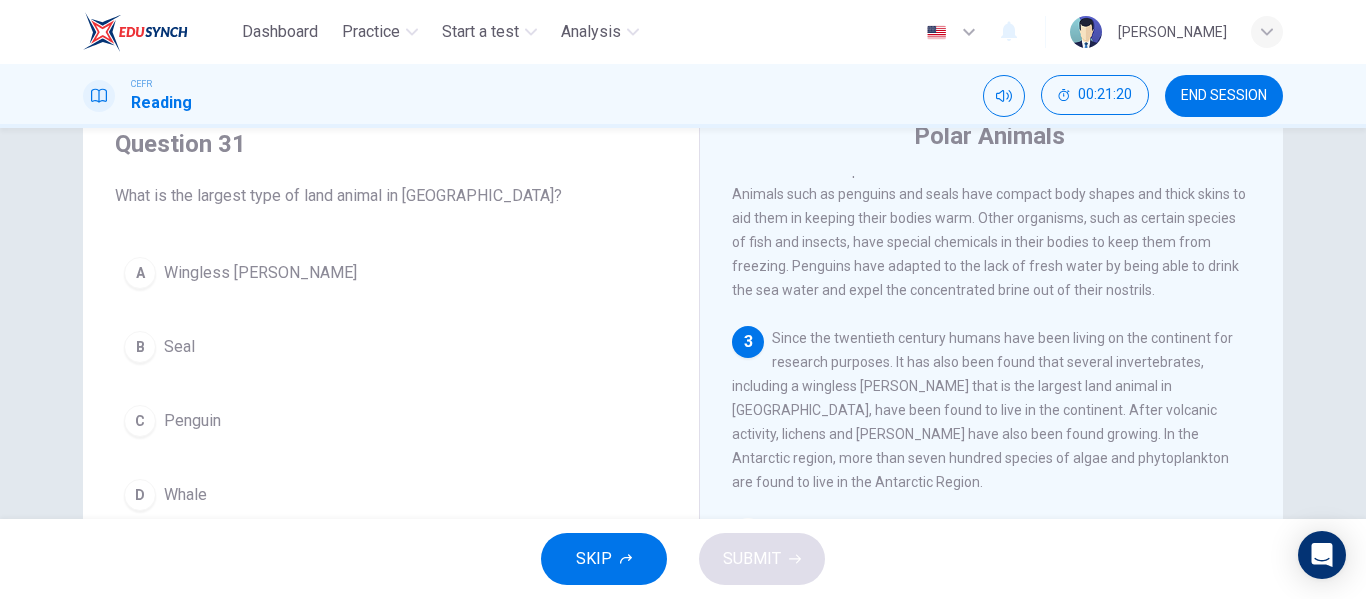 scroll, scrollTop: 79, scrollLeft: 0, axis: vertical 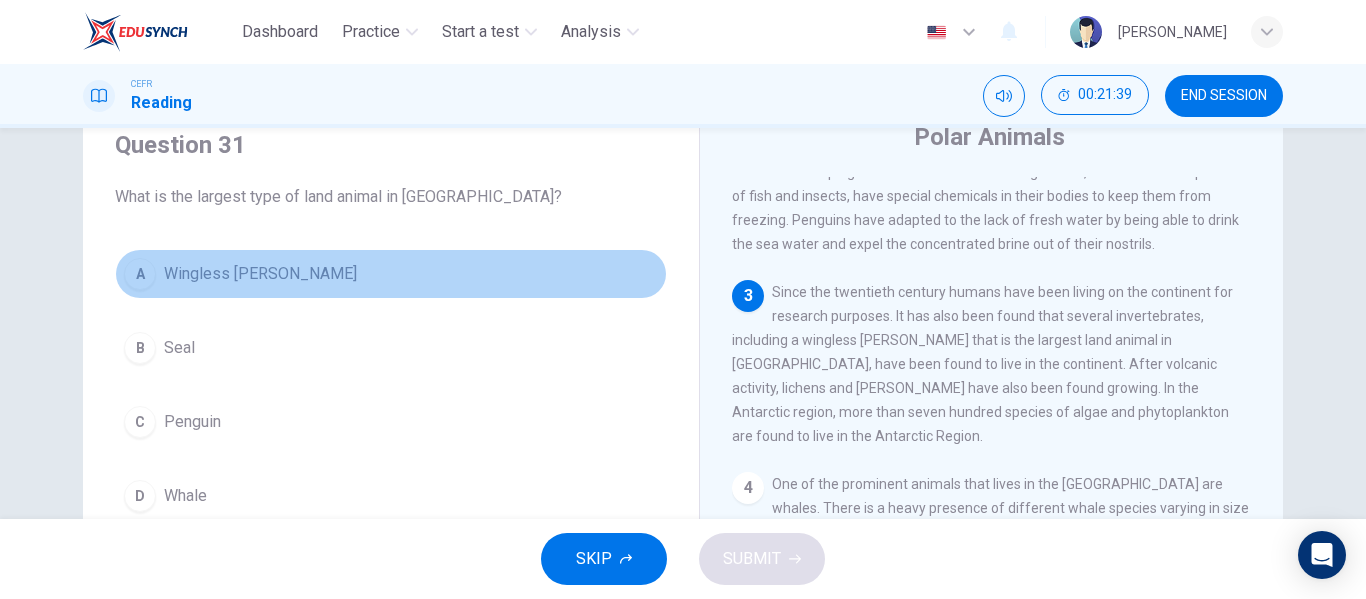 click on "Wingless [PERSON_NAME]" at bounding box center (260, 274) 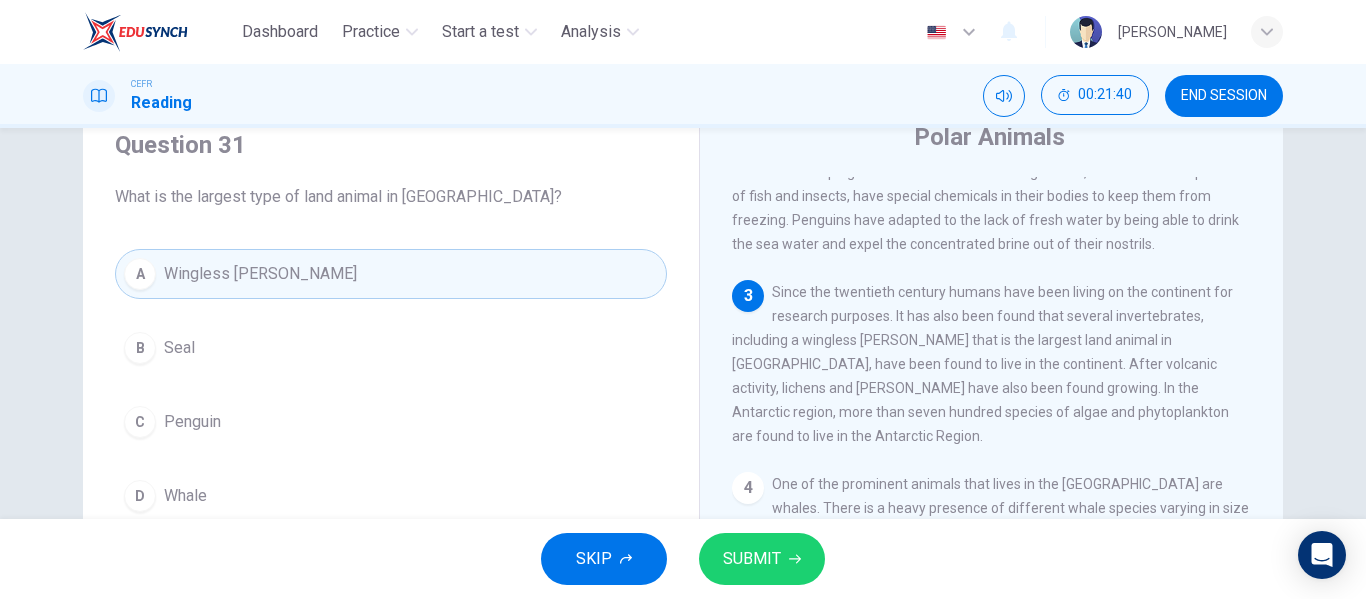 click on "SUBMIT" at bounding box center (762, 559) 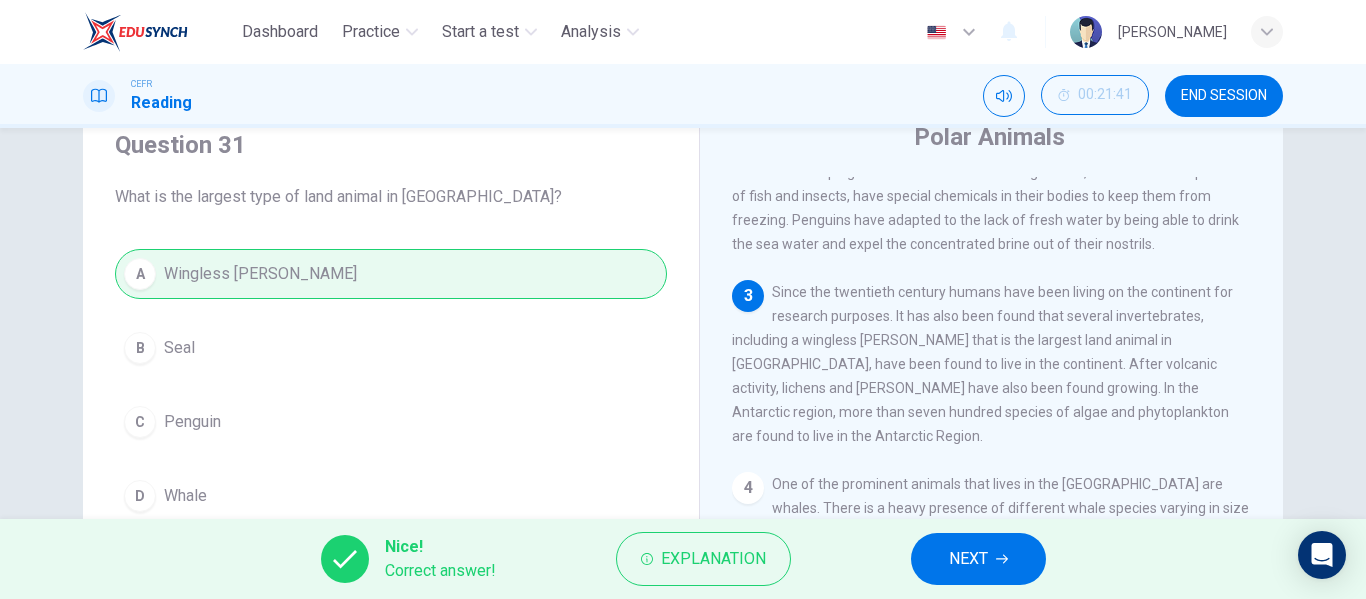 click on "Nice! Correct answer! Explanation NEXT" at bounding box center (683, 559) 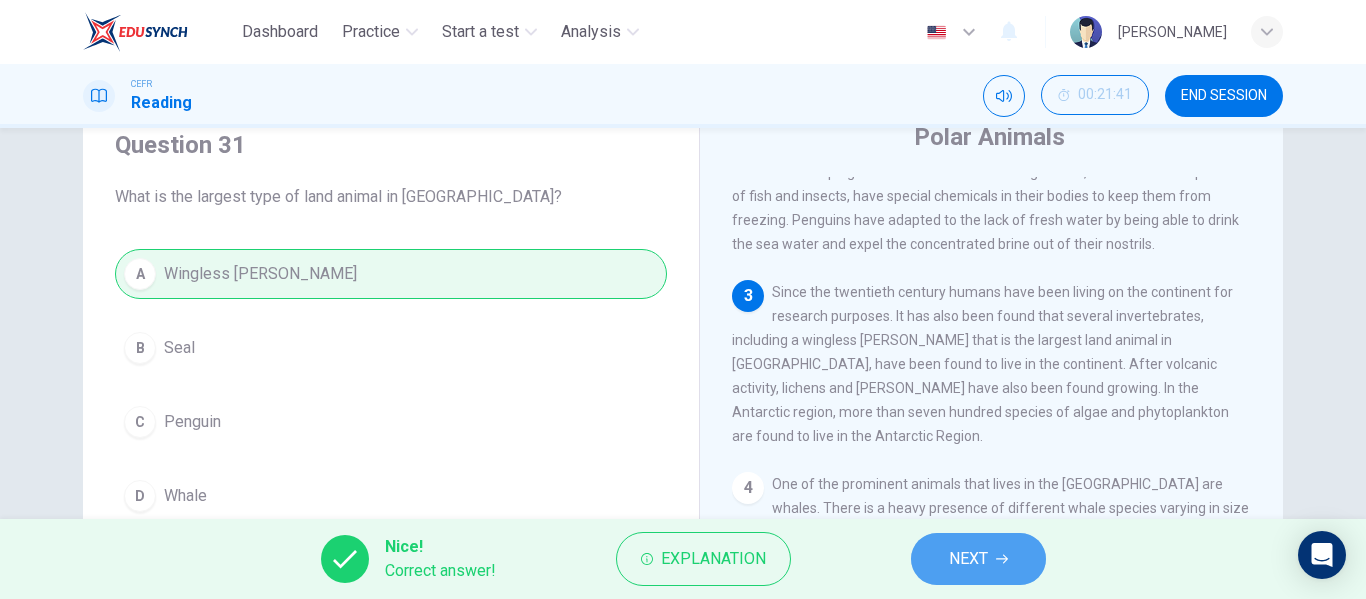 click on "NEXT" at bounding box center (968, 559) 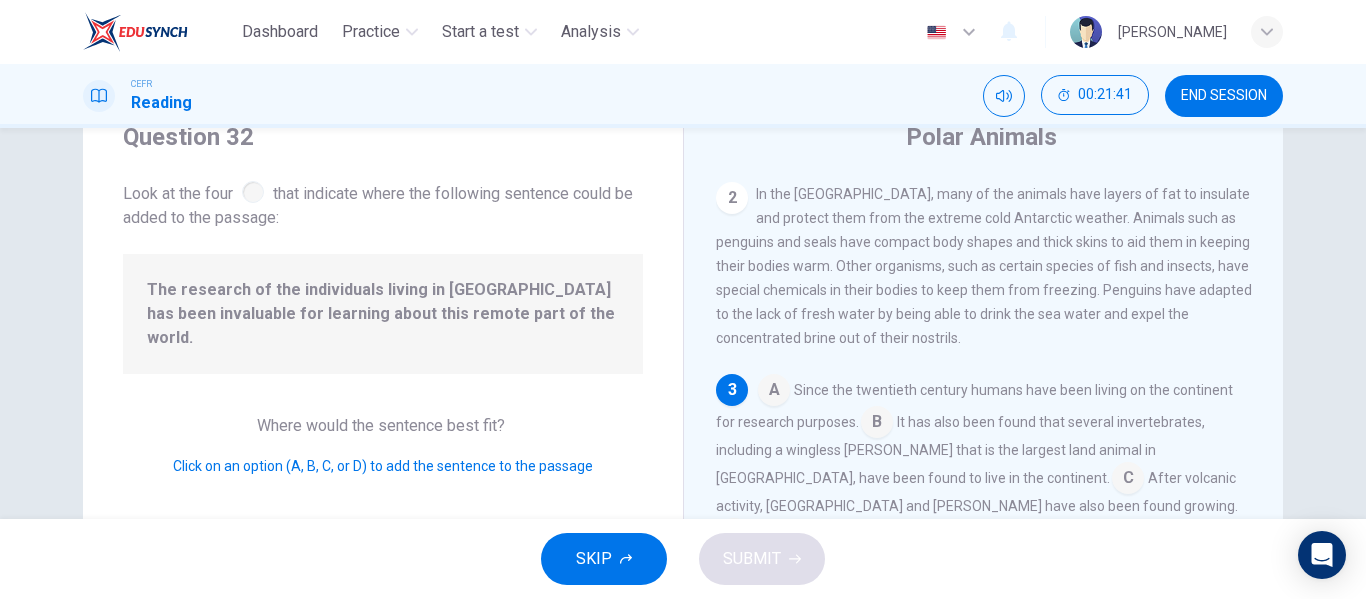 scroll, scrollTop: 124, scrollLeft: 0, axis: vertical 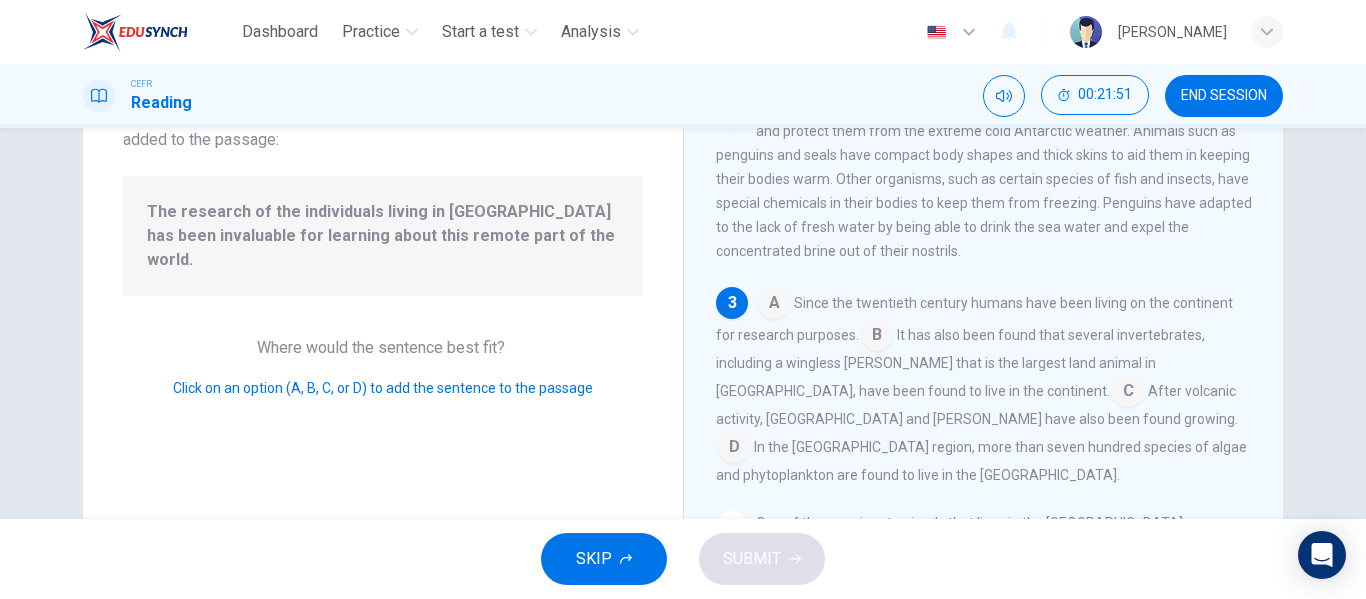 click at bounding box center (877, 337) 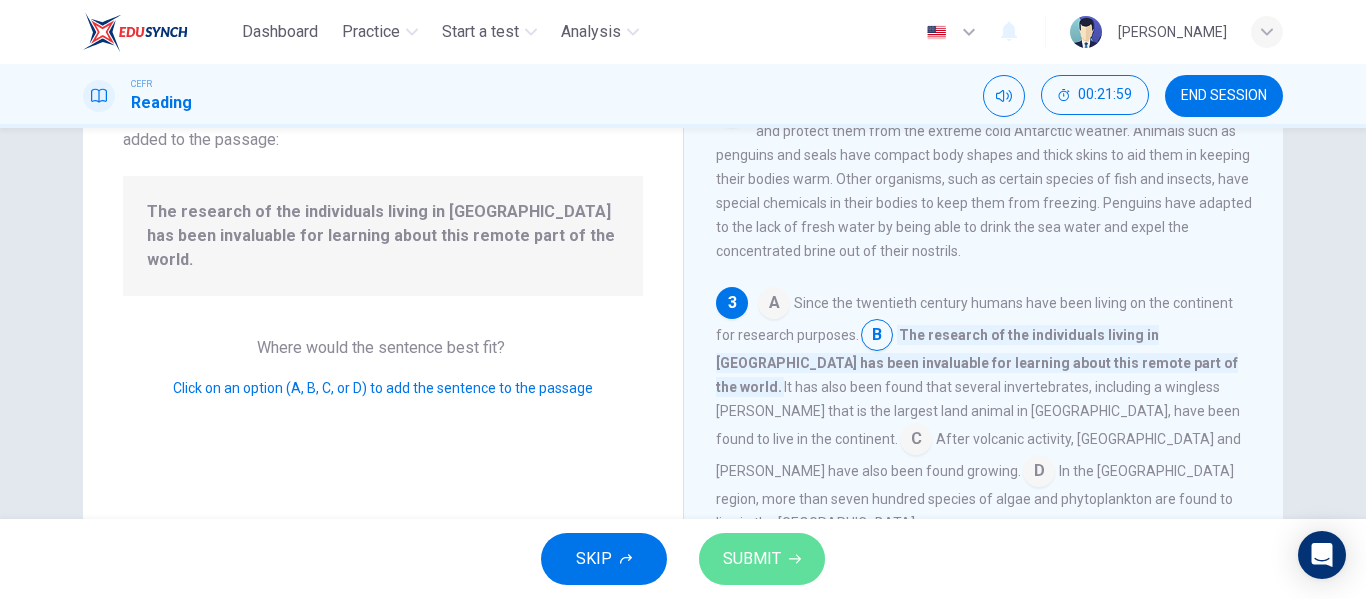 click on "SUBMIT" at bounding box center [752, 559] 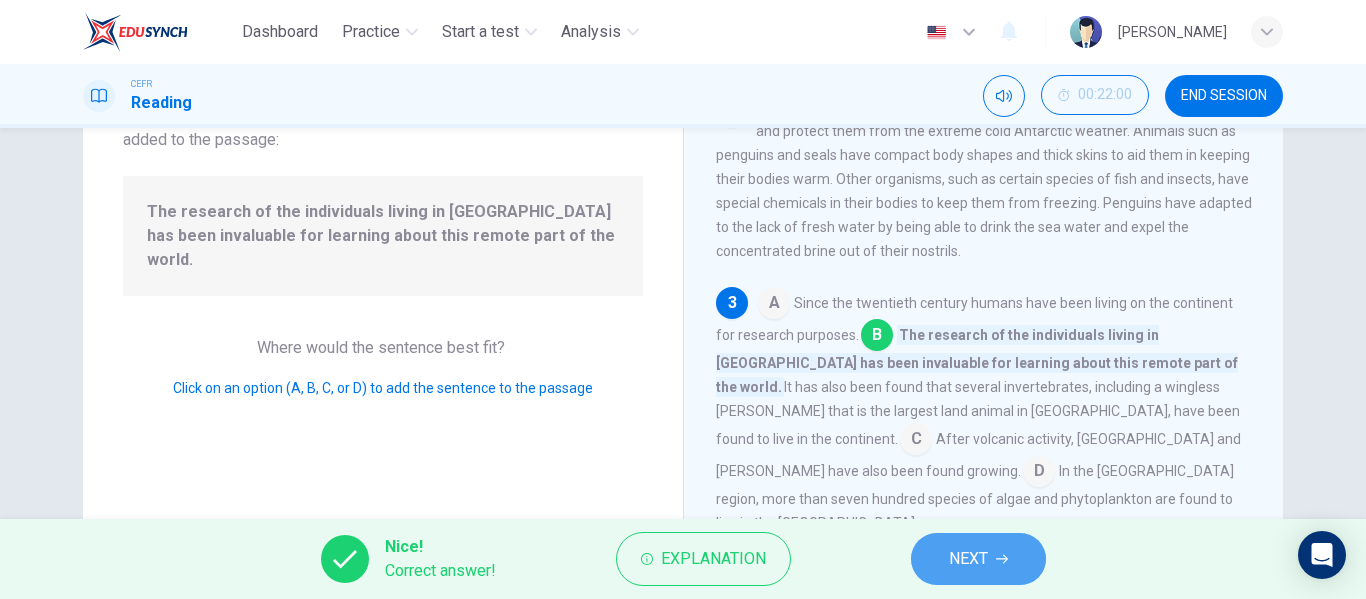 click on "NEXT" at bounding box center [978, 559] 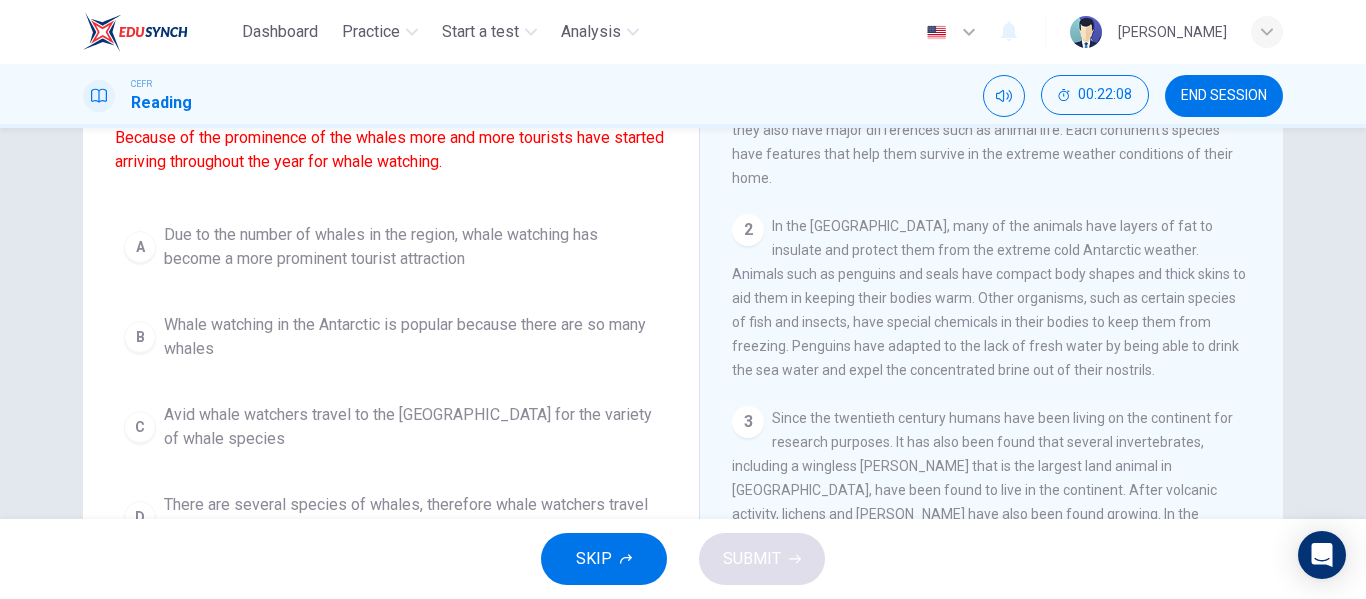scroll, scrollTop: 187, scrollLeft: 0, axis: vertical 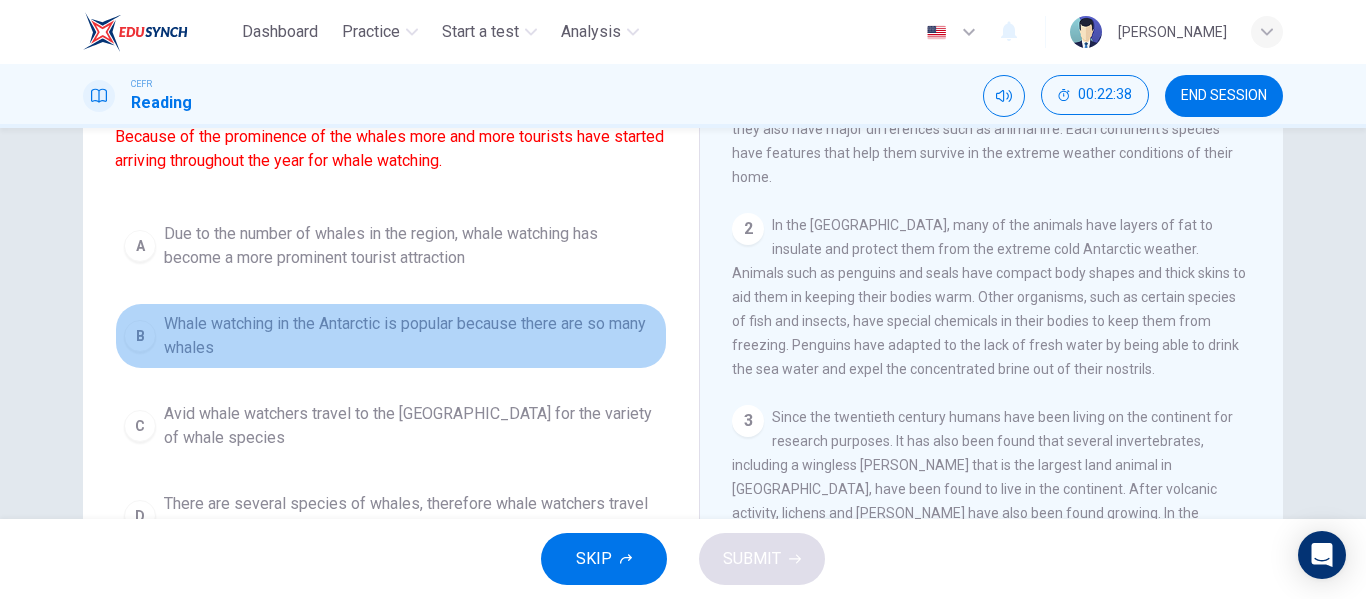 click on "Whale watching in the Antarctic is popular because there are so many whales" at bounding box center [411, 336] 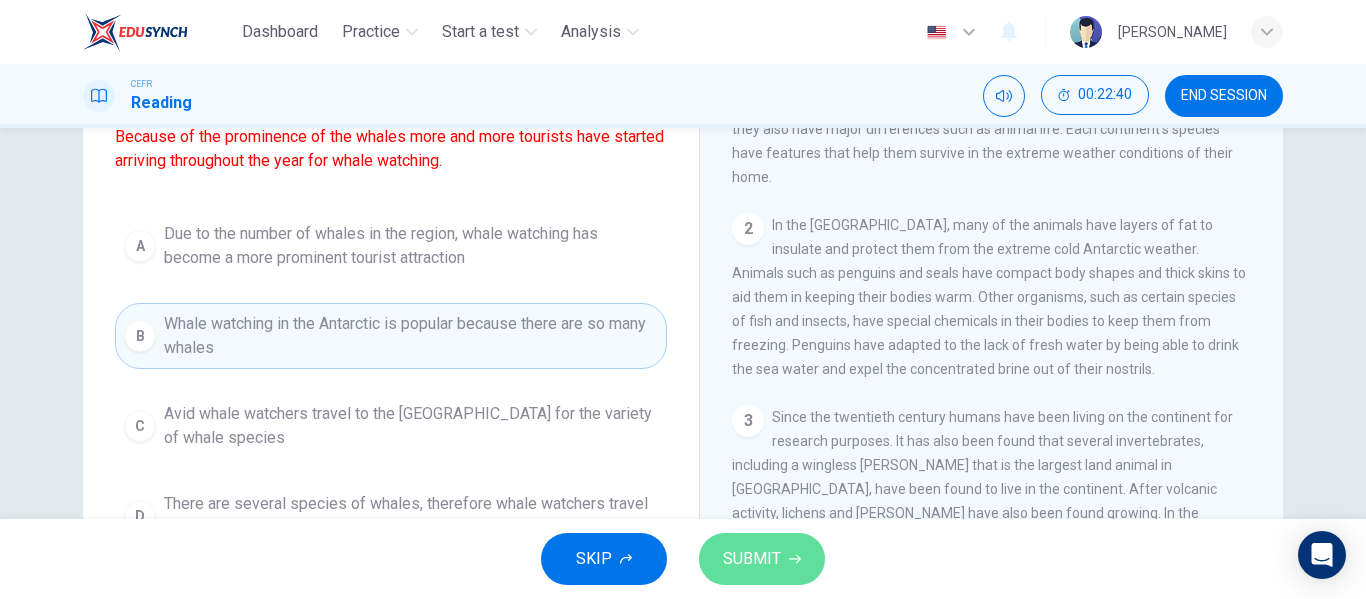 click on "SUBMIT" at bounding box center [762, 559] 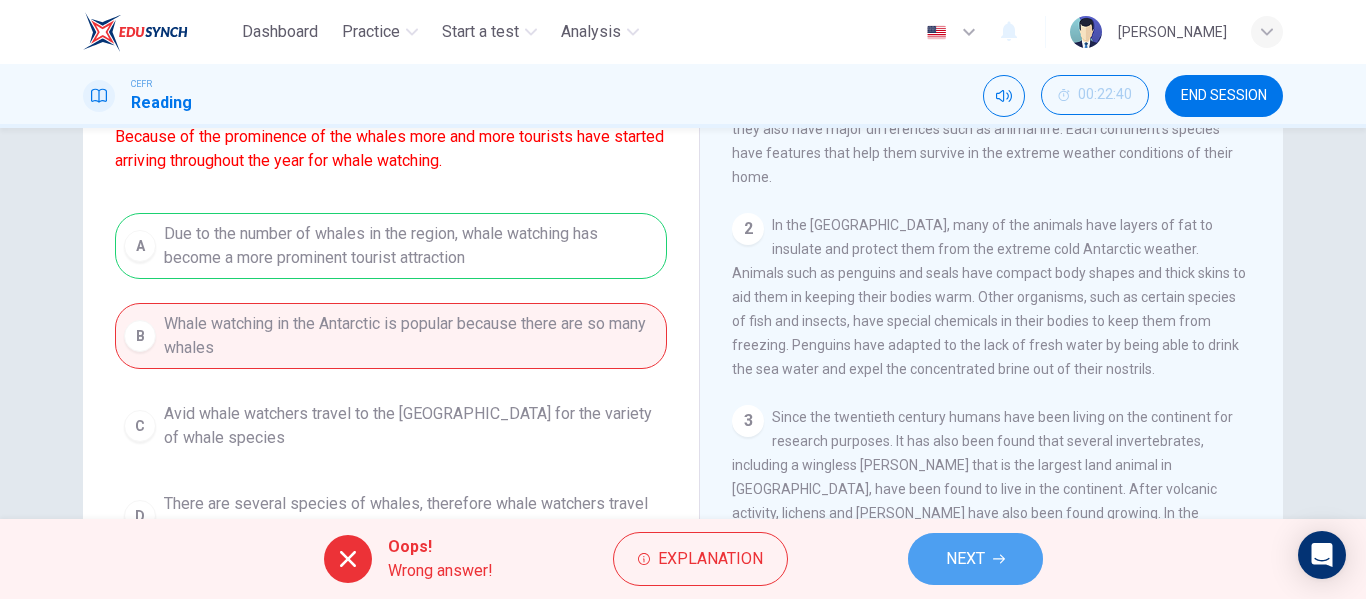 click on "NEXT" at bounding box center [975, 559] 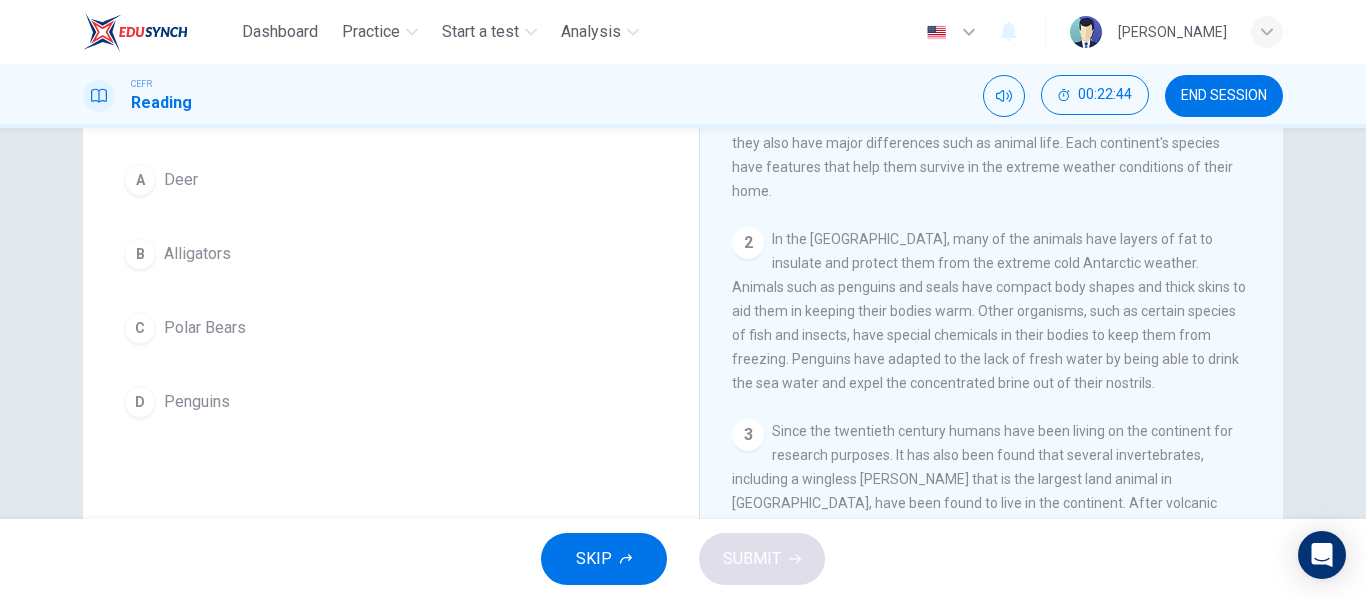 scroll, scrollTop: 64, scrollLeft: 0, axis: vertical 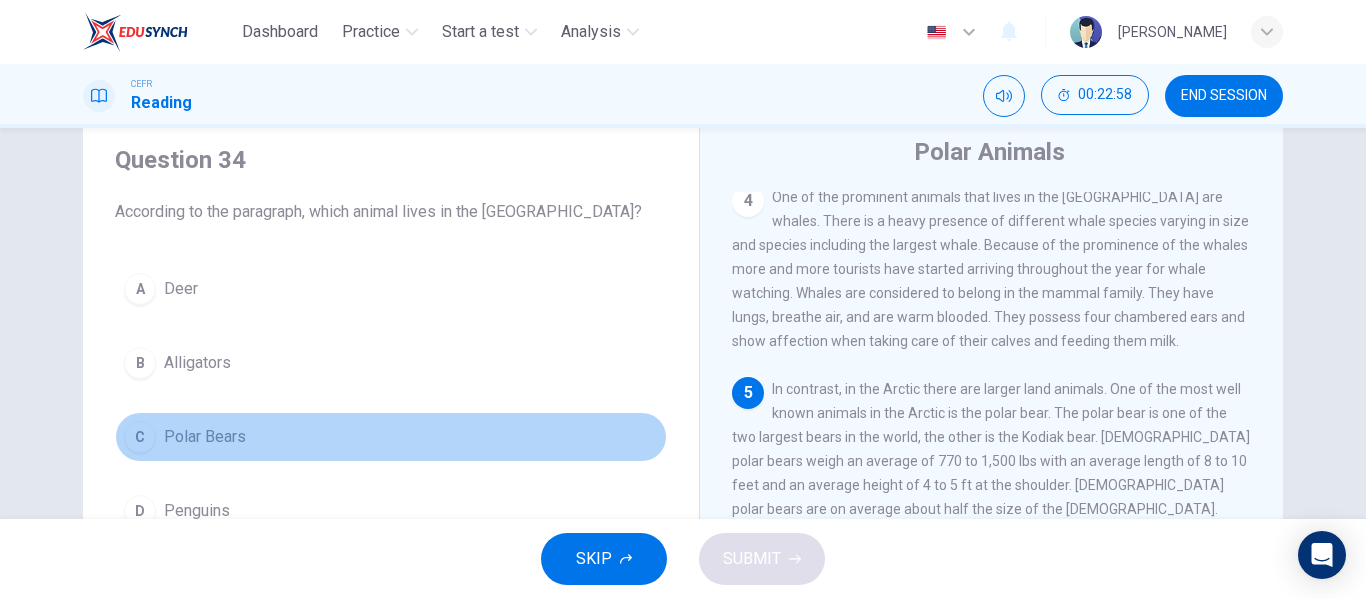 click on "Polar Bears" at bounding box center (205, 437) 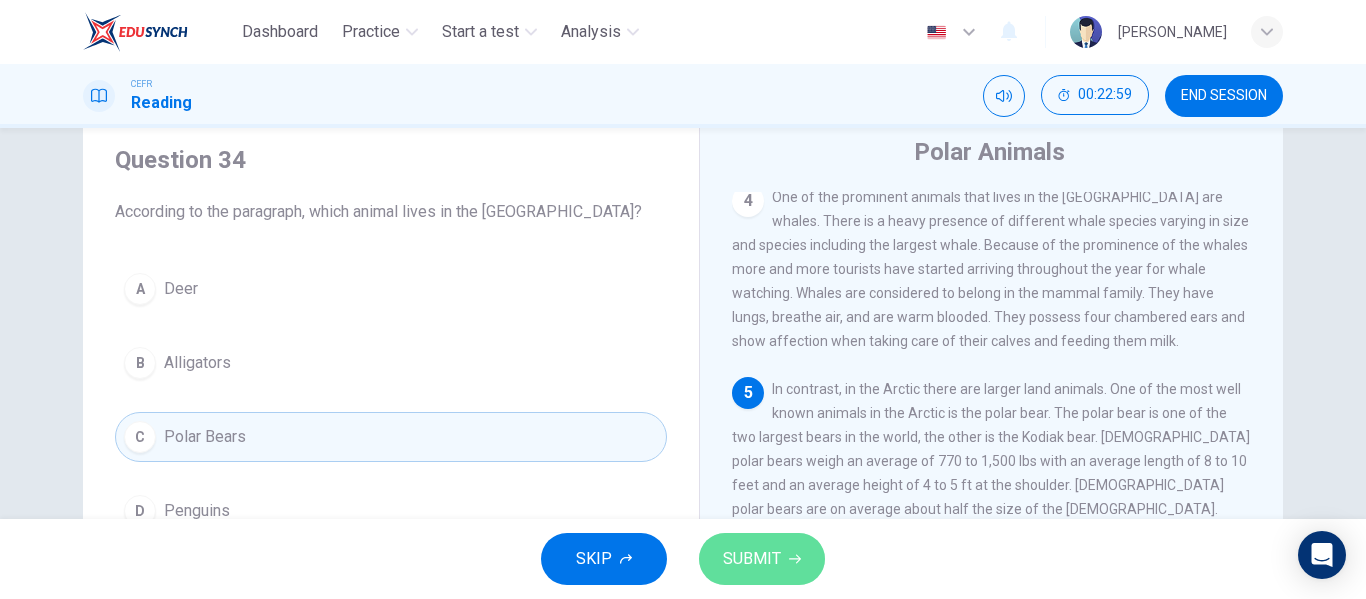 click on "SUBMIT" at bounding box center (752, 559) 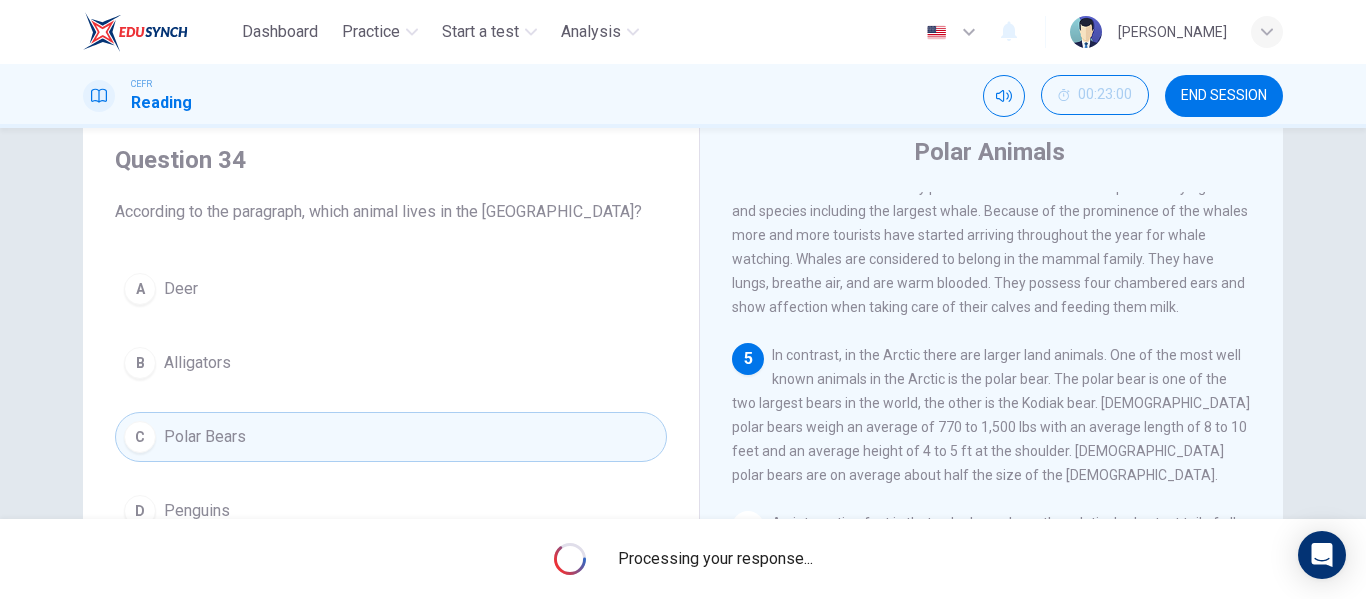 scroll, scrollTop: 587, scrollLeft: 0, axis: vertical 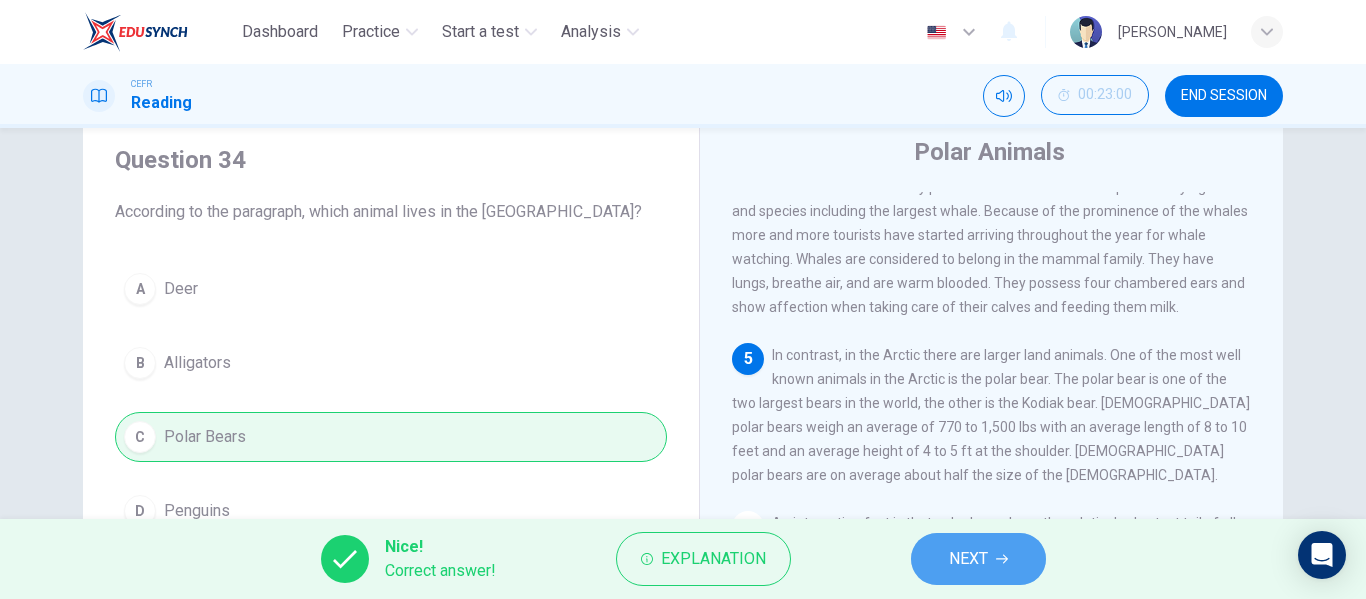 click on "NEXT" at bounding box center (968, 559) 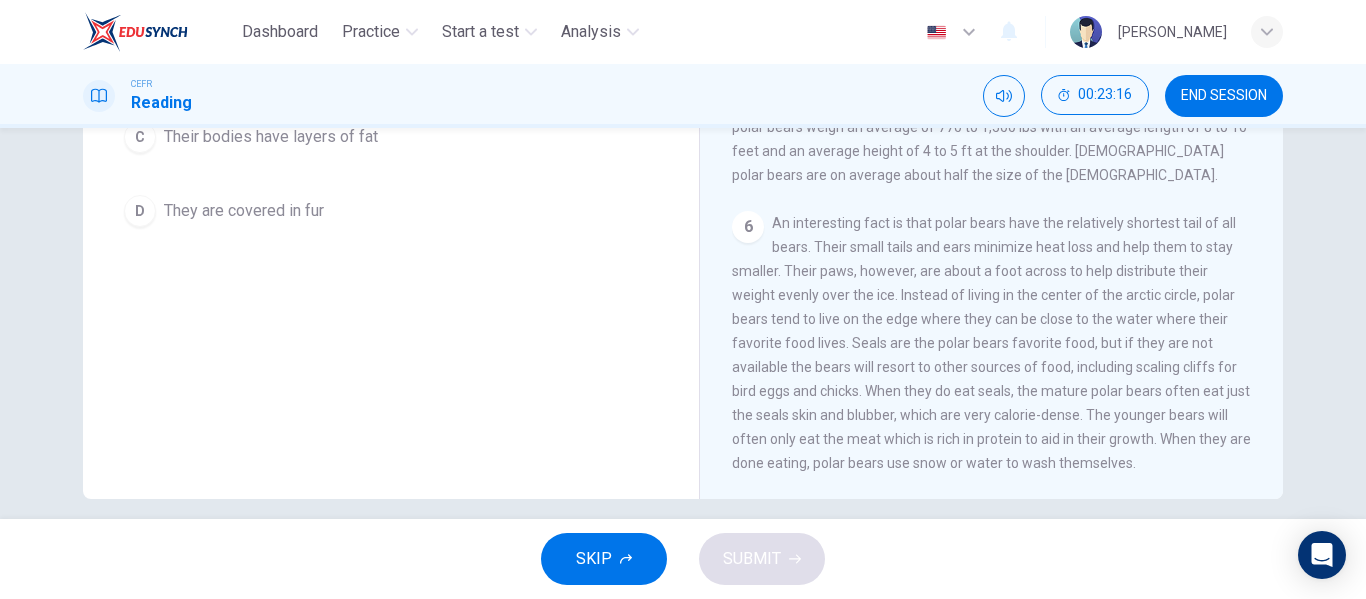 scroll, scrollTop: 365, scrollLeft: 0, axis: vertical 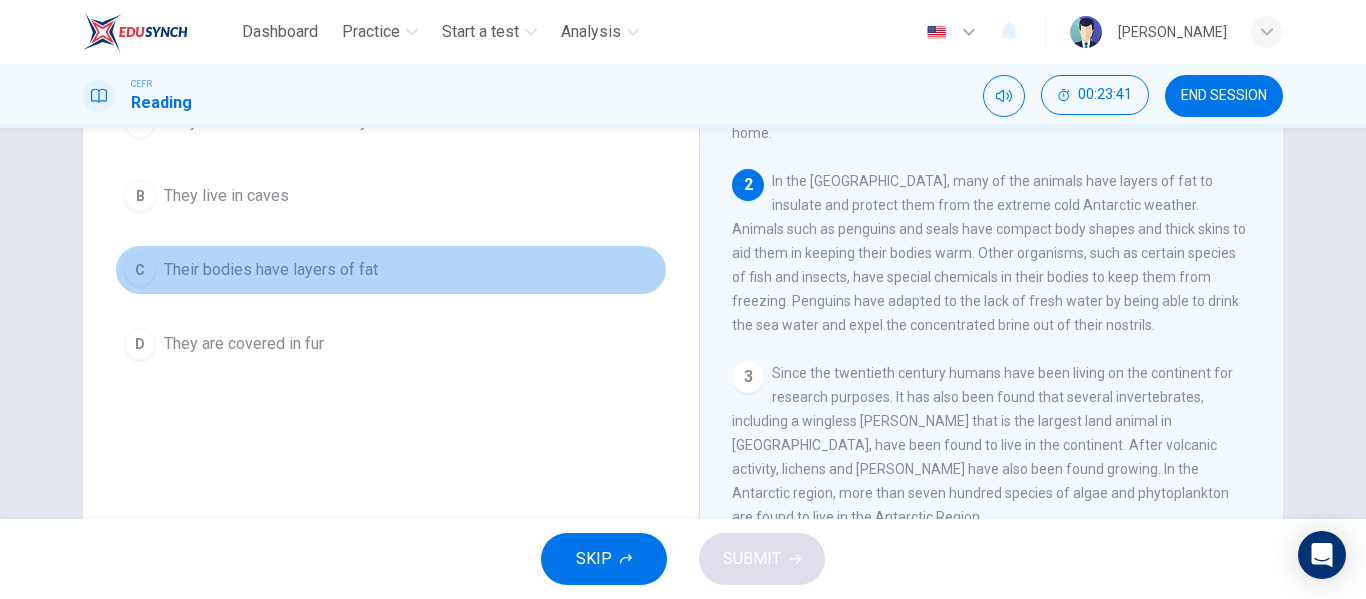 click on "Their bodies have layers of fat" at bounding box center (271, 270) 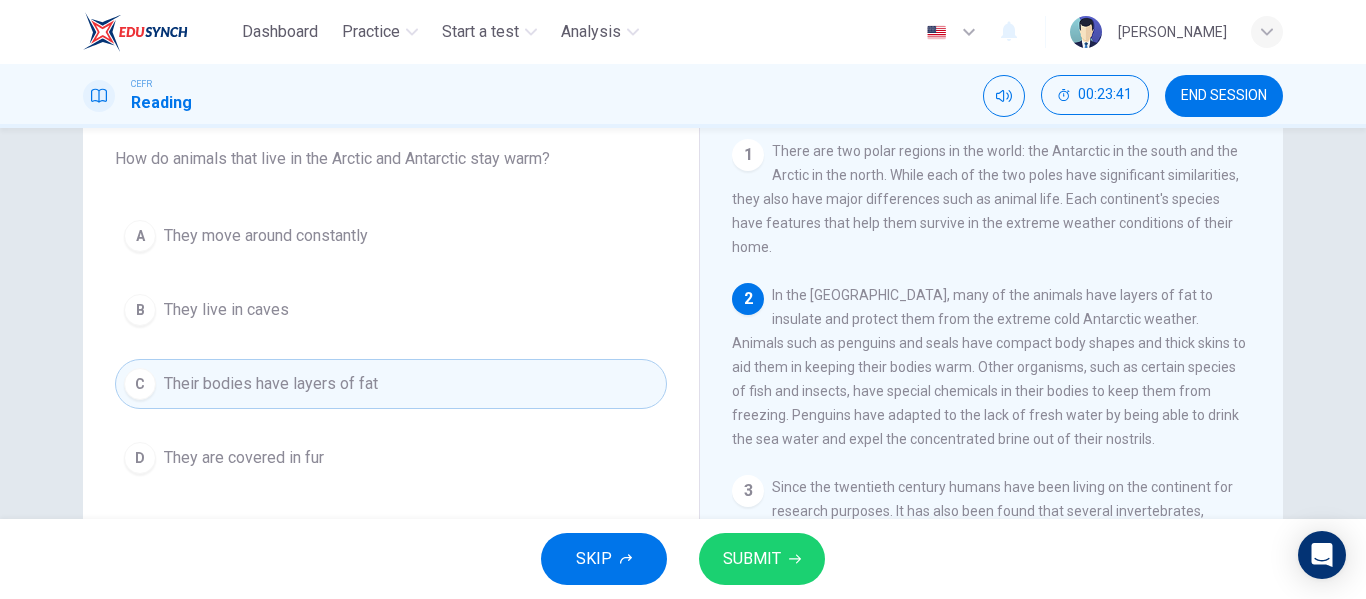 scroll, scrollTop: 99, scrollLeft: 0, axis: vertical 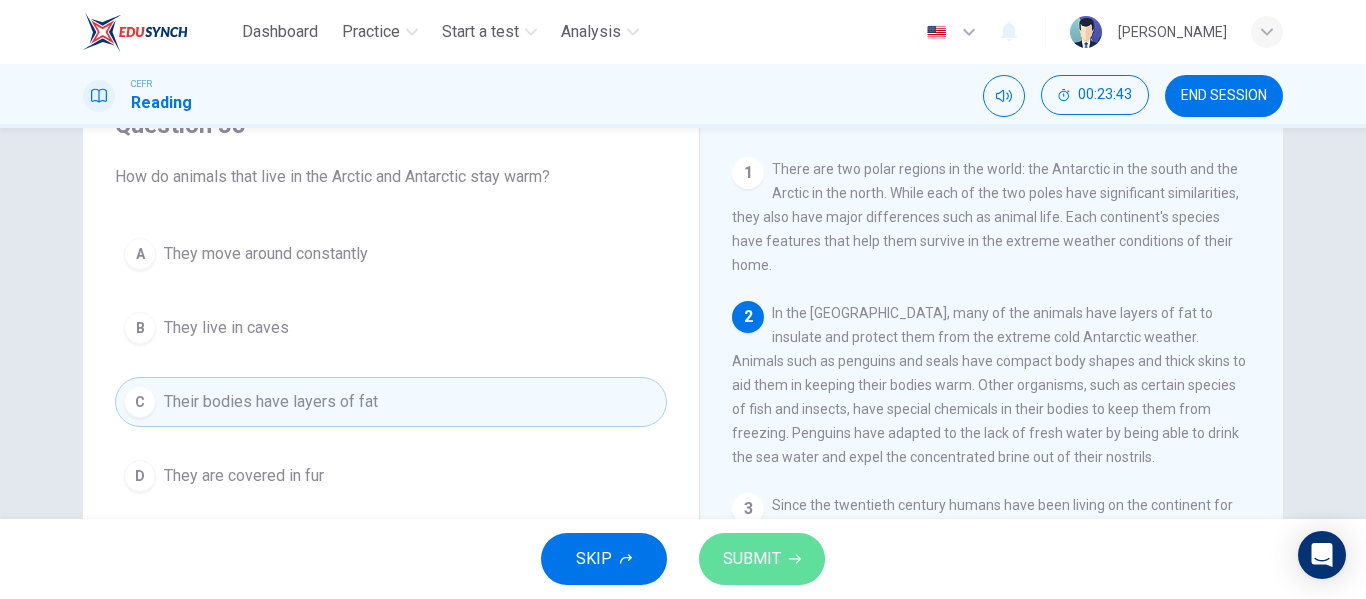 click on "SUBMIT" at bounding box center [752, 559] 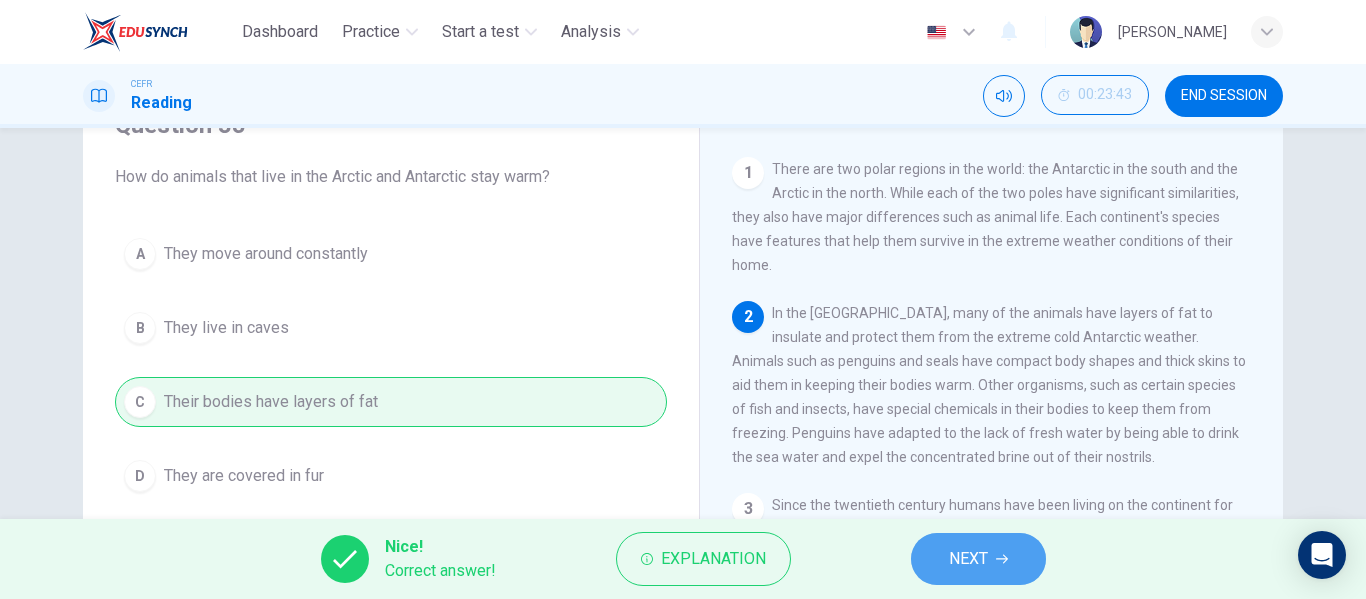 click on "NEXT" at bounding box center [978, 559] 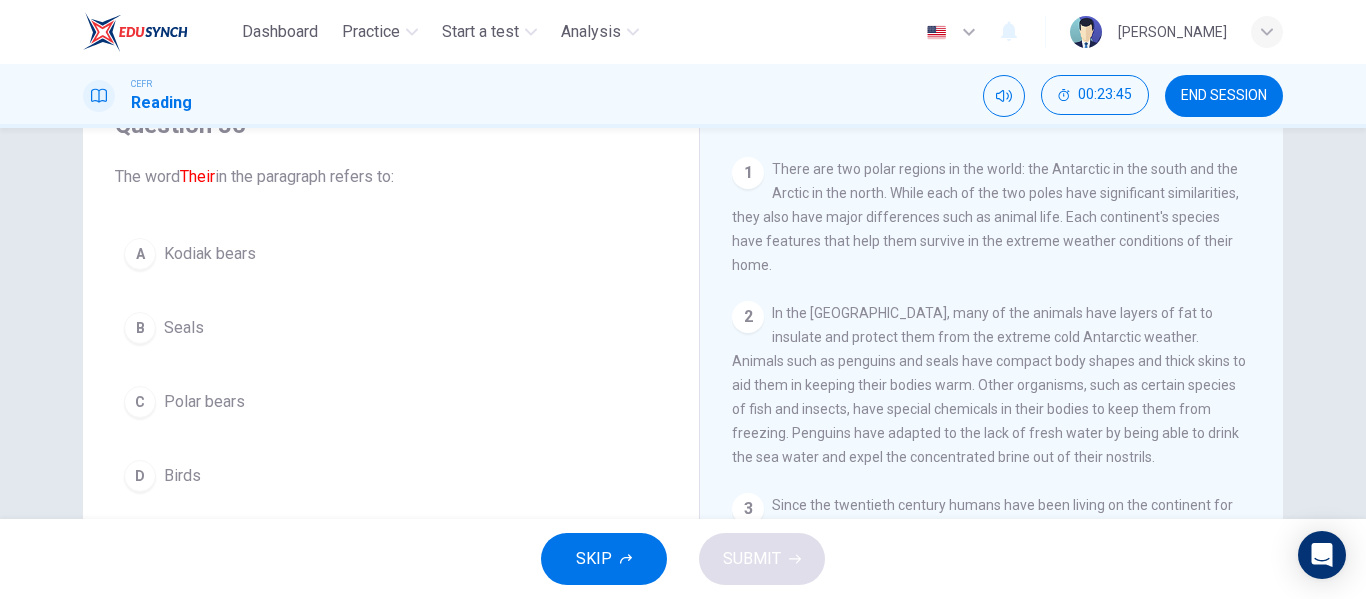 scroll, scrollTop: 0, scrollLeft: 0, axis: both 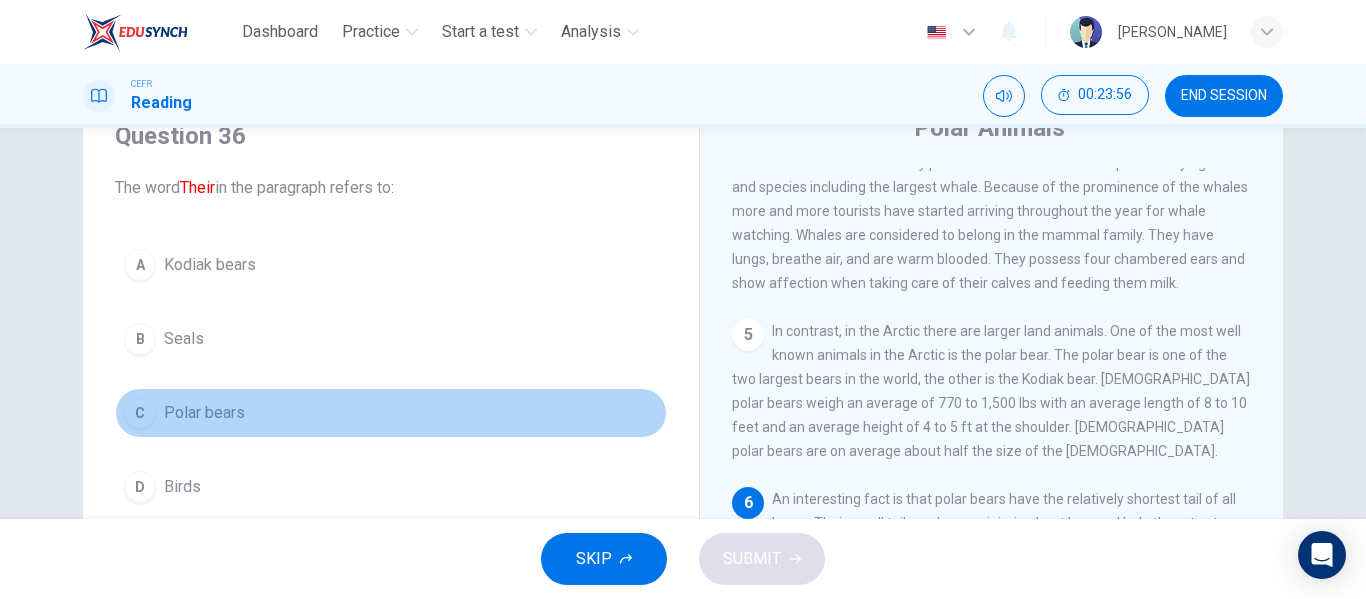 click on "C Polar bears" at bounding box center (391, 413) 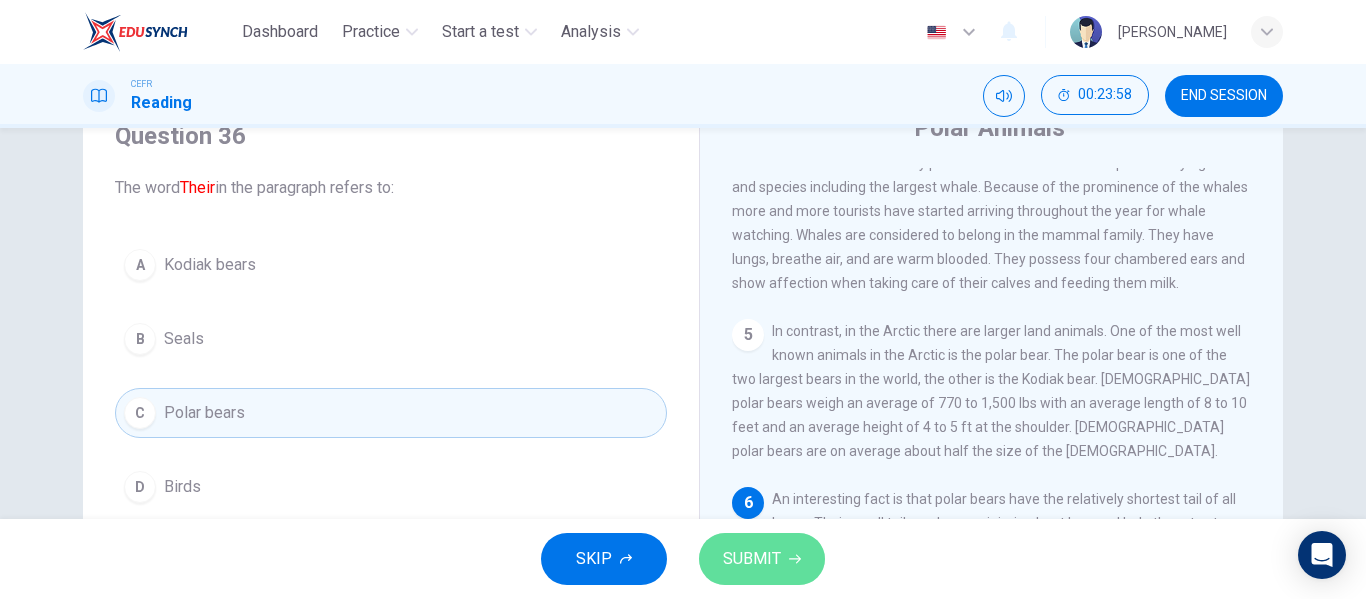click on "SUBMIT" at bounding box center (752, 559) 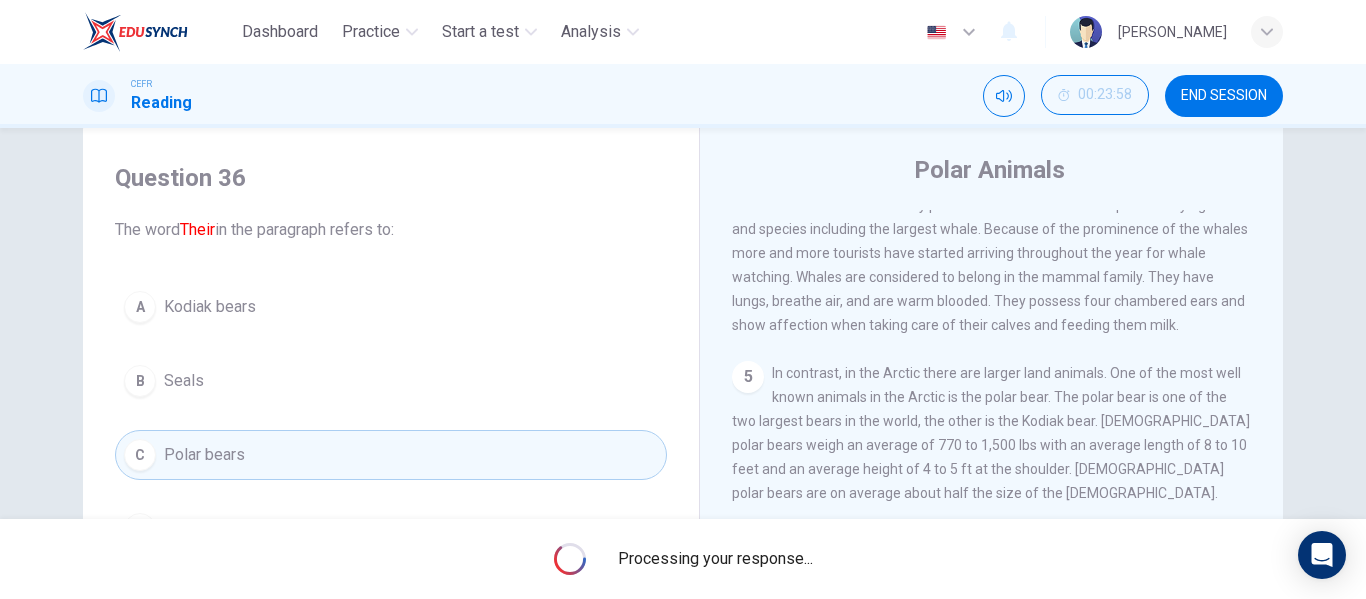 scroll, scrollTop: 42, scrollLeft: 0, axis: vertical 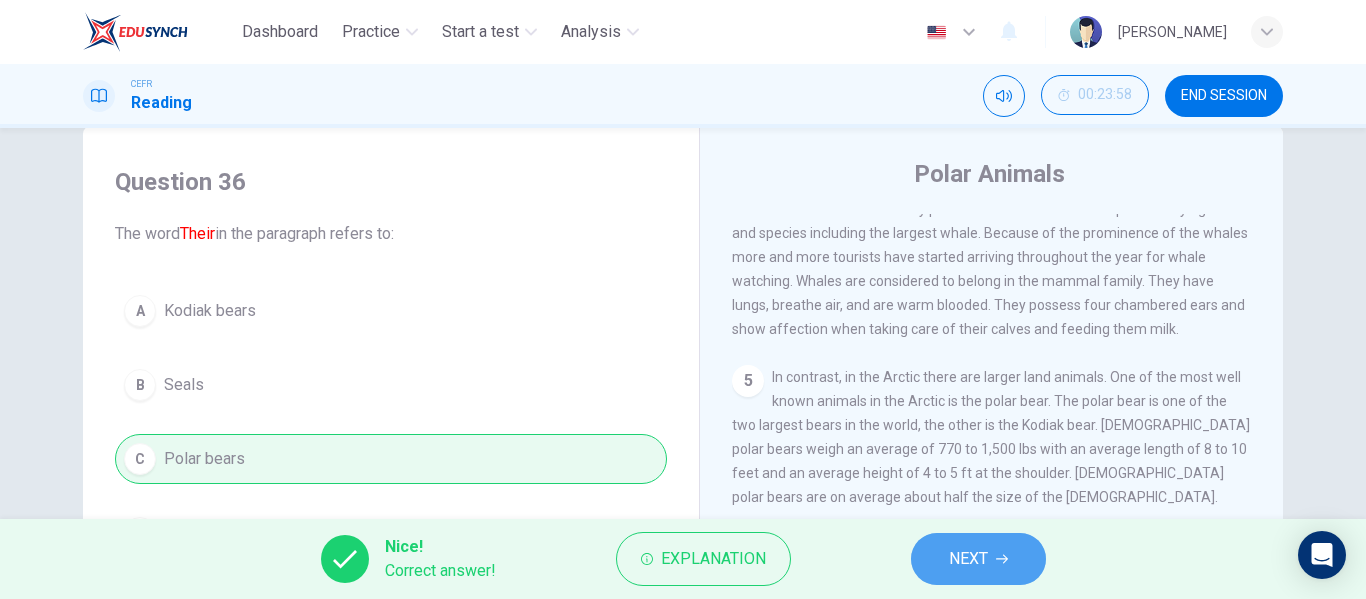 click on "NEXT" at bounding box center (978, 559) 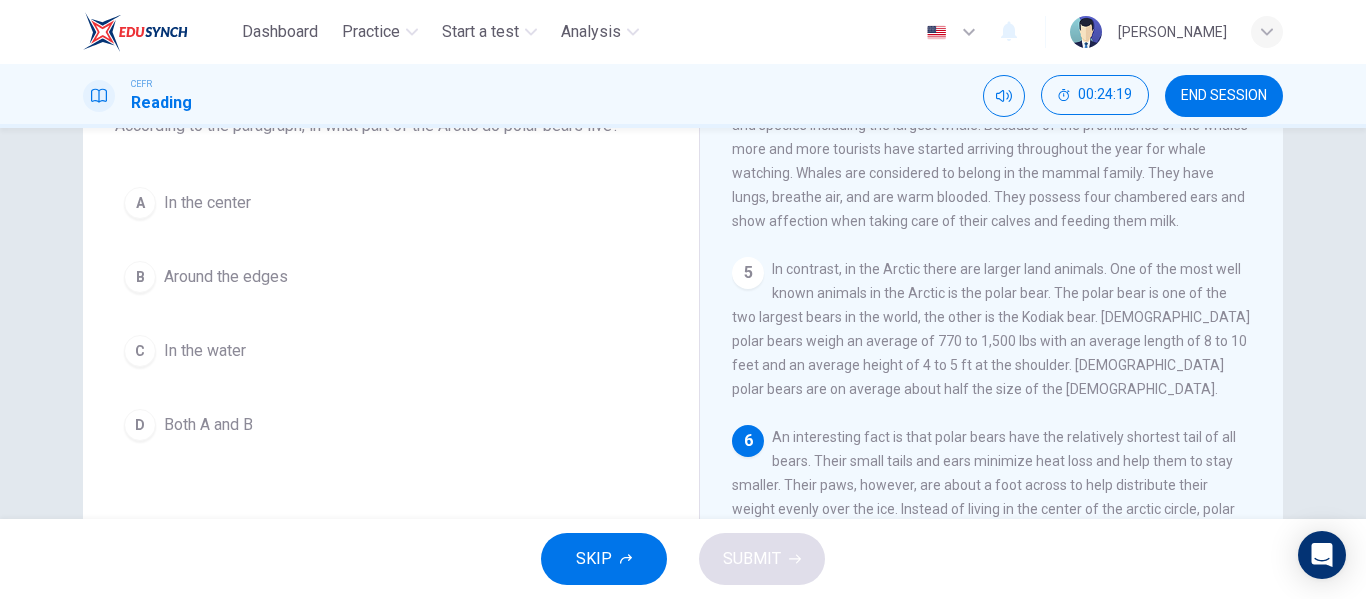 scroll, scrollTop: 139, scrollLeft: 0, axis: vertical 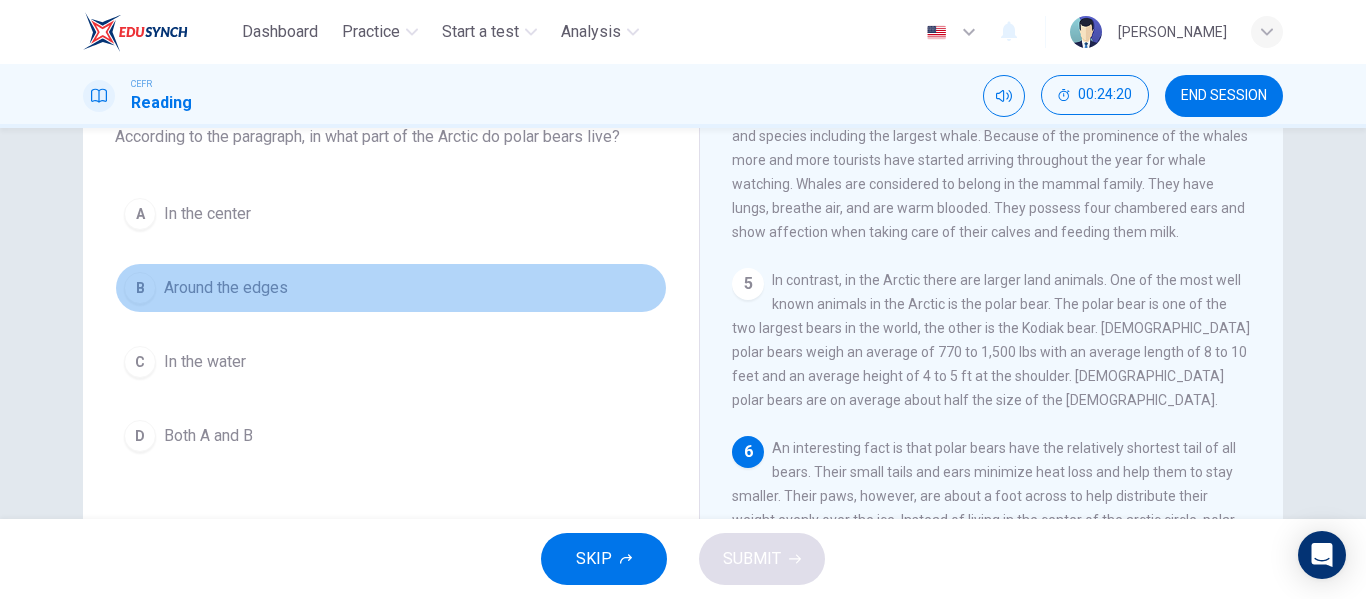 click on "B Around the edges" at bounding box center [391, 288] 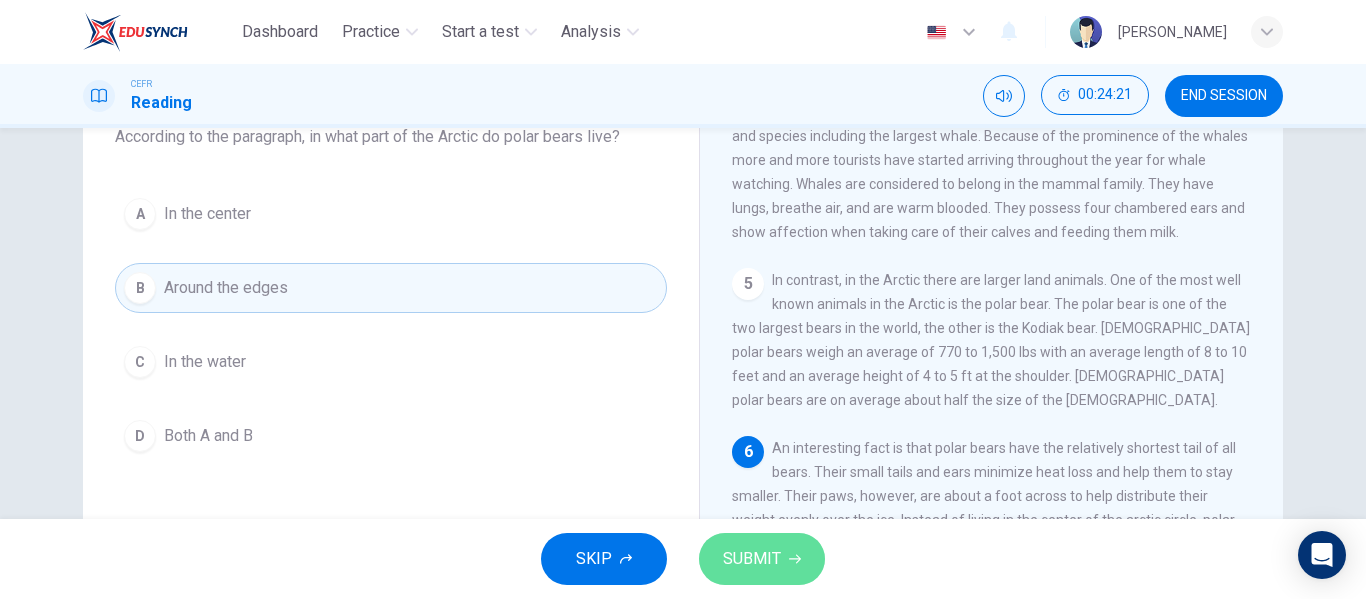 click on "SUBMIT" at bounding box center [762, 559] 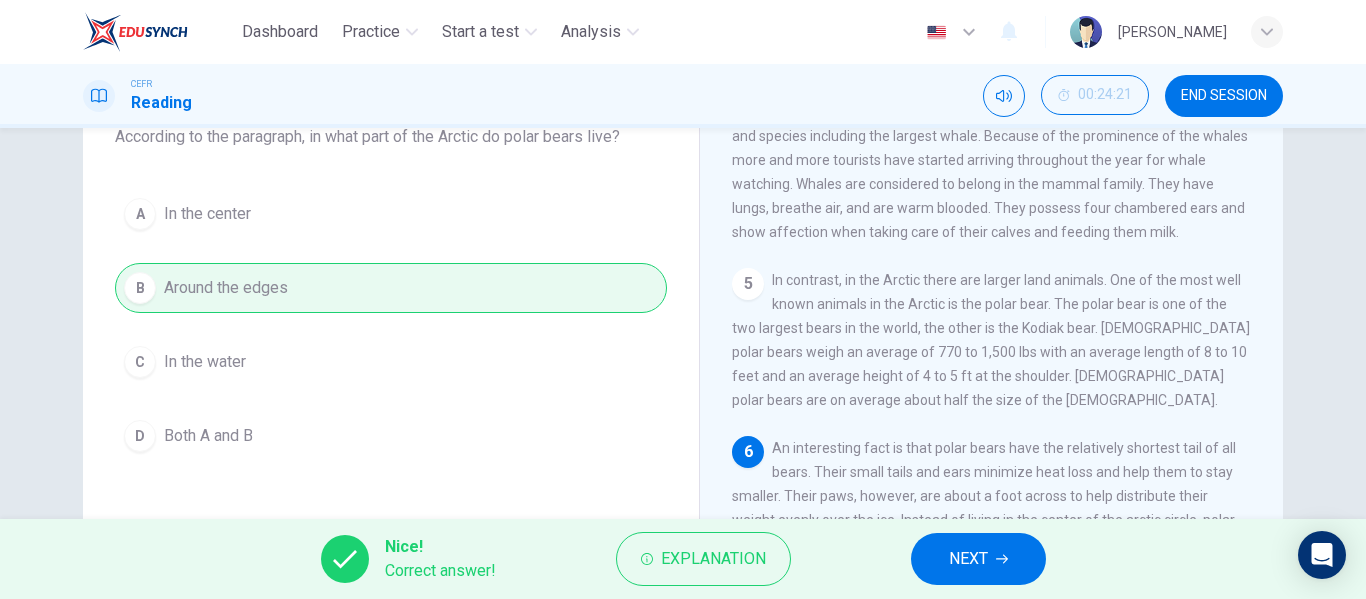 click on "NEXT" at bounding box center (968, 559) 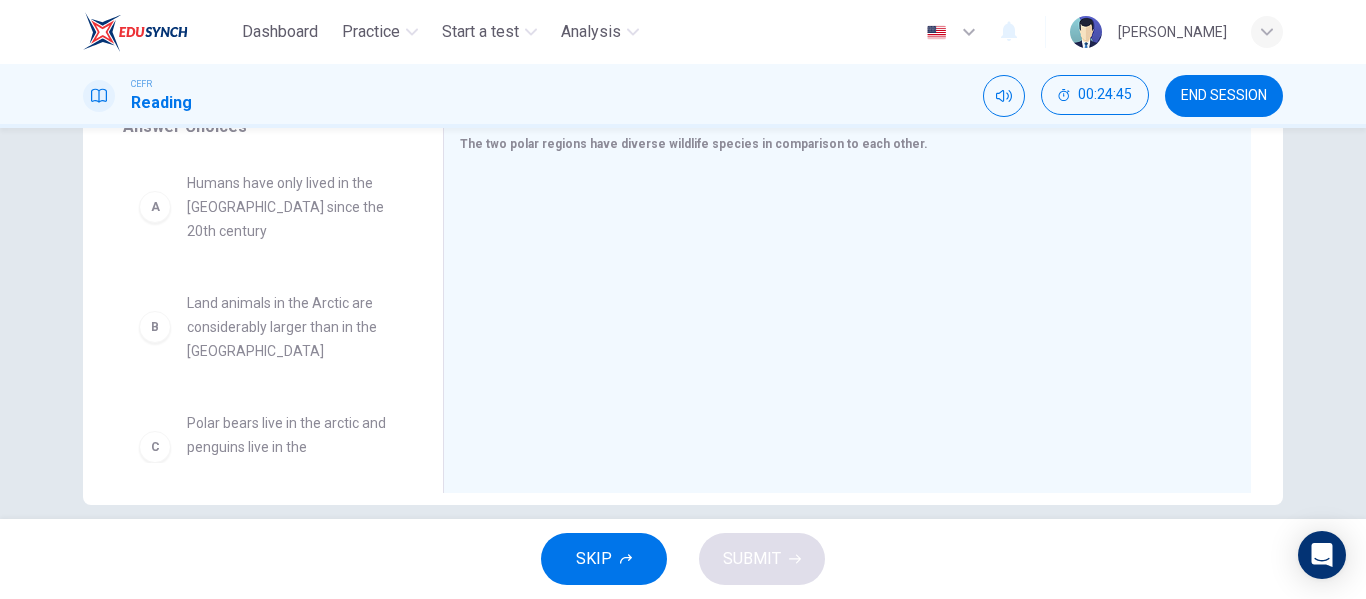 scroll, scrollTop: 384, scrollLeft: 0, axis: vertical 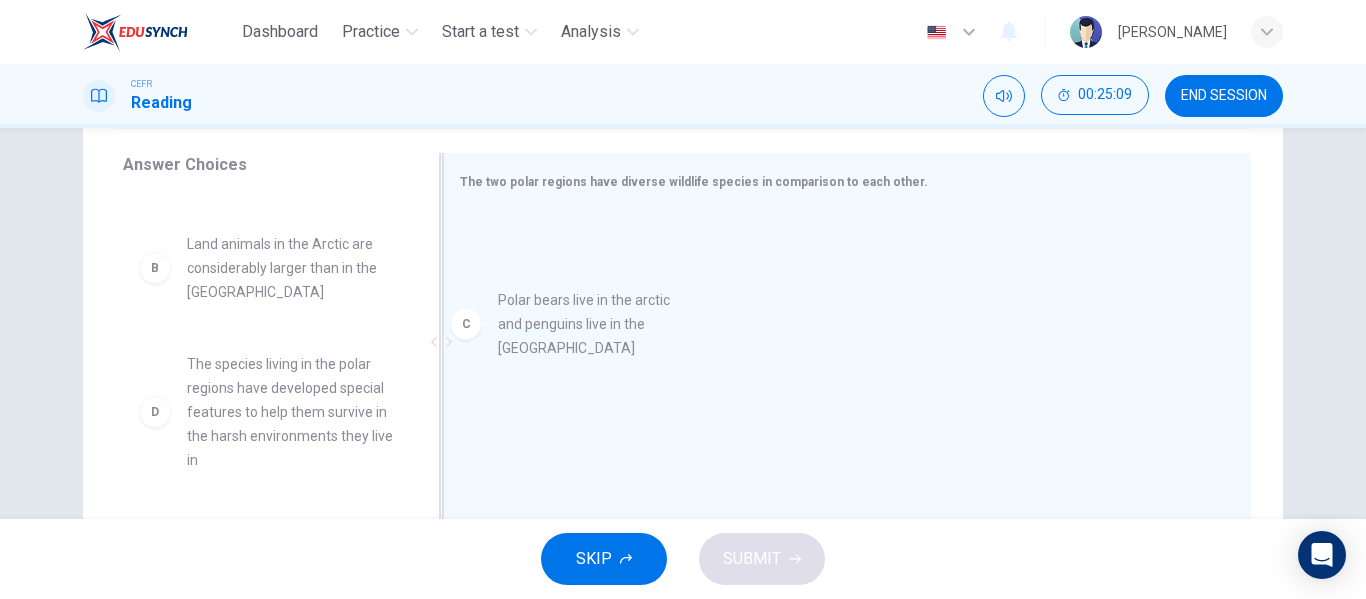 drag, startPoint x: 299, startPoint y: 366, endPoint x: 642, endPoint y: 325, distance: 345.44174 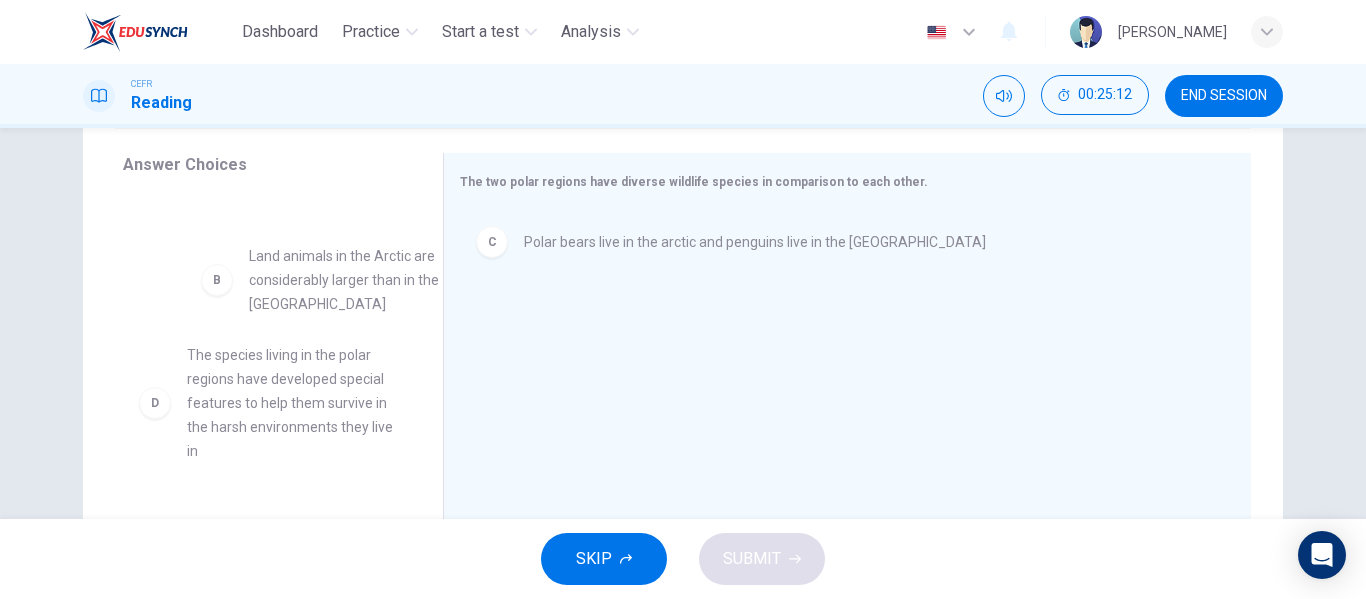scroll, scrollTop: 89, scrollLeft: 0, axis: vertical 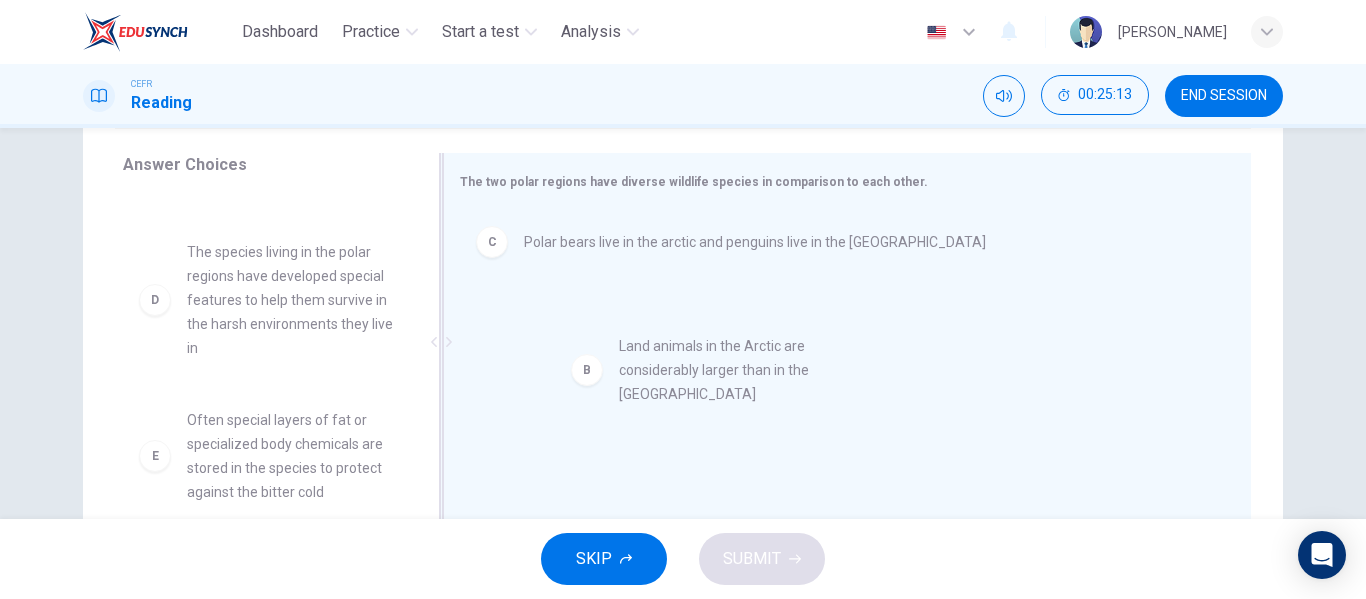 drag, startPoint x: 266, startPoint y: 228, endPoint x: 716, endPoint y: 364, distance: 470.1021 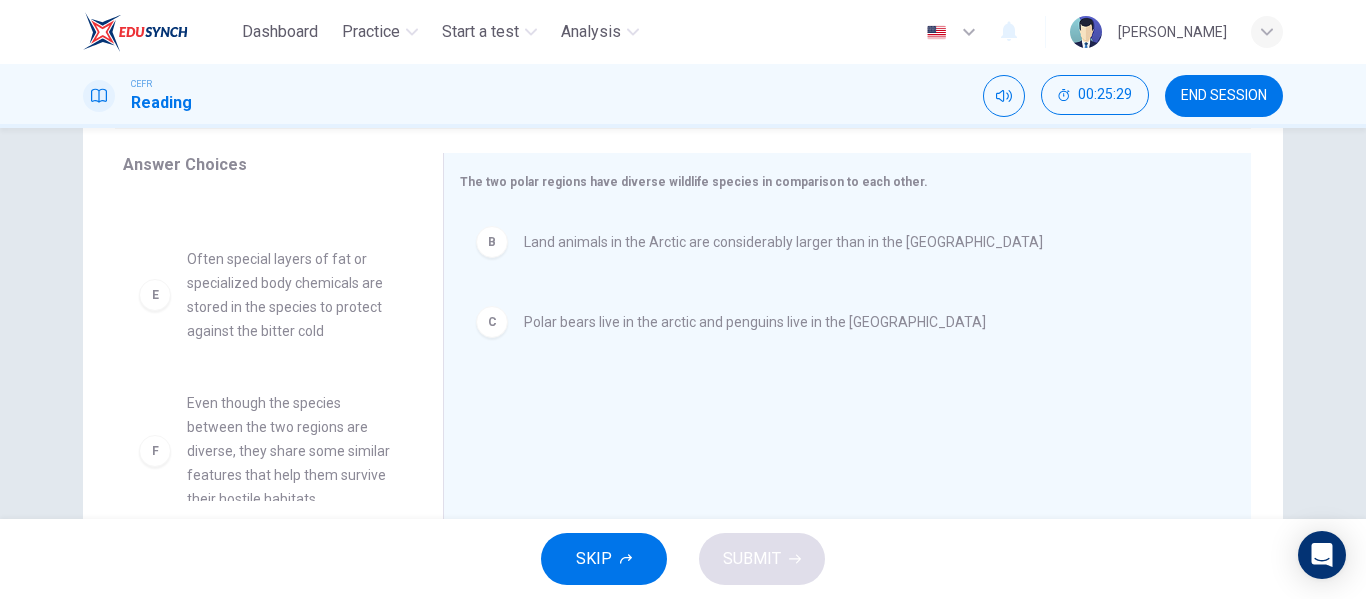 scroll, scrollTop: 252, scrollLeft: 0, axis: vertical 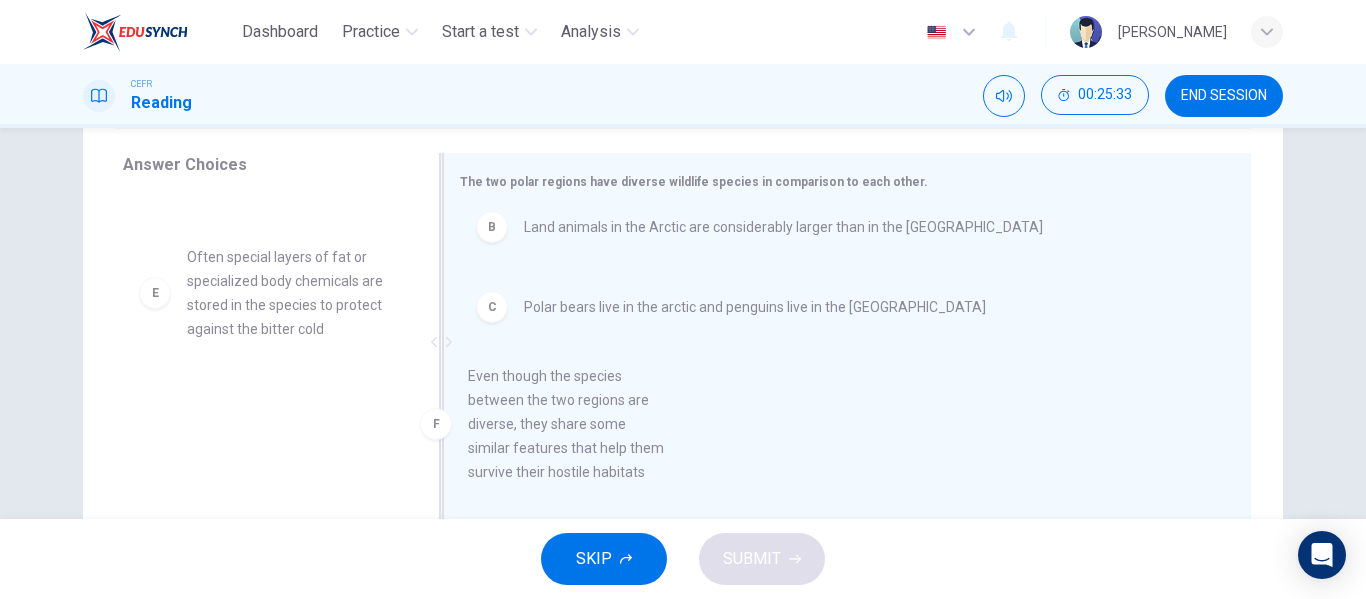 drag, startPoint x: 232, startPoint y: 448, endPoint x: 586, endPoint y: 439, distance: 354.11438 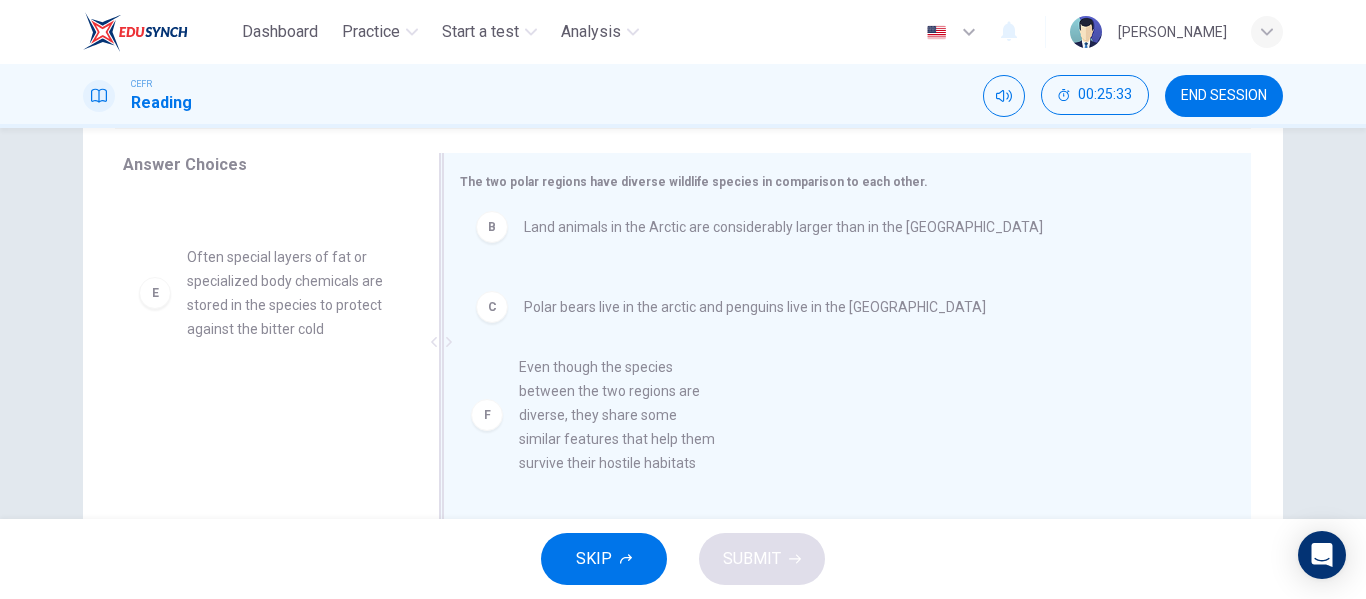 scroll, scrollTop: 0, scrollLeft: 0, axis: both 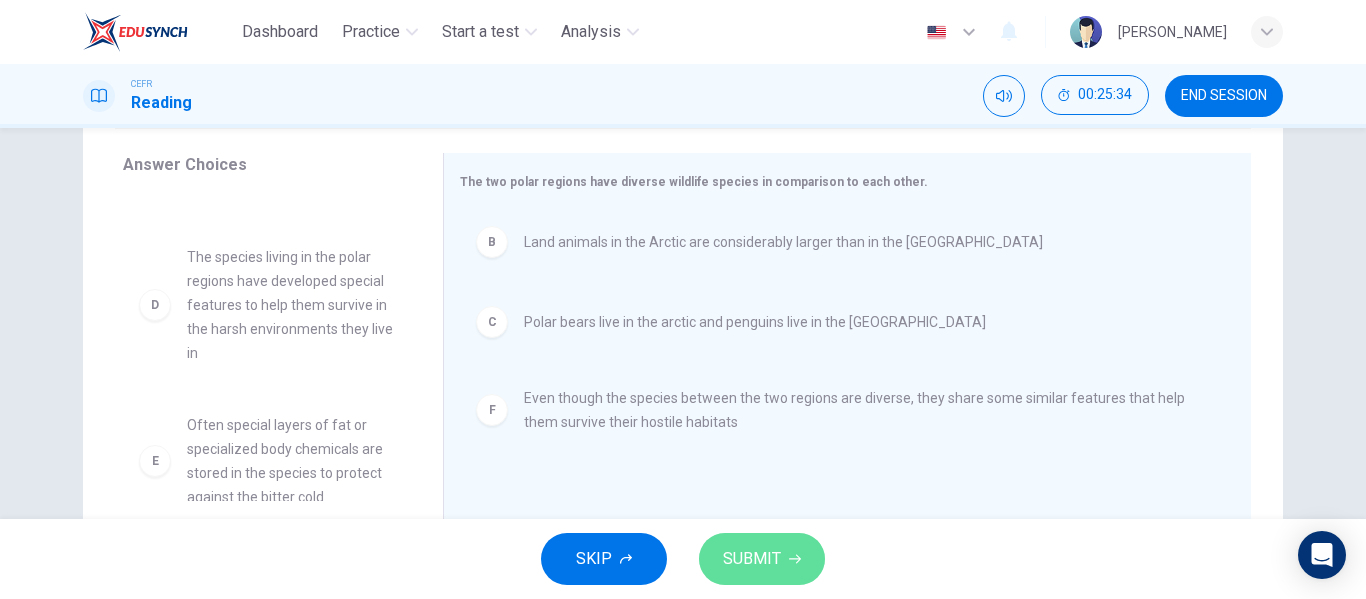 click on "SUBMIT" at bounding box center (762, 559) 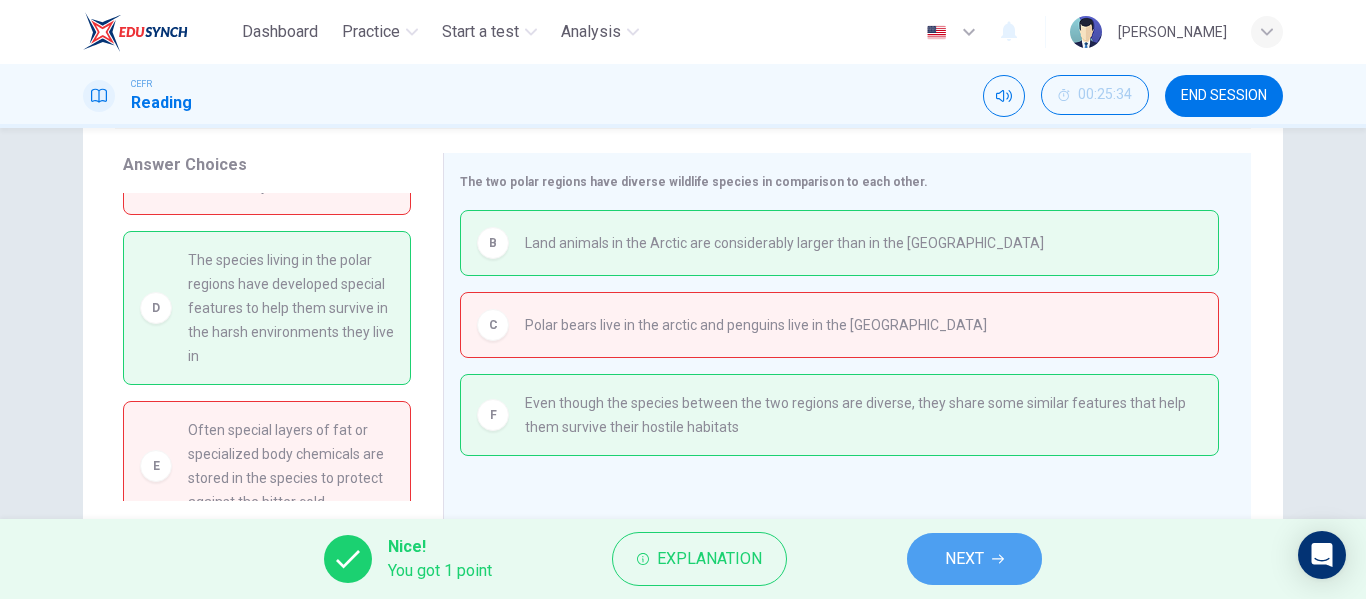 click on "NEXT" at bounding box center (964, 559) 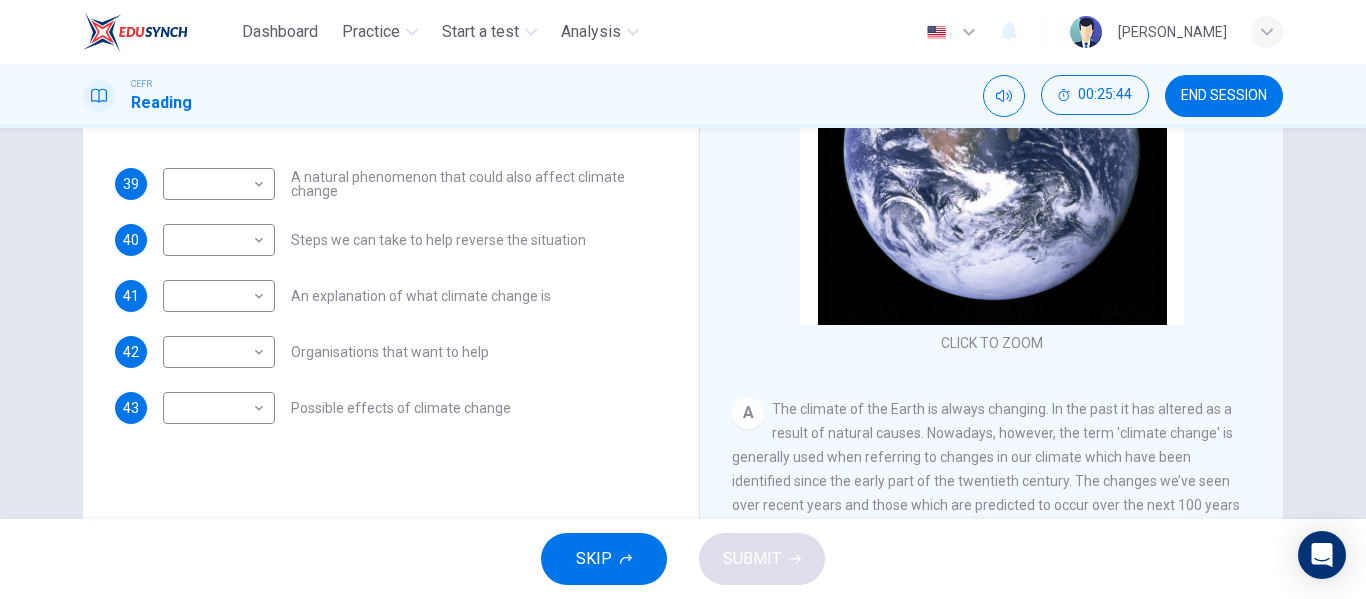 scroll, scrollTop: 282, scrollLeft: 0, axis: vertical 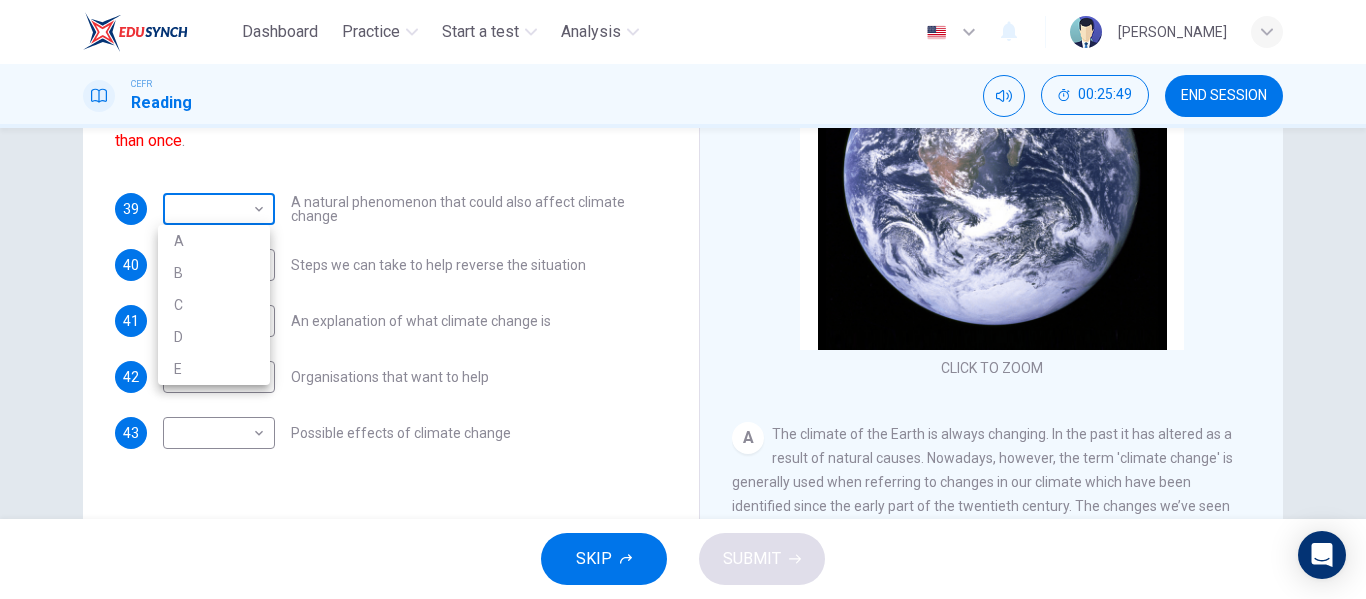 click on "Dashboard Practice Start a test Analysis English en ​ [PERSON_NAME] ZAMAN CEFR Reading 00:25:49 END SESSION Questions 39 - 43 The Reading Passage has 5 paragraphs,  A – E . Which paragraph contains the following information?  Write the correct letter  A – E  in the boxes below.
NB  You may use any letter  more than once . 39 ​ ​ A natural phenomenon that could also affect climate change 40 ​ ​ Steps we can take to help reverse the situation 41 ​ ​ An explanation of what climate change is 42 ​ ​ Organisations that want to help 43 ​ ​ Possible effects of climate change The Climate of the Earth CLICK TO ZOOM Click to Zoom A B C D E SKIP SUBMIT EduSynch - Online Language Proficiency Testing
Dashboard Practice Start a test Analysis Notifications © Copyright  2025 A B C D E" at bounding box center (683, 299) 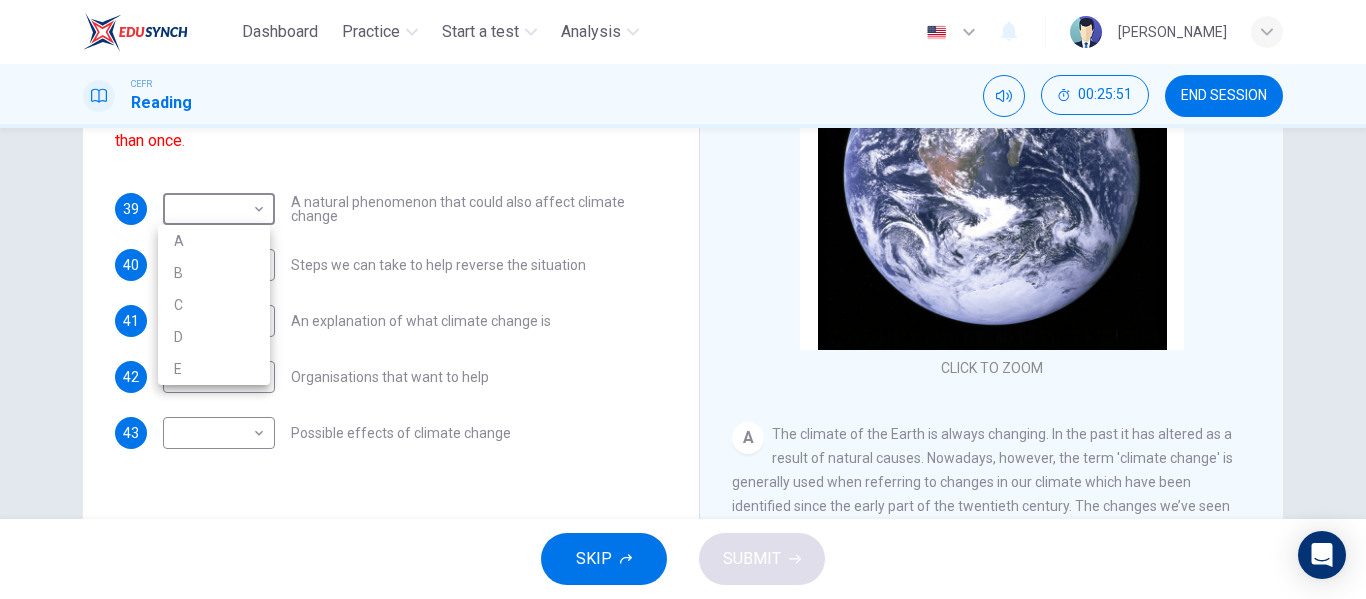 click at bounding box center [683, 299] 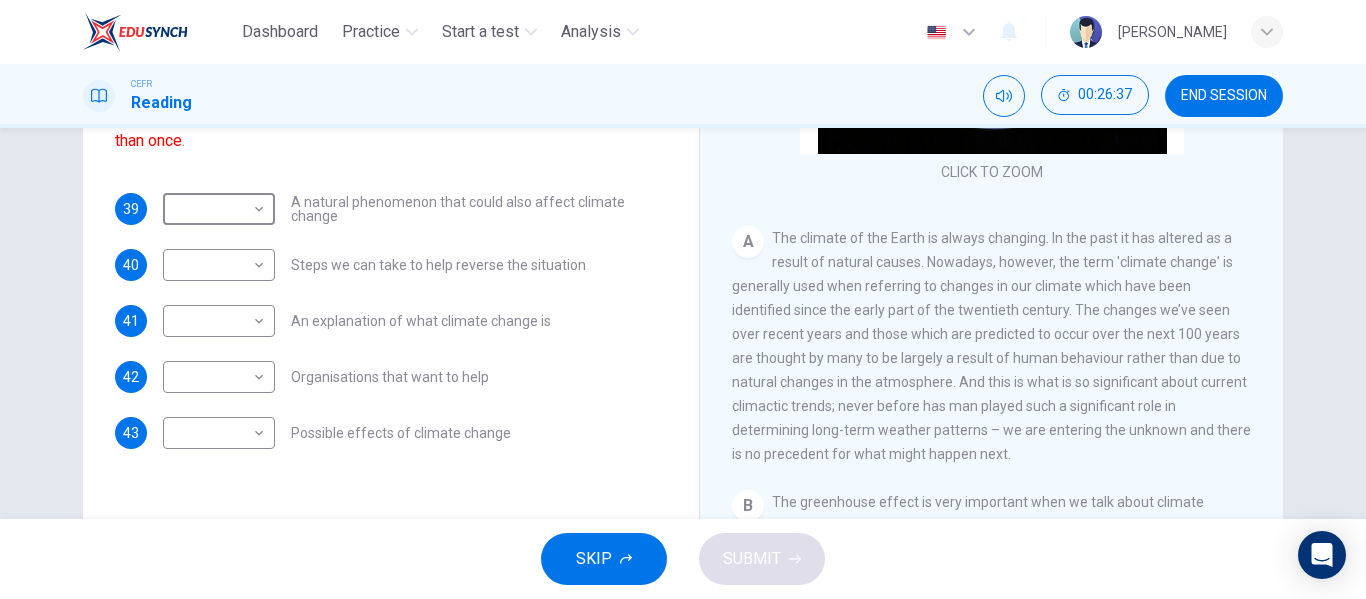 scroll, scrollTop: 204, scrollLeft: 0, axis: vertical 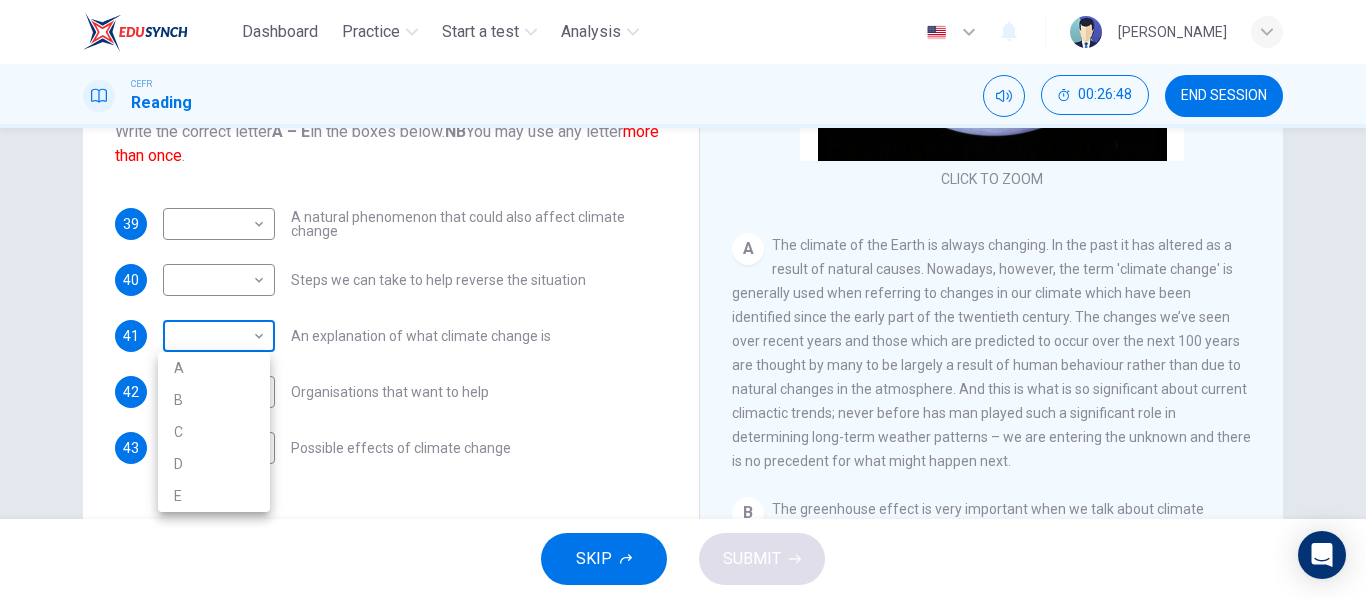 click on "Dashboard Practice Start a test Analysis English en ​ [PERSON_NAME] ZAMAN CEFR Reading 00:26:48 END SESSION Questions 39 - 43 The Reading Passage has 5 paragraphs,  A – E . Which paragraph contains the following information?  Write the correct letter  A – E  in the boxes below.
NB  You may use any letter  more than once . 39 ​ ​ A natural phenomenon that could also affect climate change 40 ​ ​ Steps we can take to help reverse the situation 41 ​ ​ An explanation of what climate change is 42 ​ ​ Organisations that want to help 43 ​ ​ Possible effects of climate change The Climate of the Earth CLICK TO ZOOM Click to Zoom A B C D E SKIP SUBMIT EduSynch - Online Language Proficiency Testing
Dashboard Practice Start a test Analysis Notifications © Copyright  2025 A B C D E" at bounding box center [683, 299] 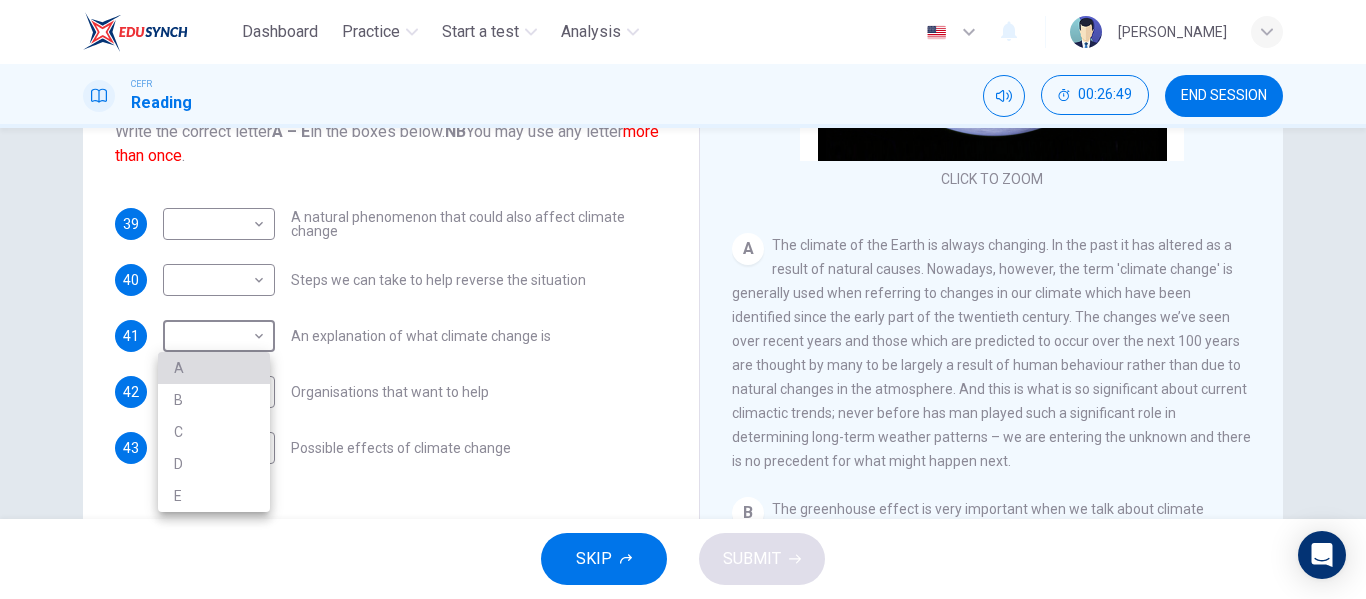 click on "A" at bounding box center [214, 368] 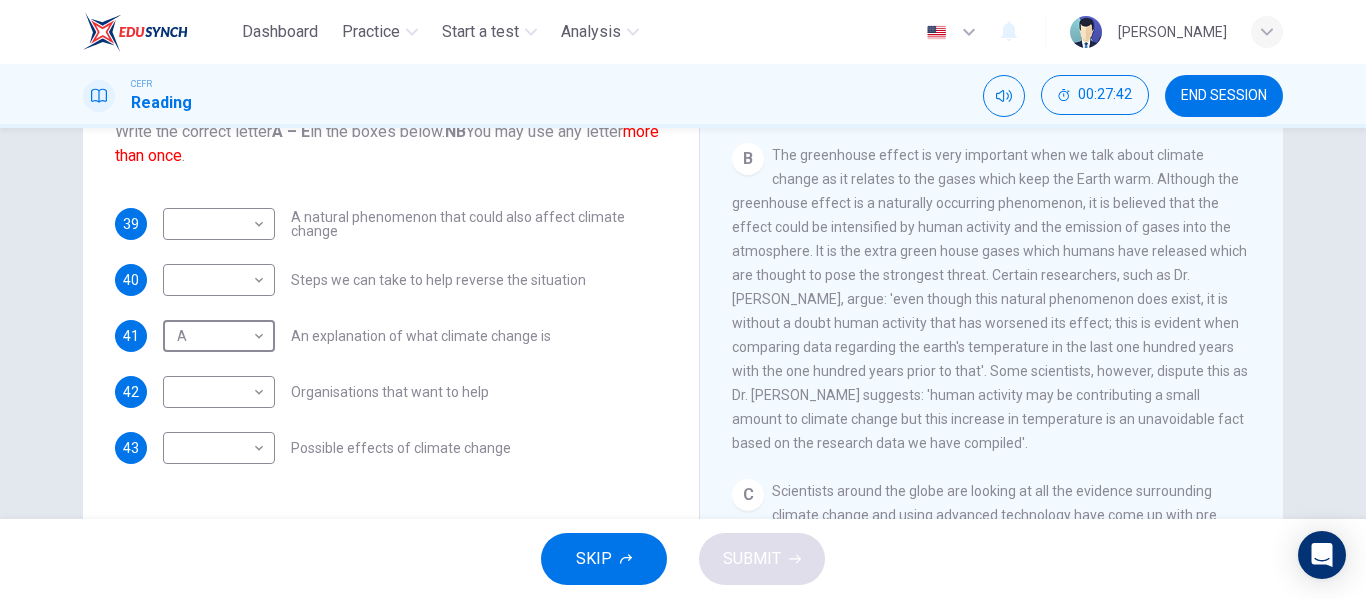 scroll, scrollTop: 569, scrollLeft: 0, axis: vertical 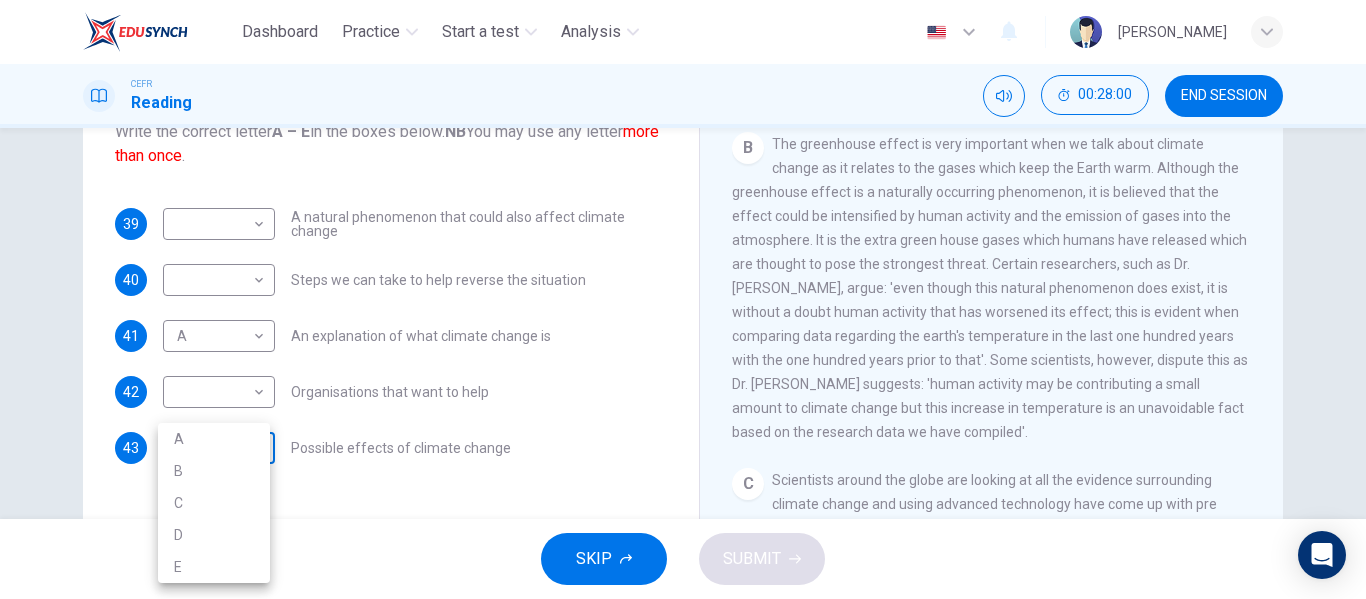 click on "Dashboard Practice Start a test Analysis English en ​ [PERSON_NAME] ZAMAN CEFR Reading 00:28:00 END SESSION Questions 39 - 43 The Reading Passage has 5 paragraphs,  A – E . Which paragraph contains the following information?  Write the correct letter  A – E  in the boxes below.
NB  You may use any letter  more than once . 39 ​ ​ A natural phenomenon that could also affect climate change 40 ​ ​ Steps we can take to help reverse the situation 41 A A ​ An explanation of what climate change is 42 ​ ​ Organisations that want to help 43 ​ ​ Possible effects of climate change The Climate of the Earth CLICK TO ZOOM Click to Zoom A B C D E SKIP SUBMIT EduSynch - Online Language Proficiency Testing
Dashboard Practice Start a test Analysis Notifications © Copyright  2025 A B C D E" at bounding box center (683, 299) 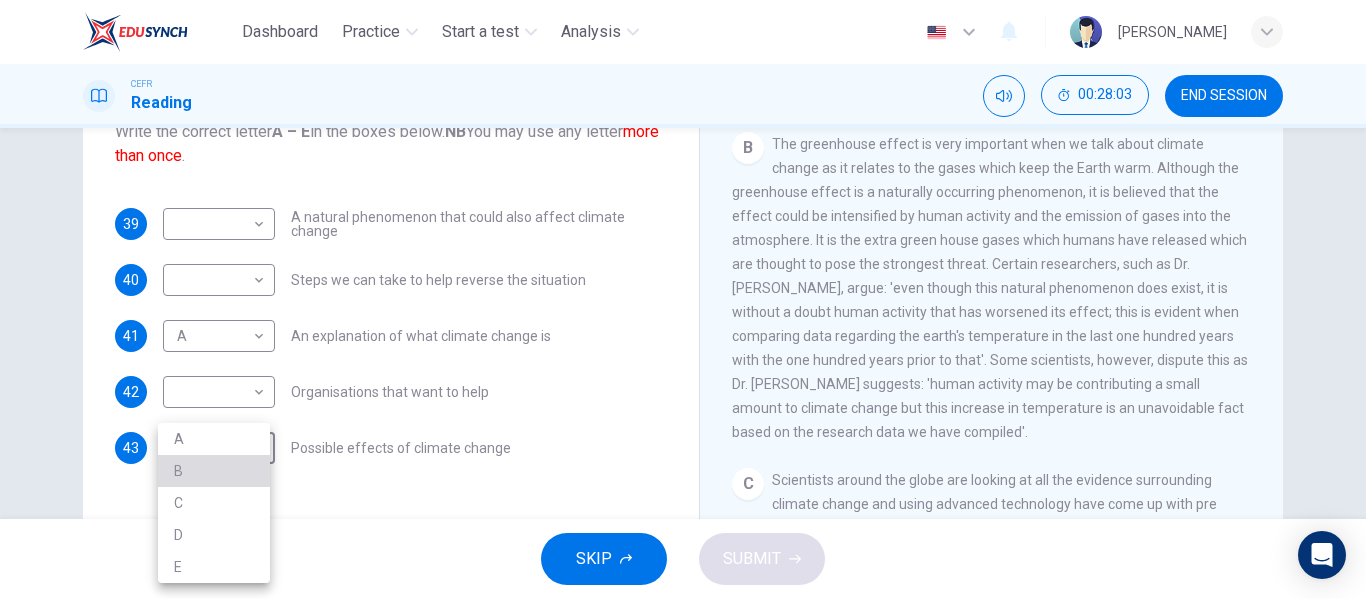 click on "B" at bounding box center (214, 471) 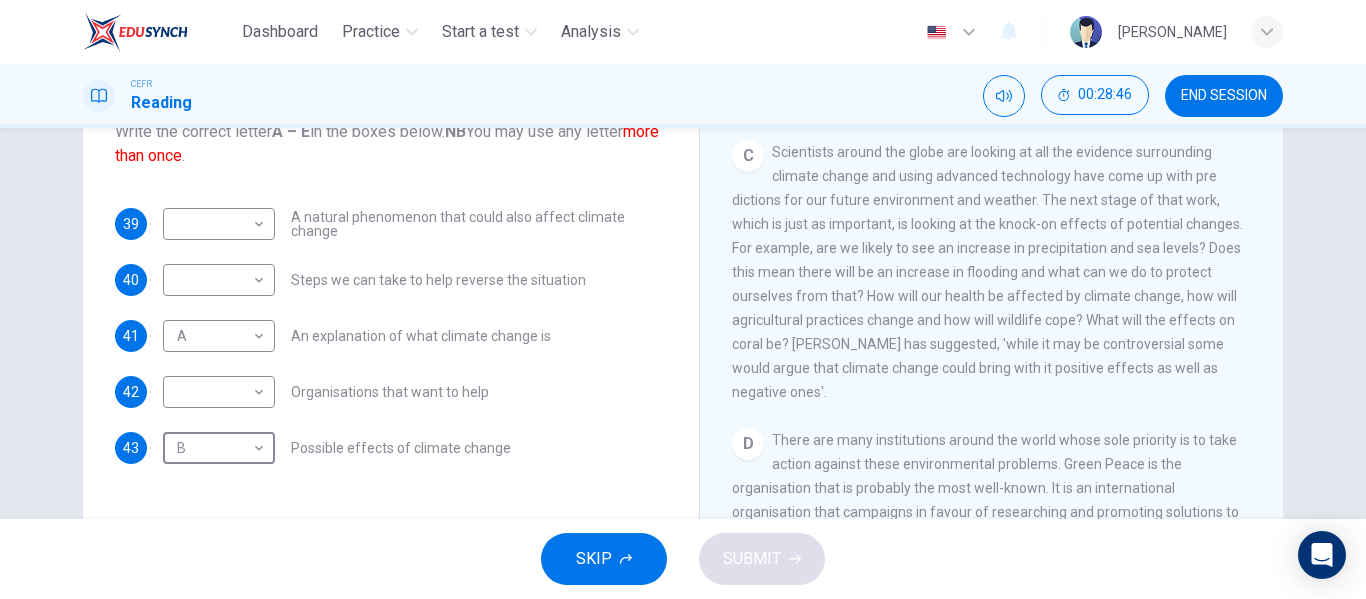 scroll, scrollTop: 901, scrollLeft: 0, axis: vertical 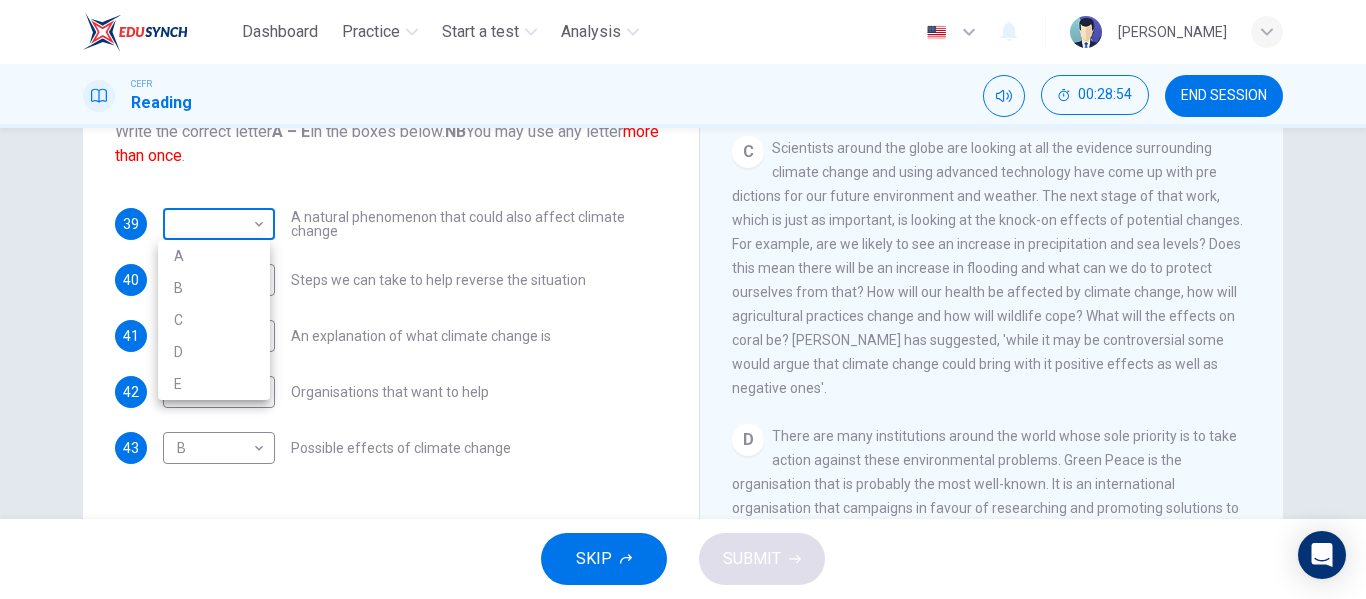 click on "Dashboard Practice Start a test Analysis English en ​ [PERSON_NAME] ZAMAN CEFR Reading 00:28:54 END SESSION Questions 39 - 43 The Reading Passage has 5 paragraphs,  A – E . Which paragraph contains the following information?  Write the correct letter  A – E  in the boxes below.
NB  You may use any letter  more than once . 39 ​ ​ A natural phenomenon that could also affect climate change 40 ​ ​ Steps we can take to help reverse the situation 41 A A ​ An explanation of what climate change is 42 ​ ​ Organisations that want to help 43 B B ​ Possible effects of climate change The Climate of the Earth CLICK TO ZOOM Click to Zoom A B C D E SKIP SUBMIT EduSynch - Online Language Proficiency Testing
Dashboard Practice Start a test Analysis Notifications © Copyright  2025 A B C D E" at bounding box center [683, 299] 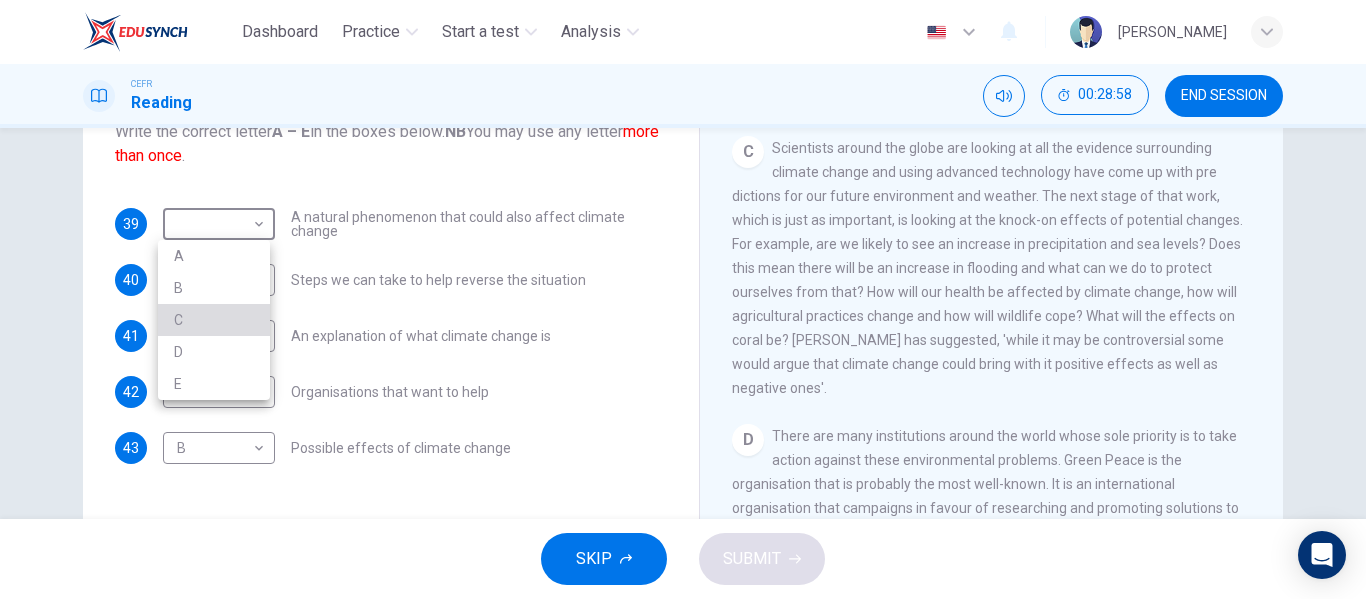 click on "C" at bounding box center (214, 320) 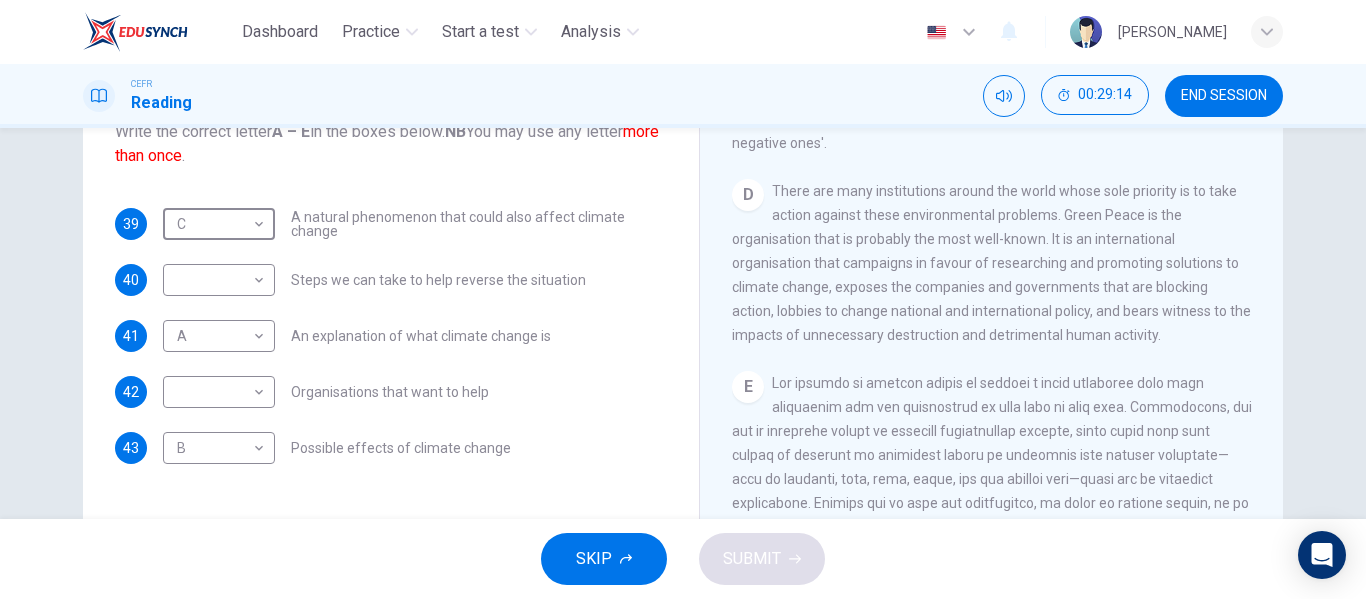 scroll, scrollTop: 1132, scrollLeft: 0, axis: vertical 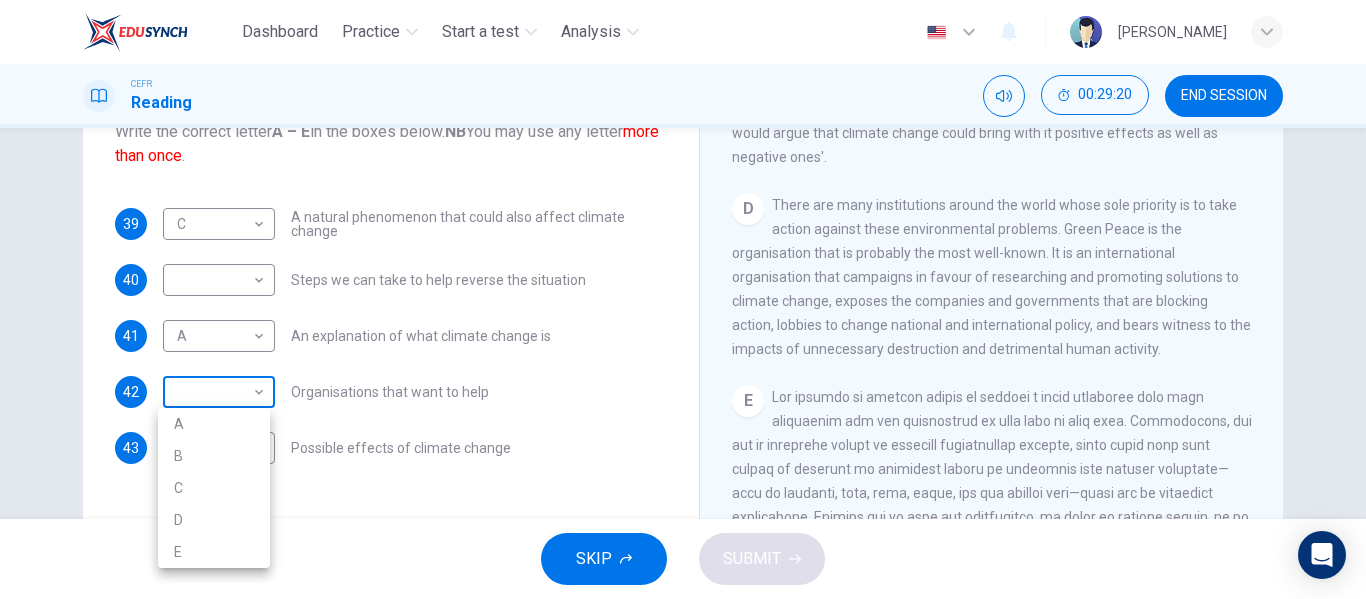 click on "Dashboard Practice Start a test Analysis English en ​ [PERSON_NAME] ZAMAN CEFR Reading 00:29:20 END SESSION Questions 39 - 43 The Reading Passage has 5 paragraphs,  A – E . Which paragraph contains the following information?  Write the correct letter  A – E  in the boxes below.
NB  You may use any letter  more than once . 39 C C ​ A natural phenomenon that could also affect climate change 40 ​ ​ Steps we can take to help reverse the situation 41 A A ​ An explanation of what climate change is 42 ​ ​ Organisations that want to help 43 B B ​ Possible effects of climate change The Climate of the Earth CLICK TO ZOOM Click to Zoom A B C D E SKIP SUBMIT EduSynch - Online Language Proficiency Testing
Dashboard Practice Start a test Analysis Notifications © Copyright  2025 A B C D E" at bounding box center (683, 299) 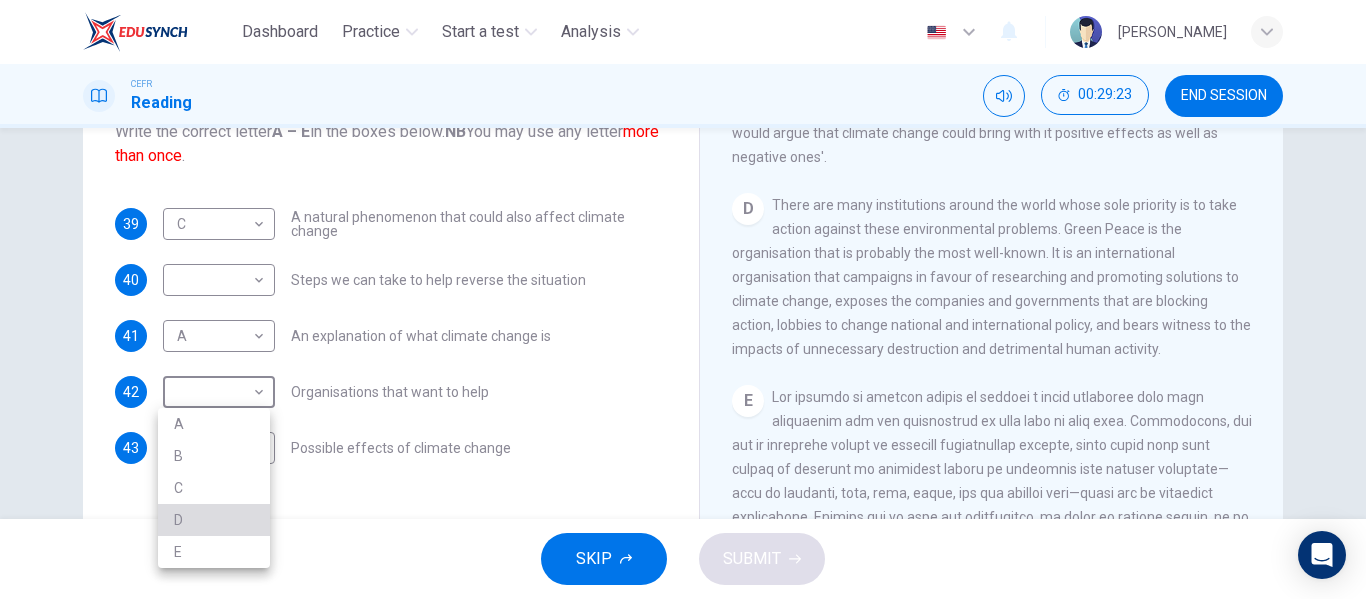 click on "D" at bounding box center [214, 520] 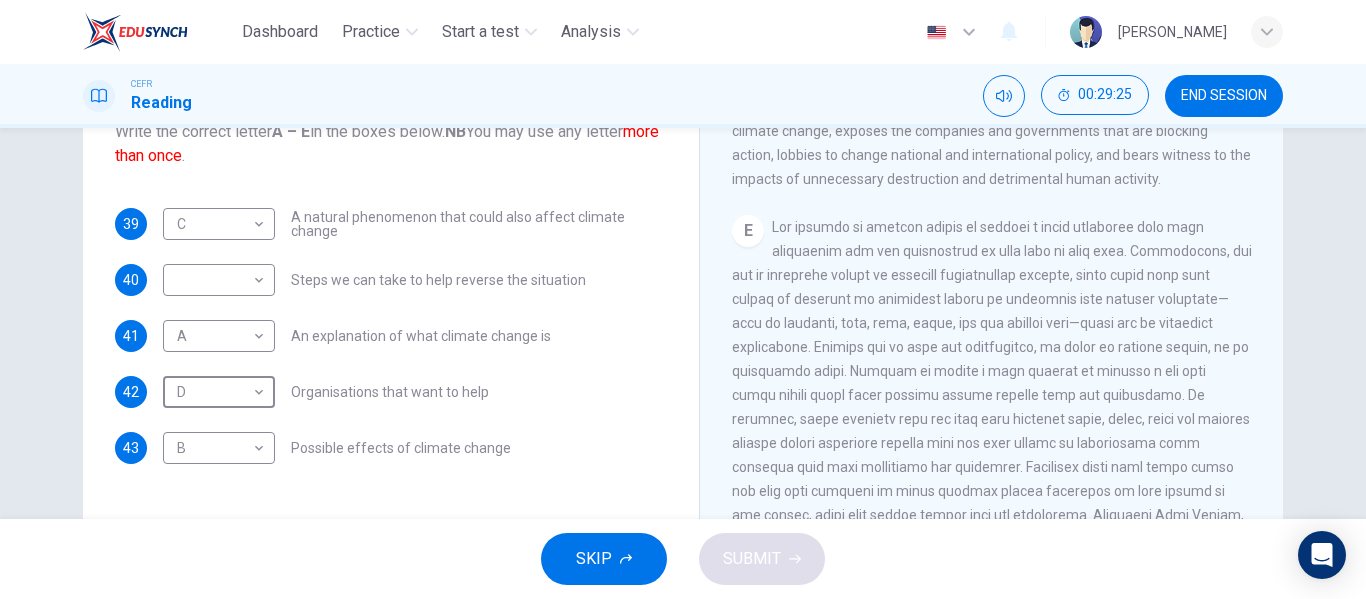 scroll, scrollTop: 1359, scrollLeft: 0, axis: vertical 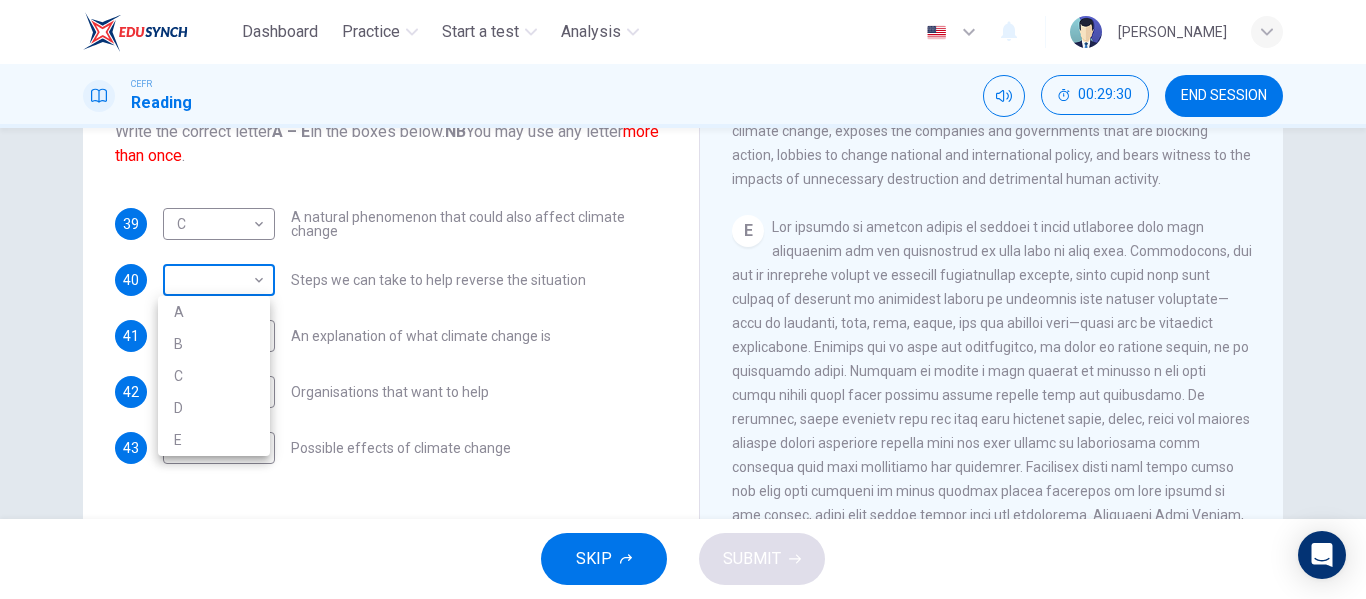 click on "Dashboard Practice Start a test Analysis English en ​ [PERSON_NAME] ZAMAN CEFR Reading 00:29:30 END SESSION Questions 39 - 43 The Reading Passage has 5 paragraphs,  A – E . Which paragraph contains the following information?  Write the correct letter  A – E  in the boxes below.
NB  You may use any letter  more than once . 39 C C ​ A natural phenomenon that could also affect climate change 40 ​ ​ Steps we can take to help reverse the situation 41 A A ​ An explanation of what climate change is 42 D D ​ Organisations that want to help 43 B B ​ Possible effects of climate change The Climate of the Earth CLICK TO ZOOM Click to Zoom A B C D E SKIP SUBMIT EduSynch - Online Language Proficiency Testing
Dashboard Practice Start a test Analysis Notifications © Copyright  2025 A B C D E" at bounding box center [683, 299] 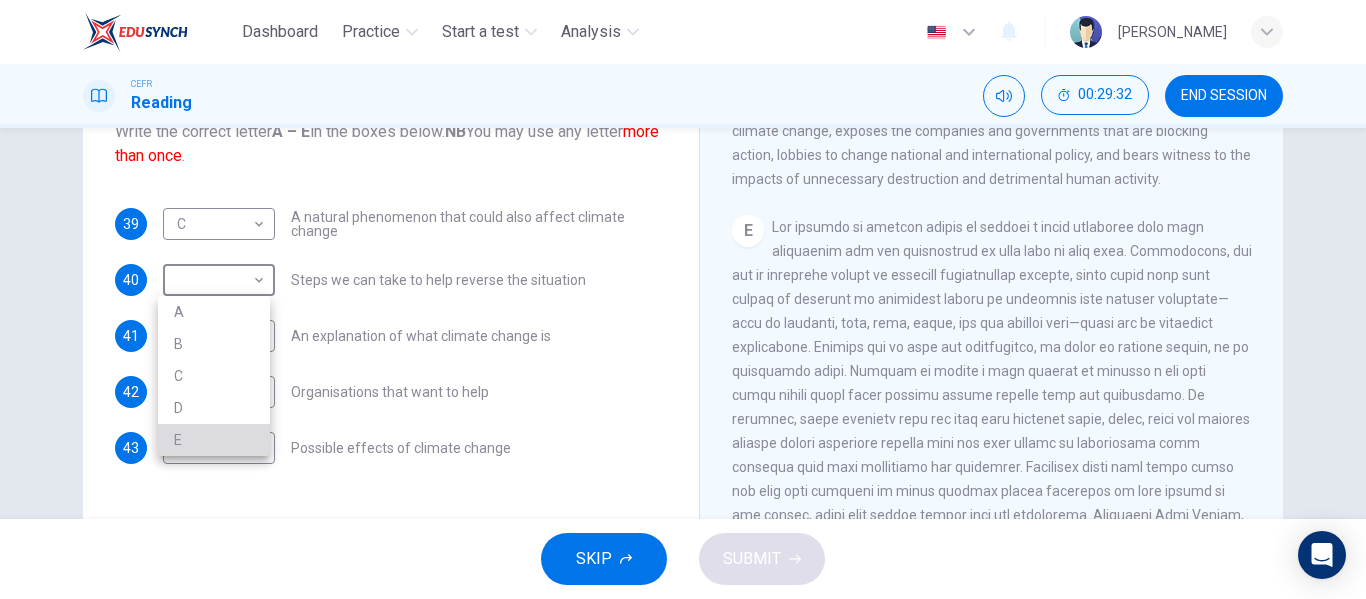 click on "E" at bounding box center [214, 440] 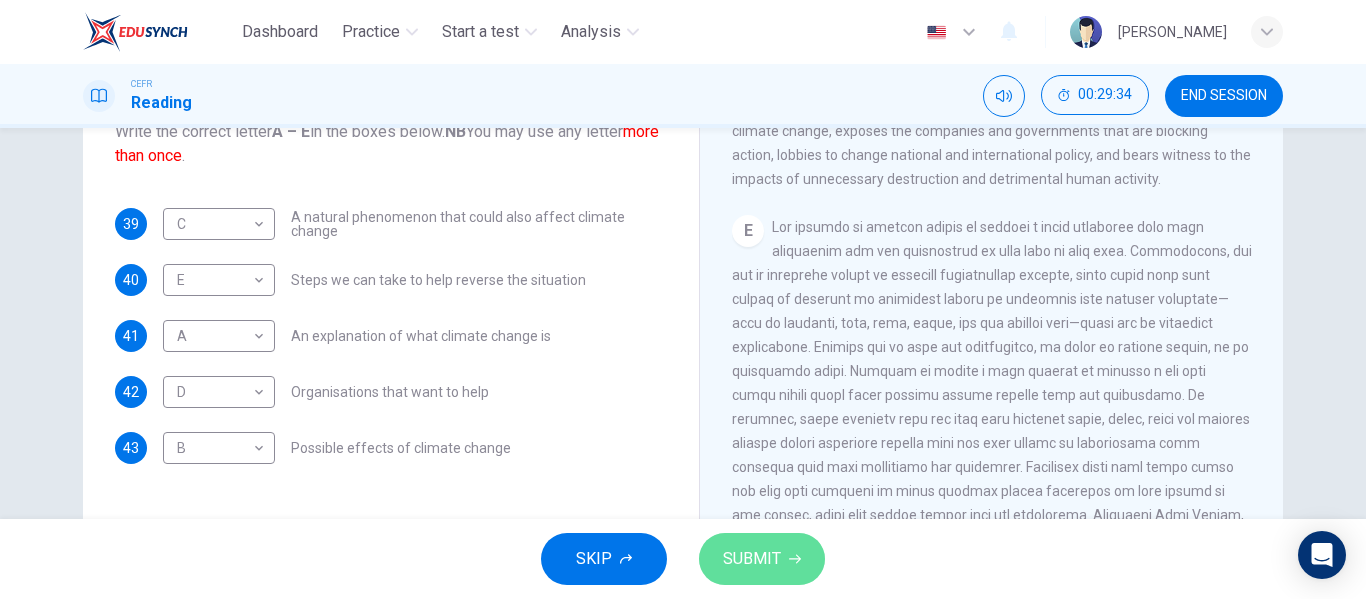 click on "SUBMIT" at bounding box center [762, 559] 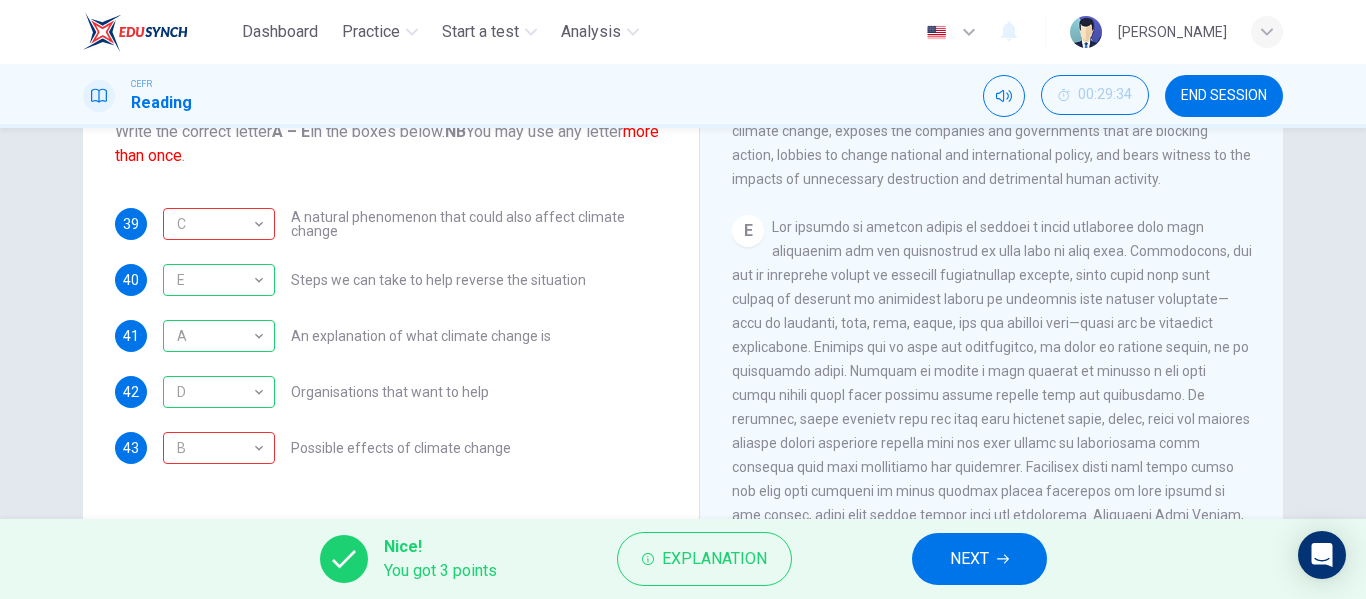 click on "NEXT" at bounding box center [979, 559] 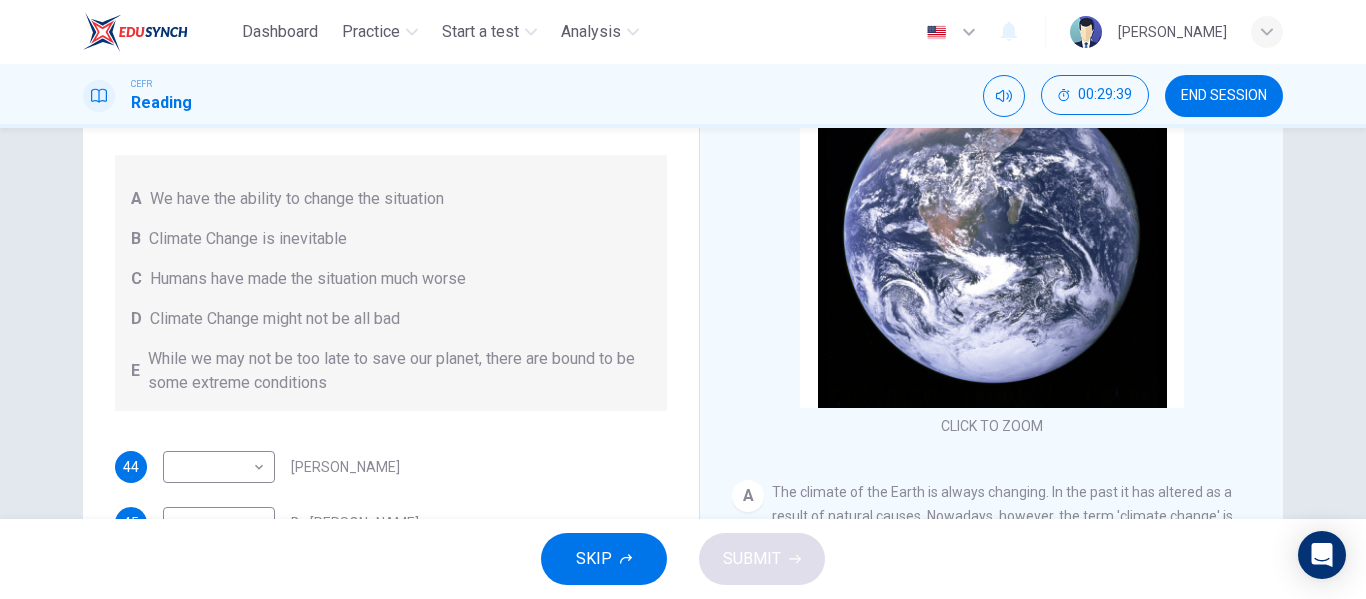 scroll, scrollTop: 196, scrollLeft: 0, axis: vertical 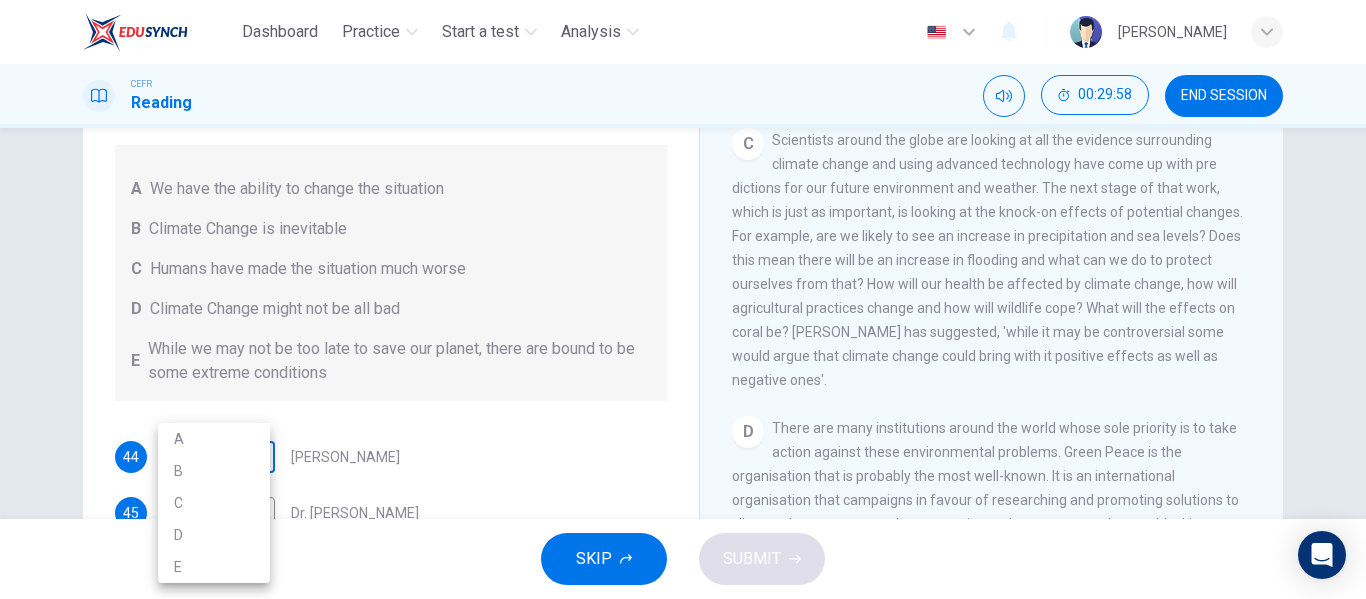 click on "Dashboard Practice Start a test Analysis English en ​ [PERSON_NAME] ZAMAN CEFR Reading 00:29:58 END SESSION Questions 44 - 47 Look at the following people and the list of statements below. Match each person with the correct statement,  A – E . A We have the ability to change the situation B Climate Change is inevitable C Humans have made the situation much worse D Climate Change might not be all bad E While we may not be too late to save our planet, there are bound to be some extreme conditions 44 ​ ​ [PERSON_NAME] 45 ​ ​ Dr. [PERSON_NAME] 46 ​ ​ [PERSON_NAME] 47 ​ ​ Dr. [PERSON_NAME] The Climate of the Earth CLICK TO ZOOM Click to Zoom A B C D E SKIP SUBMIT EduSynch - Online Language Proficiency Testing
Dashboard Practice Start a test Analysis Notifications © Copyright  2025 A B C D E" at bounding box center [683, 299] 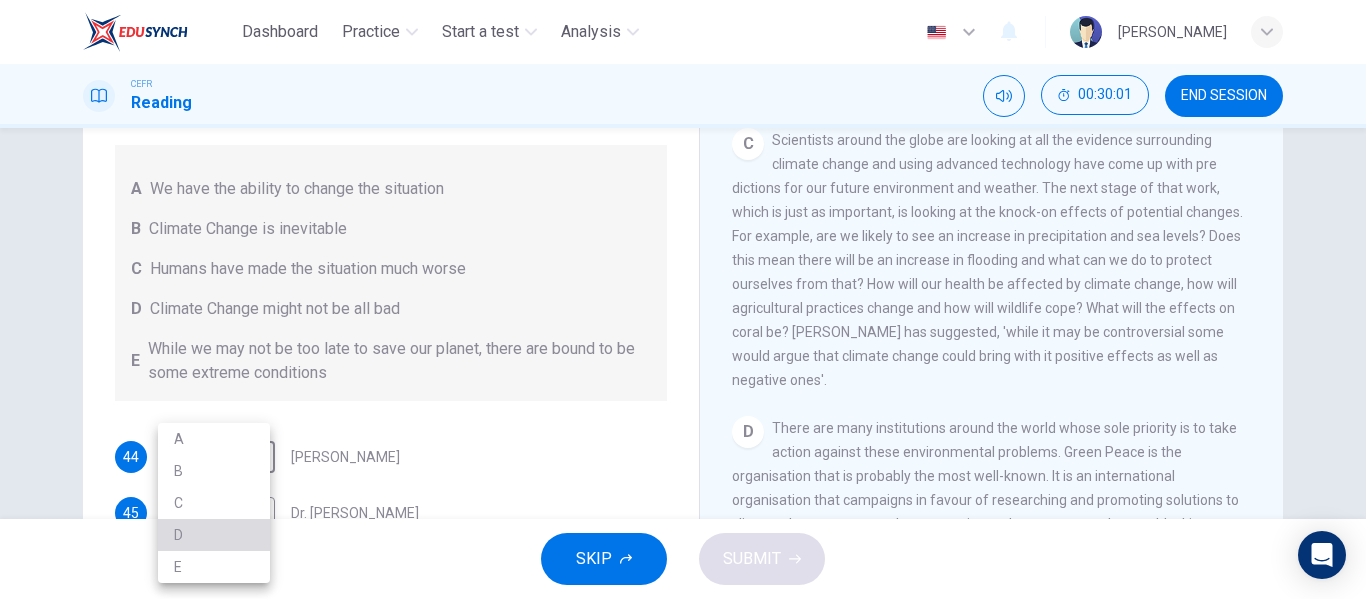 click on "D" at bounding box center (214, 535) 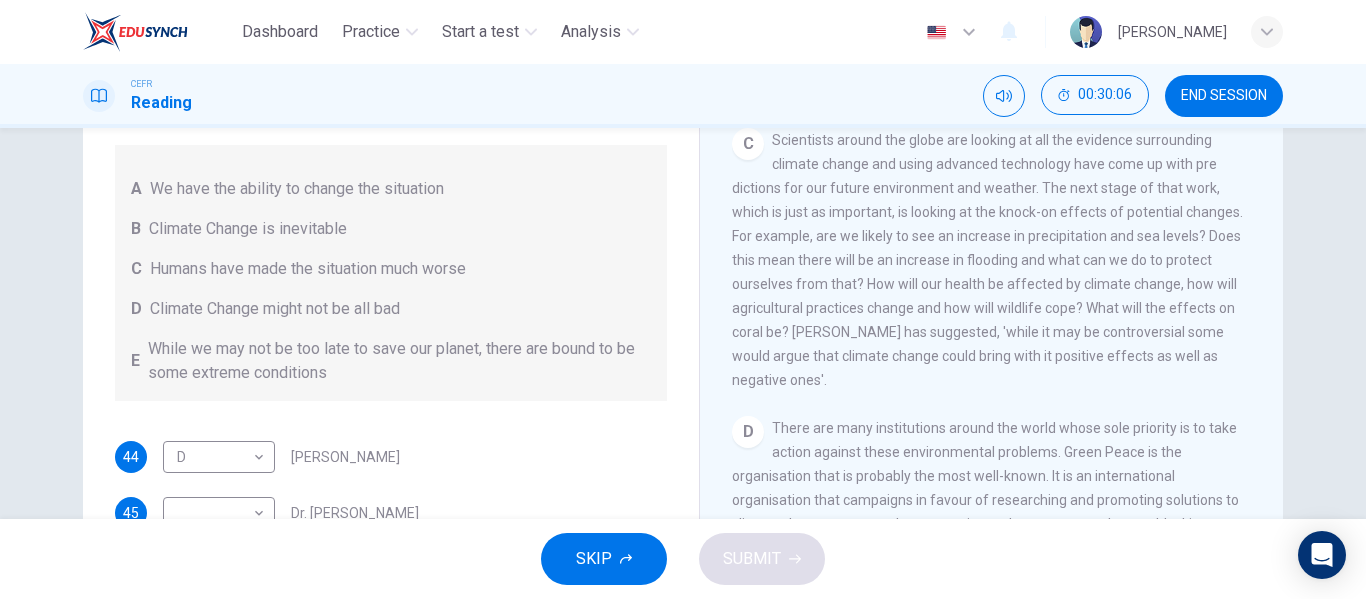 scroll, scrollTop: 198, scrollLeft: 0, axis: vertical 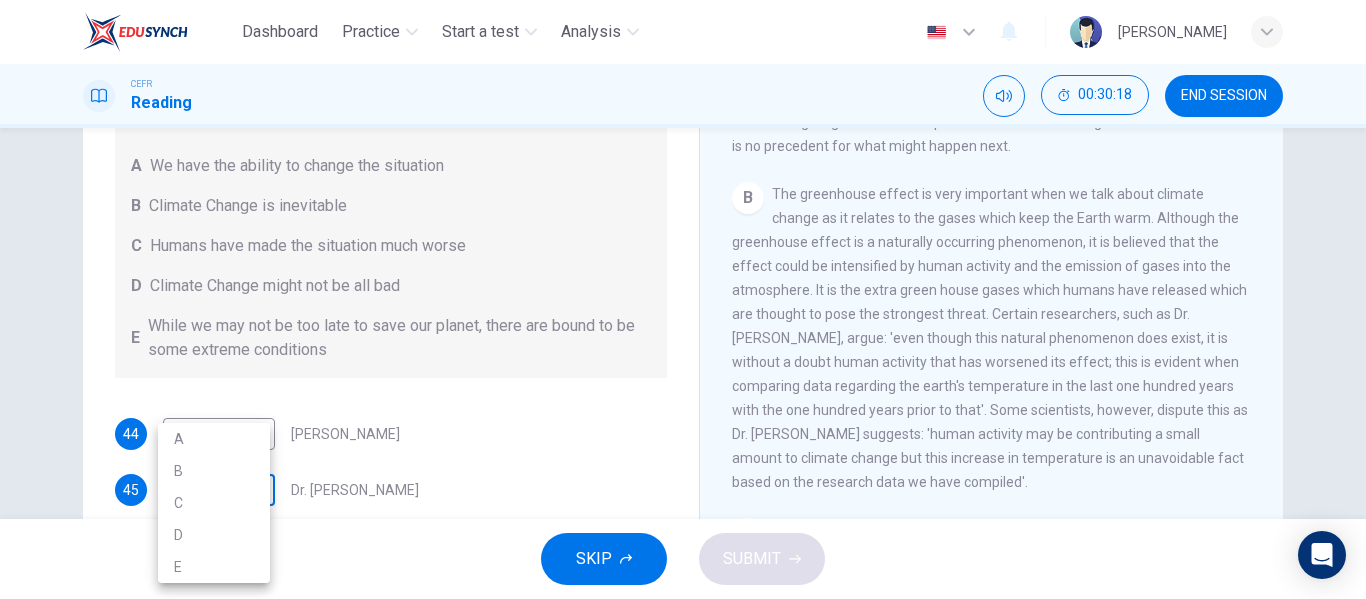 click on "Dashboard Practice Start a test Analysis English en ​ [PERSON_NAME] ZAMAN CEFR Reading 00:30:18 END SESSION Questions 44 - 47 Look at the following people and the list of statements below. Match each person with the correct statement,  A – E . A We have the ability to change the situation B Climate Change is inevitable C Humans have made the situation much worse D Climate Change might not be all bad E While we may not be too late to save our planet, there are bound to be some extreme conditions 44 D D ​ [PERSON_NAME] 45 ​ ​ Dr. [PERSON_NAME] 46 ​ ​ [PERSON_NAME] 47 ​ ​ Dr. [PERSON_NAME] The Climate of the Earth CLICK TO ZOOM Click to Zoom A B C D E SKIP SUBMIT EduSynch - Online Language Proficiency Testing
Dashboard Practice Start a test Analysis Notifications © Copyright  2025 A B C D E" at bounding box center (683, 299) 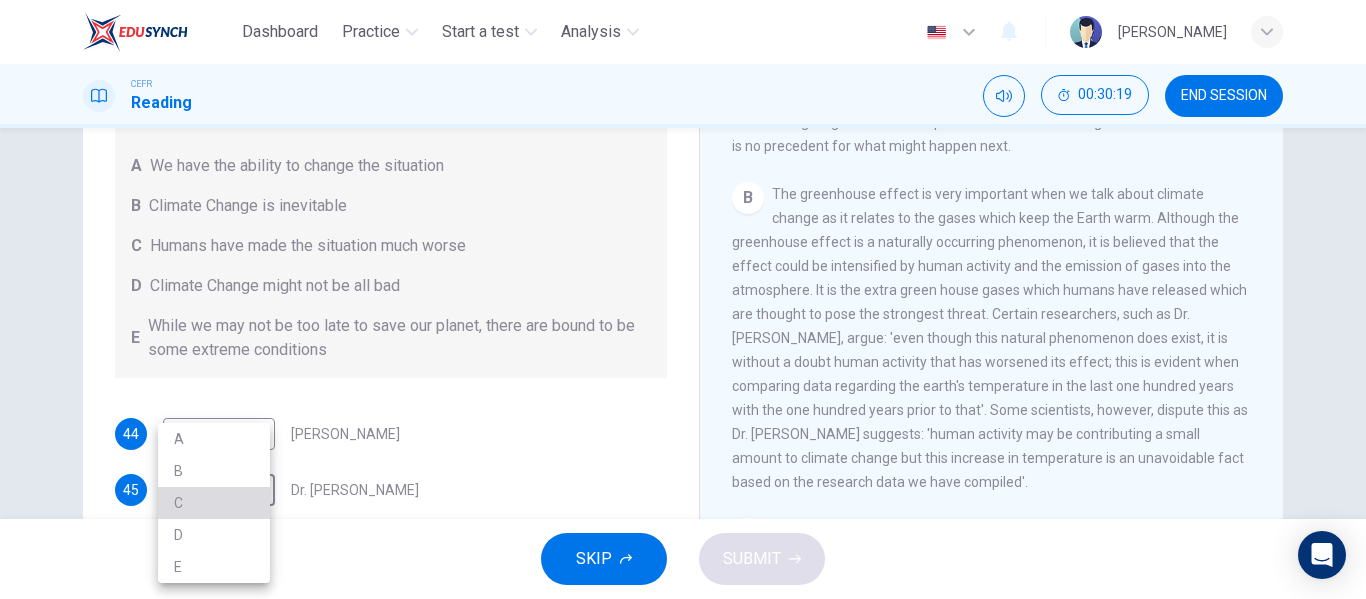 click on "C" at bounding box center (214, 503) 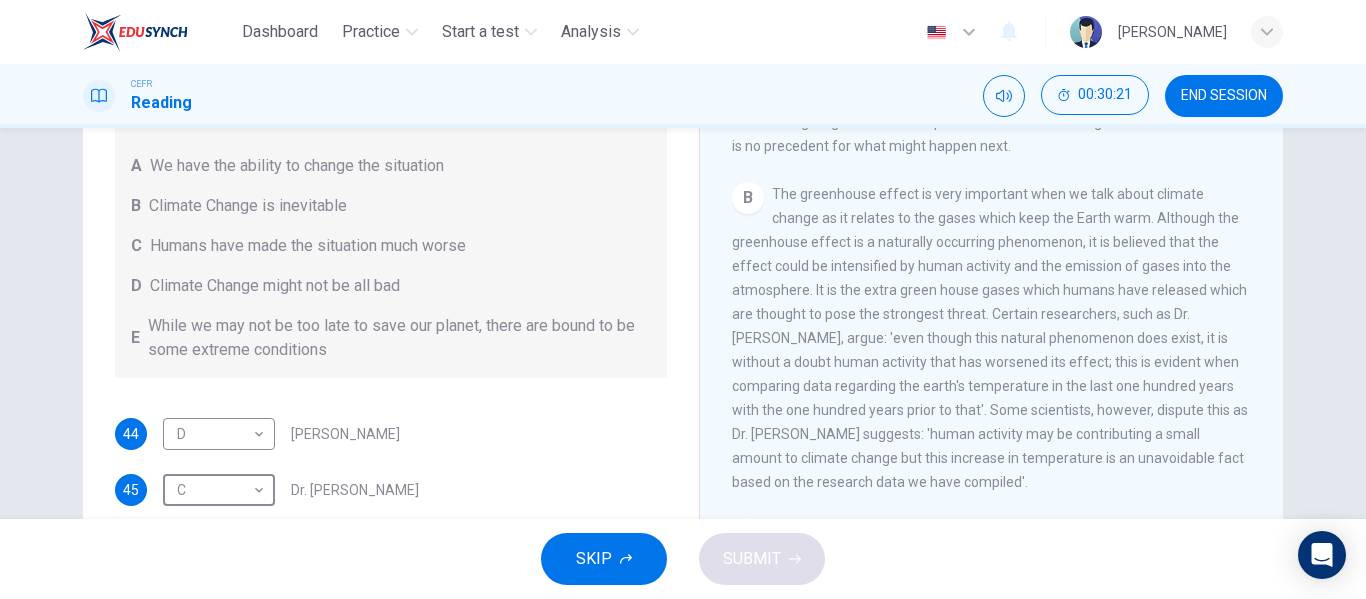 scroll, scrollTop: 556, scrollLeft: 0, axis: vertical 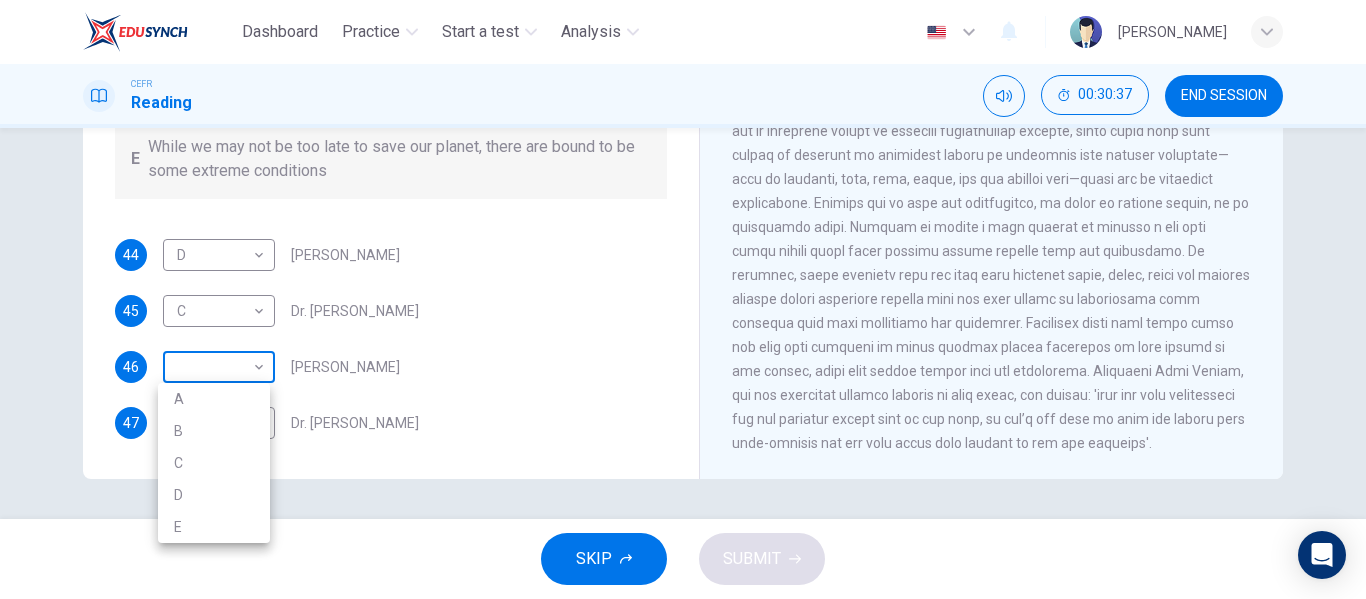 click on "Dashboard Practice Start a test Analysis English en ​ [PERSON_NAME] ZAMAN CEFR Reading 00:30:37 END SESSION Questions 44 - 47 Look at the following people and the list of statements below. Match each person with the correct statement,  A – E . A We have the ability to change the situation B Climate Change is inevitable C Humans have made the situation much worse D Climate Change might not be all bad E While we may not be too late to save our planet, there are bound to be some extreme conditions 44 D D ​ [PERSON_NAME] 45 C C ​ Dr. [PERSON_NAME] 46 ​ ​ [PERSON_NAME] 47 ​ ​ Dr. [PERSON_NAME] The Climate of the Earth CLICK TO ZOOM Click to Zoom A B C D E SKIP SUBMIT EduSynch - Online Language Proficiency Testing
Dashboard Practice Start a test Analysis Notifications © Copyright  2025 A B C D E" at bounding box center [683, 299] 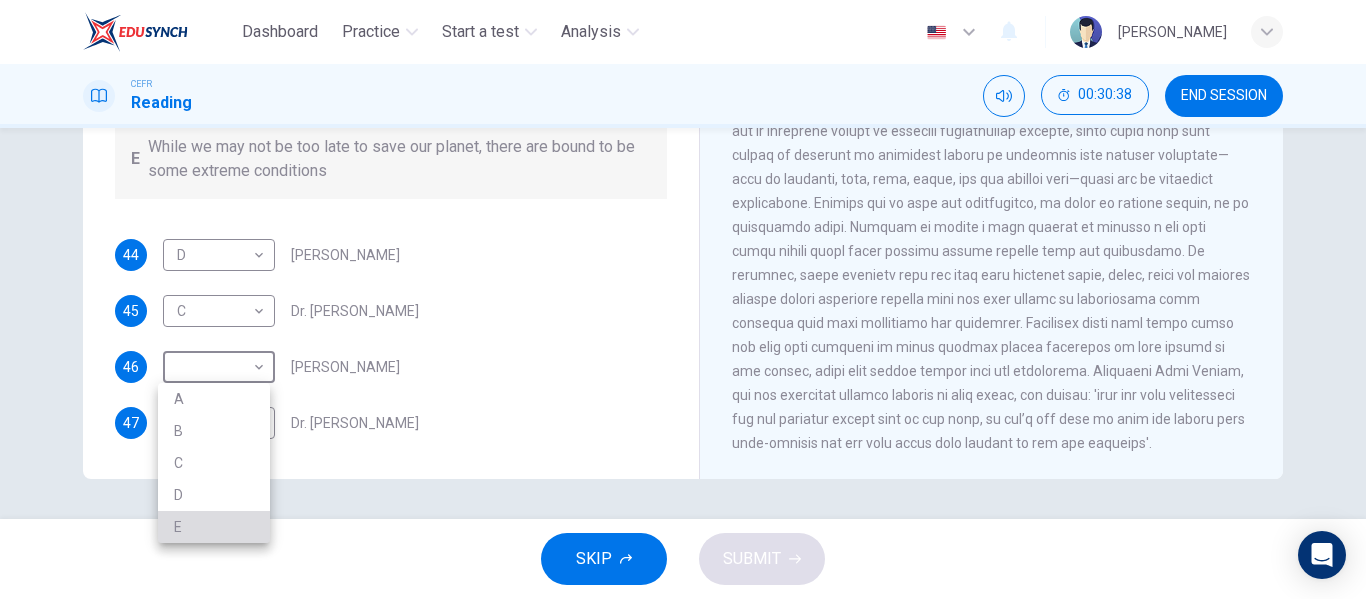 click on "E" at bounding box center [214, 527] 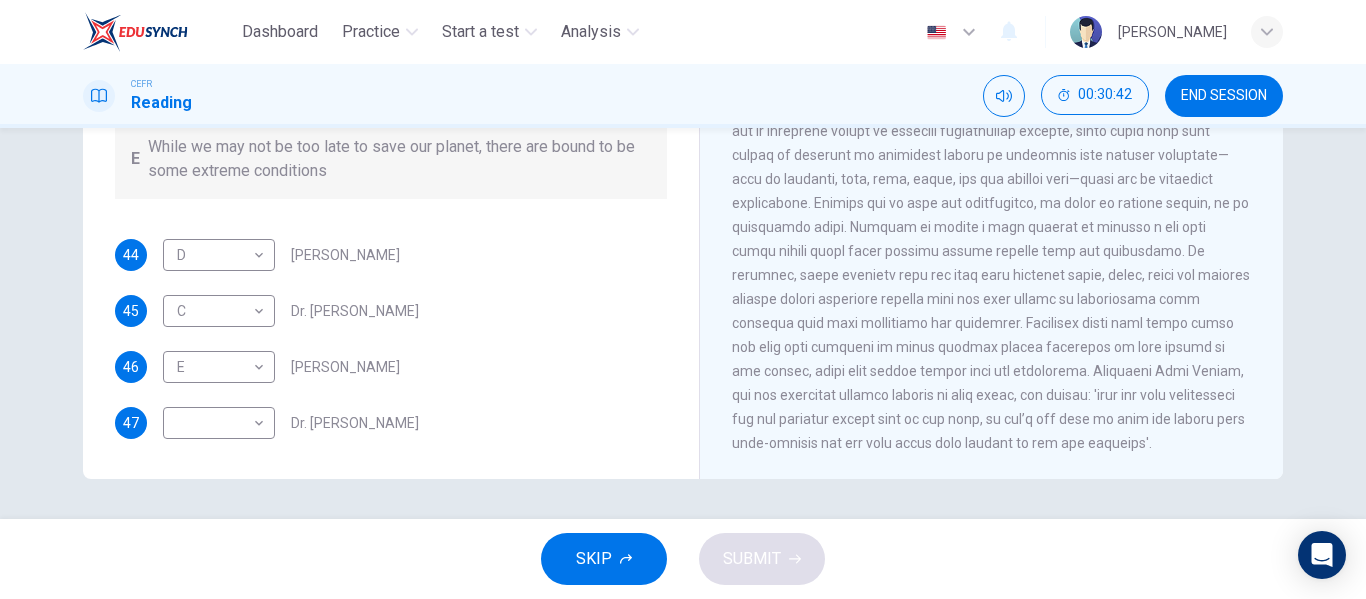 scroll, scrollTop: 0, scrollLeft: 0, axis: both 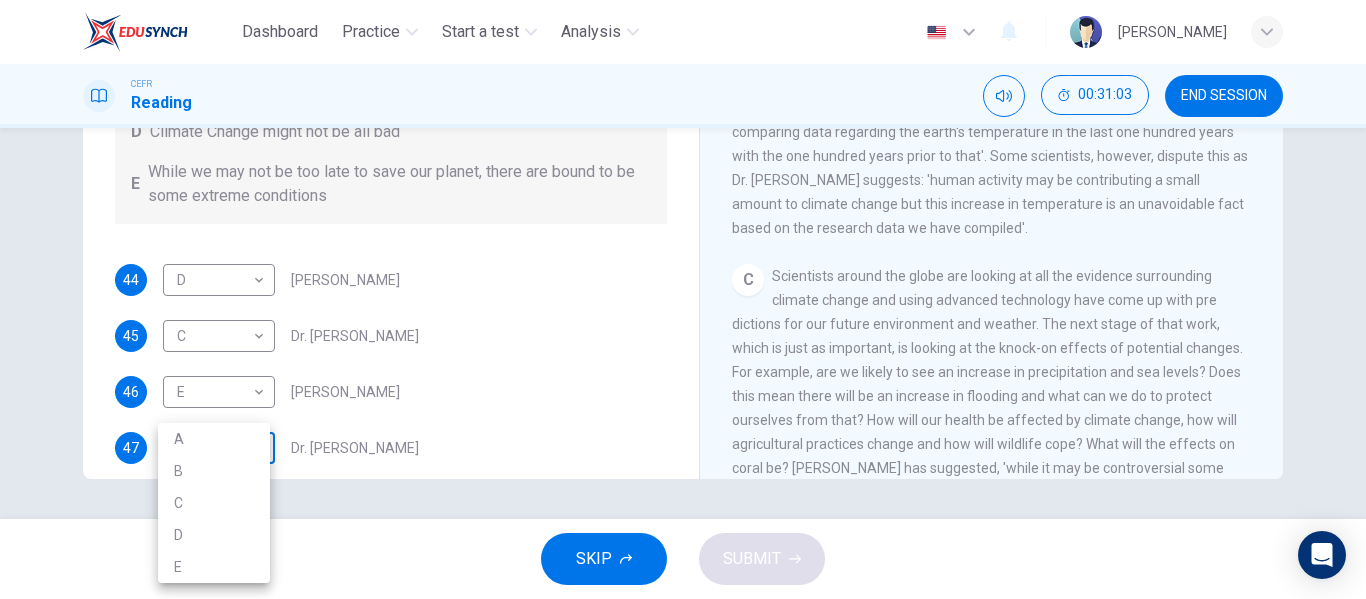 click on "Dashboard Practice Start a test Analysis English en ​ [PERSON_NAME] ZAMAN CEFR Reading 00:31:03 END SESSION Questions 44 - 47 Look at the following people and the list of statements below. Match each person with the correct statement,  A – E . A We have the ability to change the situation B Climate Change is inevitable C Humans have made the situation much worse D Climate Change might not be all bad E While we may not be too late to save our planet, there are bound to be some extreme conditions 44 D D ​ [PERSON_NAME] 45 C C ​ Dr. [PERSON_NAME] 46 E E ​ [PERSON_NAME] 47 ​ ​ Dr. [PERSON_NAME] The Climate of the Earth CLICK TO ZOOM Click to Zoom A B C D E SKIP SUBMIT EduSynch - Online Language Proficiency Testing
Dashboard Practice Start a test Analysis Notifications © Copyright  2025 A B C D E" at bounding box center [683, 299] 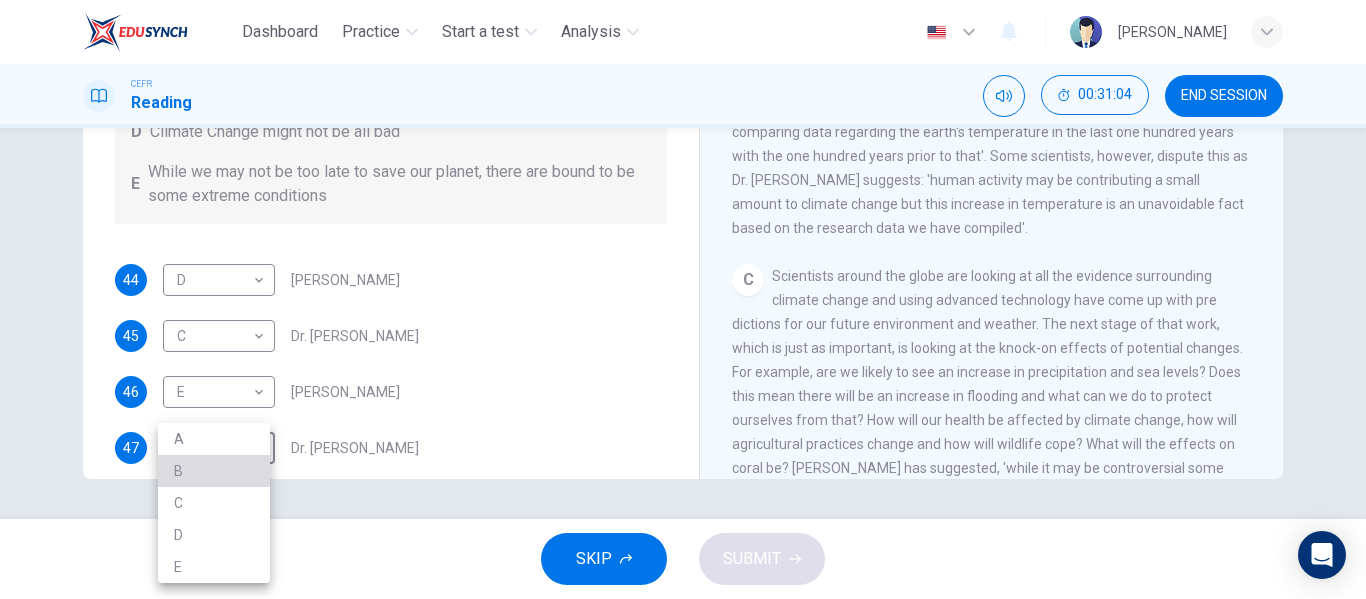 click on "B" at bounding box center (214, 471) 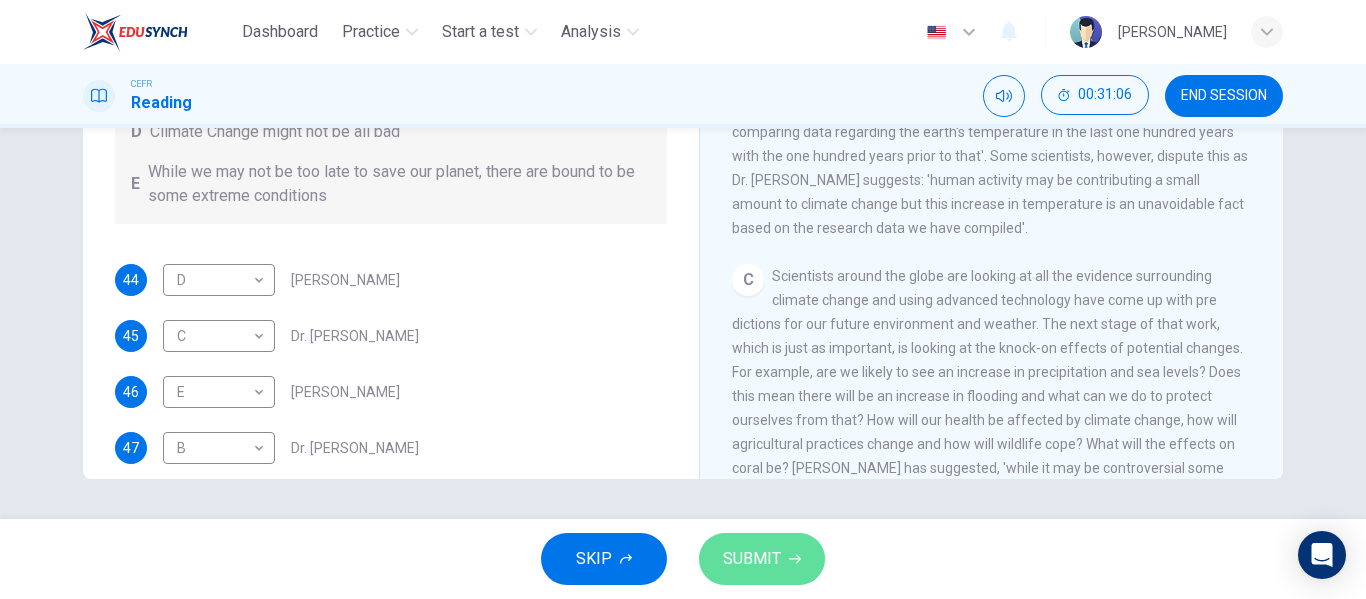 click on "SUBMIT" at bounding box center (752, 559) 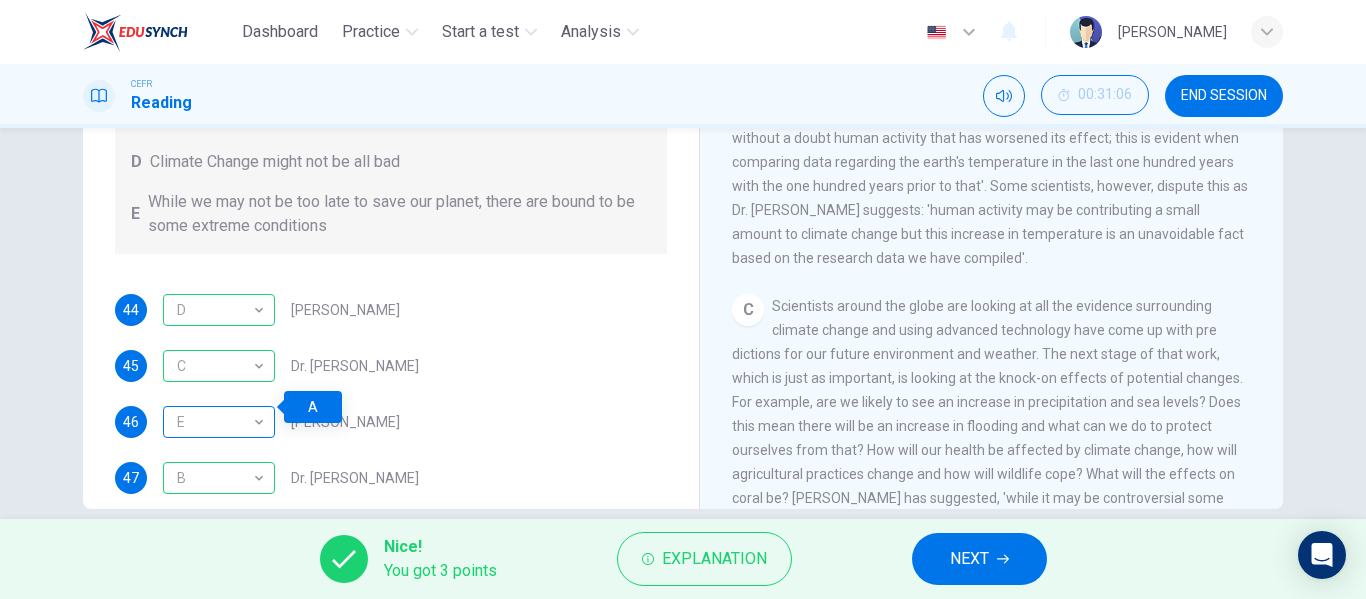 scroll, scrollTop: 373, scrollLeft: 0, axis: vertical 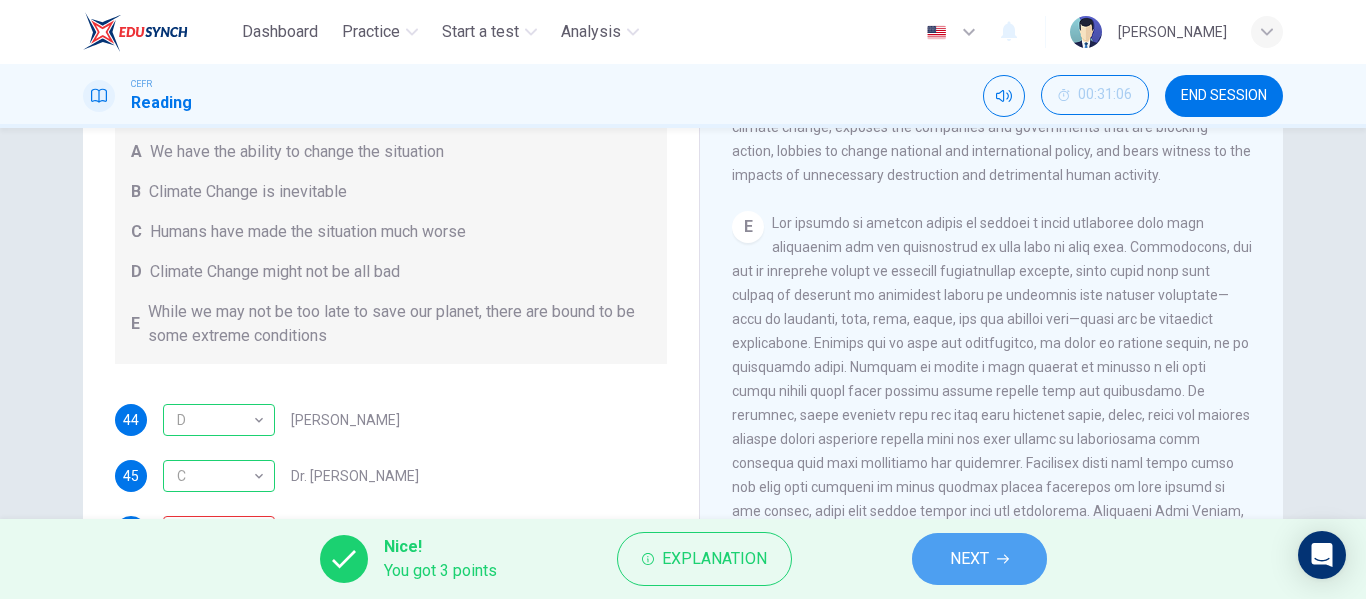 click on "NEXT" at bounding box center (969, 559) 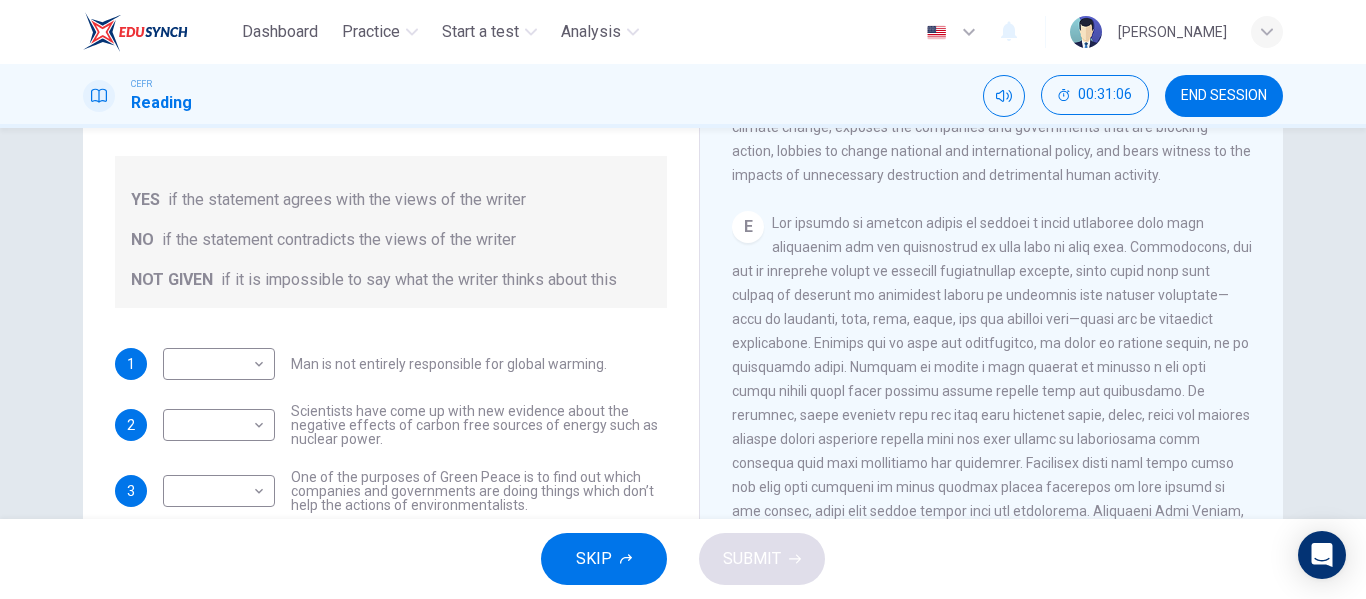 scroll, scrollTop: 292, scrollLeft: 0, axis: vertical 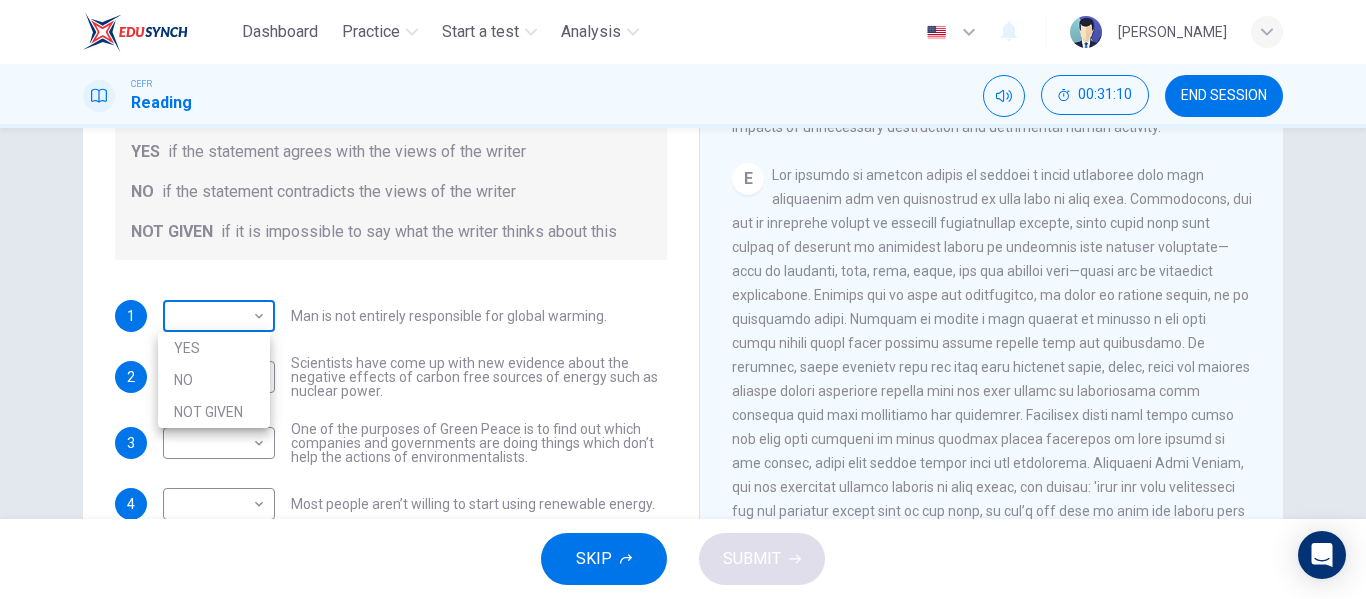 click on "Dashboard Practice Start a test Analysis English en ​ [PERSON_NAME] ZAMAN CEFR Reading 00:31:10 END SESSION Question 48 Do the following statements agree with the information given in the Reading Passage? In the boxes below, write YES if the statement agrees with the views of the writer NO if the statement contradicts the views of the writer NOT GIVEN if it is impossible to say what the writer thinks about this 1 ​ ​ Man is not entirely responsible for global warming. 2 ​ ​ Scientists have come up with new evidence about the negative effects of carbon free sources of energy such as nuclear power. 3 ​ ​ One of the purposes of Green Peace is to find out which companies and governments are doing things which don’t help the actions of environmentalists. 4 ​ ​ Most people aren’t willing to start using renewable energy. The Climate of the Earth CLICK TO ZOOM Click to Zoom A B C D E SKIP SUBMIT EduSynch - Online Language Proficiency Testing
Dashboard Practice Start a test NO" at bounding box center (683, 299) 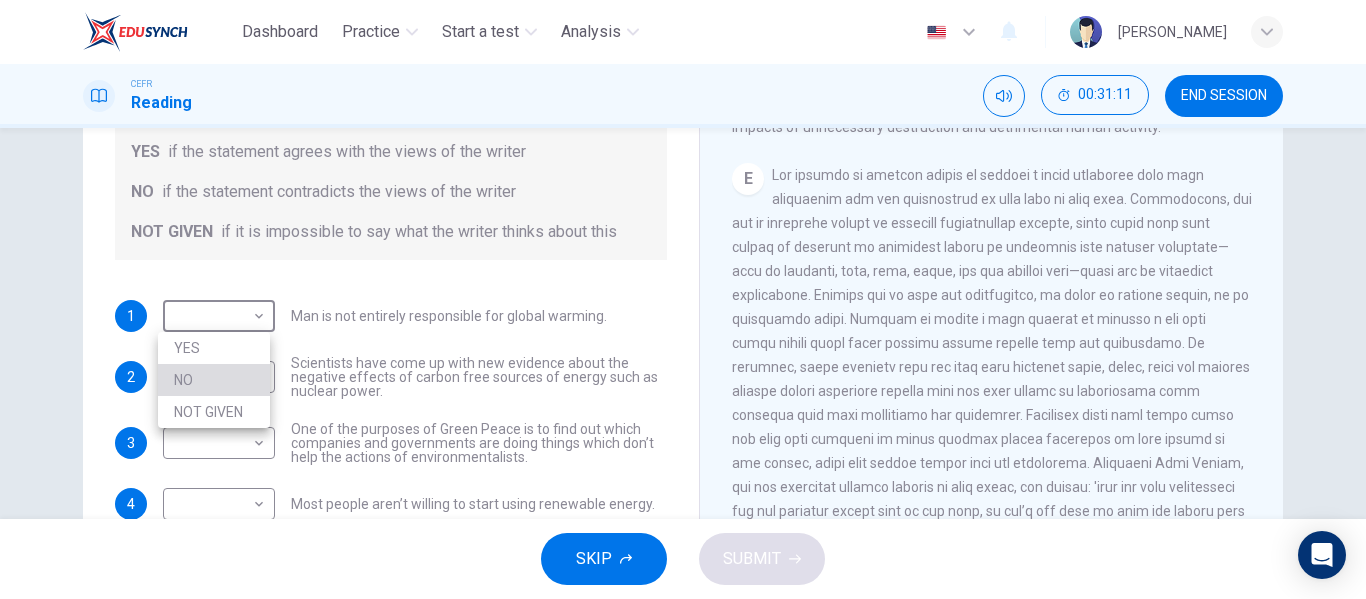 click on "NO" at bounding box center [214, 380] 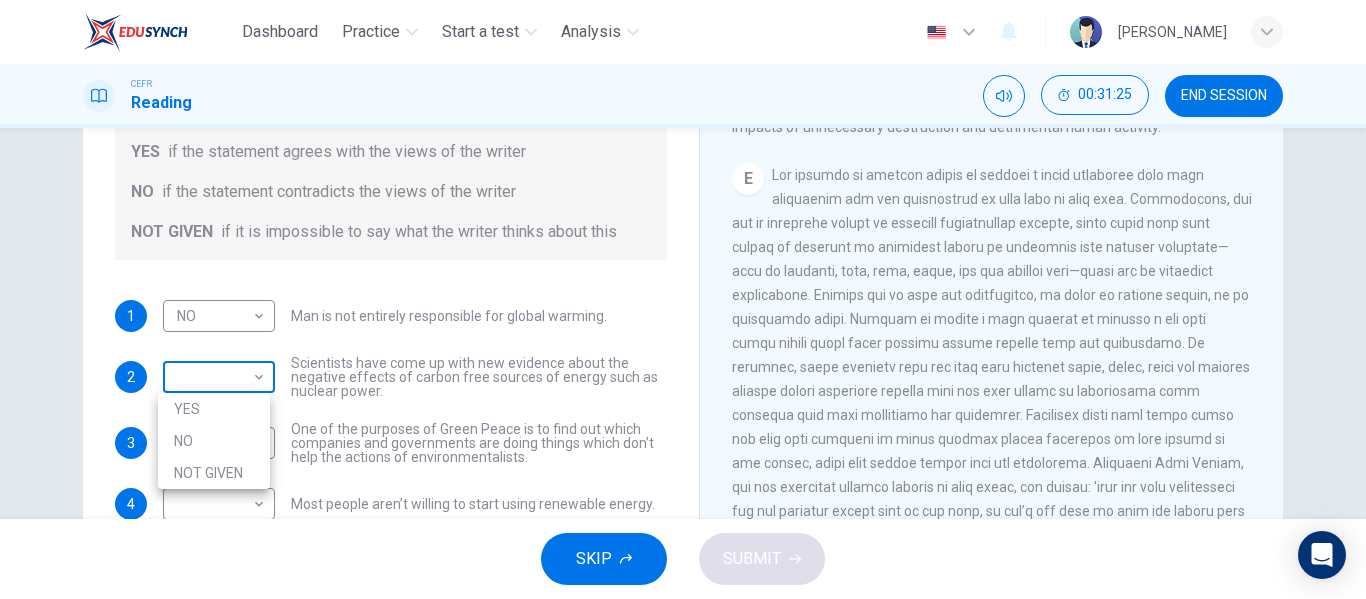 click on "Dashboard Practice Start a test Analysis English en ​ [PERSON_NAME] ZAMAN CEFR Reading 00:31:25 END SESSION Question 48 Do the following statements agree with the information given in the Reading Passage? In the boxes below, write YES if the statement agrees with the views of the writer NO if the statement contradicts the views of the writer NOT GIVEN if it is impossible to say what the writer thinks about this 1 NO NO ​ Man is not entirely responsible for global warming. 2 ​ ​ Scientists have come up with new evidence about the negative effects of carbon free sources of energy such as nuclear power. 3 ​ ​ One of the purposes of Green Peace is to find out which companies and governments are doing things which don’t help the actions of environmentalists. 4 ​ ​ Most people aren’t willing to start using renewable energy. The Climate of the Earth CLICK TO ZOOM Click to Zoom A B C D E SKIP SUBMIT EduSynch - Online Language Proficiency Testing
Dashboard Practice Start a test" at bounding box center [683, 299] 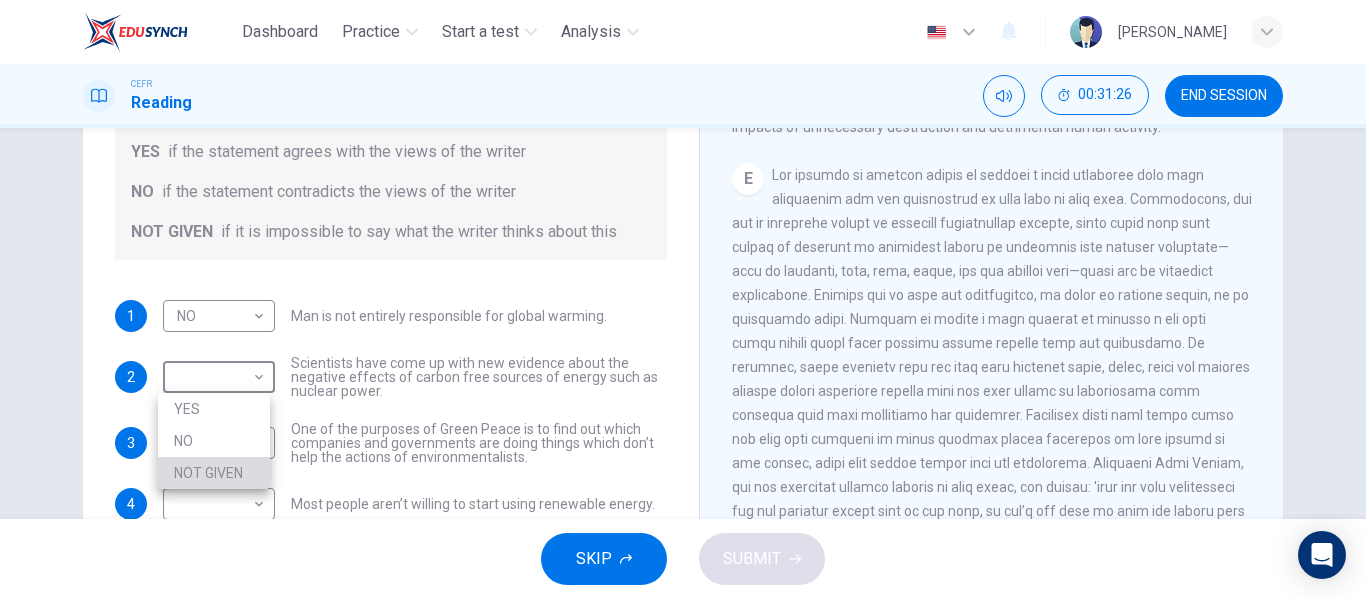 click on "NOT GIVEN" at bounding box center (214, 473) 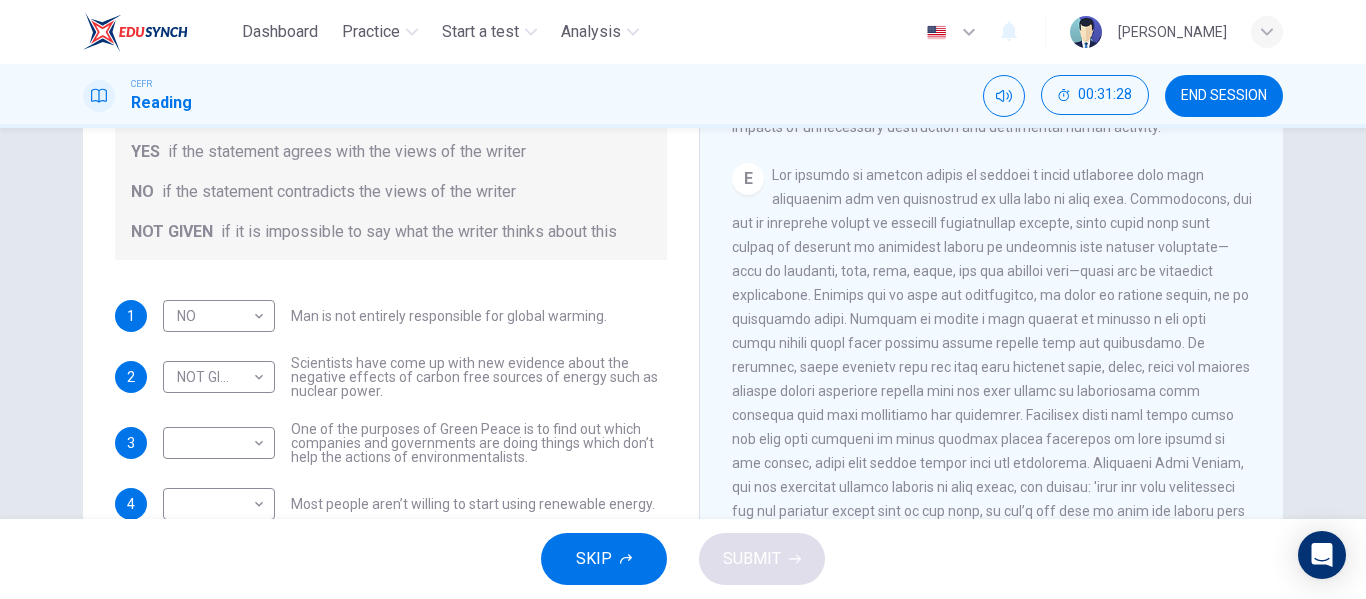click on "One of the purposes of Green Peace is to find out which companies and governments are doing things which don’t help the actions of environmentalists." at bounding box center [479, 443] 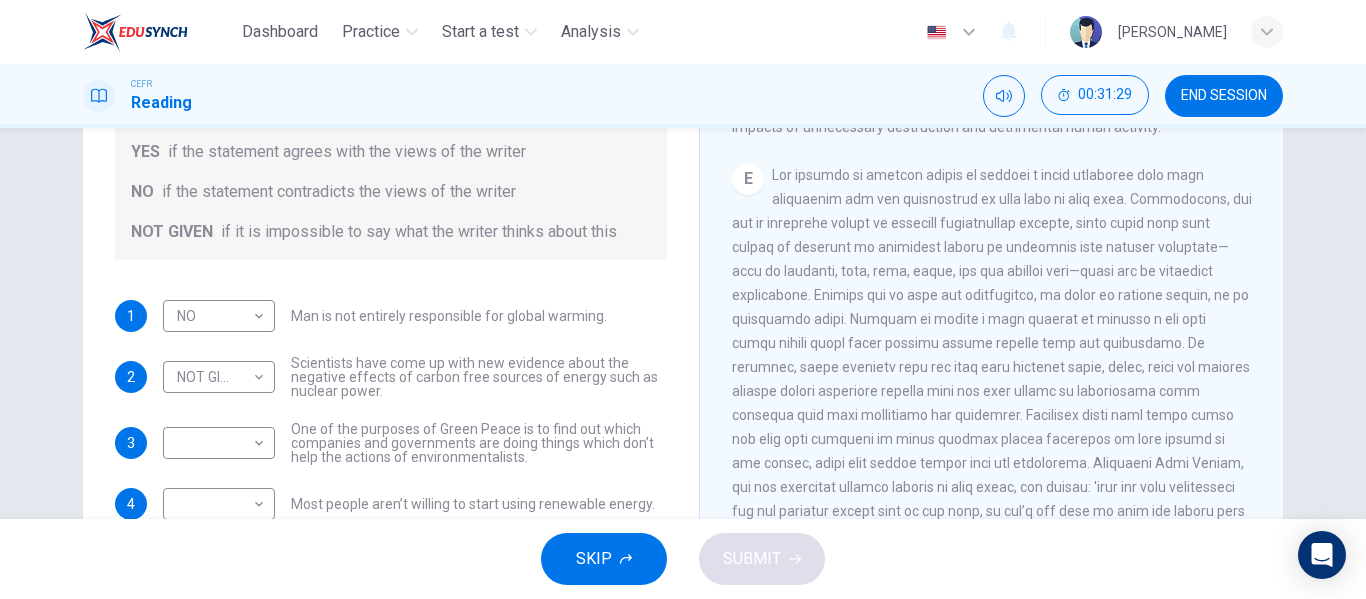 scroll, scrollTop: 384, scrollLeft: 0, axis: vertical 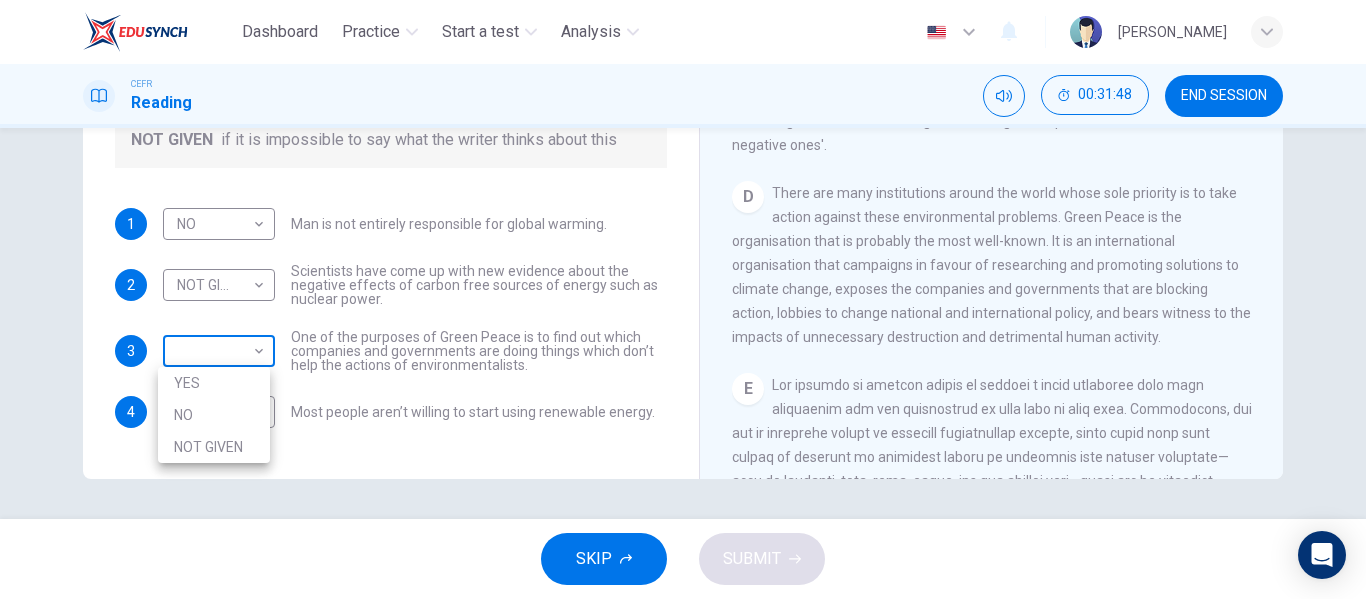 click on "Dashboard Practice Start a test Analysis English en ​ [PERSON_NAME] ZAMAN CEFR Reading 00:31:48 END SESSION Question 48 Do the following statements agree with the information given in the Reading Passage? In the boxes below, write YES if the statement agrees with the views of the writer NO if the statement contradicts the views of the writer NOT GIVEN if it is impossible to say what the writer thinks about this 1 NO NO ​ Man is not entirely responsible for global warming. 2 NOT GIVEN NOT GIVEN ​ Scientists have come up with new evidence about the negative effects of carbon free sources of energy such as nuclear power. 3 ​ ​ One of the purposes of Green Peace is to find out which companies and governments are doing things which don’t help the actions of environmentalists. 4 ​ ​ Most people aren’t willing to start using renewable energy. The Climate of the Earth CLICK TO ZOOM Click to Zoom A B C D E SKIP SUBMIT EduSynch - Online Language Proficiency Testing
Dashboard 2025" at bounding box center [683, 299] 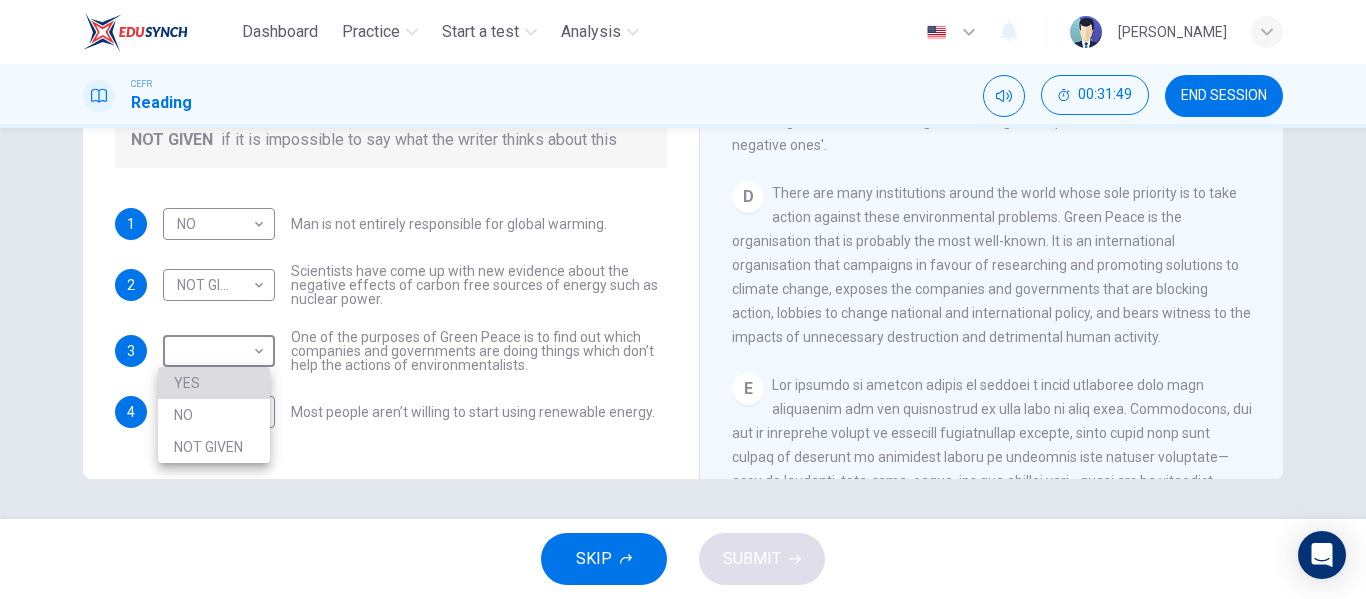 click on "YES" at bounding box center (214, 383) 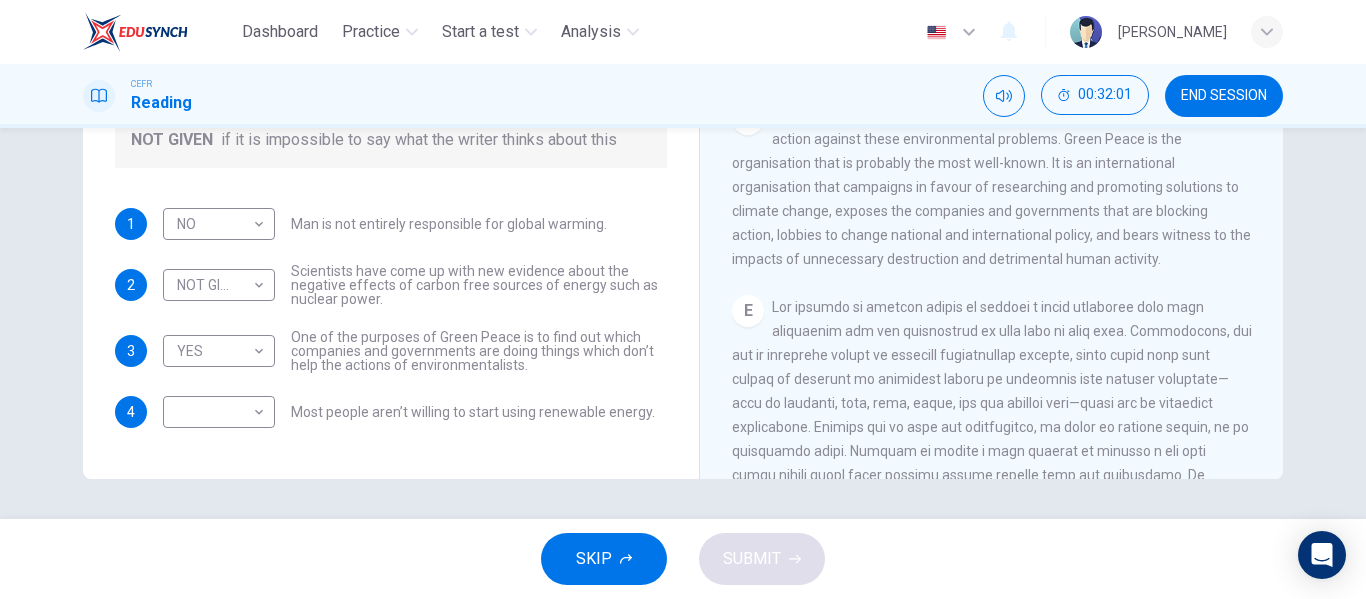 scroll, scrollTop: 1079, scrollLeft: 0, axis: vertical 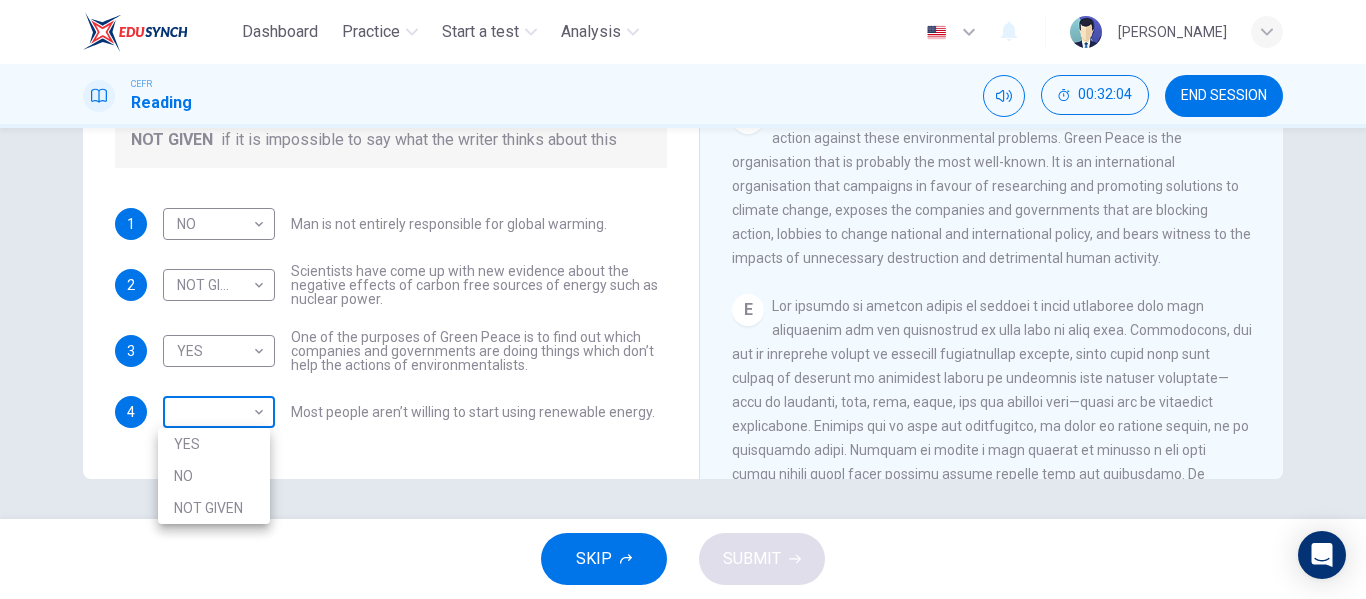 click on "Dashboard Practice Start a test Analysis English en ​ [PERSON_NAME] ZAMAN CEFR Reading 00:32:04 END SESSION Question 48 Do the following statements agree with the information given in the Reading Passage? In the boxes below, write YES if the statement agrees with the views of the writer NO if the statement contradicts the views of the writer NOT GIVEN if it is impossible to say what the writer thinks about this 1 NO NO ​ Man is not entirely responsible for global warming. 2 NOT GIVEN NOT GIVEN ​ Scientists have come up with new evidence about the negative effects of carbon free sources of energy such as nuclear power. 3 YES YES ​ One of the purposes of Green Peace is to find out which companies and governments are doing things which don’t help the actions of environmentalists. 4 ​ ​ Most people aren’t willing to start using renewable energy. The Climate of the Earth CLICK TO ZOOM Click to Zoom A B C D E SKIP SUBMIT EduSynch - Online Language Proficiency Testing
Dashboard NO" at bounding box center (683, 299) 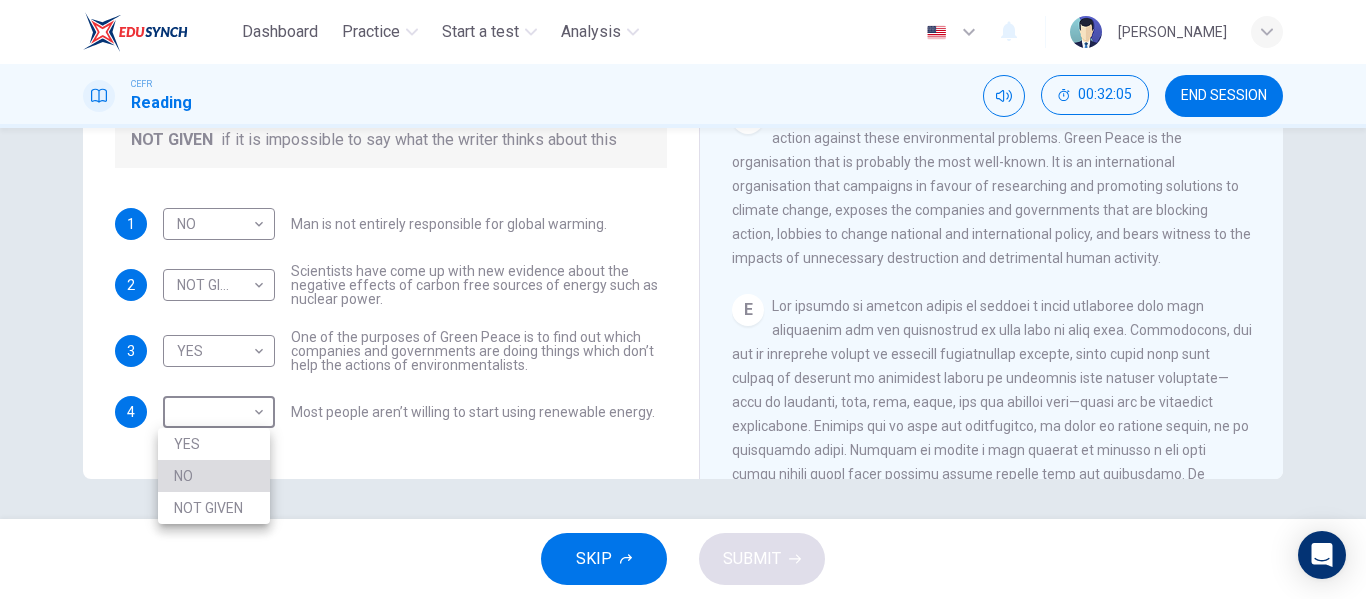 click on "NO" at bounding box center [214, 476] 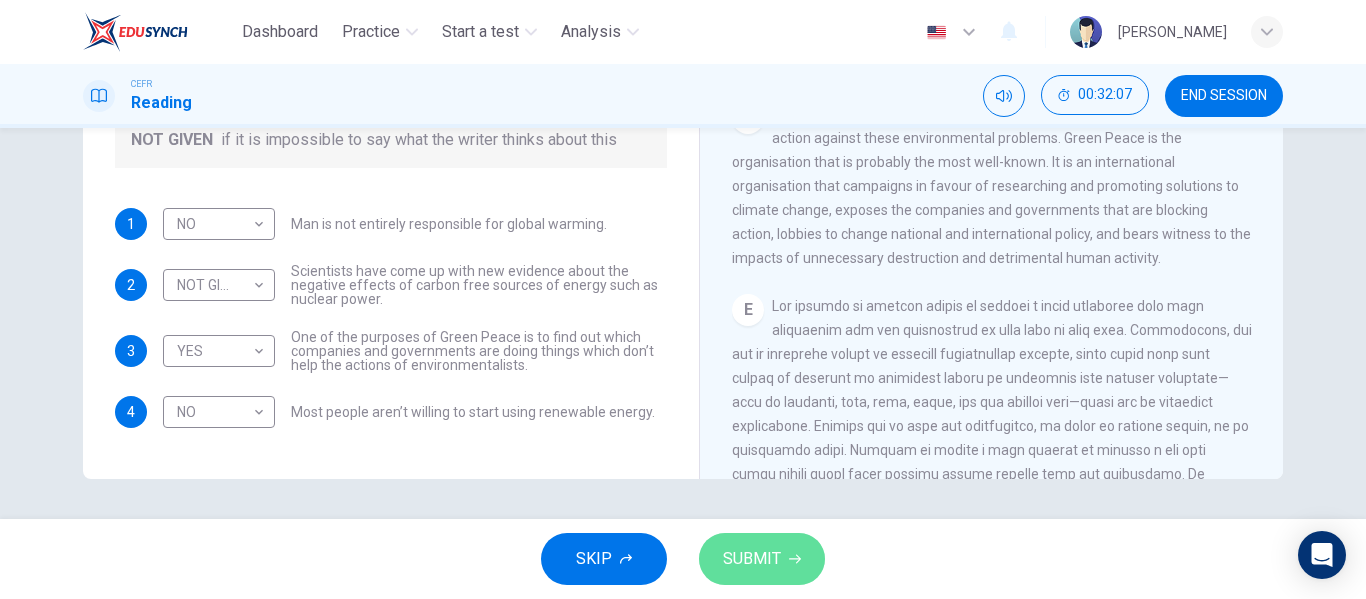 click on "SUBMIT" at bounding box center [762, 559] 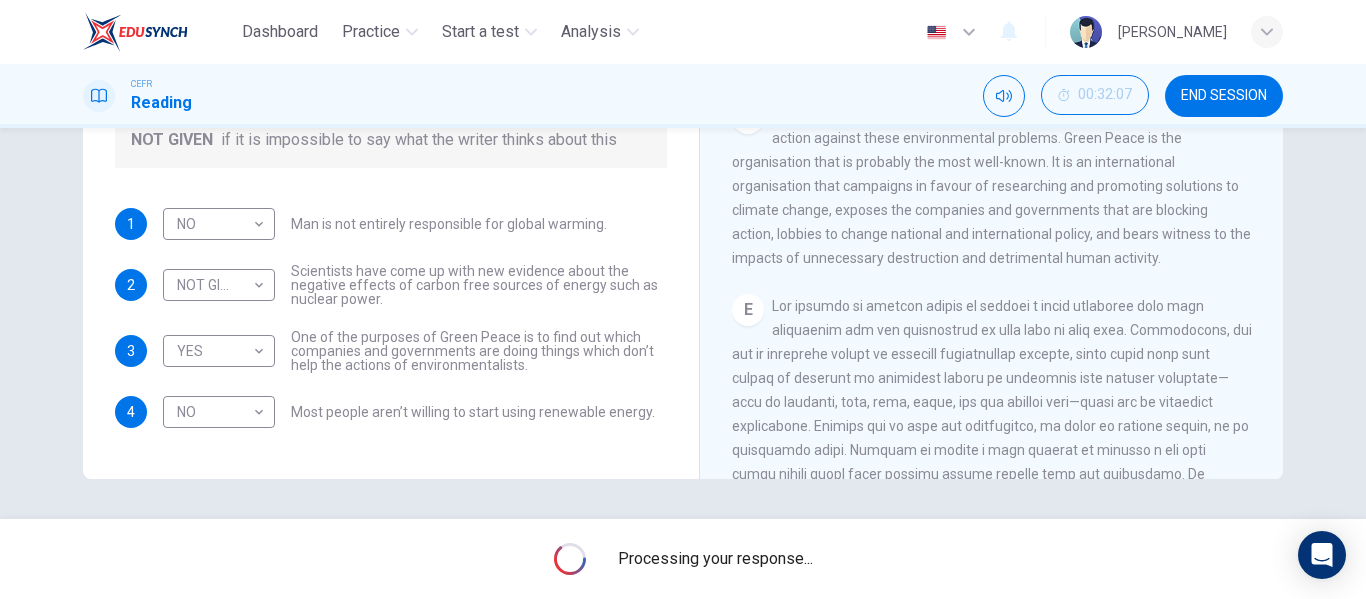 click on "Processing your response..." at bounding box center (683, 559) 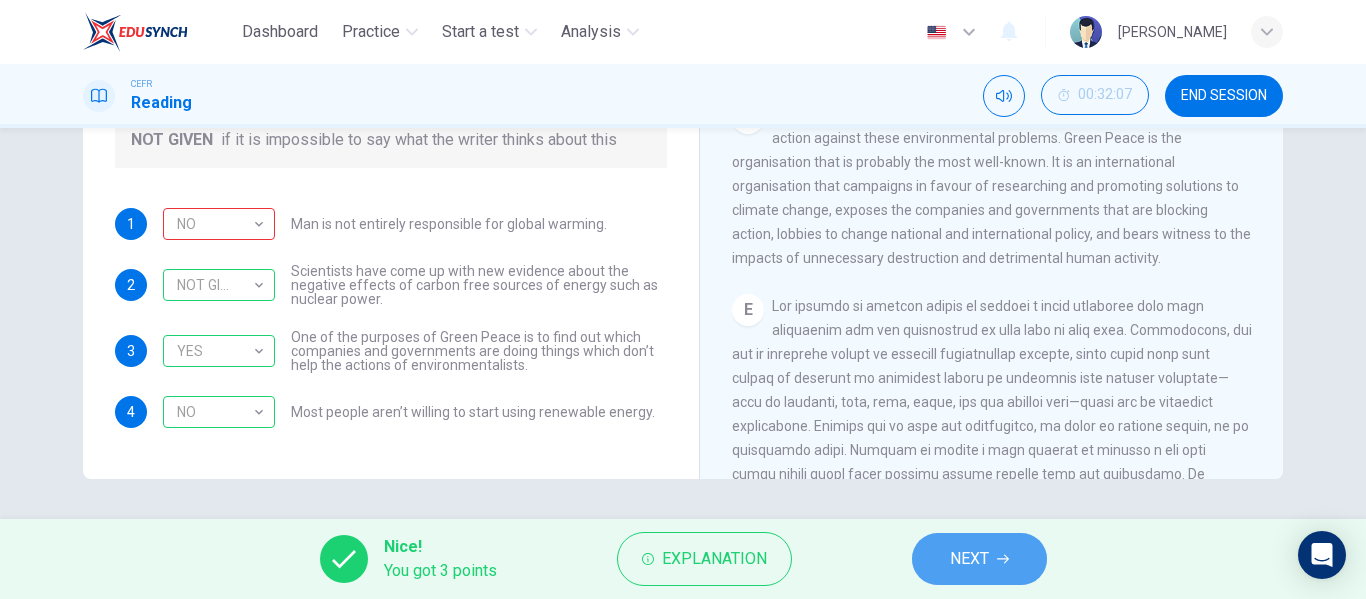 click on "NEXT" at bounding box center (979, 559) 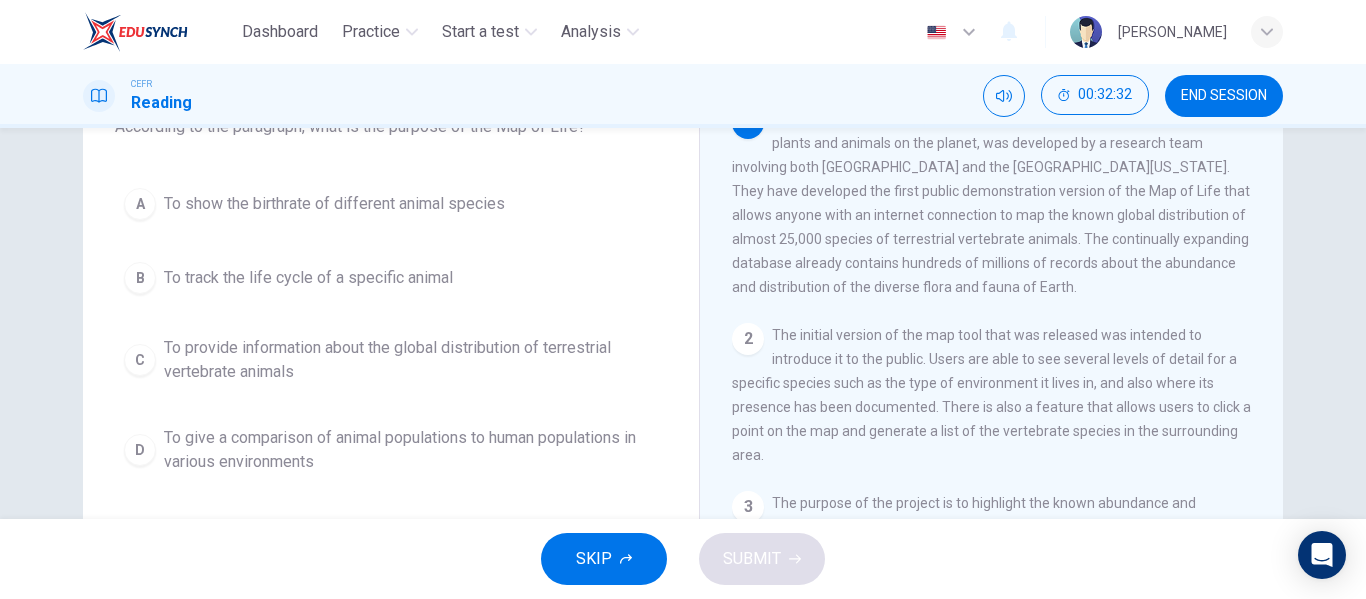 scroll, scrollTop: 97, scrollLeft: 0, axis: vertical 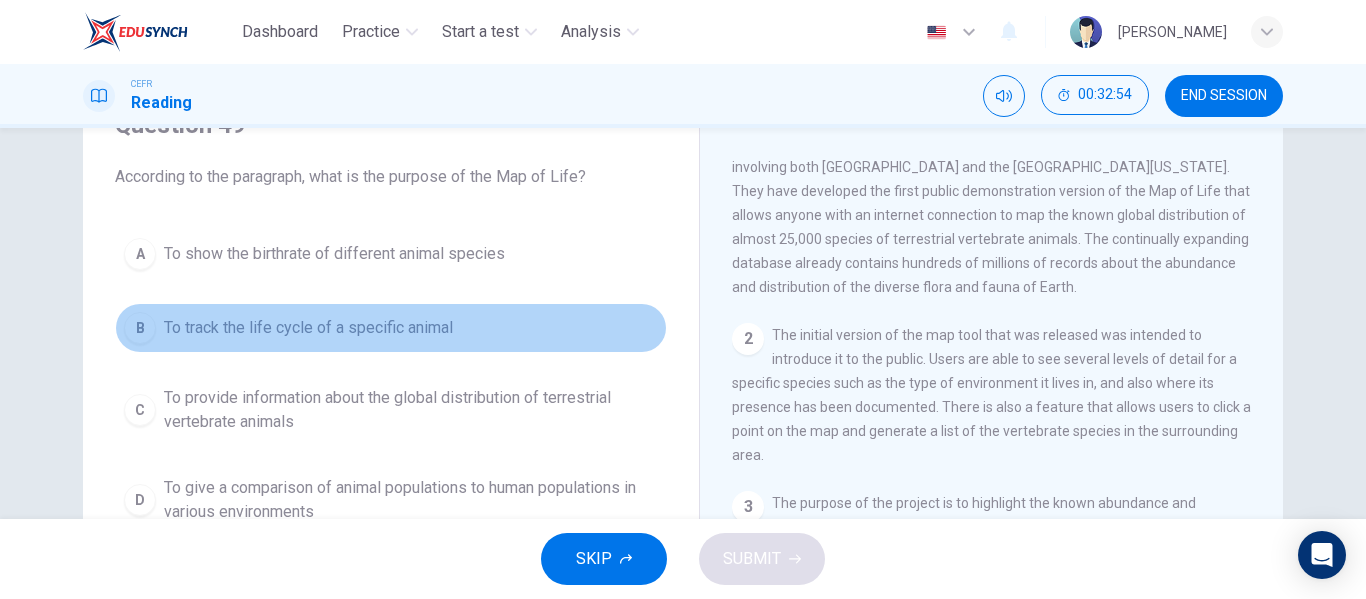 click on "To track the life cycle of a specific animal" at bounding box center [308, 328] 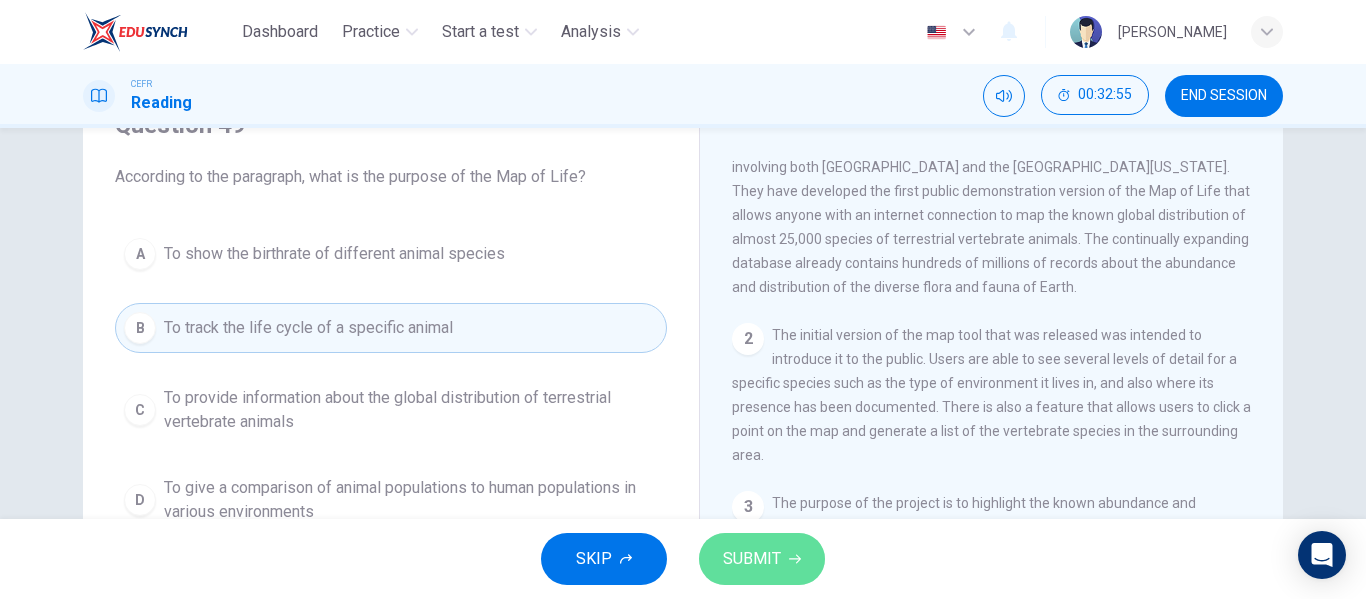 click on "SUBMIT" at bounding box center (762, 559) 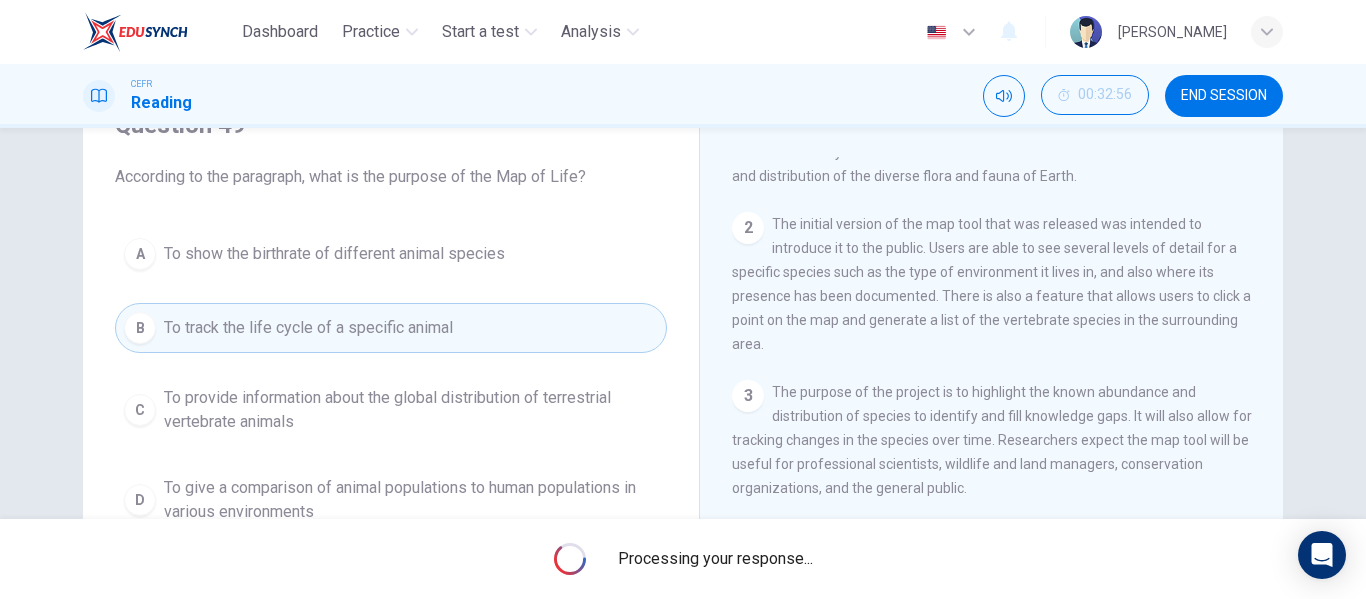 scroll, scrollTop: 170, scrollLeft: 0, axis: vertical 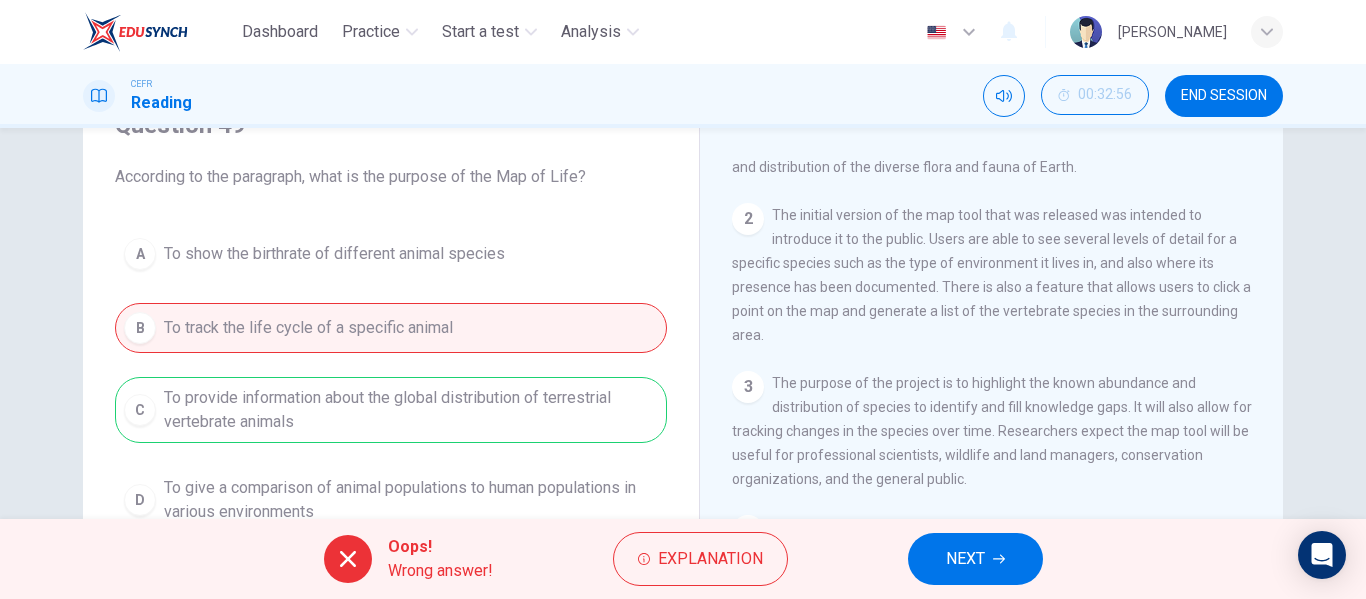 click on "A To show the birthrate of different animal species B To track the life cycle of a specific animal C To provide information about the global distribution of terrestrial vertebrate animals D To give a comparison of animal populations to human populations in various environments" at bounding box center [391, 381] 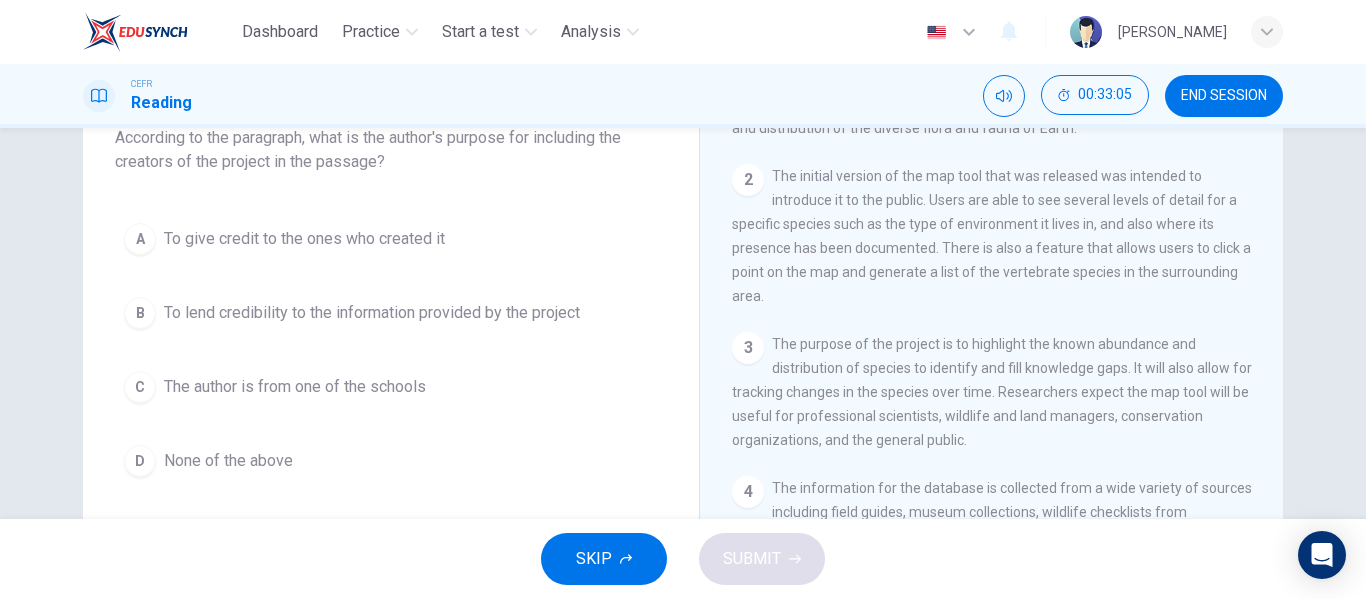 scroll, scrollTop: 147, scrollLeft: 0, axis: vertical 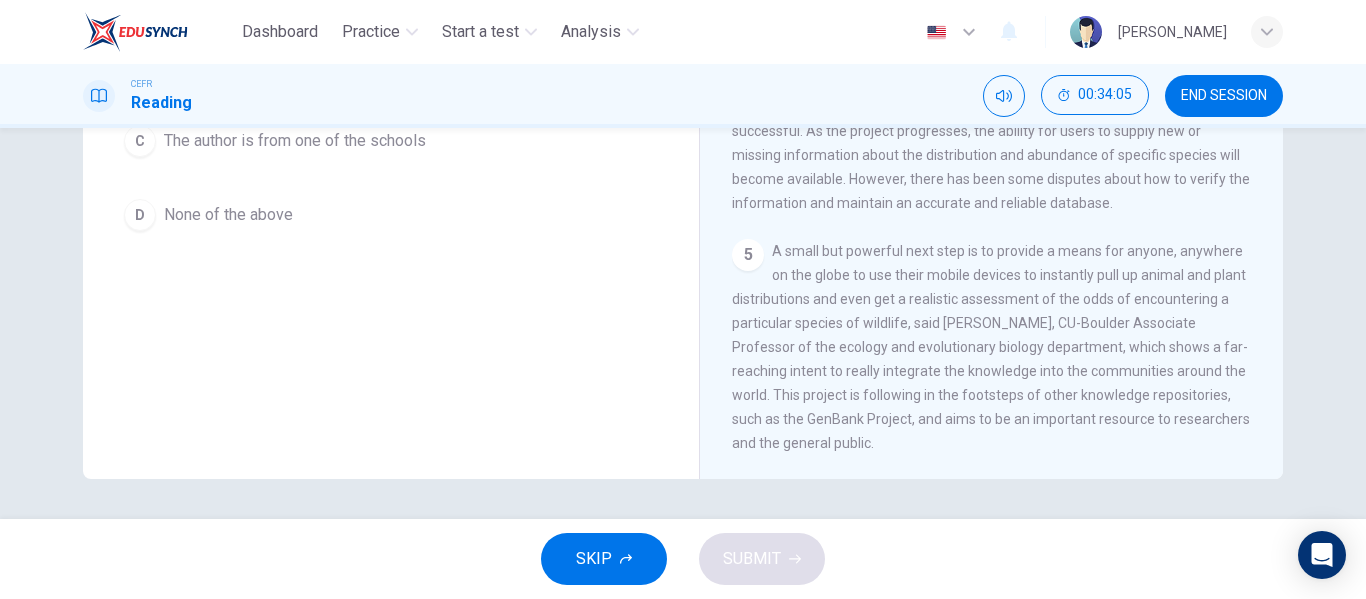 click on "D None of the above" at bounding box center (391, 215) 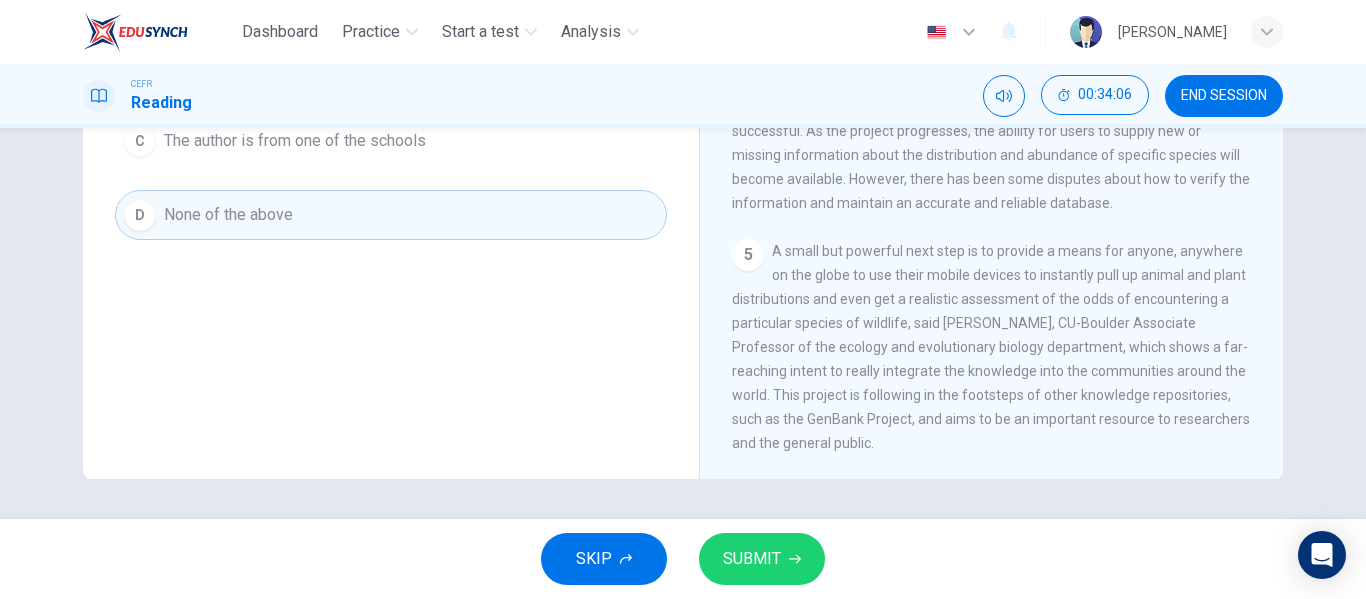 drag, startPoint x: 814, startPoint y: 583, endPoint x: 763, endPoint y: 549, distance: 61.294373 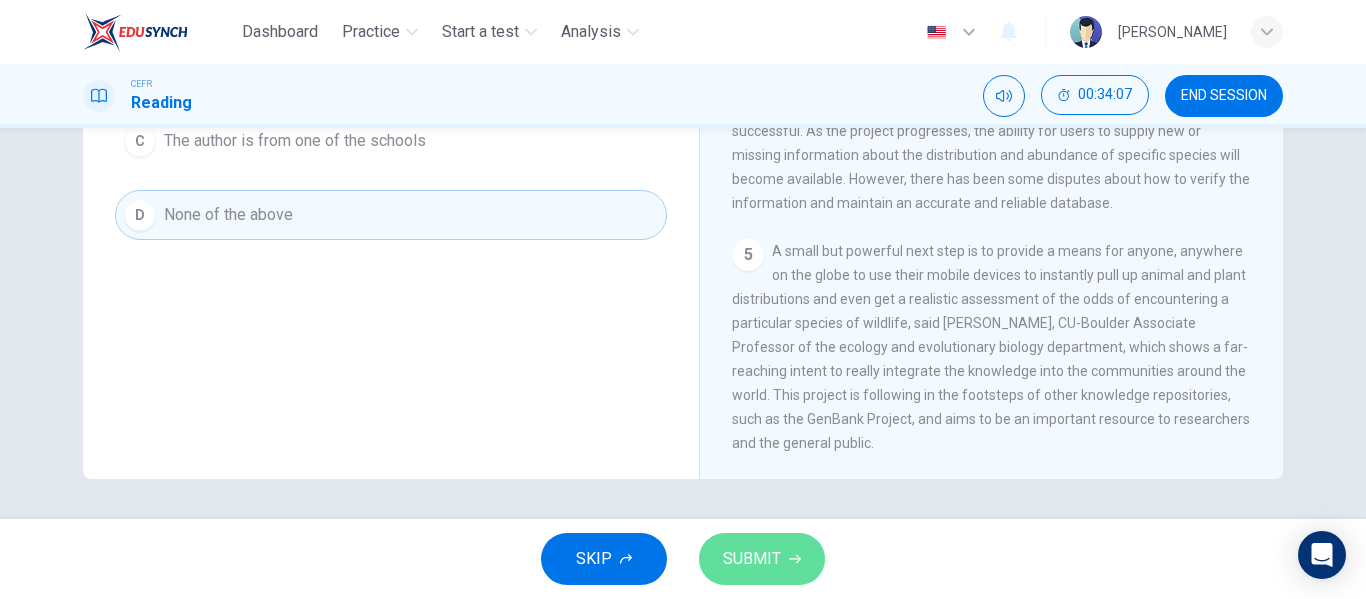 click on "SUBMIT" at bounding box center [752, 559] 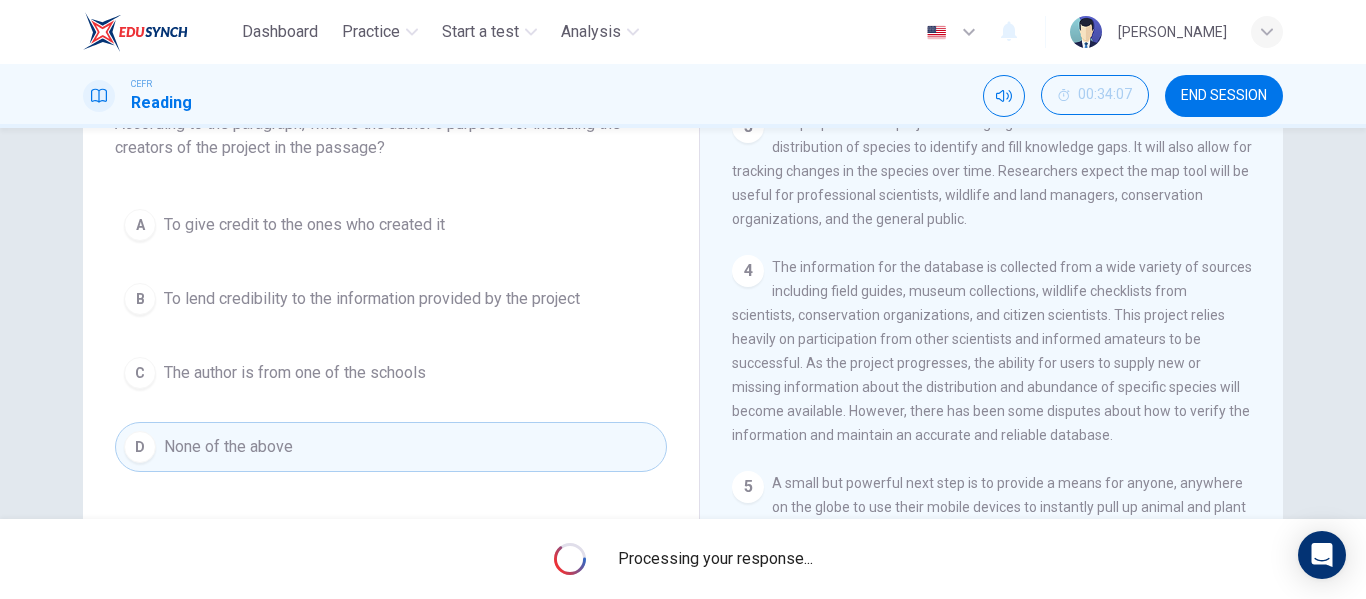 scroll, scrollTop: 145, scrollLeft: 0, axis: vertical 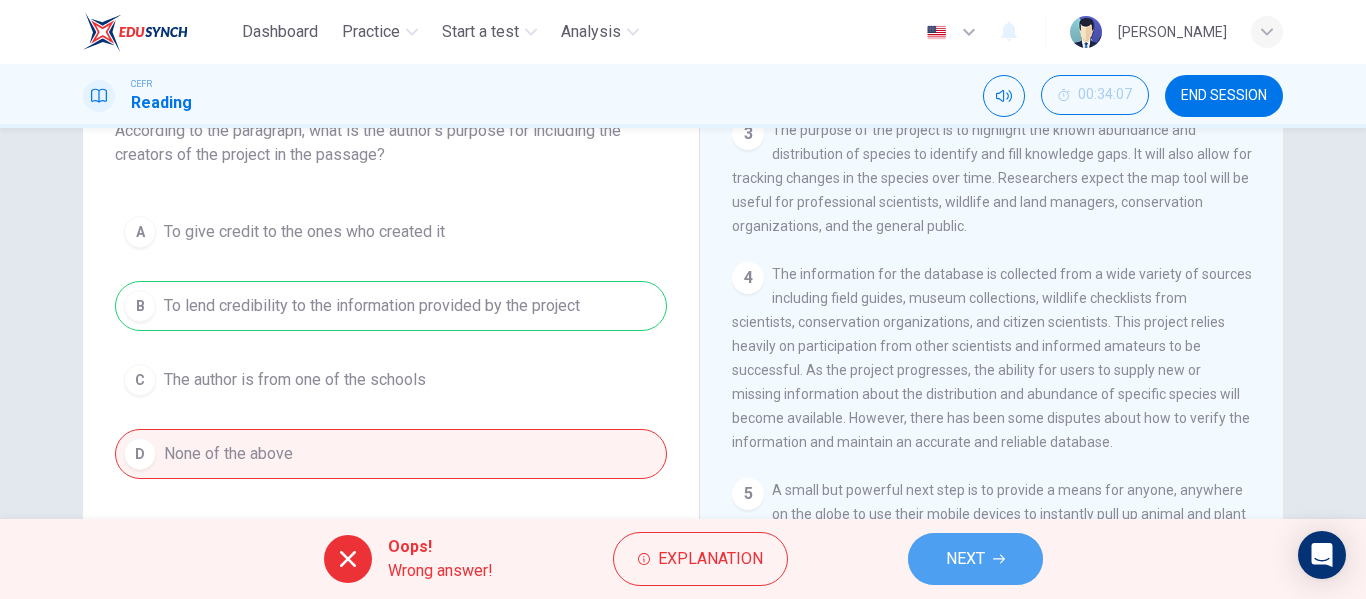 click on "NEXT" at bounding box center (975, 559) 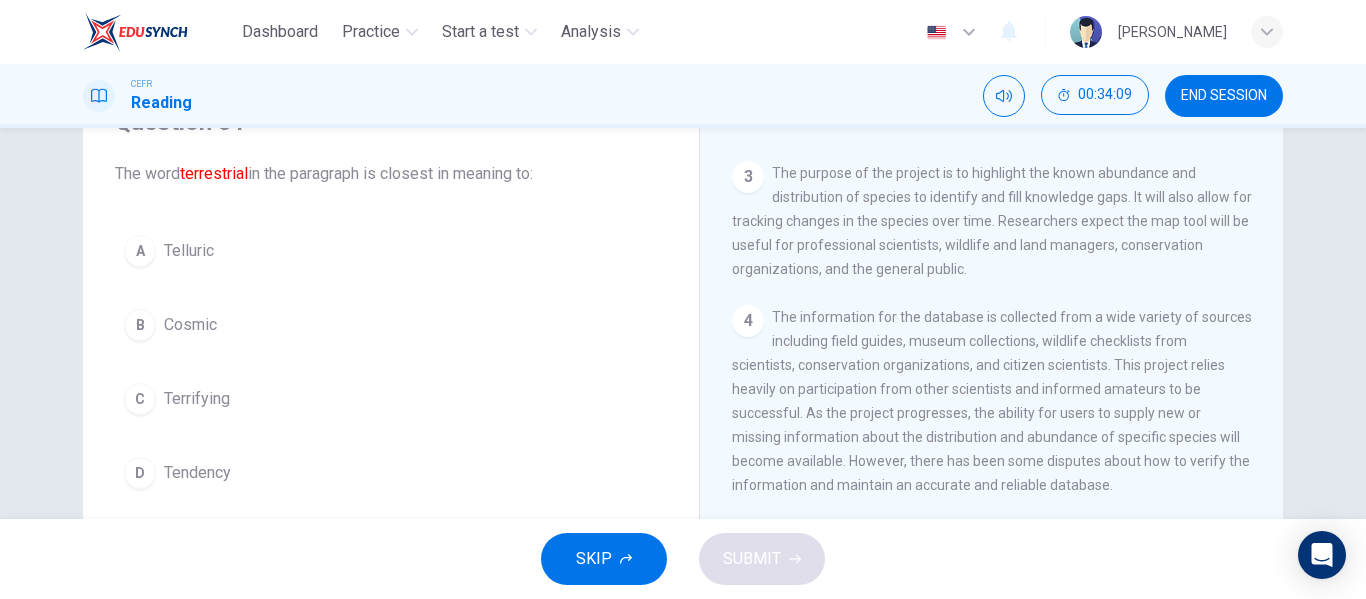 scroll, scrollTop: 101, scrollLeft: 0, axis: vertical 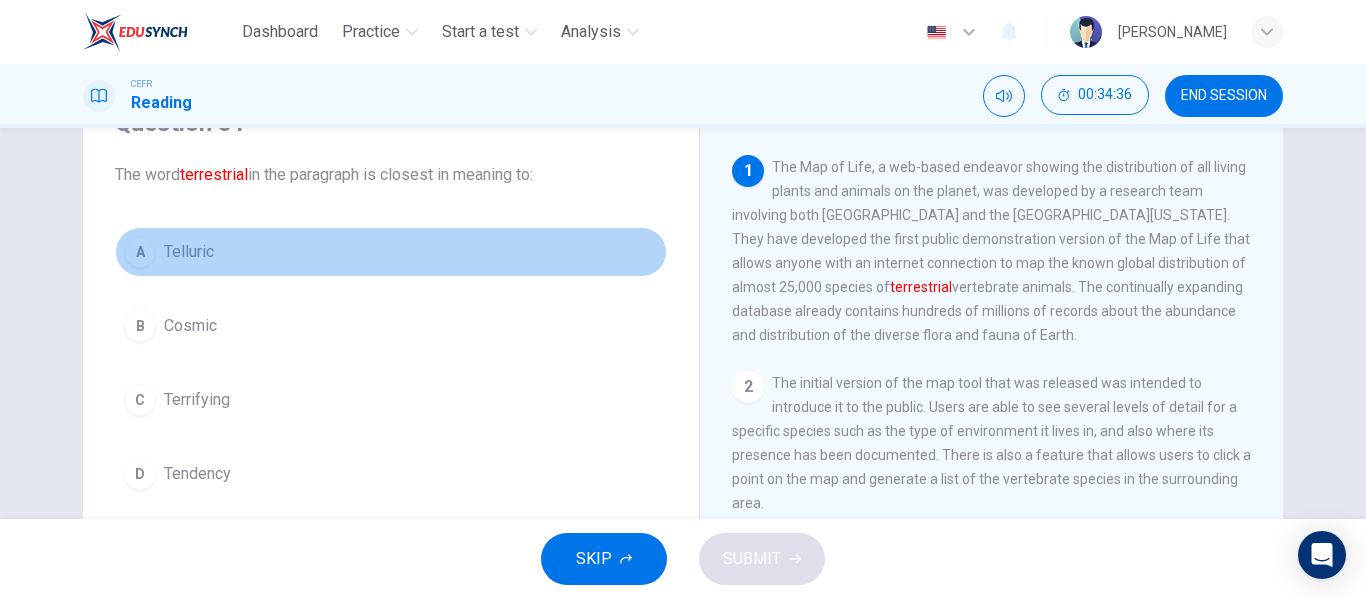 click on "Telluric" at bounding box center (189, 252) 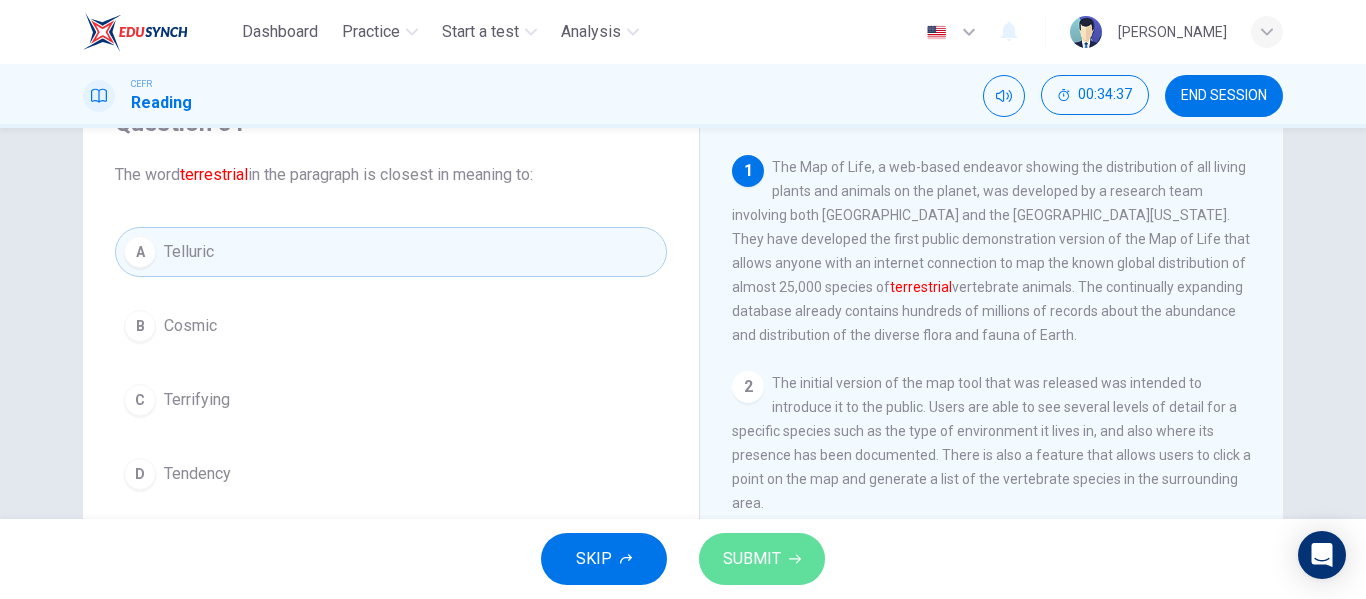 click on "SUBMIT" at bounding box center [752, 559] 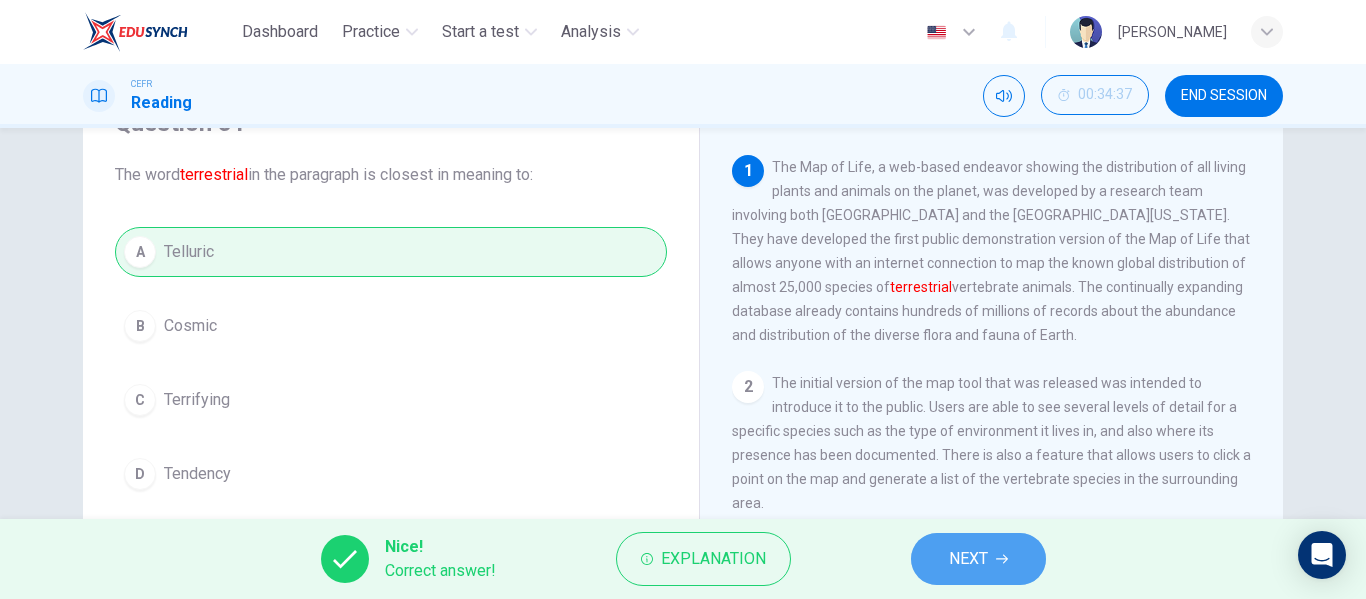 click on "NEXT" at bounding box center [978, 559] 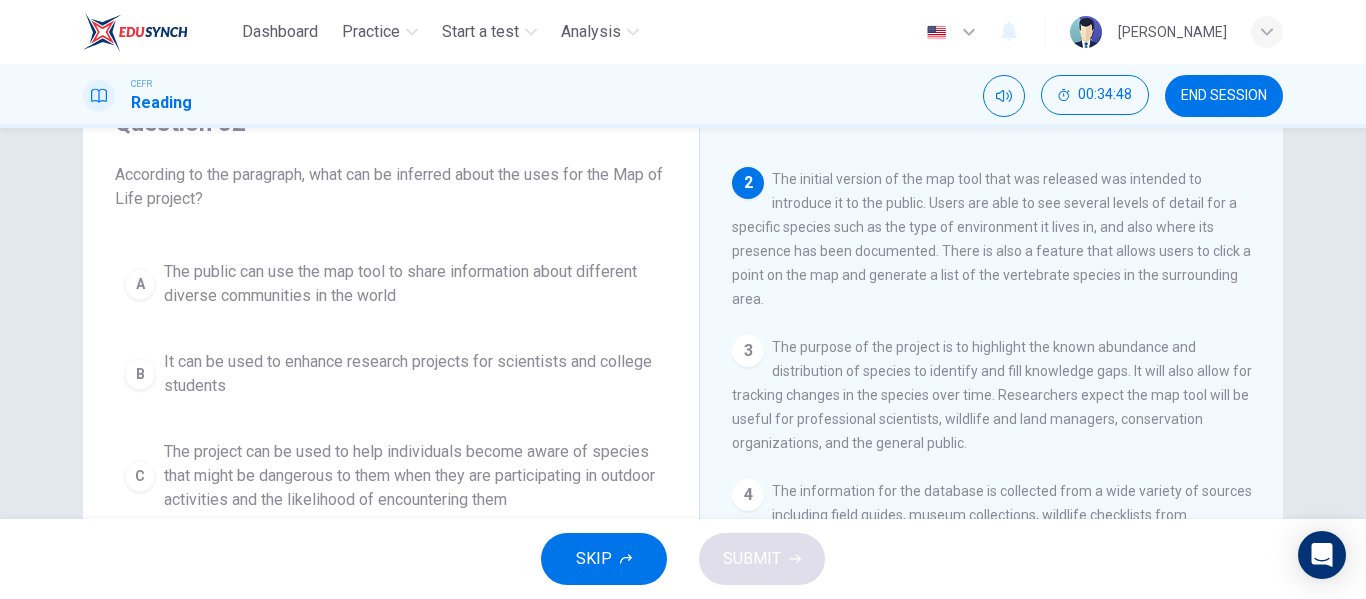 scroll, scrollTop: 206, scrollLeft: 0, axis: vertical 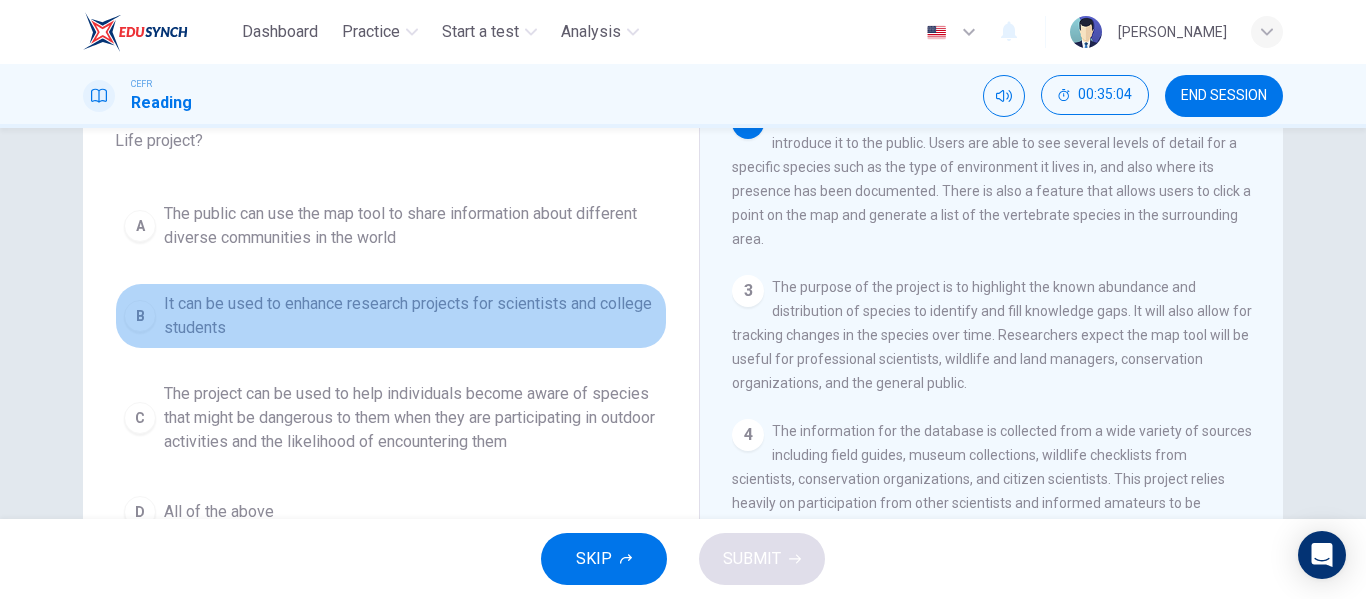 click on "It can be used to enhance research projects for scientists and college students" at bounding box center [411, 316] 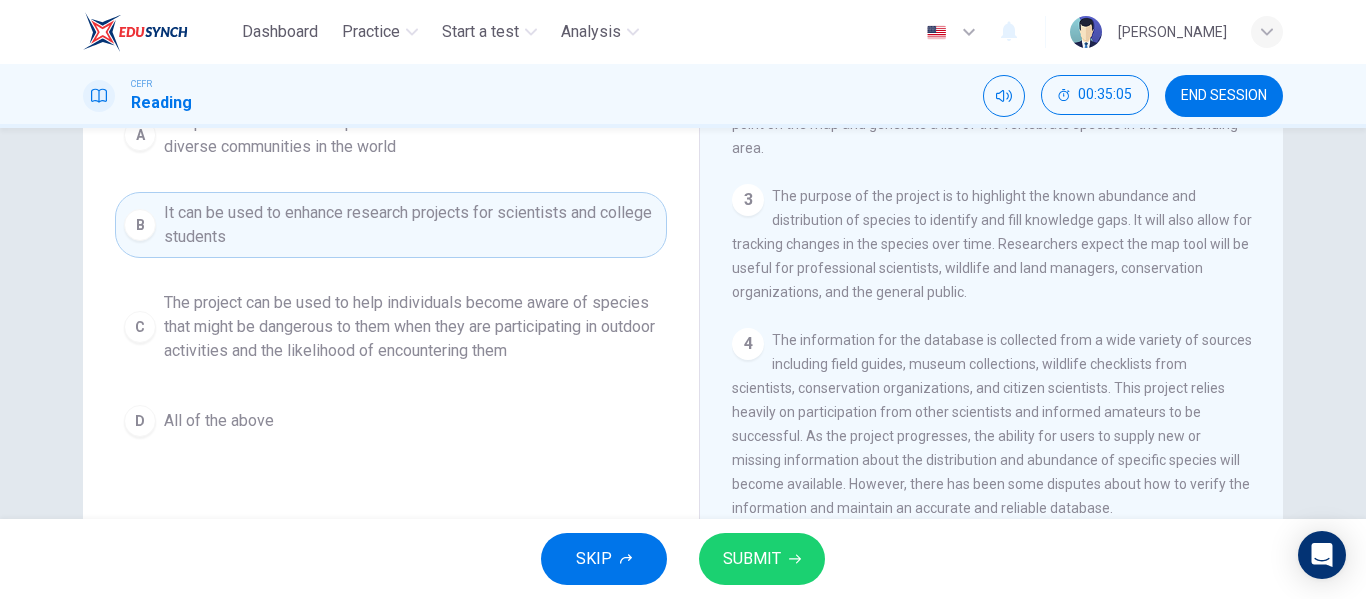 scroll, scrollTop: 255, scrollLeft: 0, axis: vertical 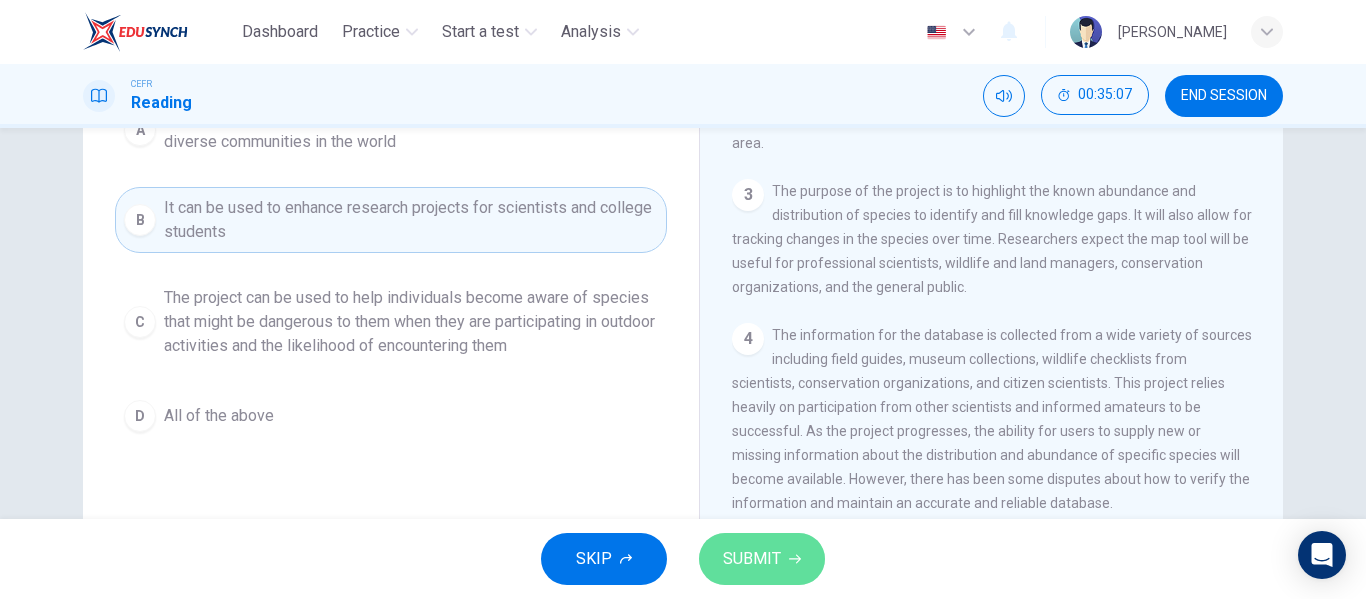 click on "SUBMIT" at bounding box center (762, 559) 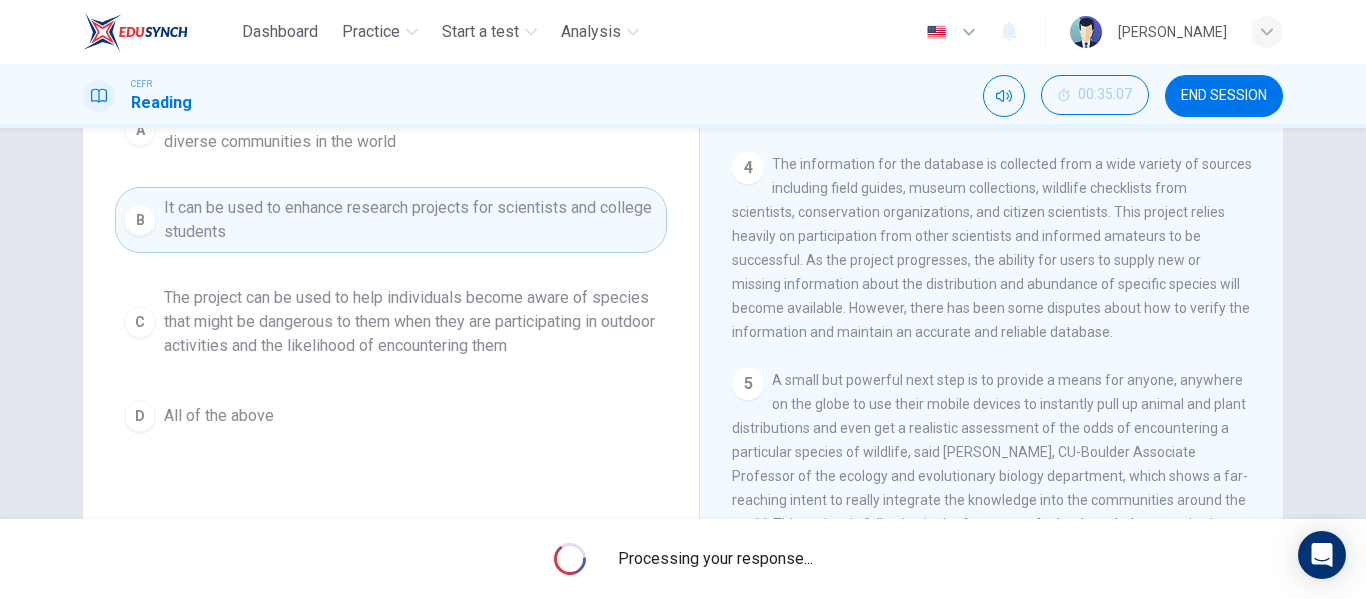scroll, scrollTop: 413, scrollLeft: 0, axis: vertical 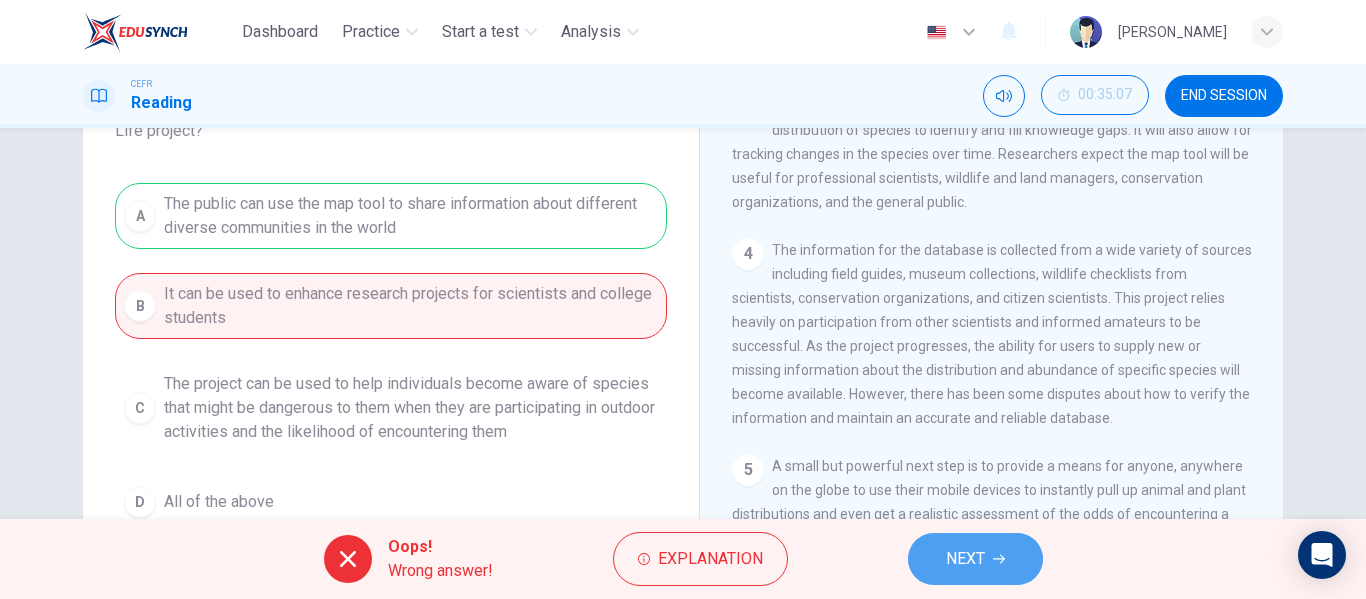 click on "NEXT" at bounding box center [965, 559] 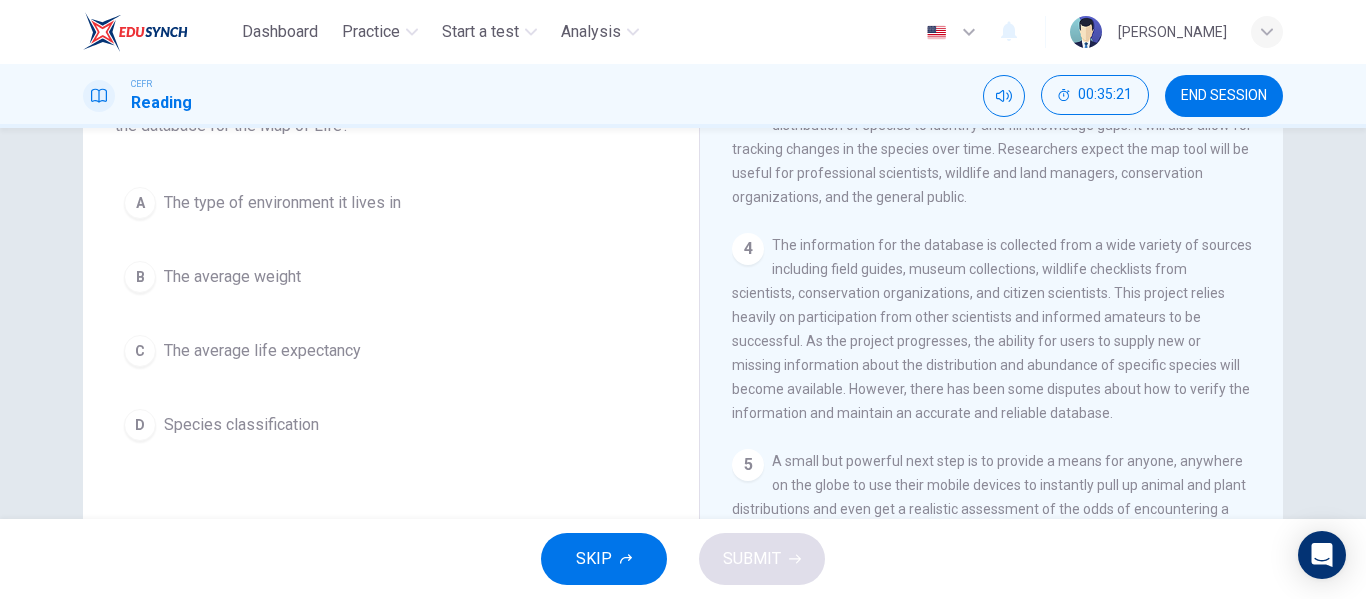 scroll, scrollTop: 176, scrollLeft: 0, axis: vertical 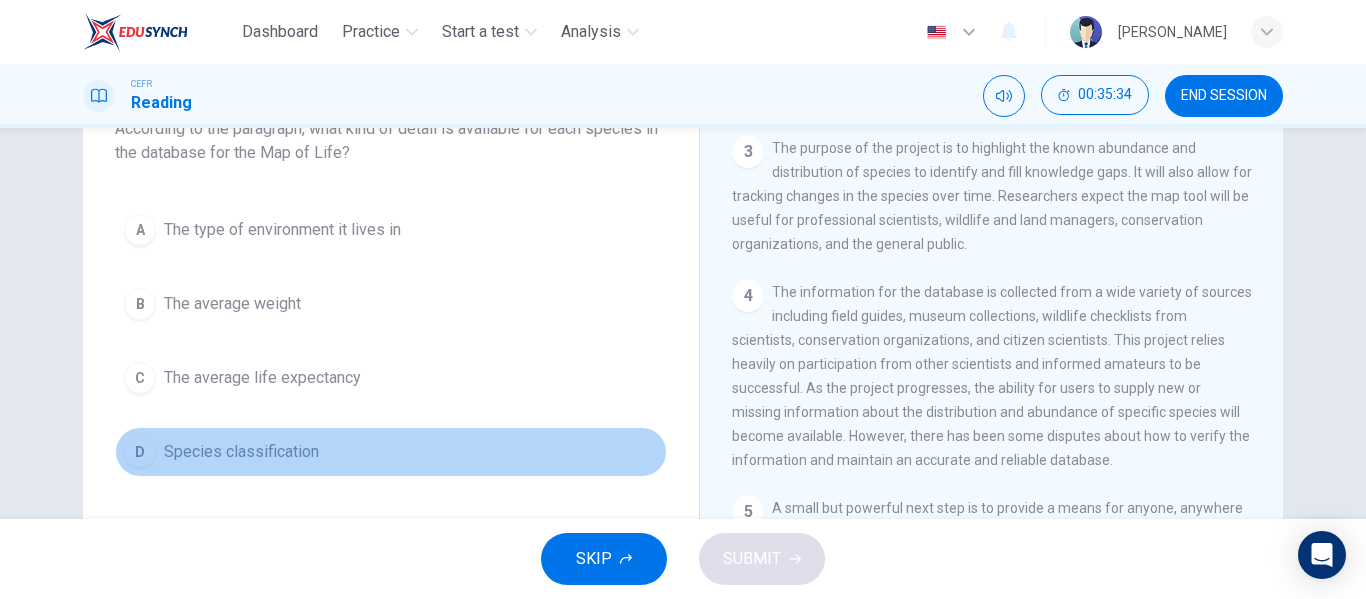 click on "Species classification" at bounding box center [241, 452] 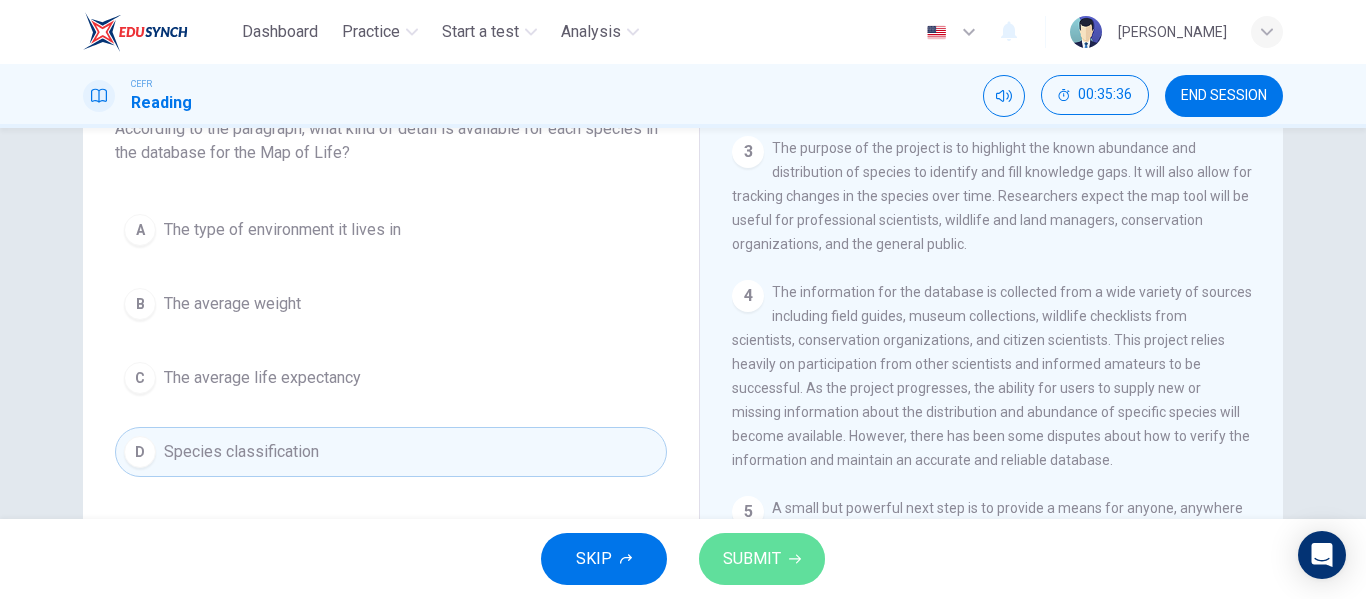 click on "SUBMIT" at bounding box center (752, 559) 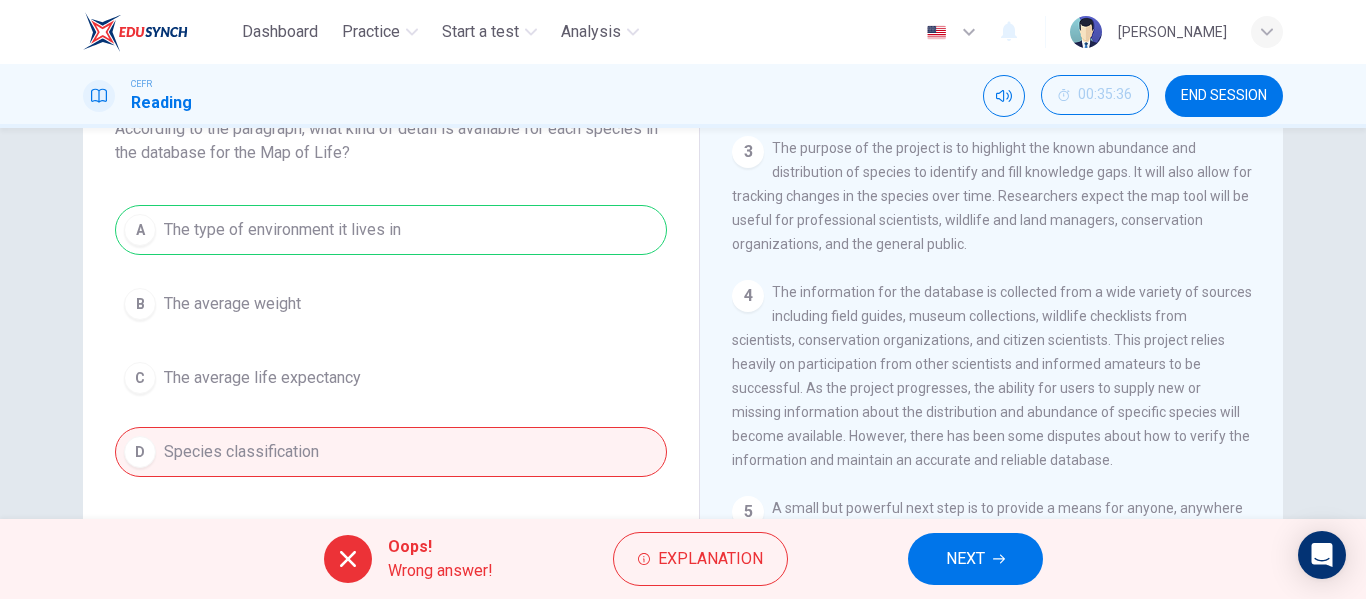scroll, scrollTop: 355, scrollLeft: 0, axis: vertical 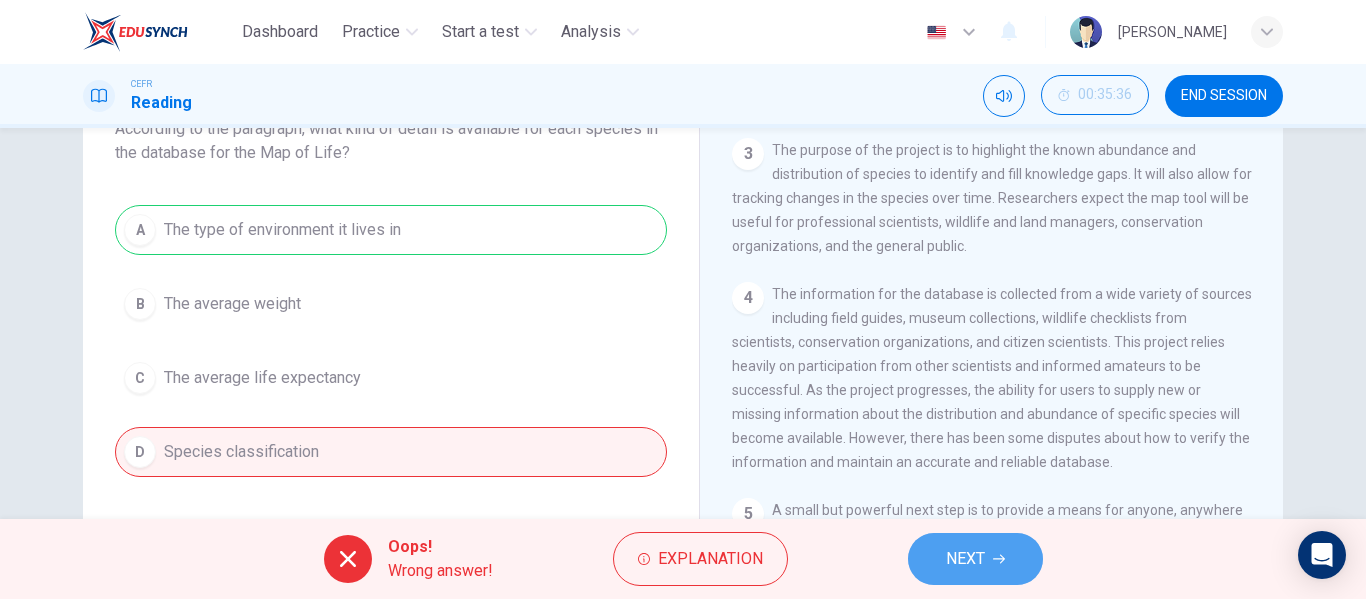 click on "NEXT" at bounding box center [975, 559] 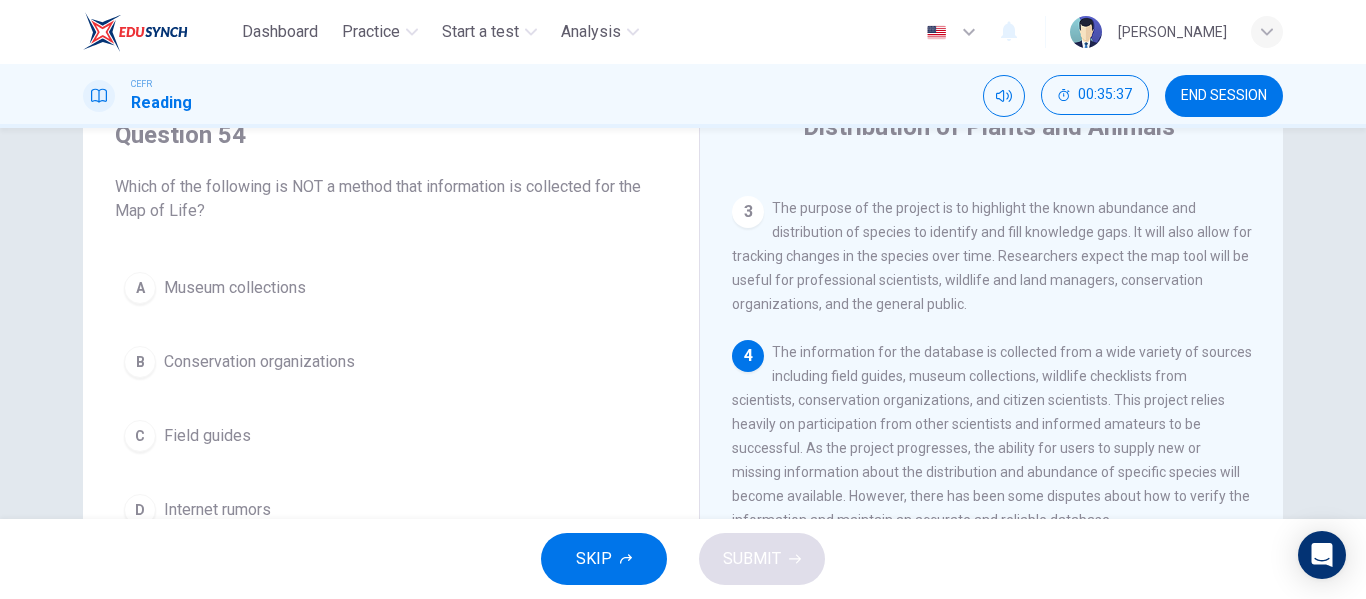 scroll, scrollTop: 88, scrollLeft: 0, axis: vertical 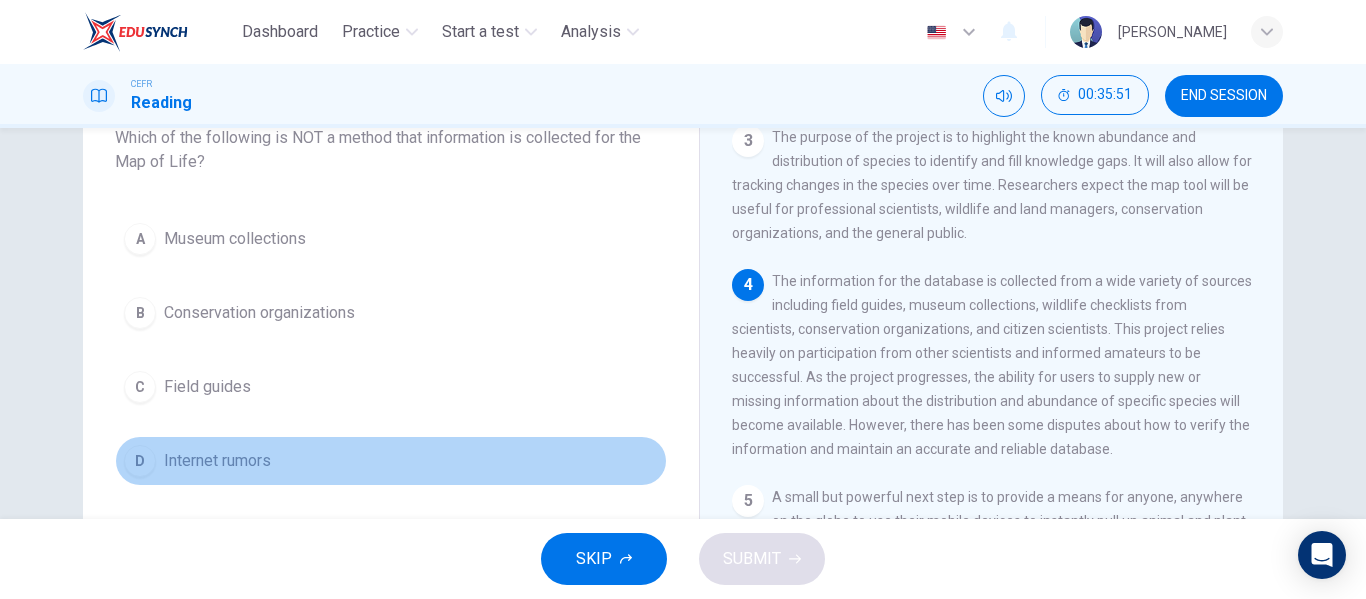 click on "D Internet rumors" at bounding box center [391, 461] 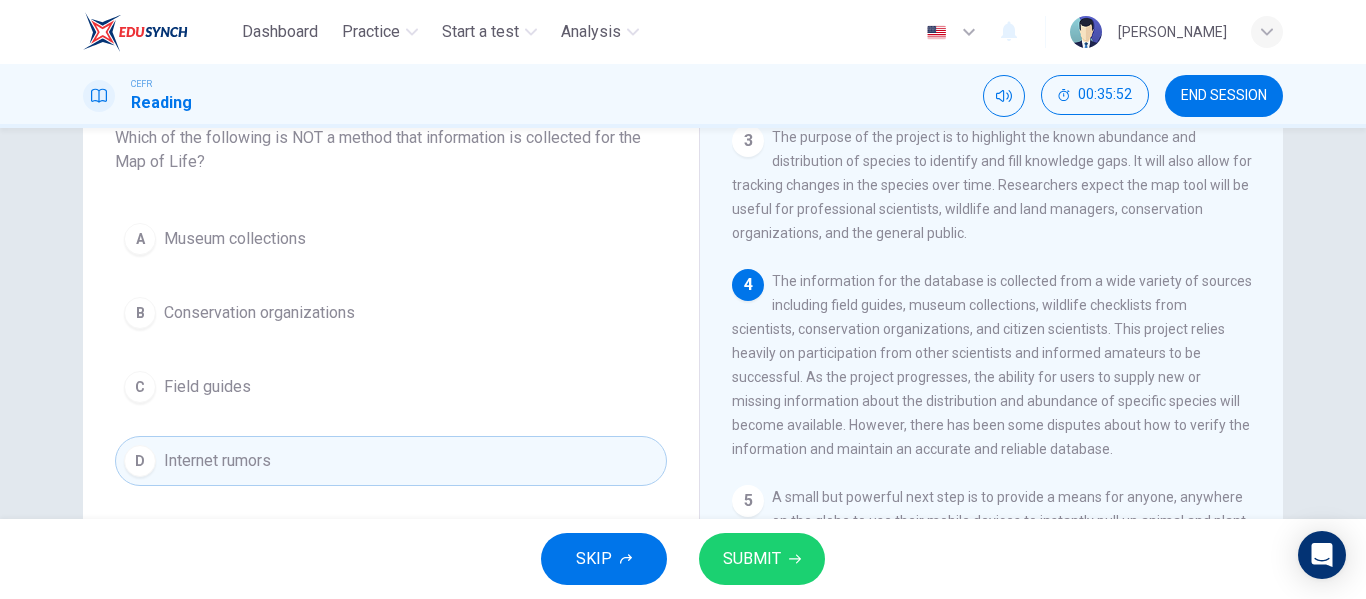 click on "SUBMIT" at bounding box center (762, 559) 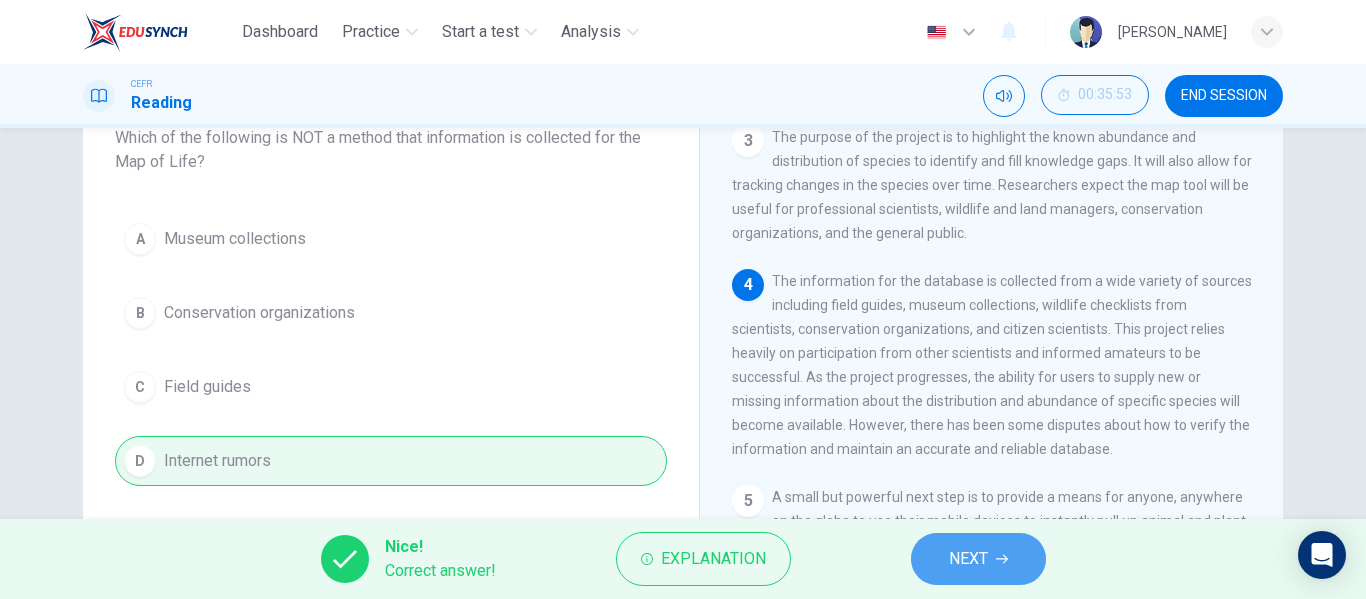 click on "NEXT" at bounding box center [978, 559] 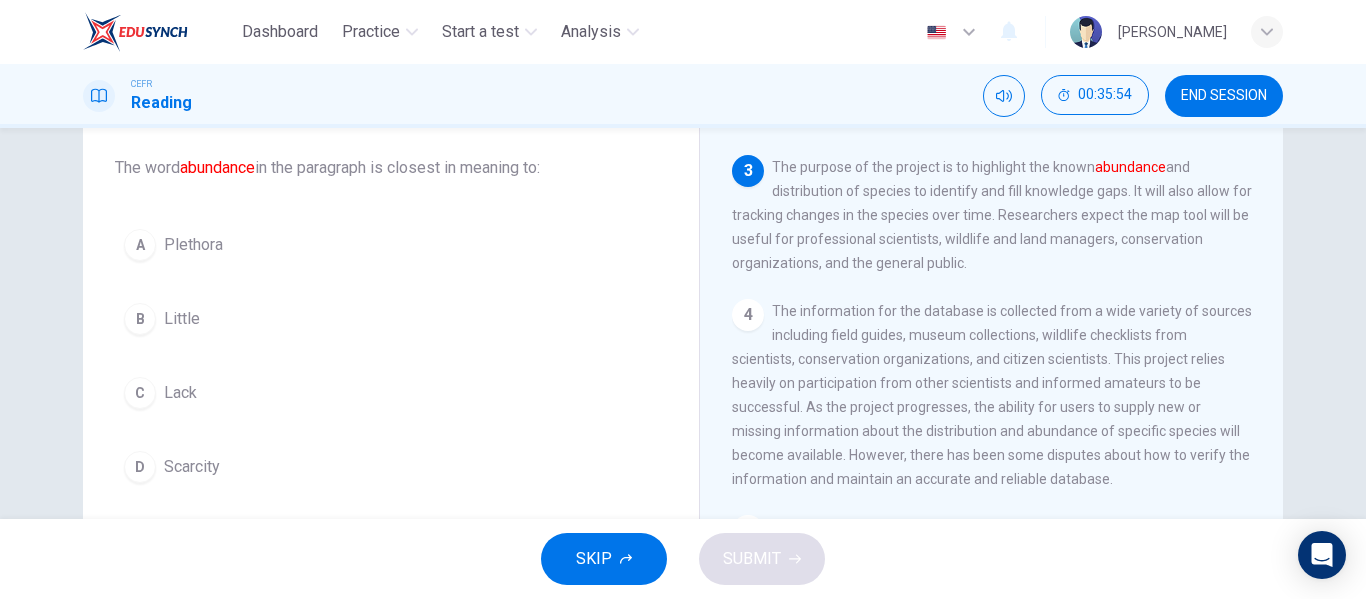scroll, scrollTop: 107, scrollLeft: 0, axis: vertical 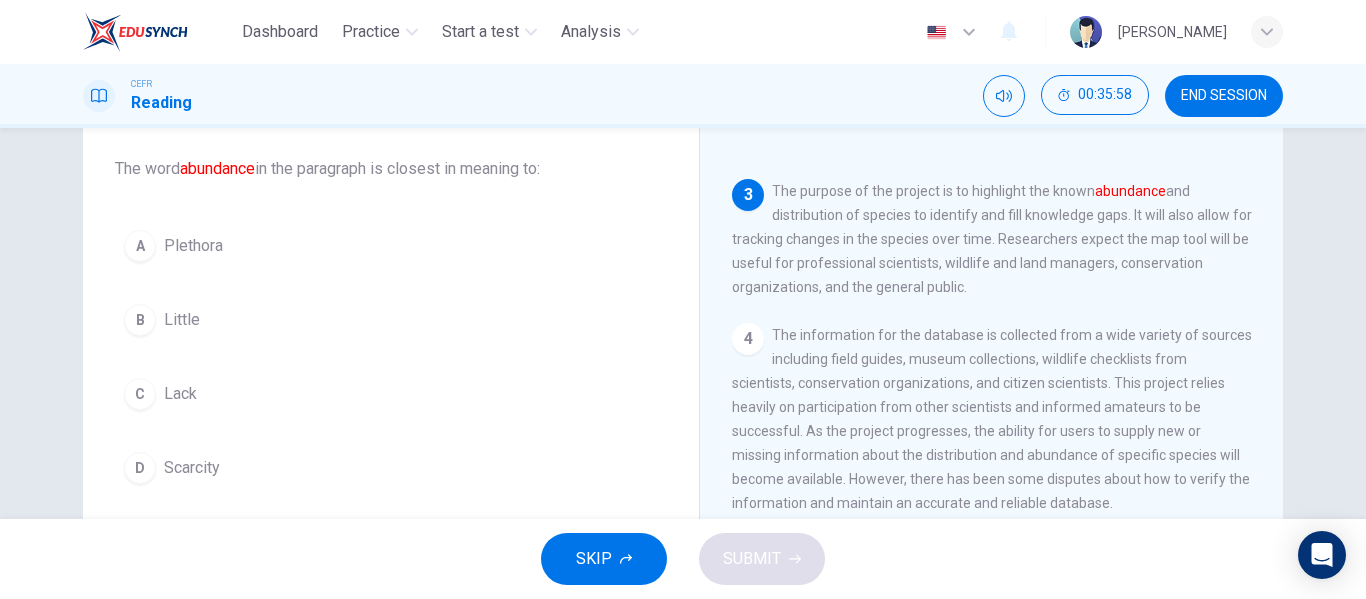 click on "4 The information for the database is collected from a wide variety of sources including field guides, museum collections, wildlife checklists from scientists, conservation organizations, and citizen scientists. This project relies heavily on participation from other scientists and informed amateurs to be successful. As the project progresses, the ability for users to supply new or missing information about the distribution and abundance of specific species will become available. However, there has been some disputes about how to verify the information and maintain an accurate and reliable database." at bounding box center [992, 419] 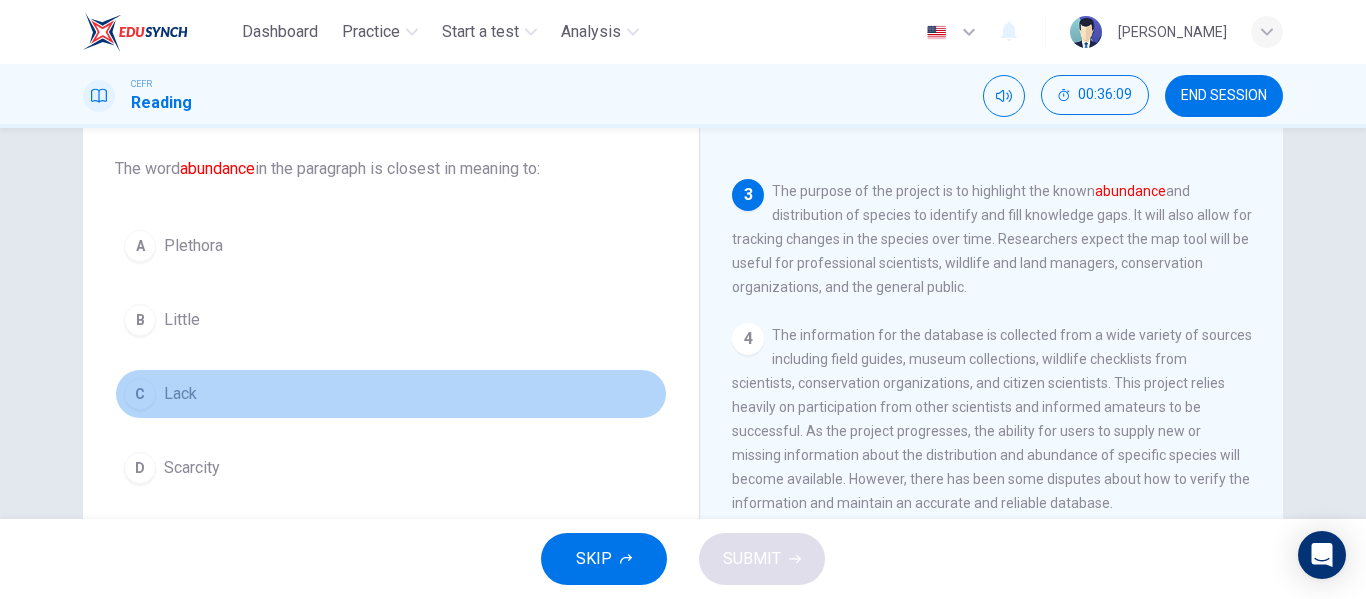 click on "C Lack" at bounding box center (391, 394) 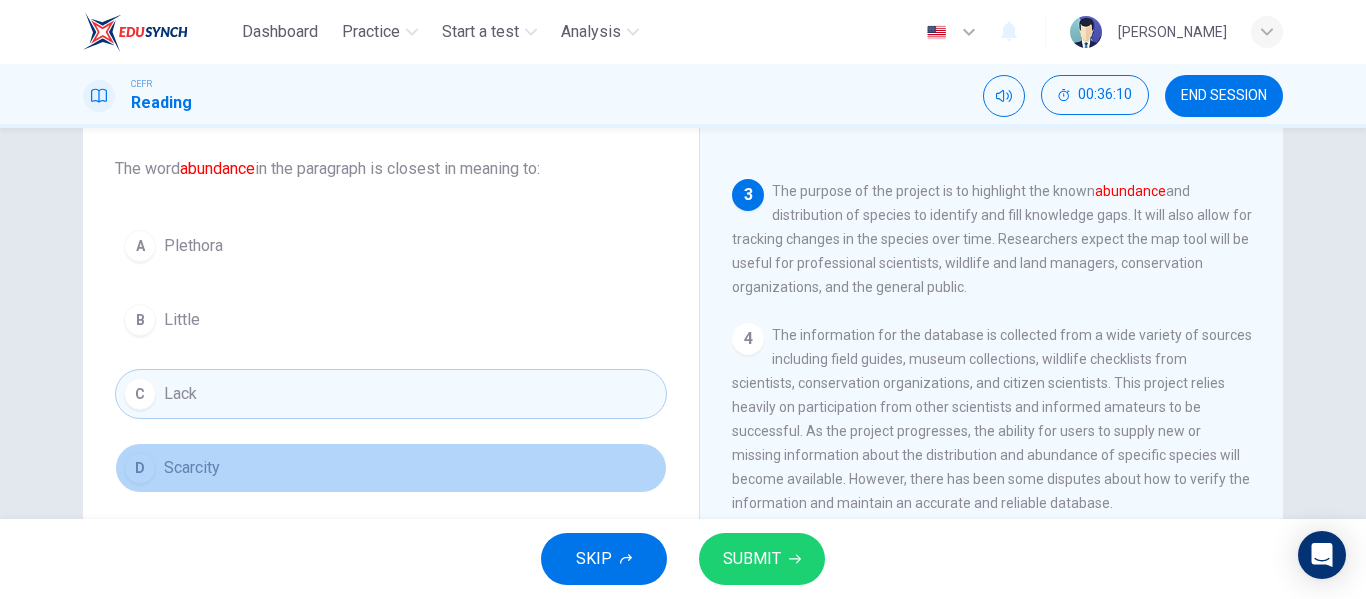 click on "D Scarcity" at bounding box center [391, 468] 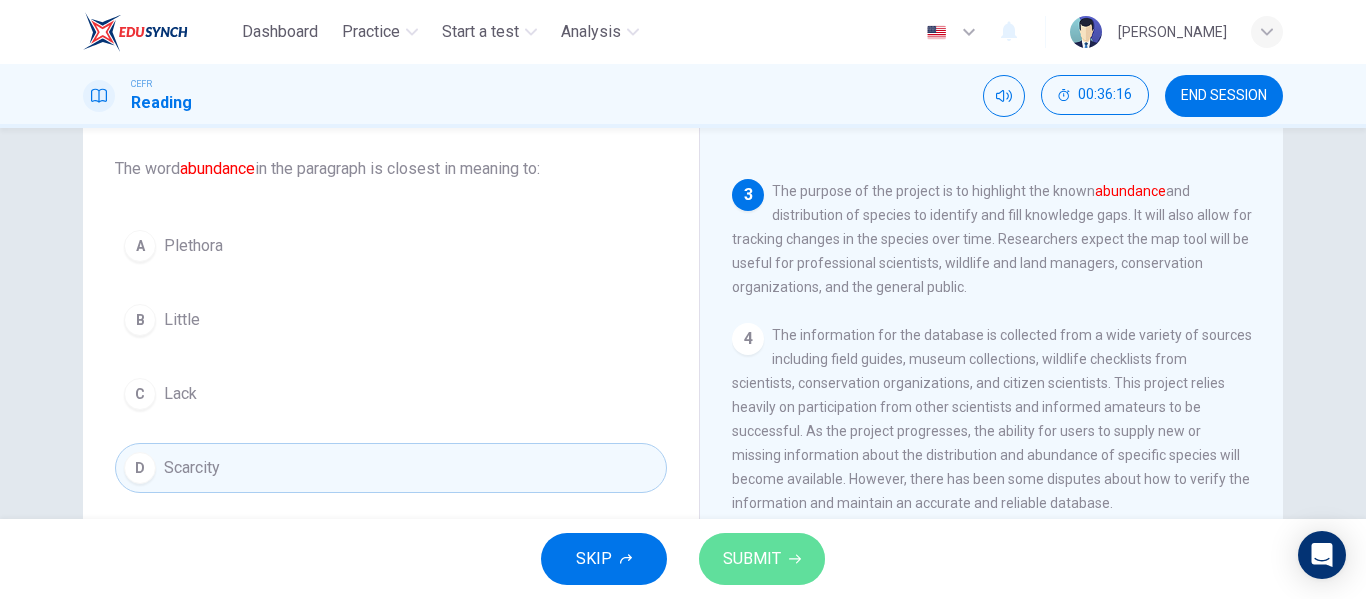 click on "SUBMIT" at bounding box center [752, 559] 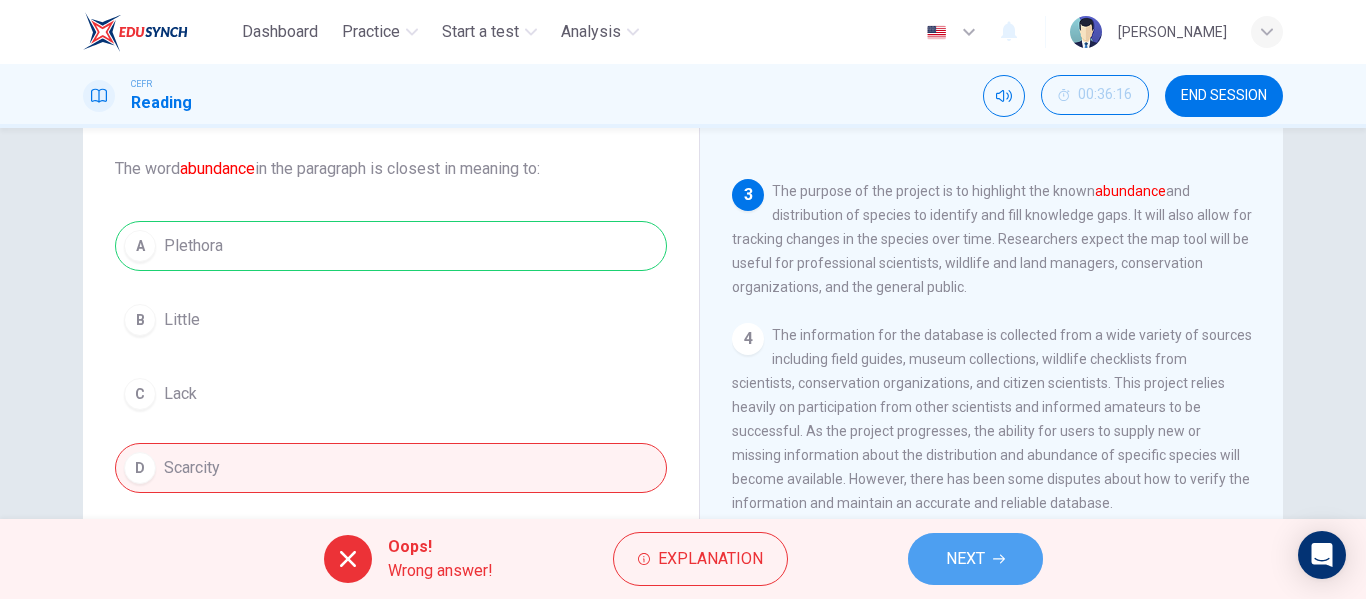 click on "NEXT" at bounding box center (975, 559) 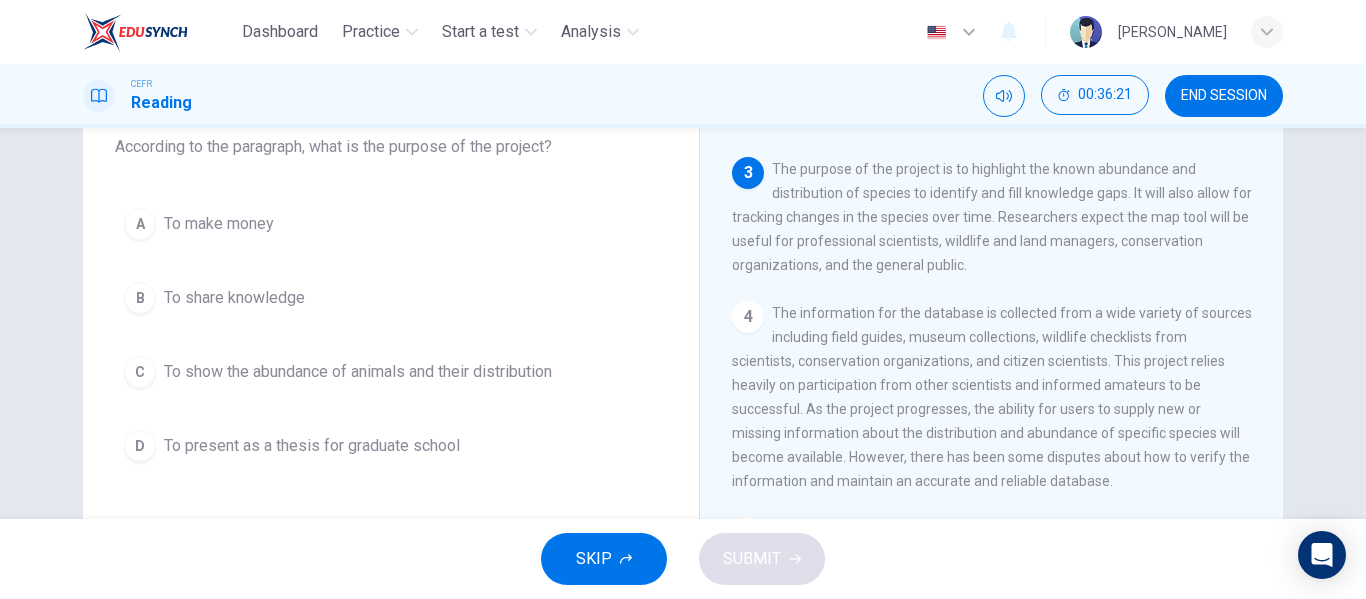 scroll, scrollTop: 130, scrollLeft: 0, axis: vertical 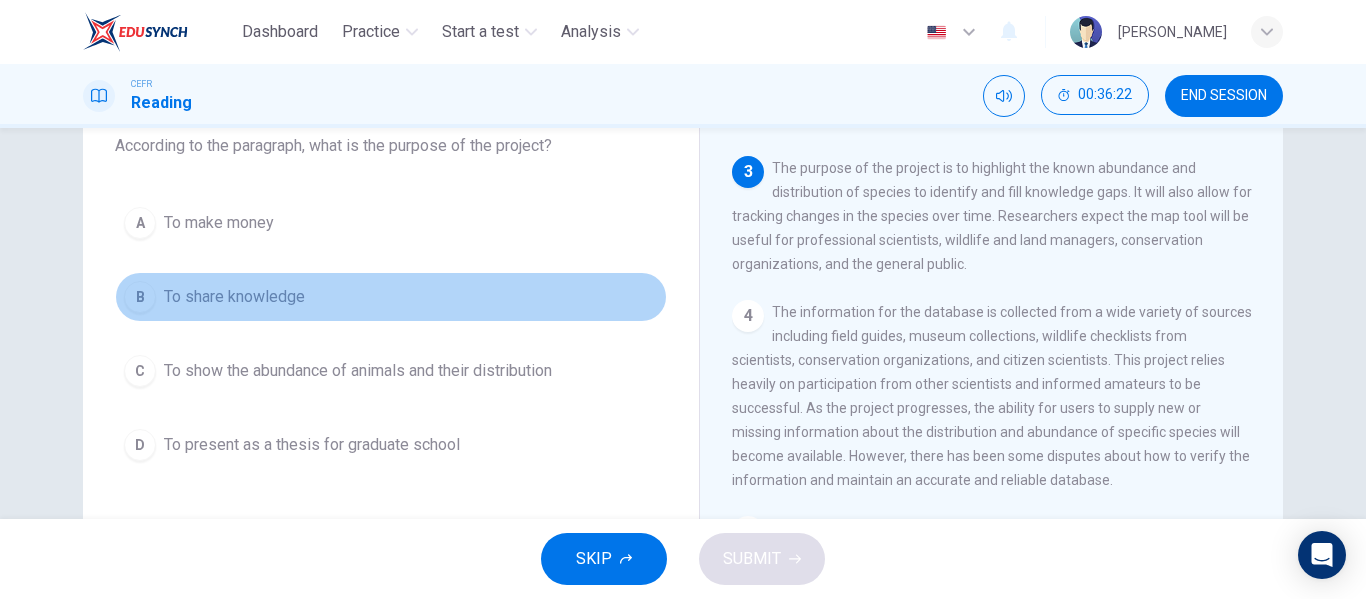 click on "To share knowledge" at bounding box center [234, 297] 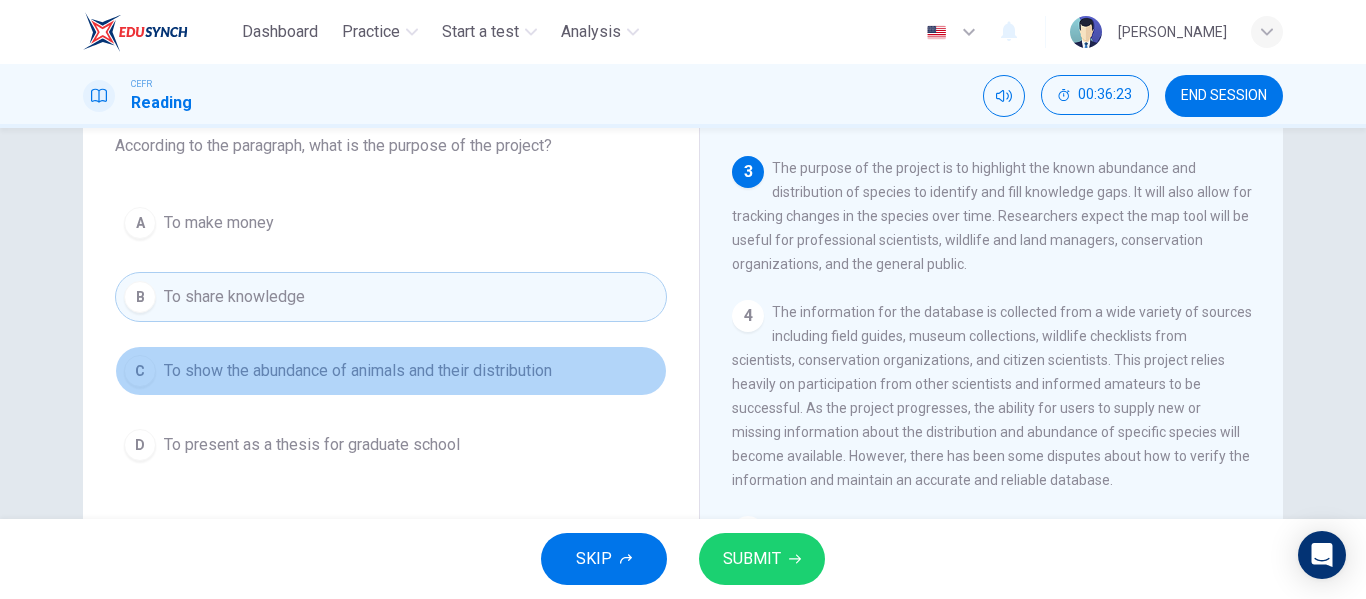 click on "C To show the abundance of animals and their distribution" at bounding box center [391, 371] 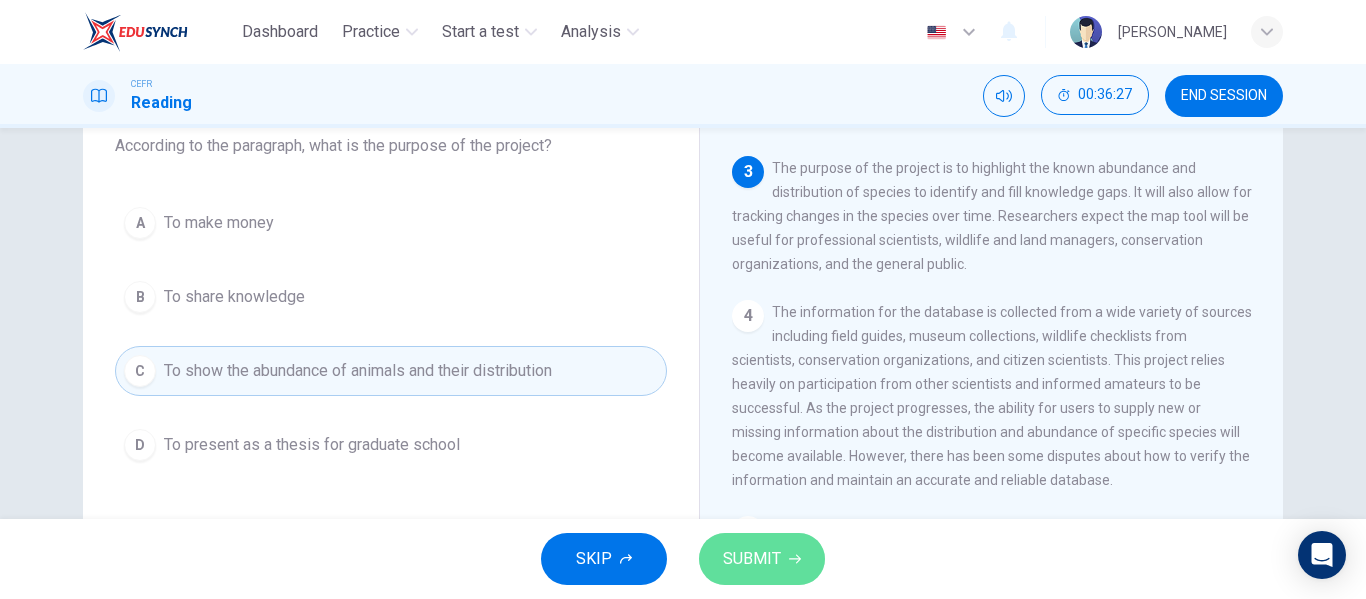 click on "SUBMIT" at bounding box center (752, 559) 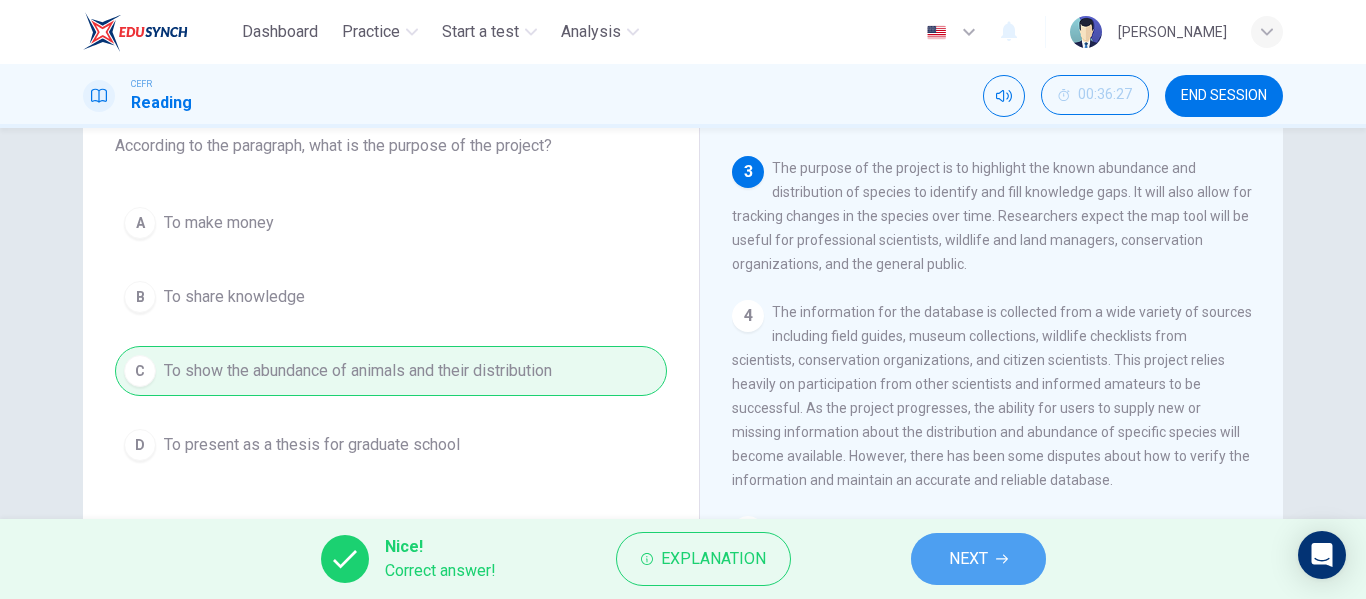click on "NEXT" at bounding box center [978, 559] 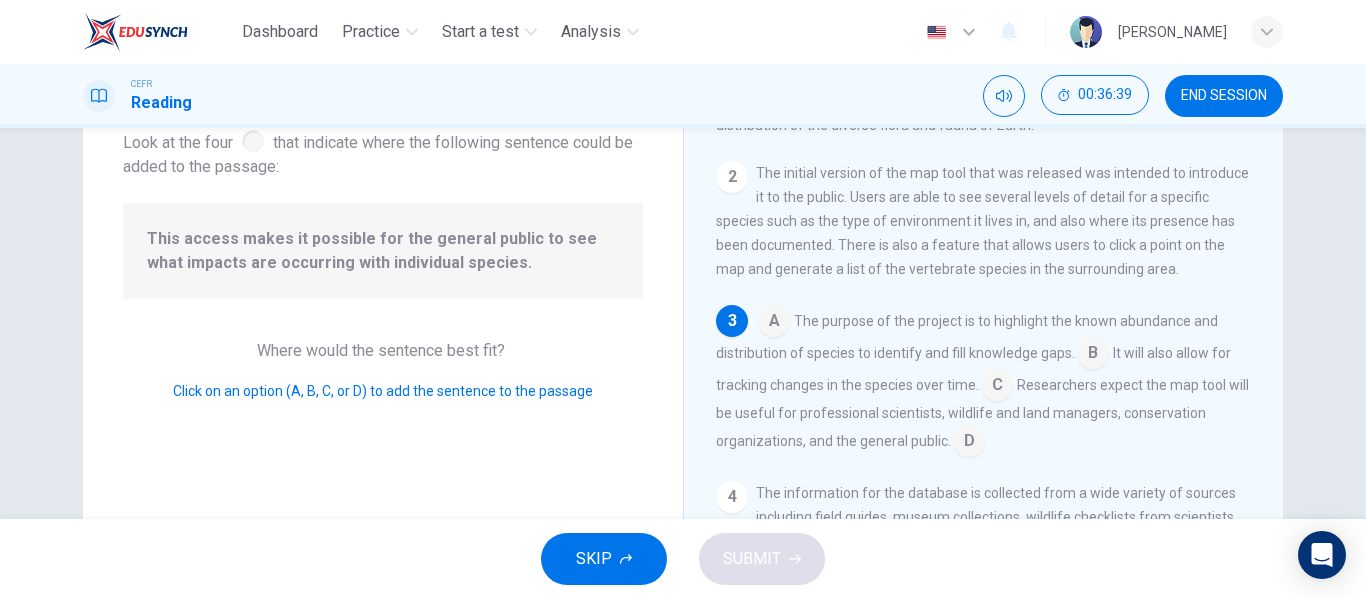 scroll, scrollTop: 182, scrollLeft: 0, axis: vertical 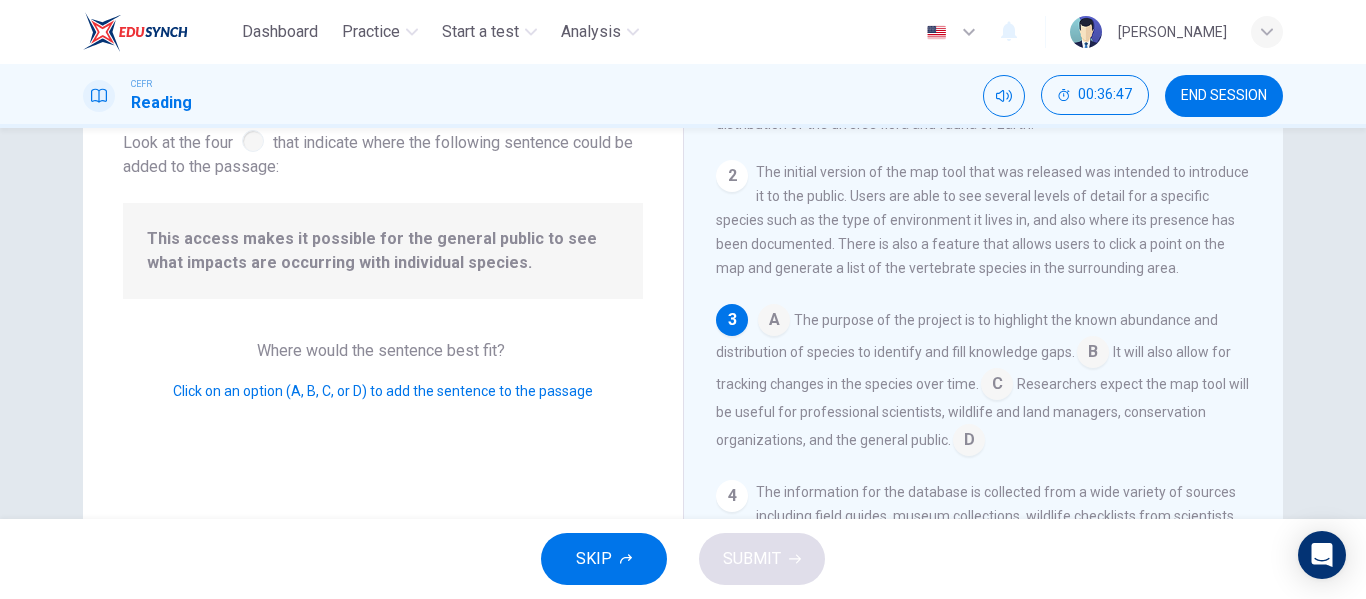 click at bounding box center [997, 386] 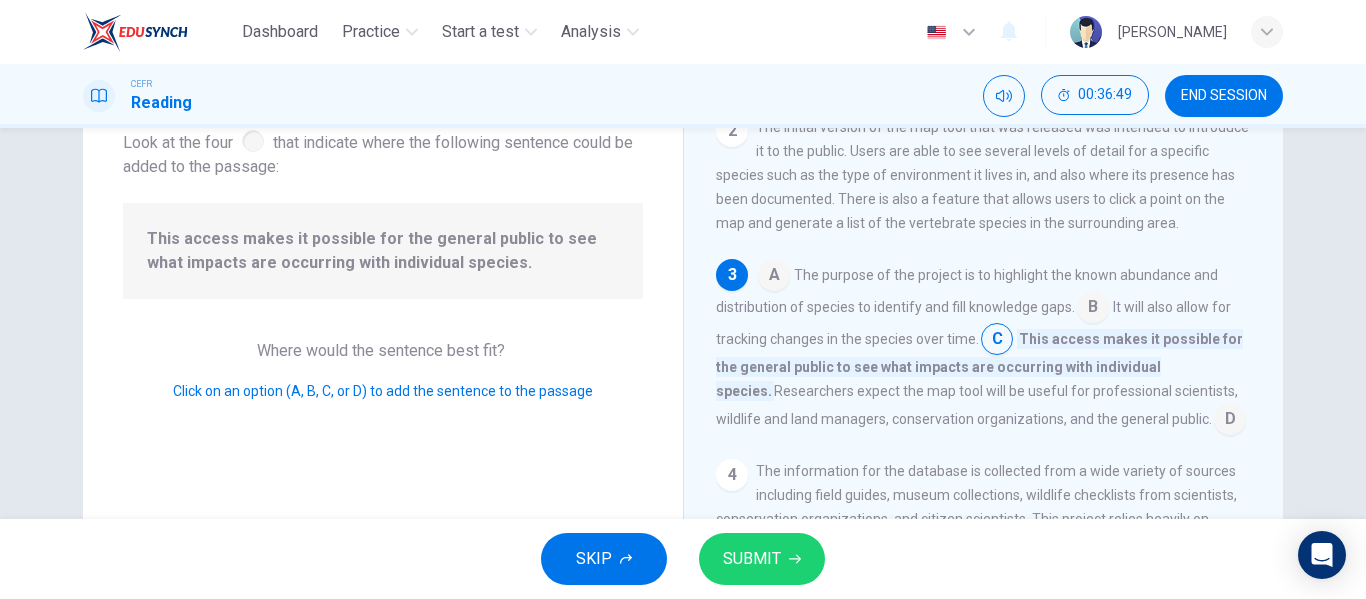 scroll, scrollTop: 228, scrollLeft: 0, axis: vertical 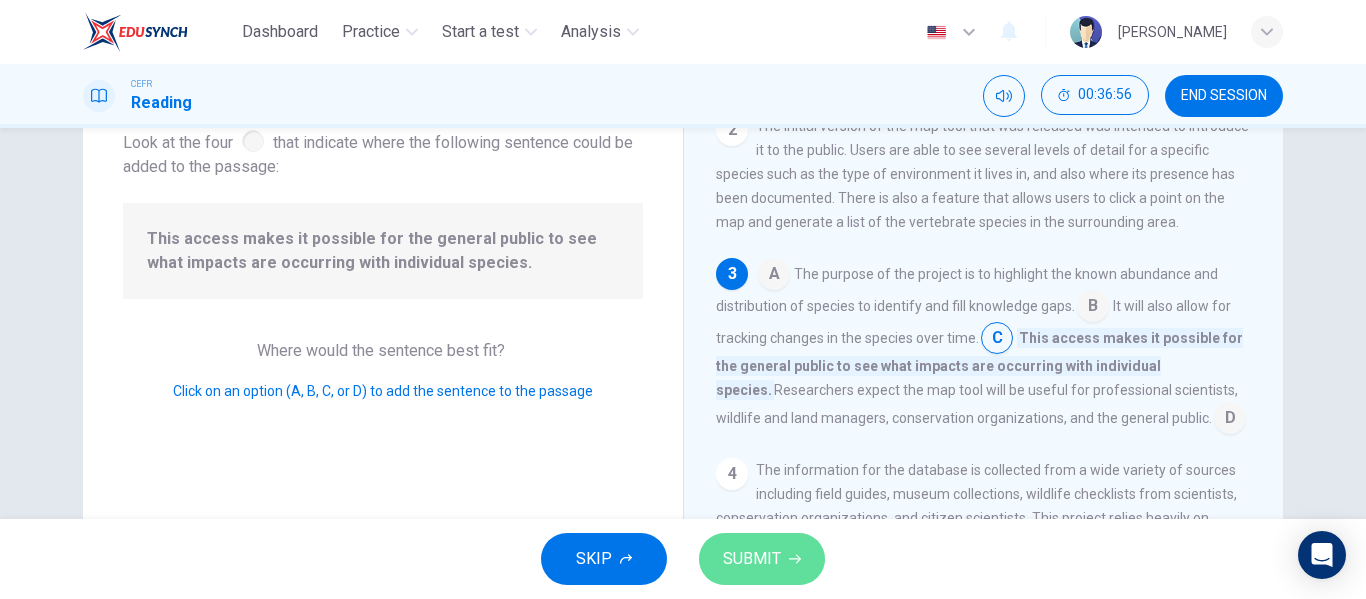 click on "SUBMIT" at bounding box center [762, 559] 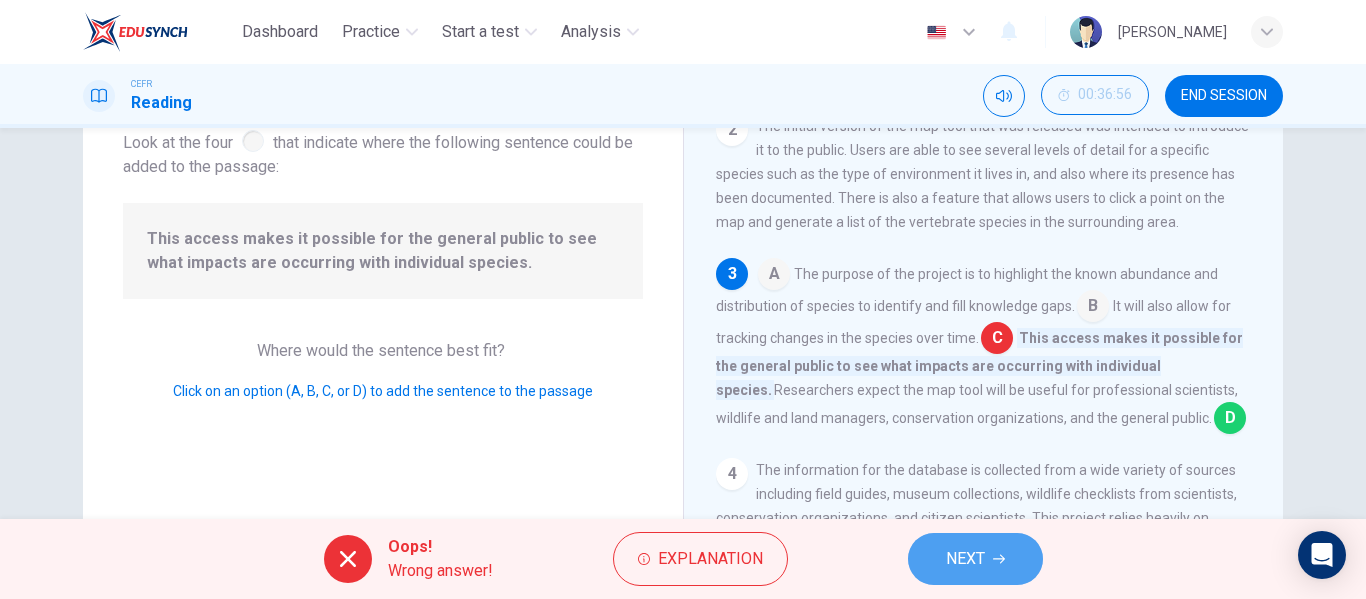 click on "NEXT" at bounding box center (975, 559) 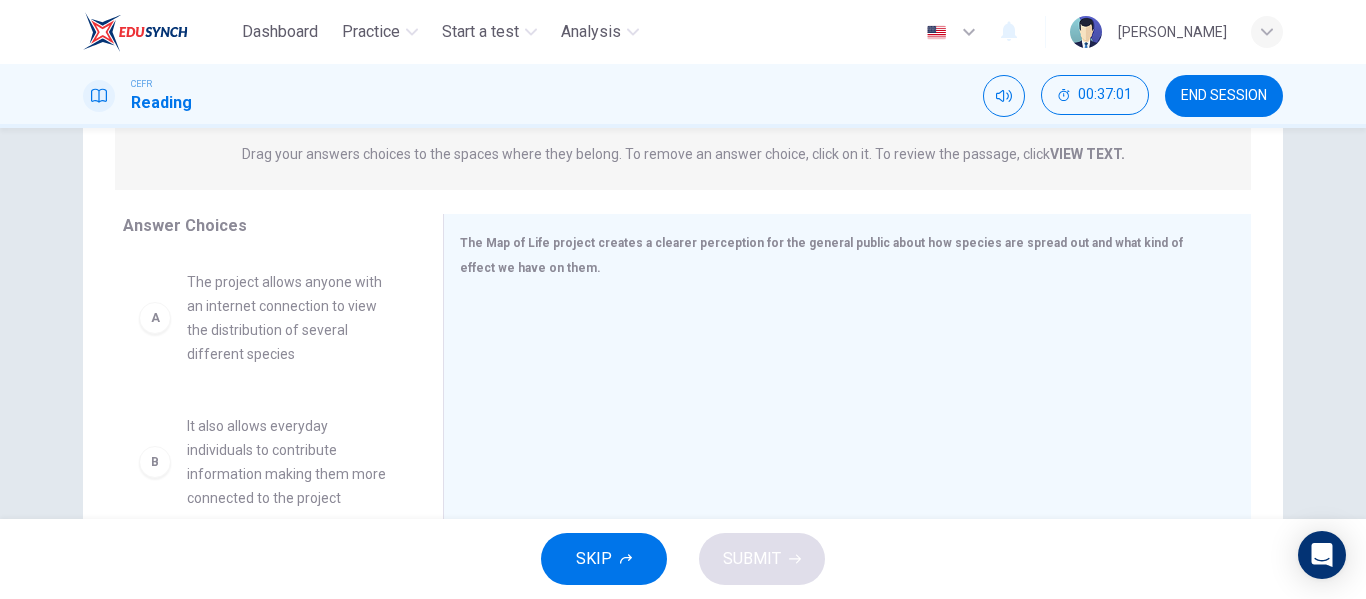scroll, scrollTop: 262, scrollLeft: 0, axis: vertical 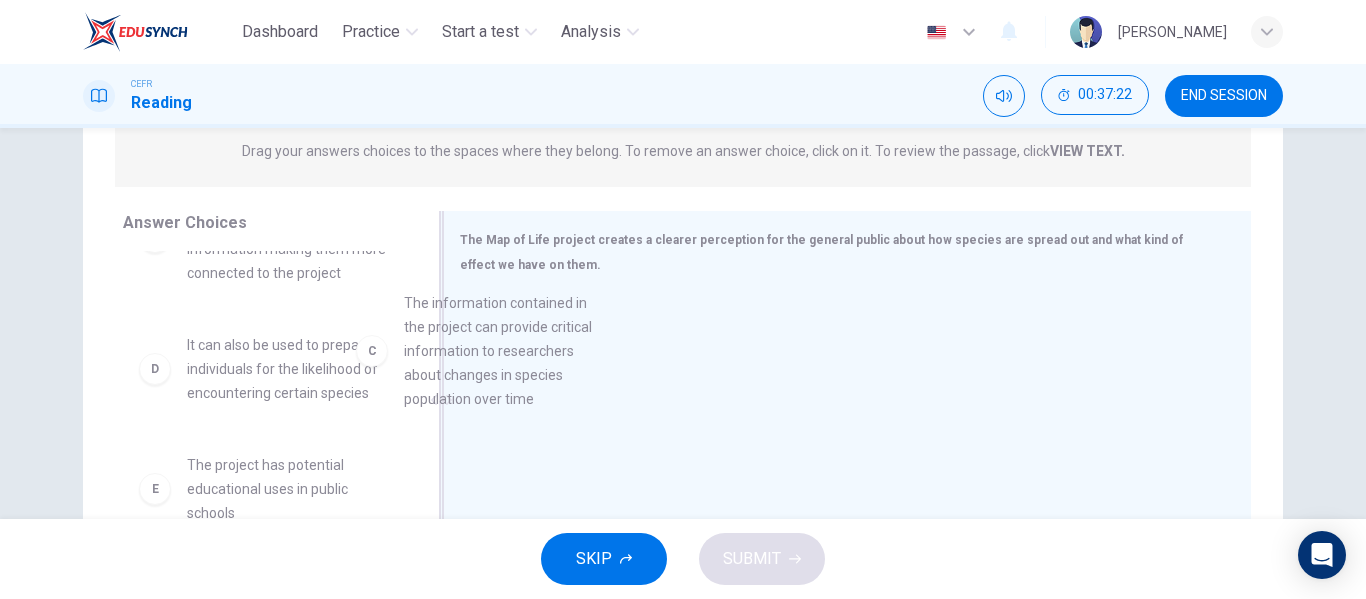 drag, startPoint x: 327, startPoint y: 399, endPoint x: 669, endPoint y: 366, distance: 343.5884 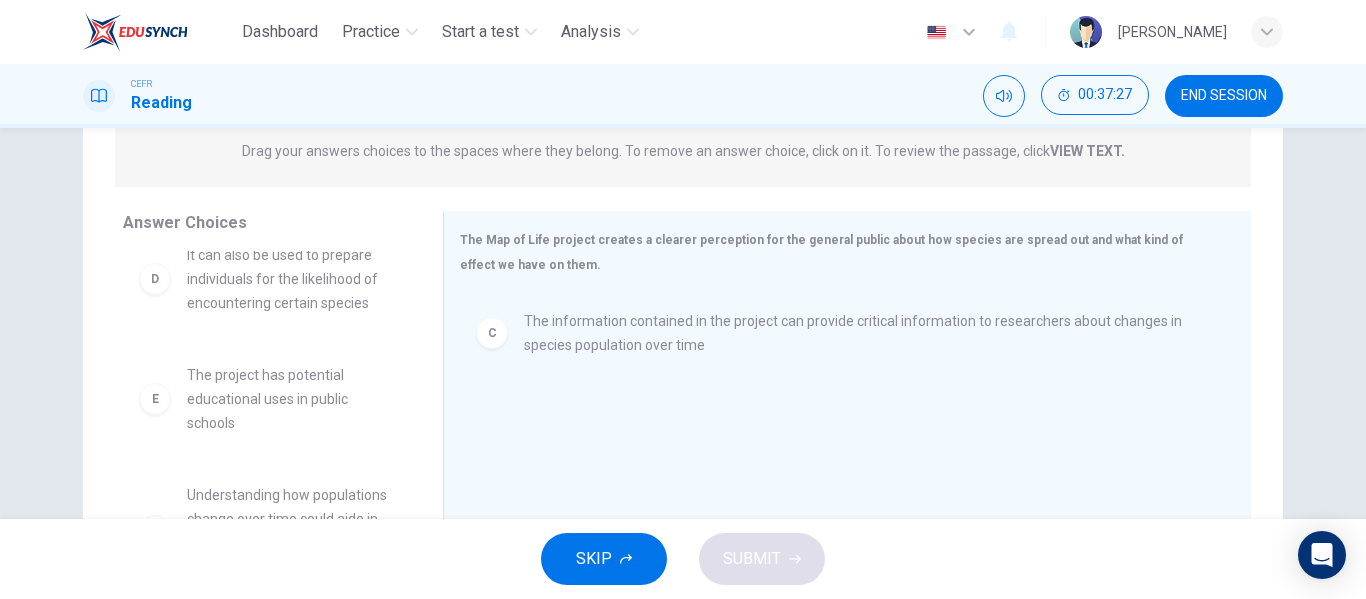 scroll, scrollTop: 348, scrollLeft: 0, axis: vertical 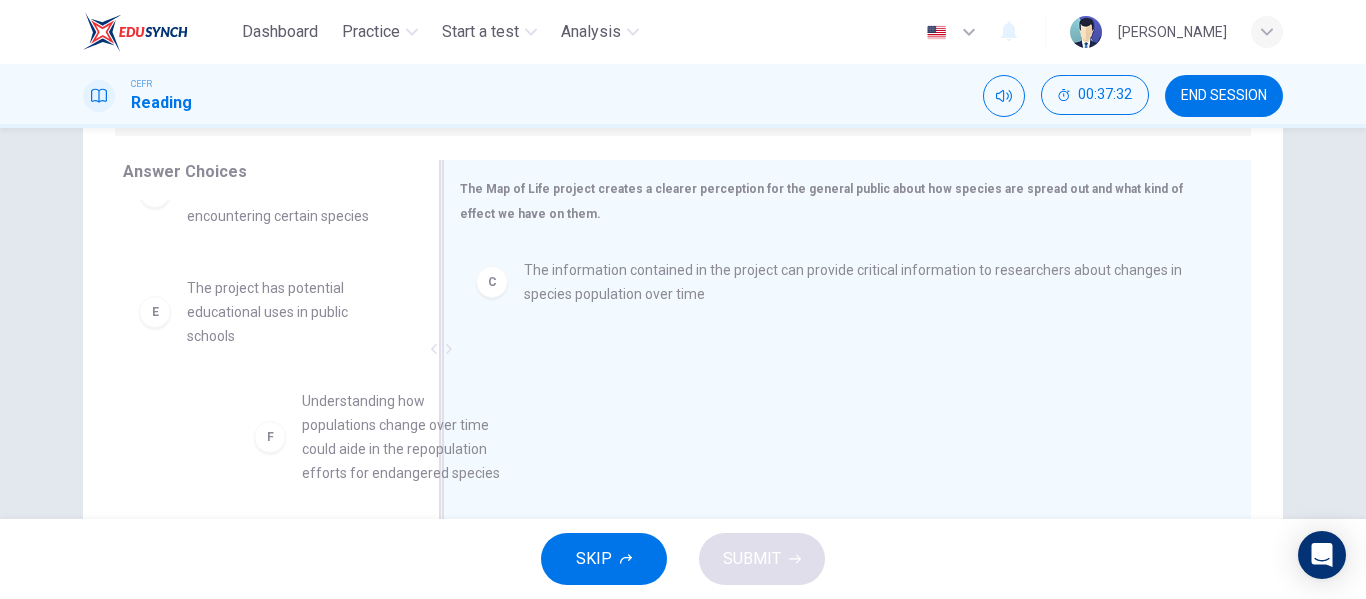 drag, startPoint x: 299, startPoint y: 469, endPoint x: 683, endPoint y: 435, distance: 385.50226 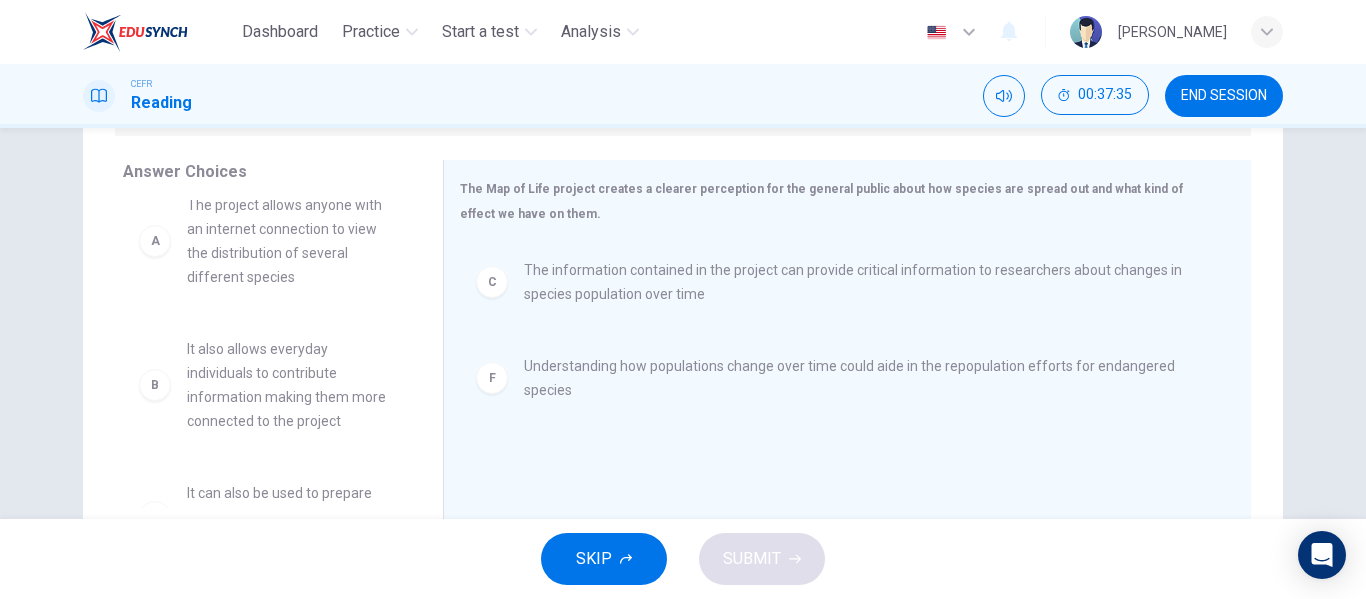 scroll, scrollTop: 0, scrollLeft: 0, axis: both 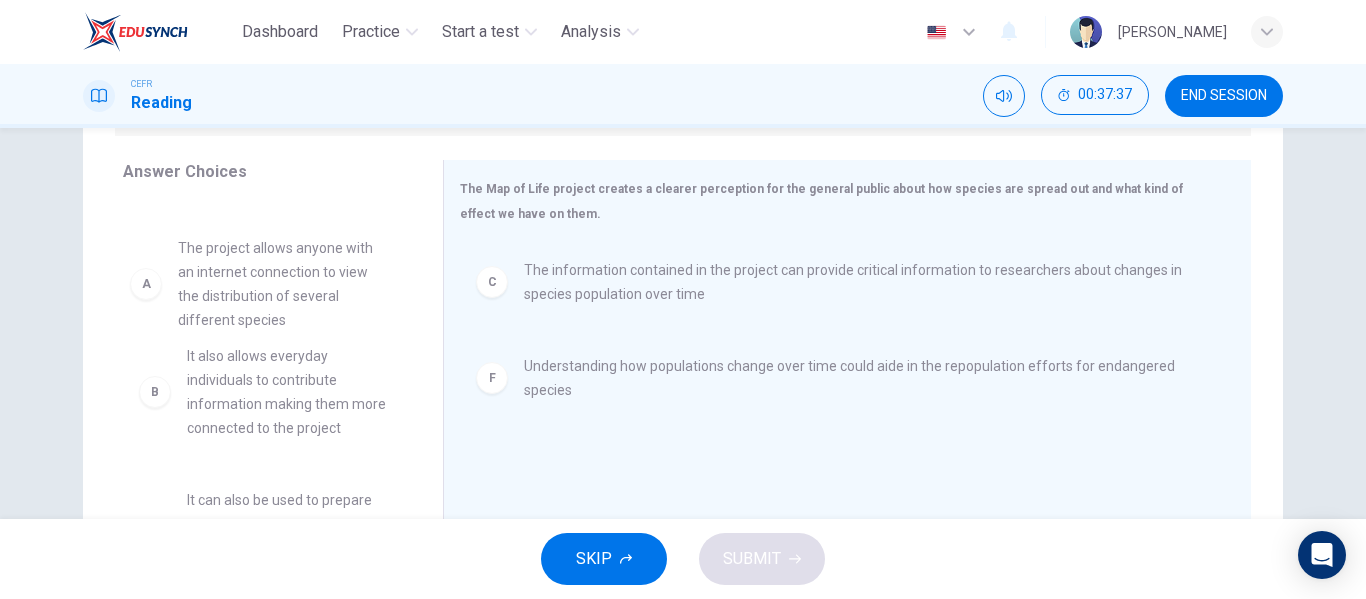 drag, startPoint x: 305, startPoint y: 290, endPoint x: 300, endPoint y: 316, distance: 26.476404 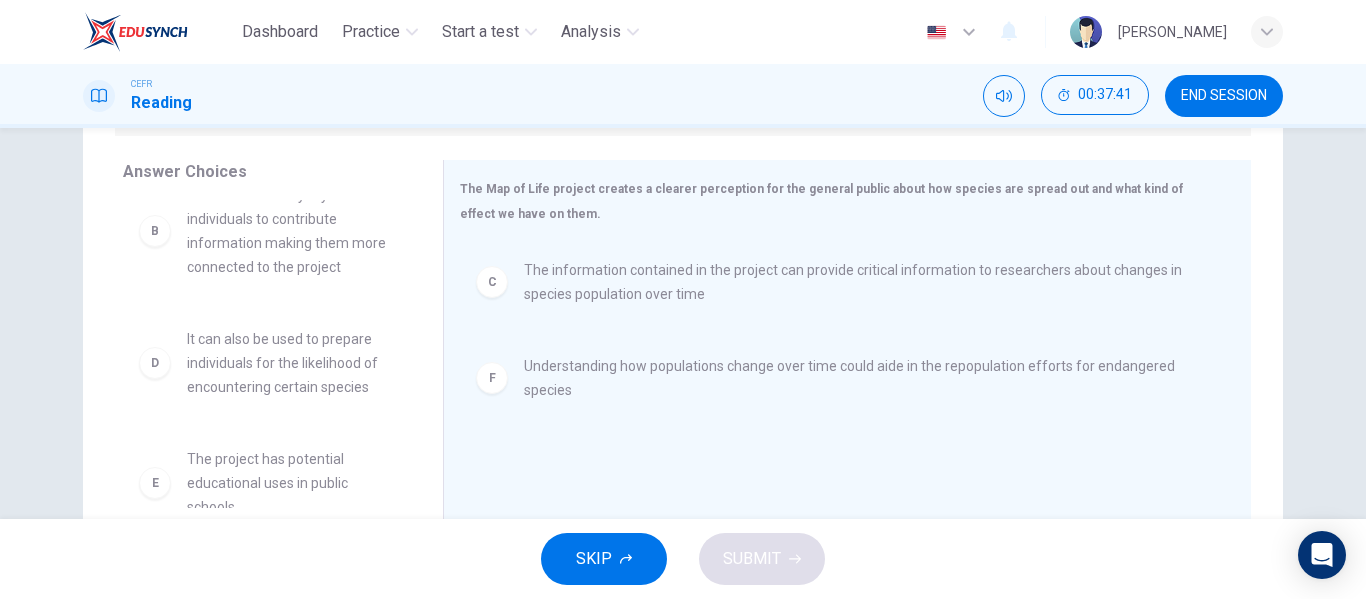 scroll, scrollTop: 193, scrollLeft: 0, axis: vertical 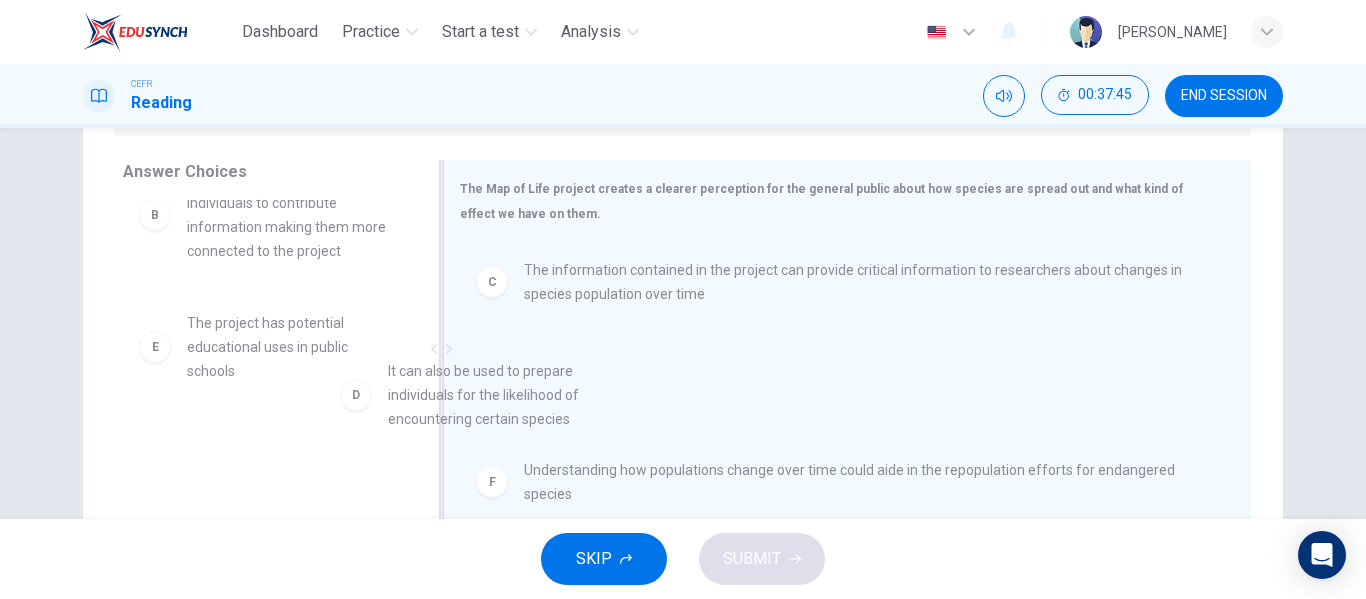 drag, startPoint x: 327, startPoint y: 337, endPoint x: 601, endPoint y: 370, distance: 275.98007 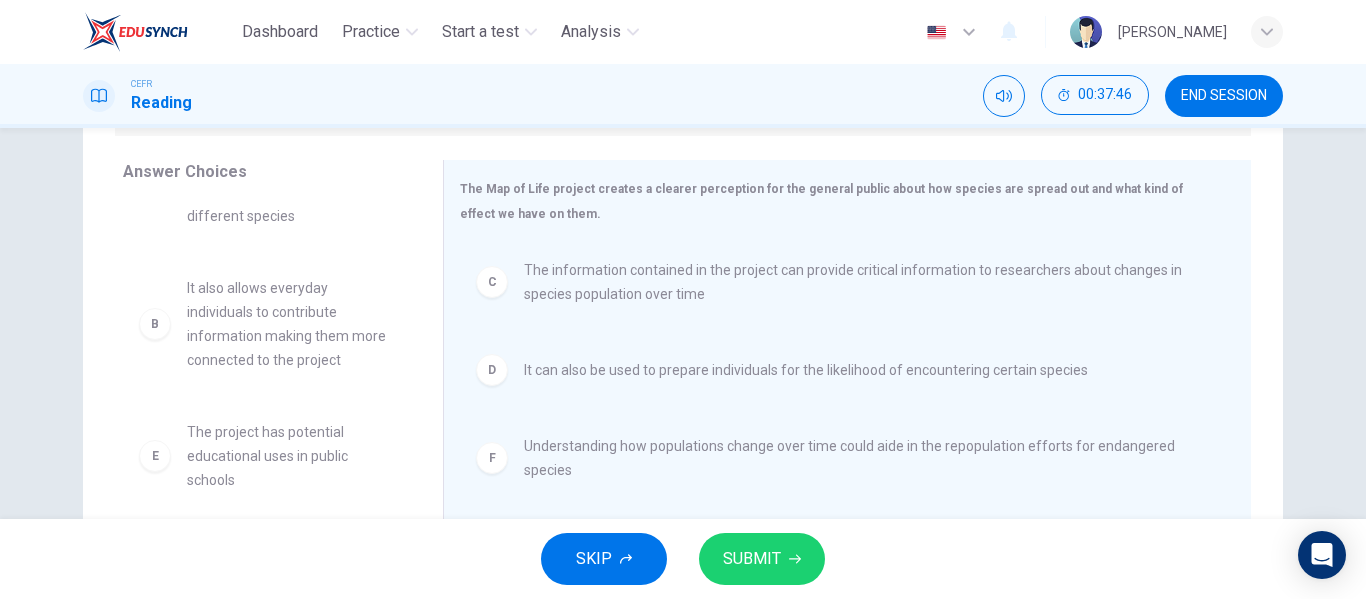 scroll, scrollTop: 84, scrollLeft: 0, axis: vertical 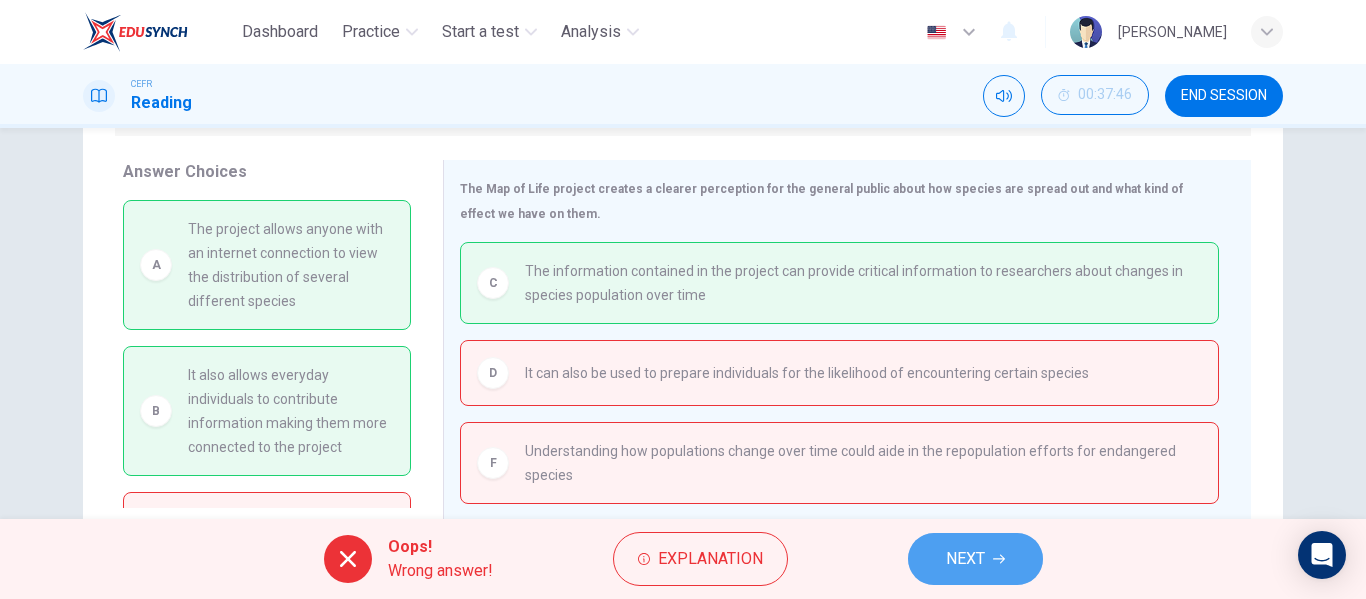click on "NEXT" at bounding box center [965, 559] 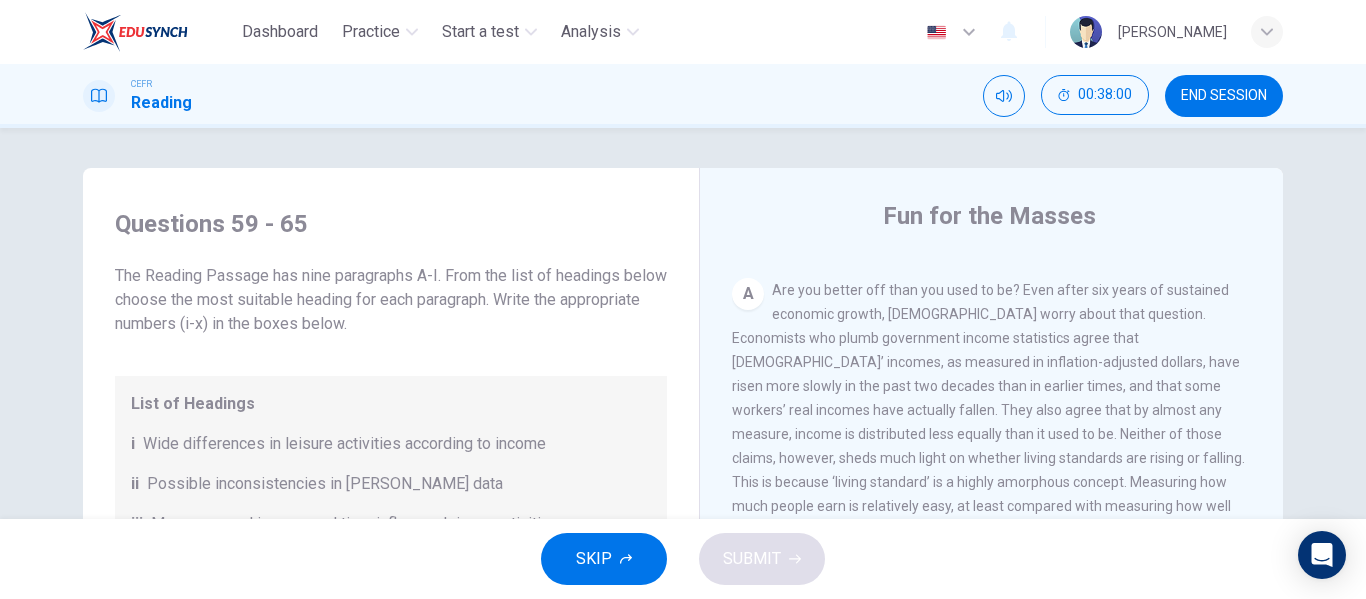 scroll, scrollTop: 401, scrollLeft: 0, axis: vertical 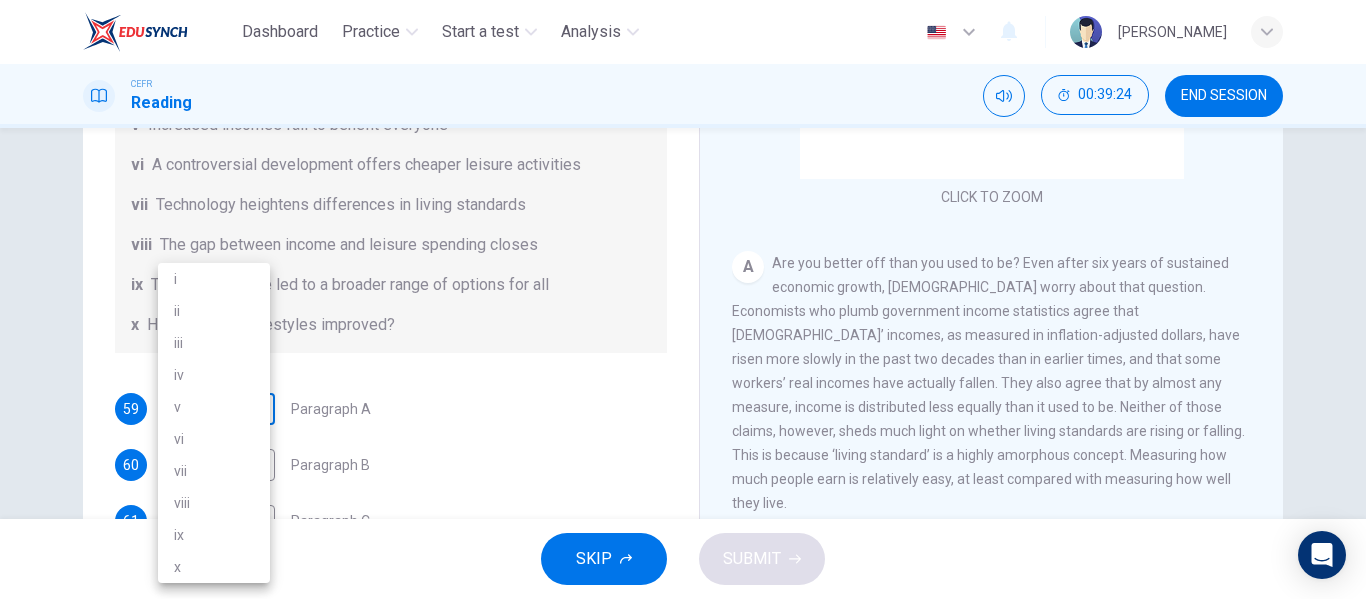 click on "Dashboard Practice Start a test Analysis English en ​ [PERSON_NAME] ZAMAN CEFR Reading 00:39:24 END SESSION Questions 59 - 65 The Reading Passage has nine paragraphs A-I.
From the list of headings below choose the most suitable heading for each paragraph.
Write the appropriate numbers (i-x) in the boxes below. List of Headings i Wide differences in leisure activities according to income ii Possible inconsistencies in [PERSON_NAME] data iii More personal income and time influence leisure activities iv Investigating the lifestyle problem from a new angle v Increased incomes fail to benefit everyone vi A controversial development offers cheaper leisure activities vii Technology heightens differences in living standards viii The gap between income and leisure spending closes ix Two factors have led to a broader range of options for all x Have people’s lifestyles improved? 59 ​ ​ Paragraph A 60 ​ ​ Paragraph B 61 ​ ​ Paragraph C 62 ​ ​ Paragraph D 63 ​ ​ Paragraph F 64 ​ ​" at bounding box center [683, 299] 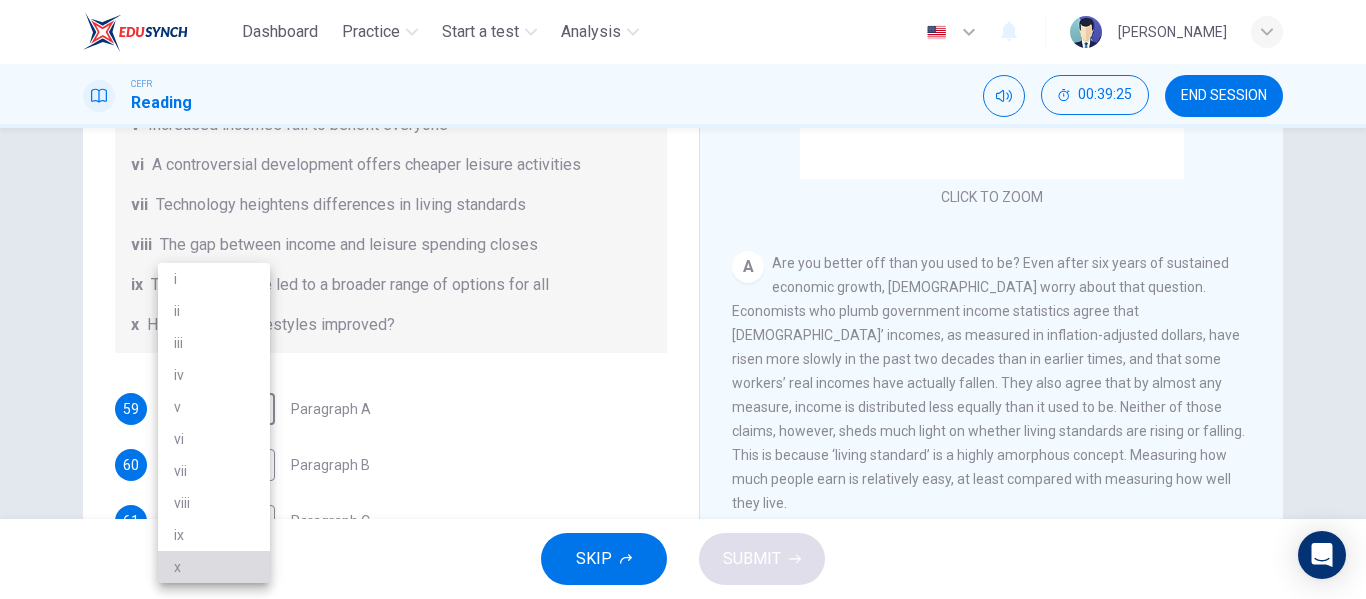 click on "x" at bounding box center (214, 567) 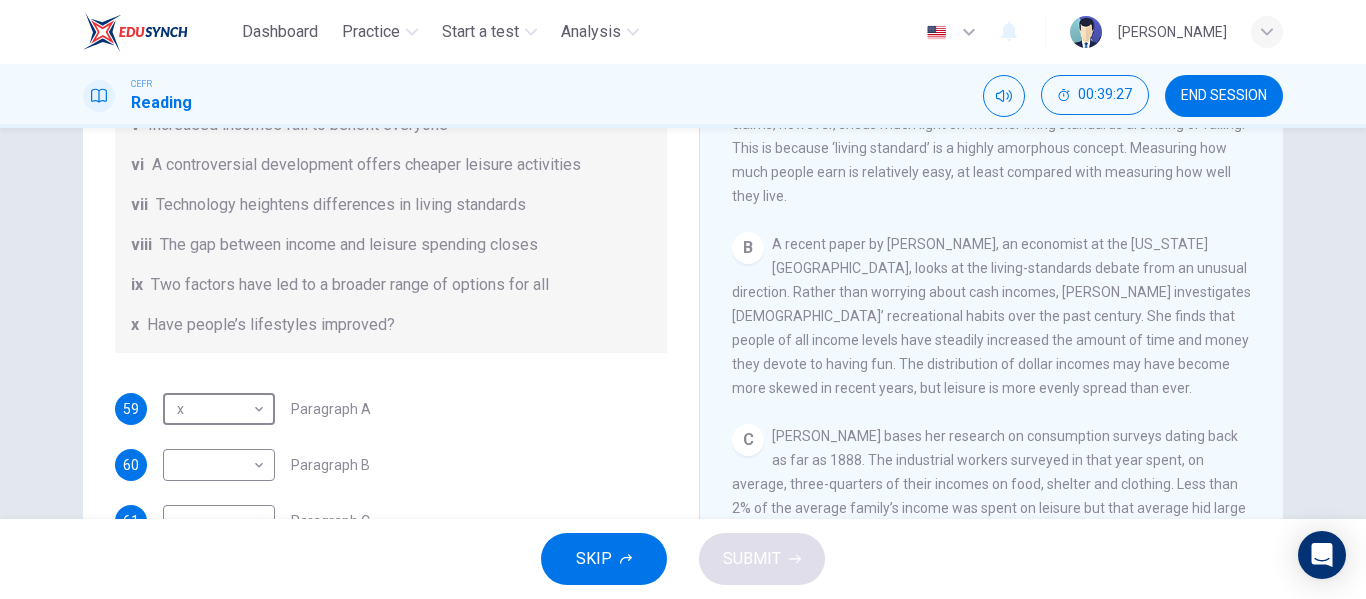 scroll, scrollTop: 464, scrollLeft: 0, axis: vertical 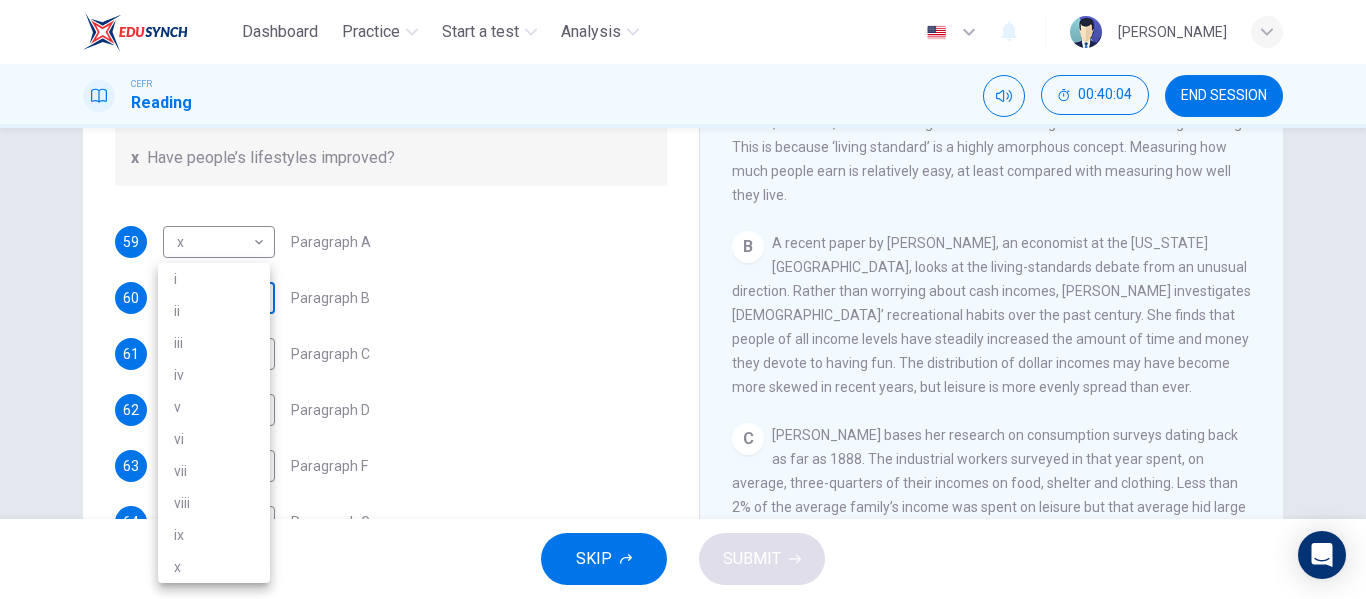click on "Dashboard Practice Start a test Analysis English en ​ [PERSON_NAME] ZAMAN CEFR Reading 00:40:04 END SESSION Questions 59 - 65 The Reading Passage has nine paragraphs A-I.
From the list of headings below choose the most suitable heading for each paragraph.
Write the appropriate numbers (i-x) in the boxes below. List of Headings i Wide differences in leisure activities according to income ii Possible inconsistencies in [PERSON_NAME] data iii More personal income and time influence leisure activities iv Investigating the lifestyle problem from a new angle v Increased incomes fail to benefit everyone vi A controversial development offers cheaper leisure activities vii Technology heightens differences in living standards viii The gap between income and leisure spending closes ix Two factors have led to a broader range of options for all x Have people’s lifestyles improved? 59 x x ​ Paragraph A 60 ​ ​ Paragraph B 61 ​ ​ Paragraph C 62 ​ ​ Paragraph D 63 ​ ​ Paragraph F 64 ​ ​" at bounding box center [683, 299] 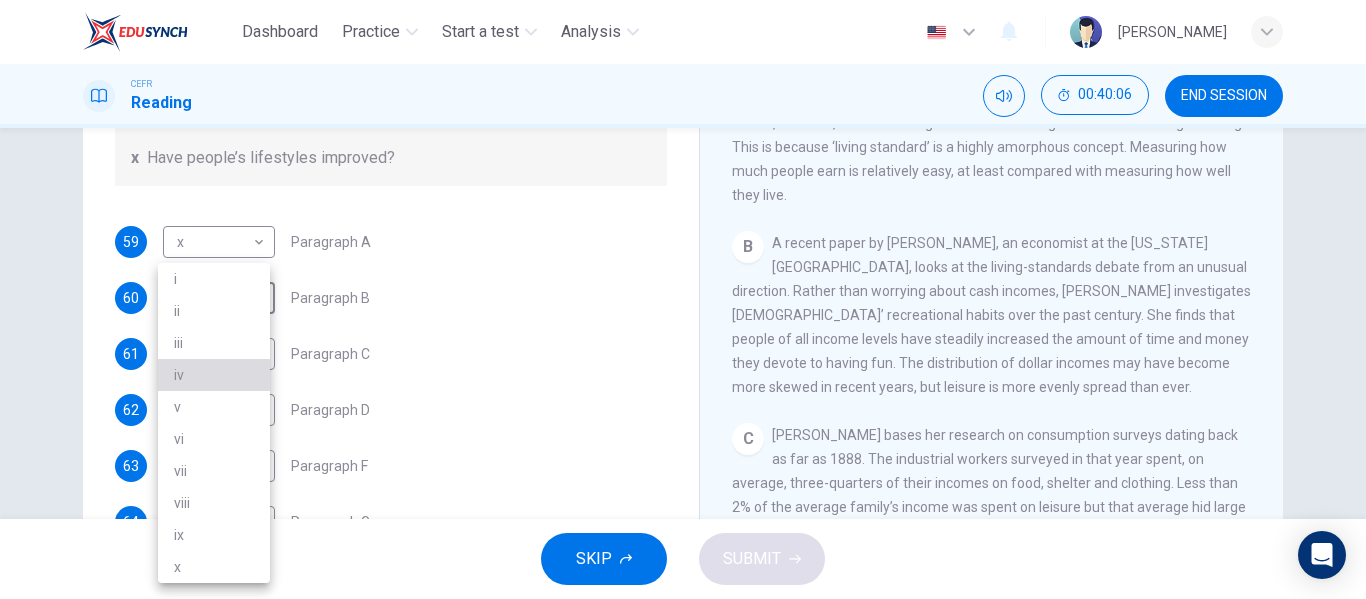 click on "iv" at bounding box center (214, 375) 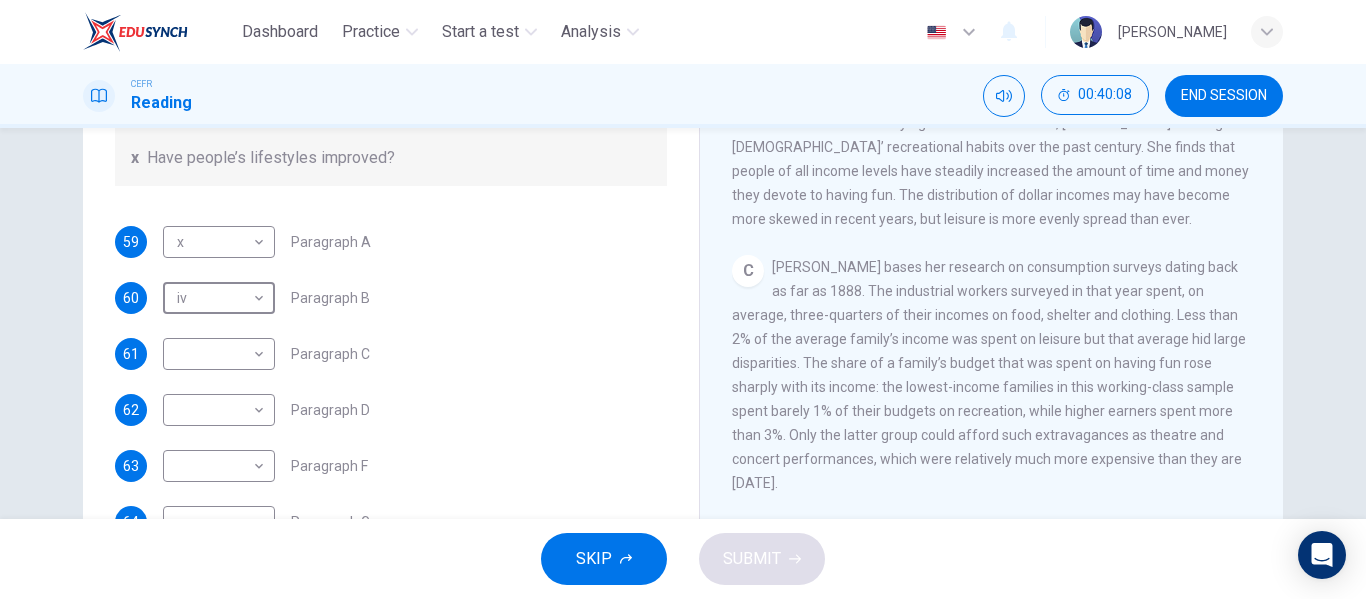 scroll, scrollTop: 634, scrollLeft: 0, axis: vertical 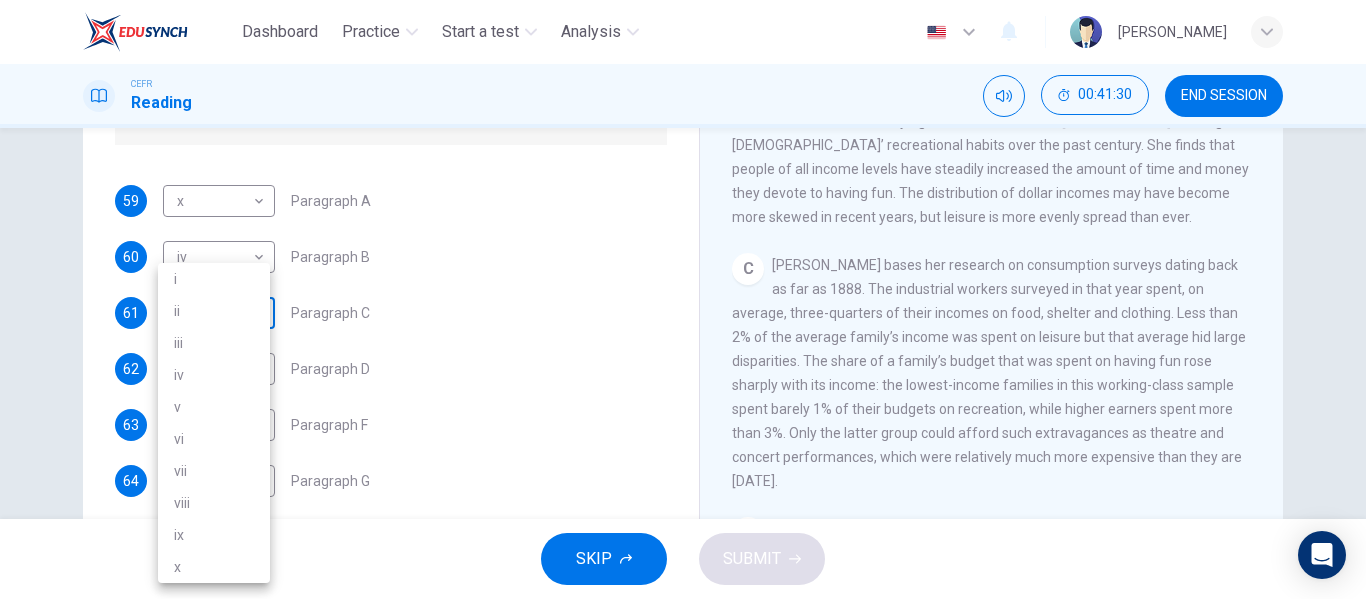 click on "Dashboard Practice Start a test Analysis English en ​ [PERSON_NAME] ZAMAN CEFR Reading 00:41:30 END SESSION Questions 59 - 65 The Reading Passage has nine paragraphs A-I.
From the list of headings below choose the most suitable heading for each paragraph.
Write the appropriate numbers (i-x) in the boxes below. List of Headings i Wide differences in leisure activities according to income ii Possible inconsistencies in [PERSON_NAME] data iii More personal income and time influence leisure activities iv Investigating the lifestyle problem from a new angle v Increased incomes fail to benefit everyone vi A controversial development offers cheaper leisure activities vii Technology heightens differences in living standards viii The gap between income and leisure spending closes ix Two factors have led to a broader range of options for all x Have people’s lifestyles improved? 59 x x ​ Paragraph A 60 iv iv ​ Paragraph B 61 ​ ​ Paragraph C 62 ​ ​ Paragraph D 63 ​ ​ Paragraph F 64 ​ A" at bounding box center [683, 299] 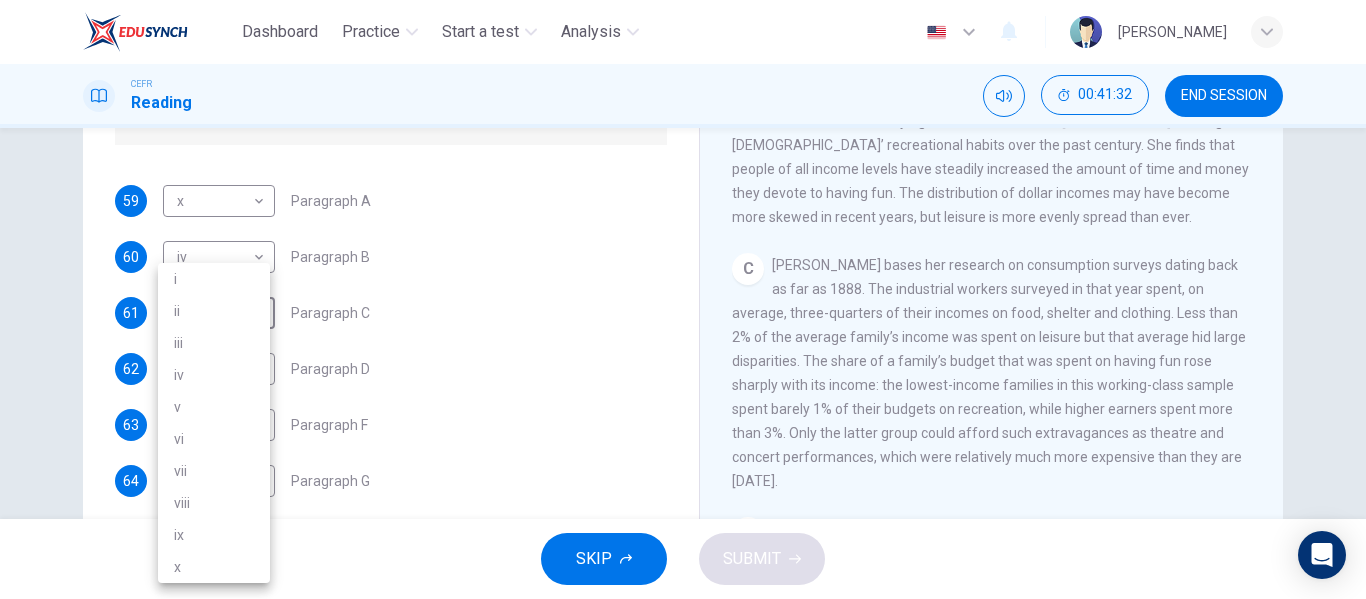 click on "i" at bounding box center (214, 279) 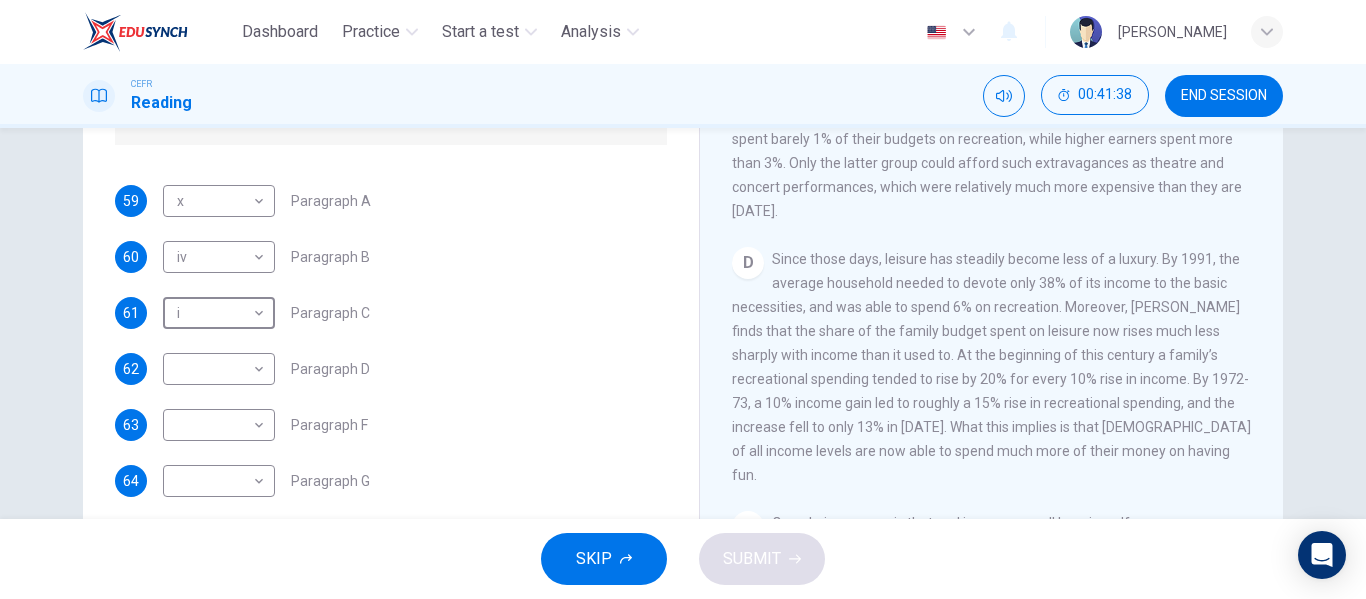 scroll, scrollTop: 905, scrollLeft: 0, axis: vertical 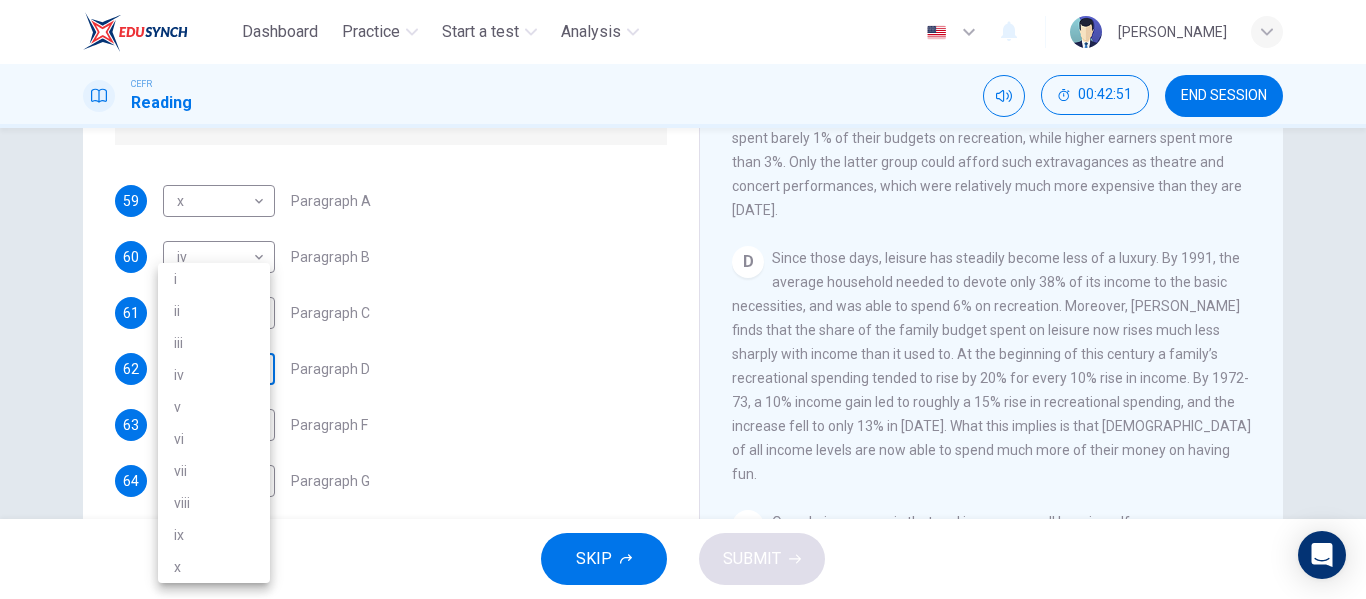 click on "Dashboard Practice Start a test Analysis English en ​ [PERSON_NAME] ZAMAN CEFR Reading 00:42:51 END SESSION Questions 59 - 65 The Reading Passage has nine paragraphs A-I.
From the list of headings below choose the most suitable heading for each paragraph.
Write the appropriate numbers (i-x) in the boxes below. List of Headings i Wide differences in leisure activities according to income ii Possible inconsistencies in [PERSON_NAME] data iii More personal income and time influence leisure activities iv Investigating the lifestyle problem from a new angle v Increased incomes fail to benefit everyone vi A controversial development offers cheaper leisure activities vii Technology heightens differences in living standards viii The gap between income and leisure spending closes ix Two factors have led to a broader range of options for all x Have people’s lifestyles improved? 59 x x ​ Paragraph A 60 iv iv ​ Paragraph B 61 i i ​ Paragraph C 62 ​ ​ Paragraph D 63 ​ ​ Paragraph F 64 ​ A" at bounding box center (683, 299) 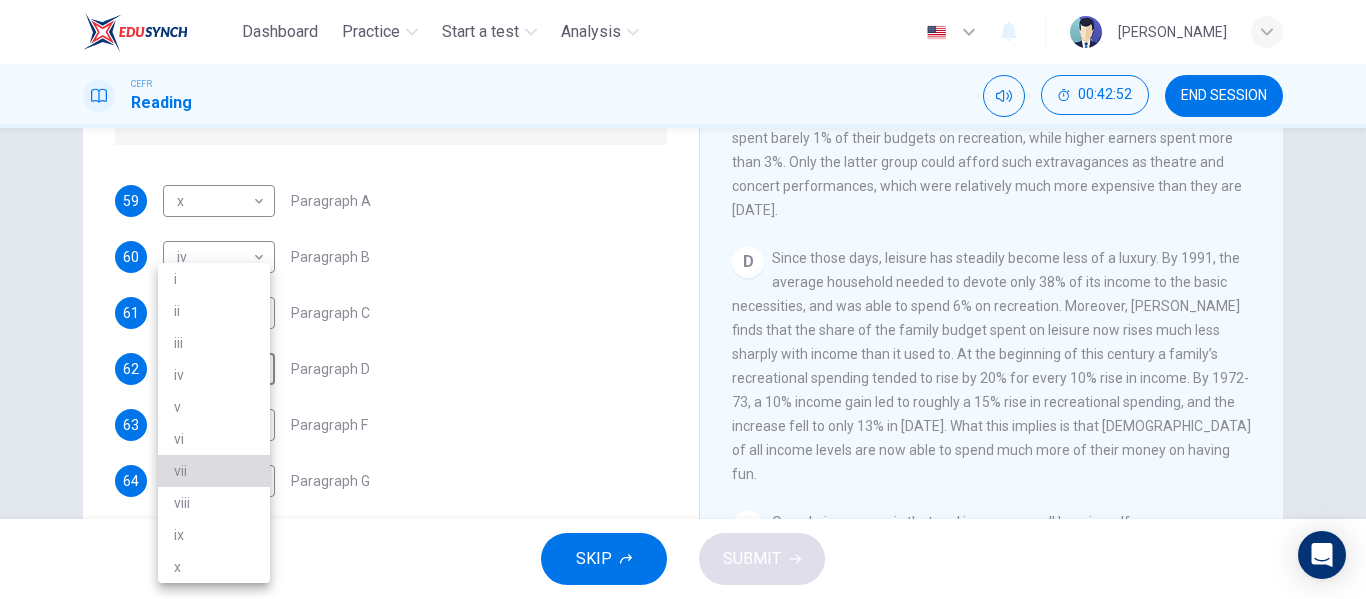 click on "vii" at bounding box center [214, 471] 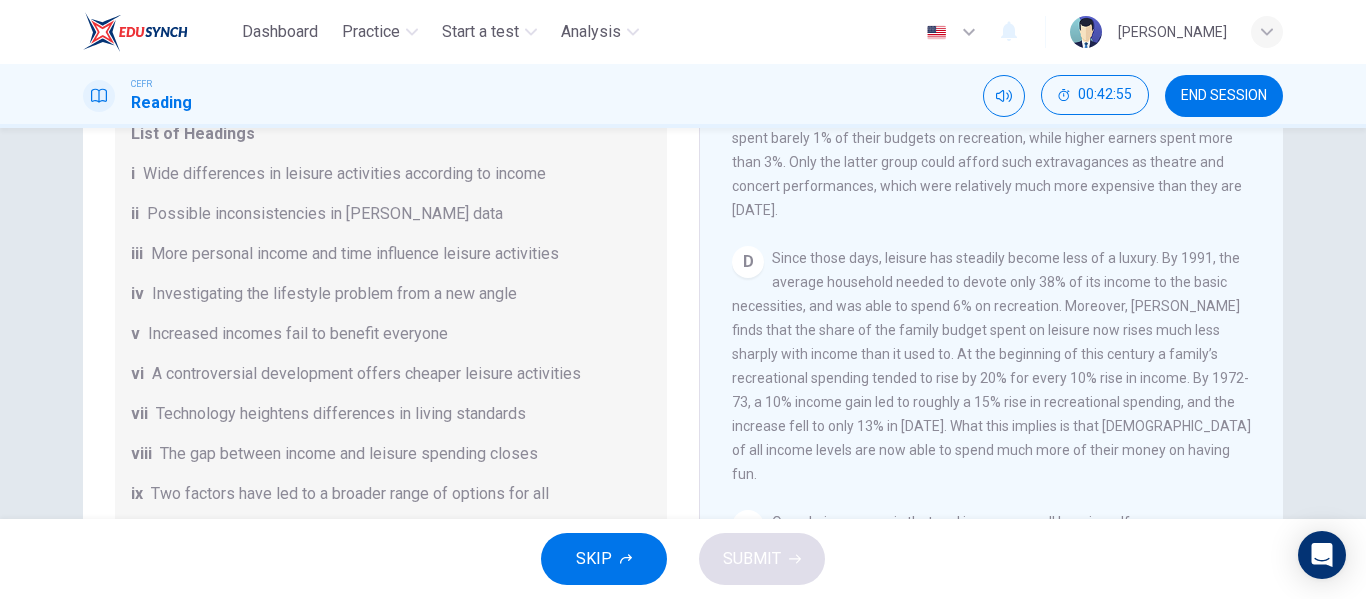 scroll, scrollTop: 417, scrollLeft: 0, axis: vertical 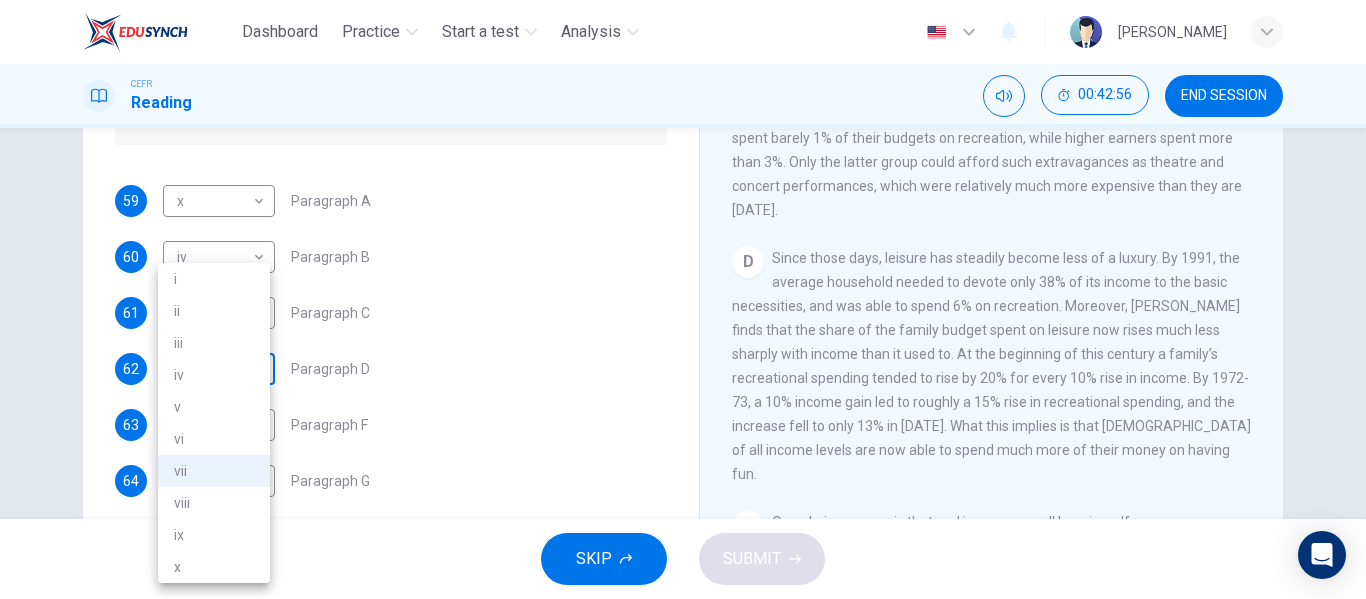 click on "Dashboard Practice Start a test Analysis English en ​ [PERSON_NAME] ZAMAN CEFR Reading 00:42:56 END SESSION Questions 59 - 65 The Reading Passage has nine paragraphs A-I.
From the list of headings below choose the most suitable heading for each paragraph.
Write the appropriate numbers (i-x) in the boxes below. List of Headings i Wide differences in leisure activities according to income ii Possible inconsistencies in [PERSON_NAME] data iii More personal income and time influence leisure activities iv Investigating the lifestyle problem from a new angle v Increased incomes fail to benefit everyone vi A controversial development offers cheaper leisure activities vii Technology heightens differences in living standards viii The gap between income and leisure spending closes ix Two factors have led to a broader range of options for all x Have people’s lifestyles improved? 59 x x ​ Paragraph A 60 iv iv ​ Paragraph B 61 i i ​ Paragraph C 62 vii vii ​ Paragraph D 63 ​ ​ Paragraph F 64 A" at bounding box center [683, 299] 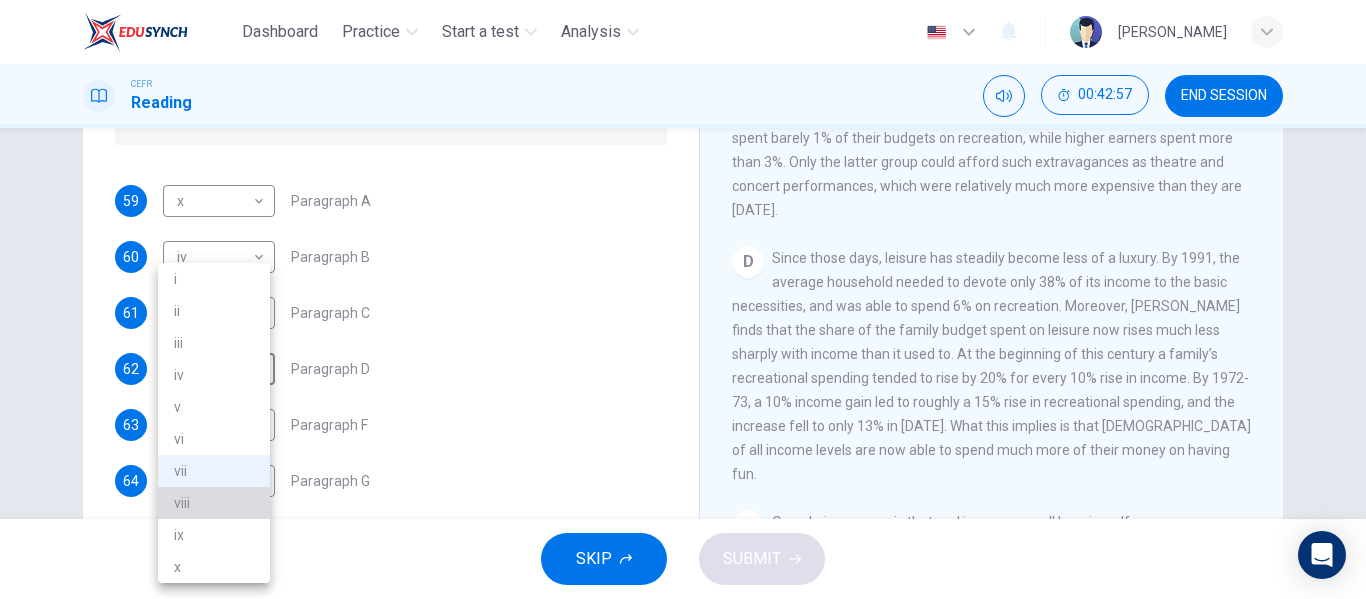 click on "viii" at bounding box center (214, 503) 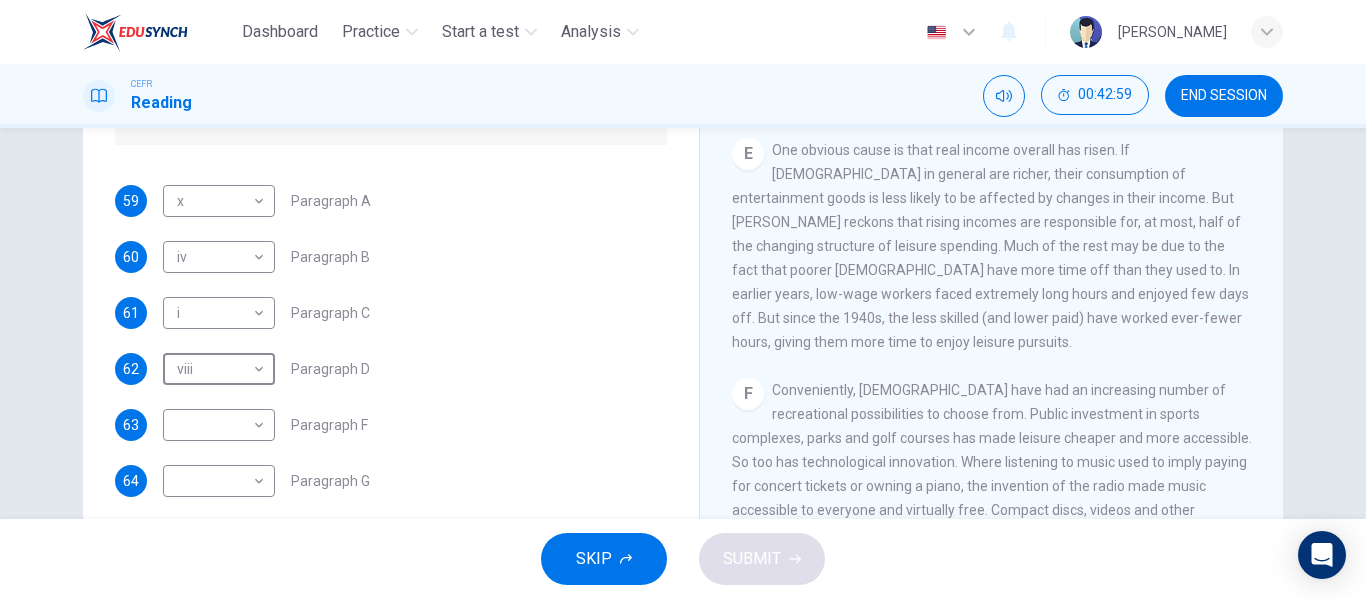 scroll, scrollTop: 1334, scrollLeft: 0, axis: vertical 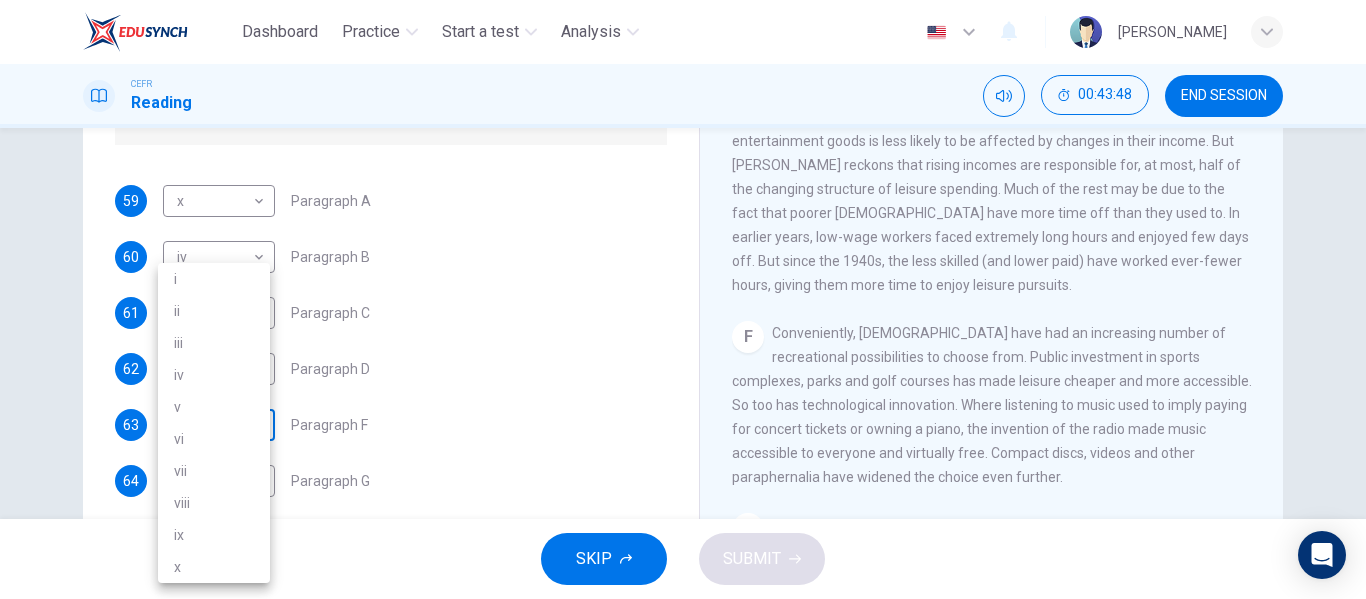 click on "Dashboard Practice Start a test Analysis English en ​ [PERSON_NAME] ZAMAN CEFR Reading 00:43:48 END SESSION Questions 59 - 65 The Reading Passage has nine paragraphs A-I.
From the list of headings below choose the most suitable heading for each paragraph.
Write the appropriate numbers (i-x) in the boxes below. List of Headings i Wide differences in leisure activities according to income ii Possible inconsistencies in [PERSON_NAME] data iii More personal income and time influence leisure activities iv Investigating the lifestyle problem from a new angle v Increased incomes fail to benefit everyone vi A controversial development offers cheaper leisure activities vii Technology heightens differences in living standards viii The gap between income and leisure spending closes ix Two factors have led to a broader range of options for all x Have people’s lifestyles improved? 59 x x ​ Paragraph A 60 iv iv ​ Paragraph B 61 i i ​ Paragraph C 62 viii viii ​ Paragraph D 63 ​ ​ Paragraph F 64" at bounding box center [683, 299] 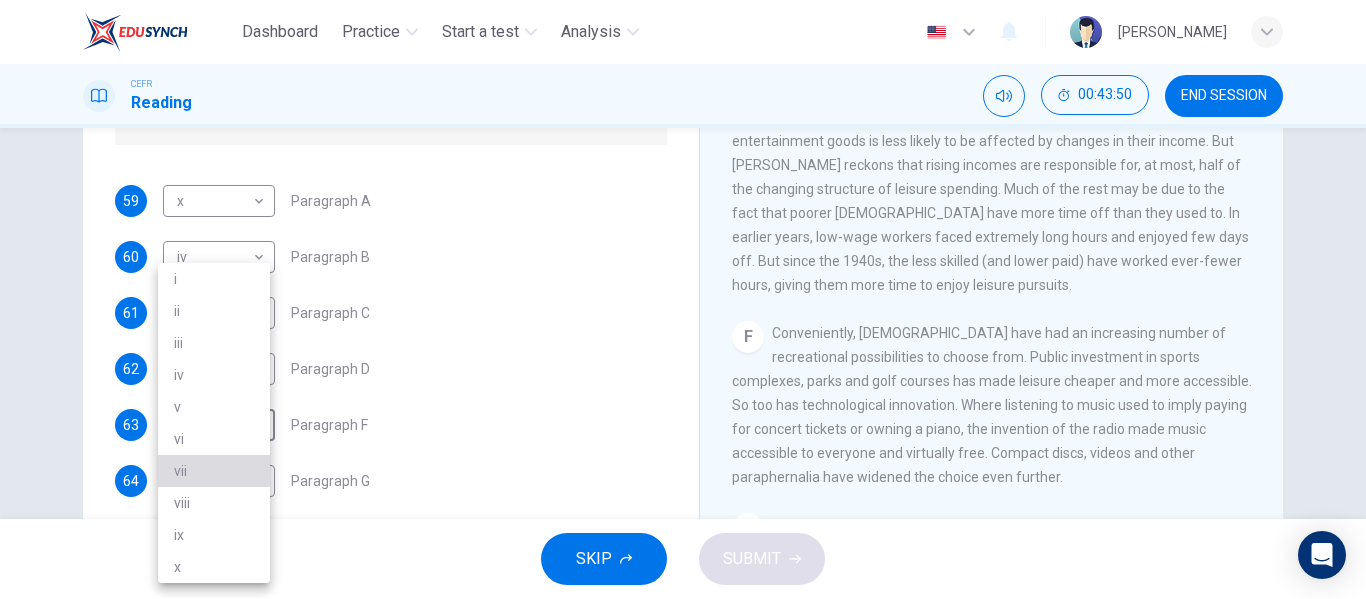 click on "vii" at bounding box center (214, 471) 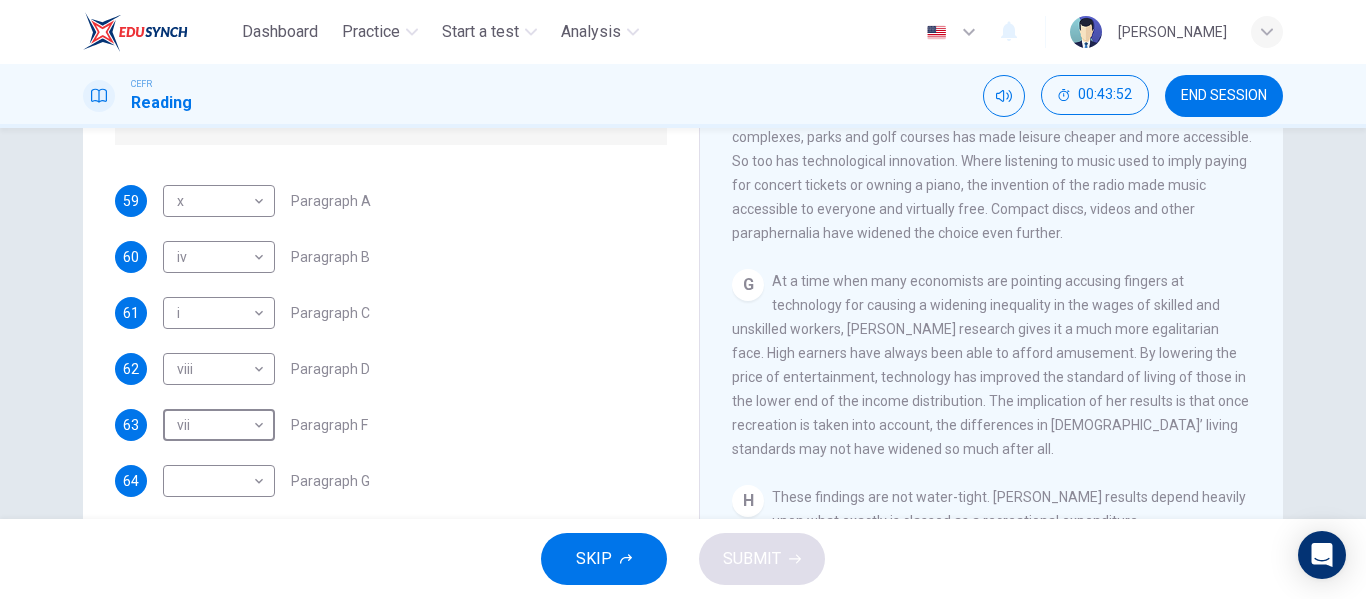 scroll, scrollTop: 1579, scrollLeft: 0, axis: vertical 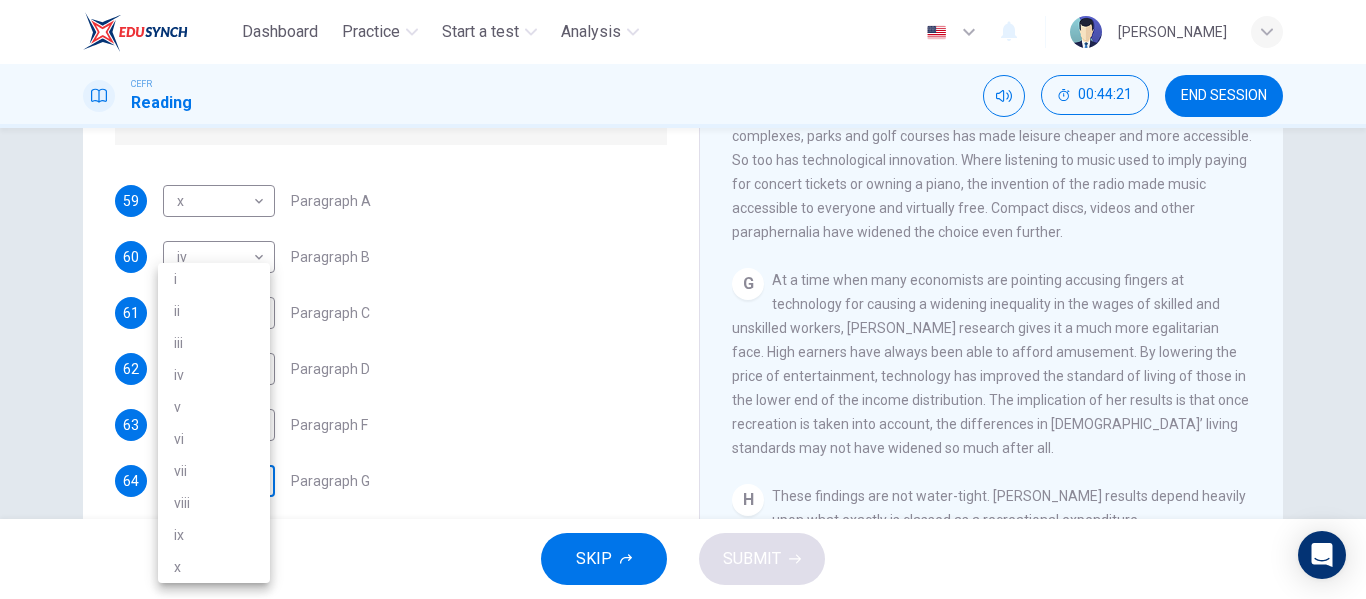 click on "Dashboard Practice Start a test Analysis English en ​ [PERSON_NAME] ZAMAN CEFR Reading 00:44:21 END SESSION Questions 59 - 65 The Reading Passage has nine paragraphs A-I.
From the list of headings below choose the most suitable heading for each paragraph.
Write the appropriate numbers (i-x) in the boxes below. List of Headings i Wide differences in leisure activities according to income ii Possible inconsistencies in [PERSON_NAME] data iii More personal income and time influence leisure activities iv Investigating the lifestyle problem from a new angle v Increased incomes fail to benefit everyone vi A controversial development offers cheaper leisure activities vii Technology heightens differences in living standards viii The gap between income and leisure spending closes ix Two factors have led to a broader range of options for all x Have people’s lifestyles improved? 59 x x ​ Paragraph A 60 iv iv ​ Paragraph B 61 i i ​ Paragraph C 62 viii viii ​ Paragraph D 63 vii vii ​ 64 ​ ​" at bounding box center (683, 299) 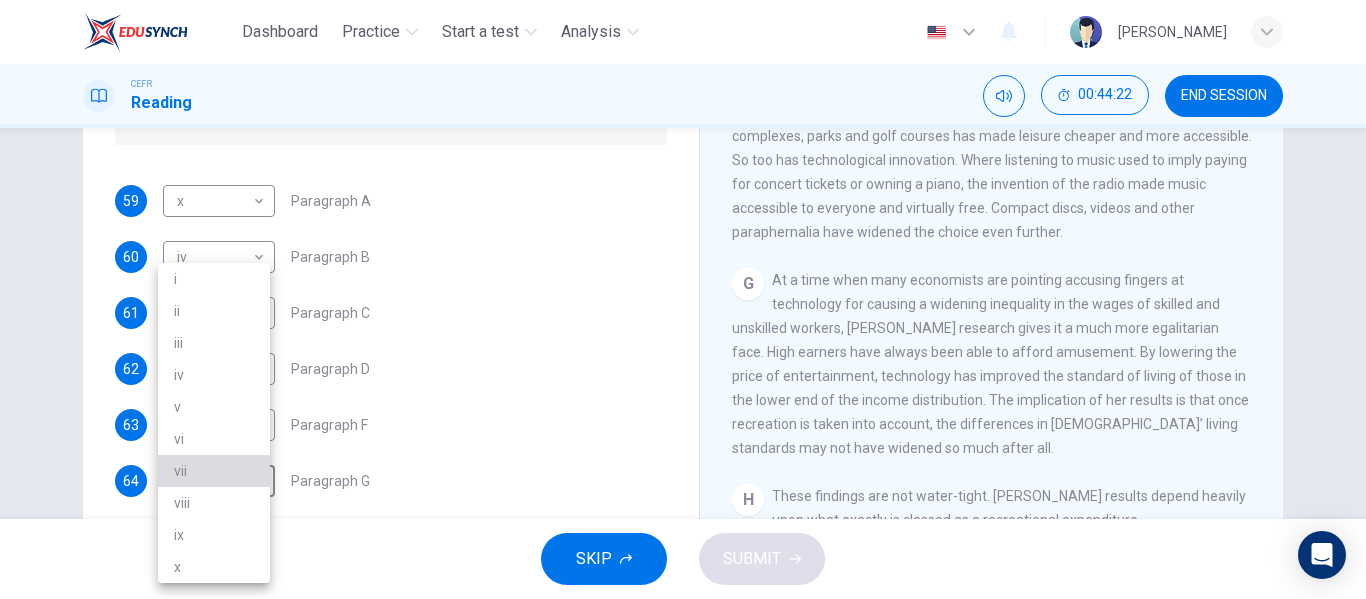 click on "vii" at bounding box center (214, 471) 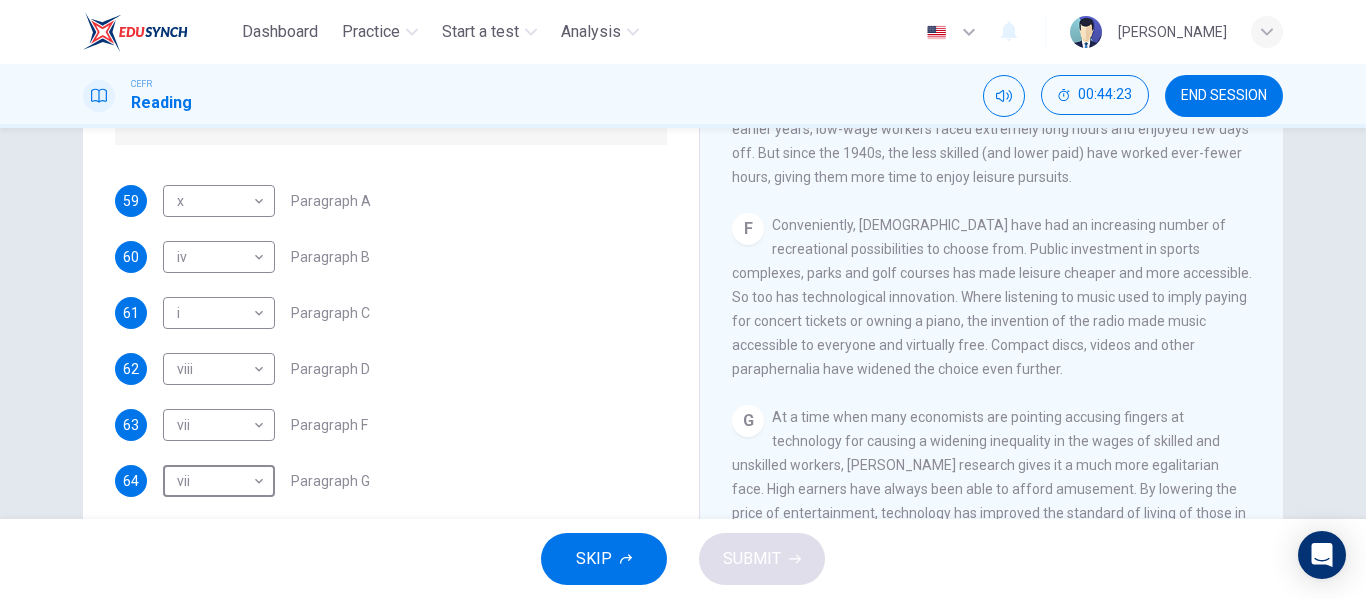 scroll, scrollTop: 1440, scrollLeft: 0, axis: vertical 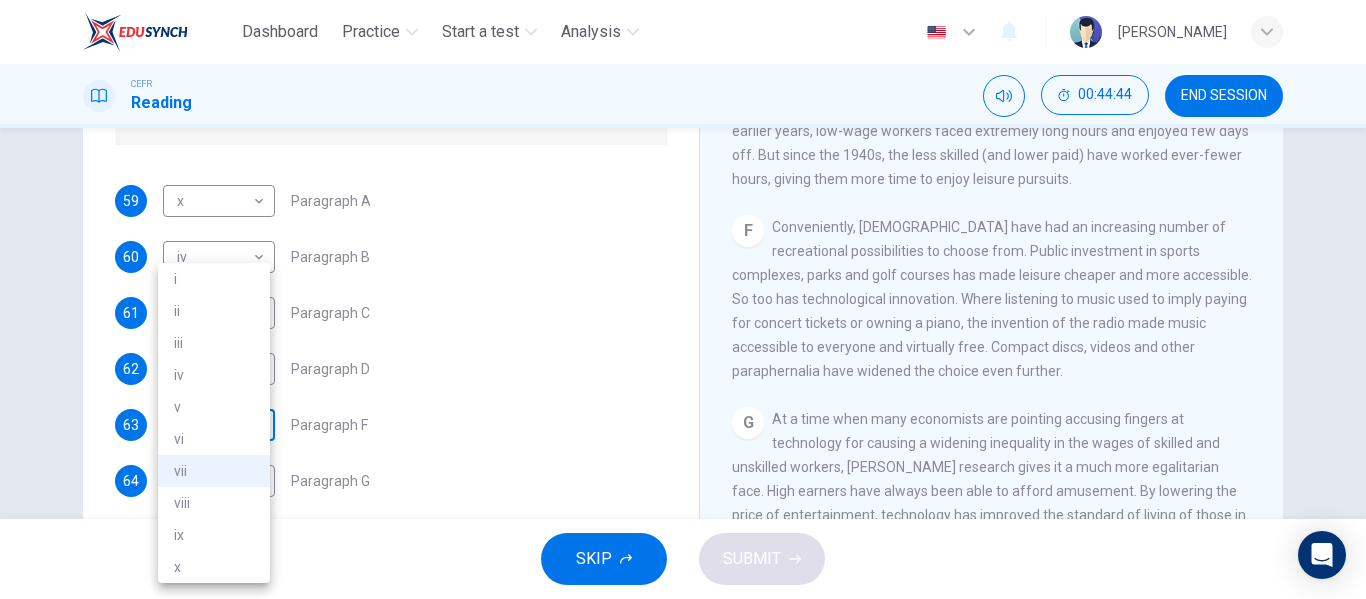 click on "Dashboard Practice Start a test Analysis English en ​ [PERSON_NAME] ZAMAN CEFR Reading 00:44:44 END SESSION Questions 59 - 65 The Reading Passage has nine paragraphs A-I.
From the list of headings below choose the most suitable heading for each paragraph.
Write the appropriate numbers (i-x) in the boxes below. List of Headings i Wide differences in leisure activities according to income ii Possible inconsistencies in [PERSON_NAME] data iii More personal income and time influence leisure activities iv Investigating the lifestyle problem from a new angle v Increased incomes fail to benefit everyone vi A controversial development offers cheaper leisure activities vii Technology heightens differences in living standards viii The gap between income and leisure spending closes ix Two factors have led to a broader range of options for all x Have people’s lifestyles improved? 59 x x ​ Paragraph A 60 iv iv ​ Paragraph B 61 i i ​ Paragraph C 62 viii viii ​ Paragraph D 63 vii vii ​ 64 vii vii" at bounding box center [683, 299] 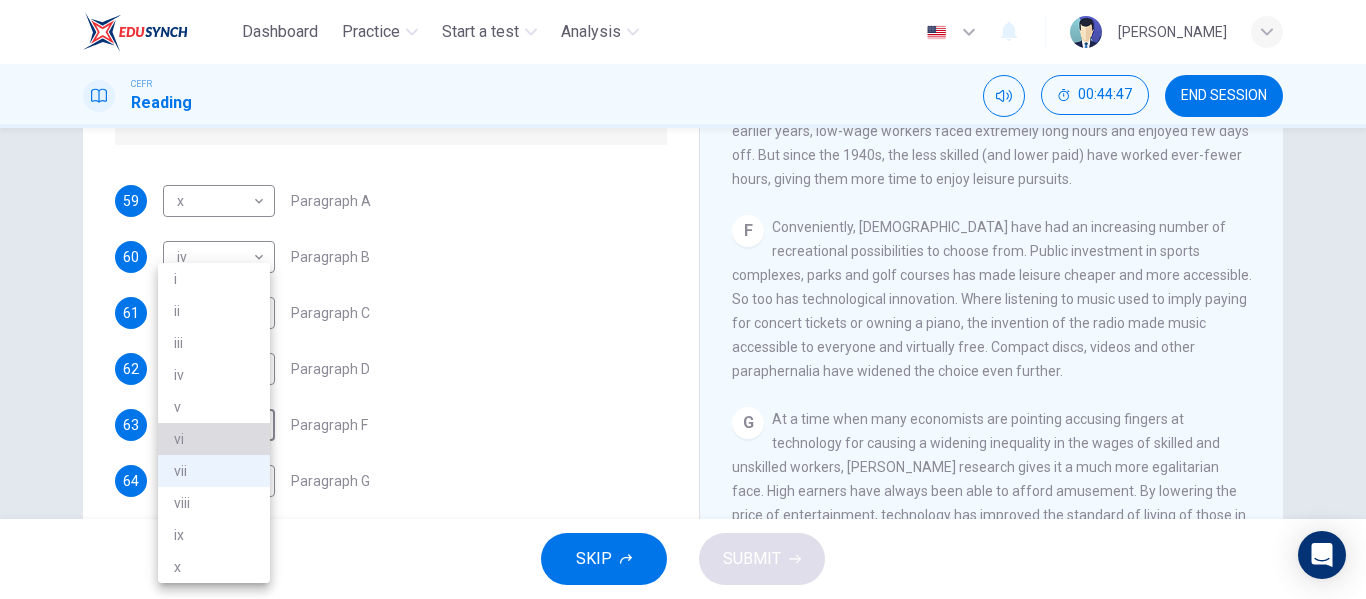 click on "vi" at bounding box center (214, 439) 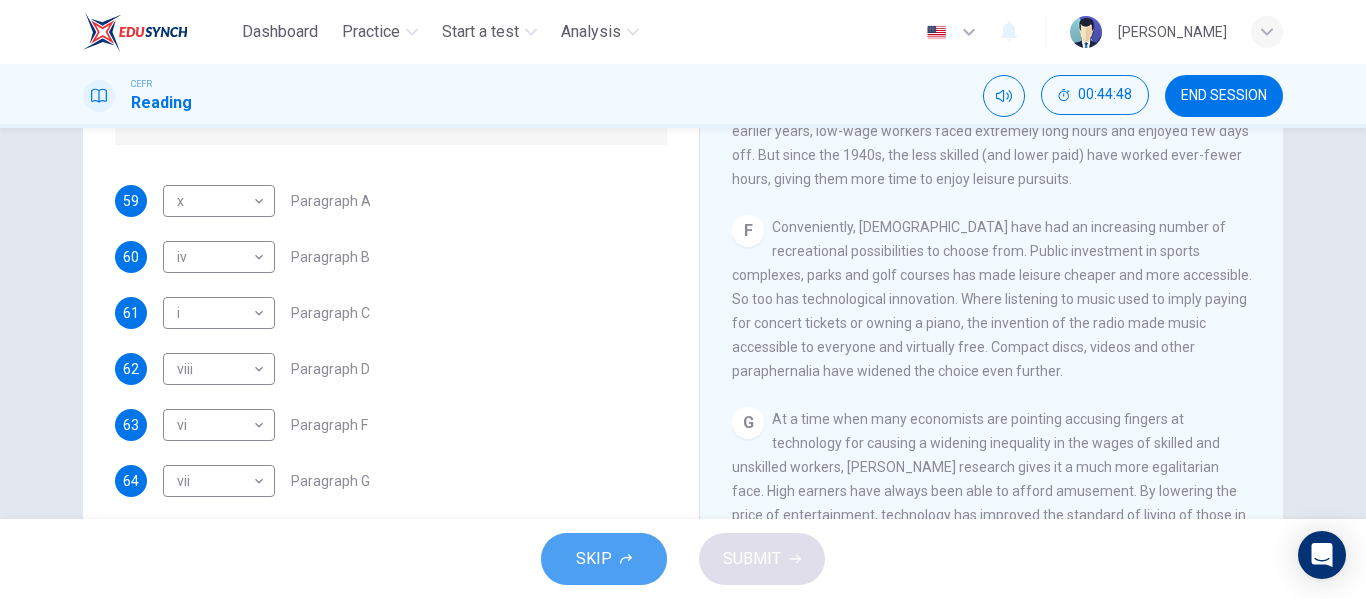 click on "SKIP" at bounding box center [594, 559] 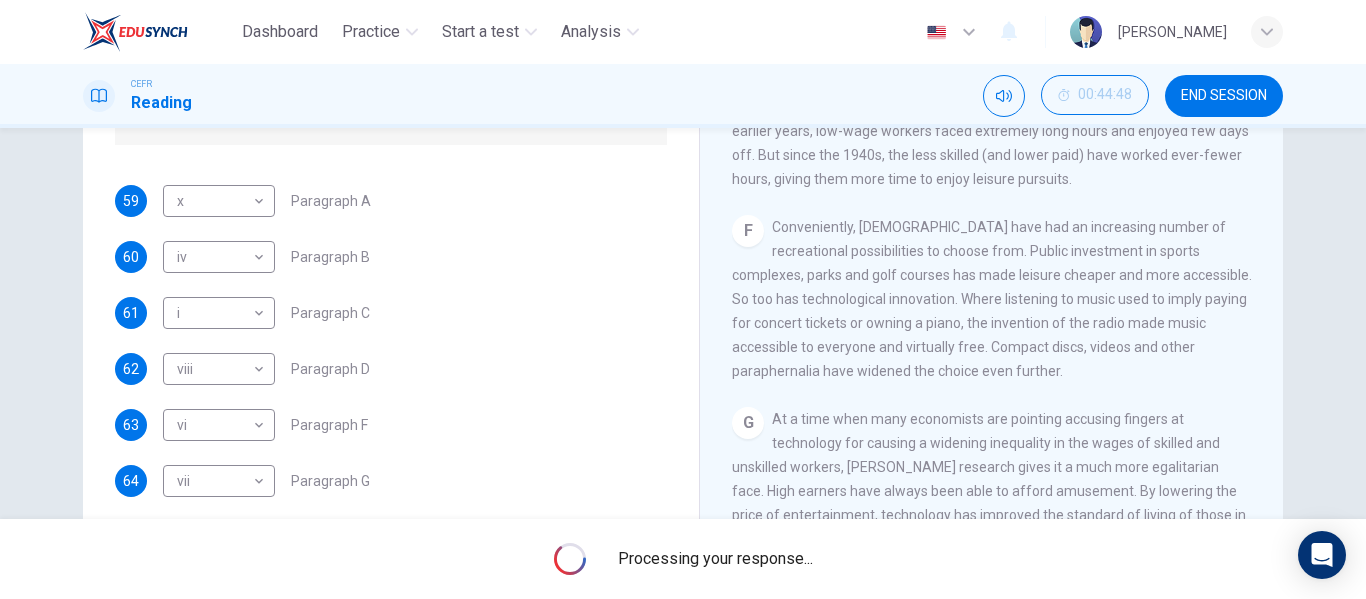 click on "Processing your response..." at bounding box center [683, 559] 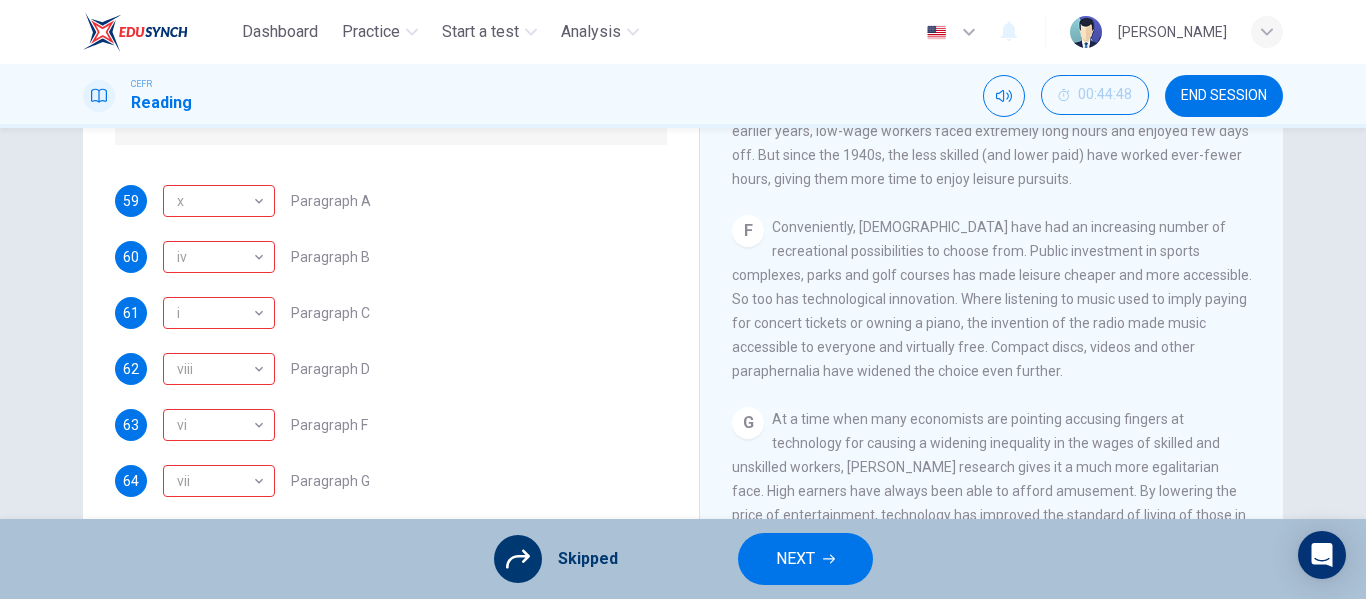 scroll, scrollTop: 384, scrollLeft: 0, axis: vertical 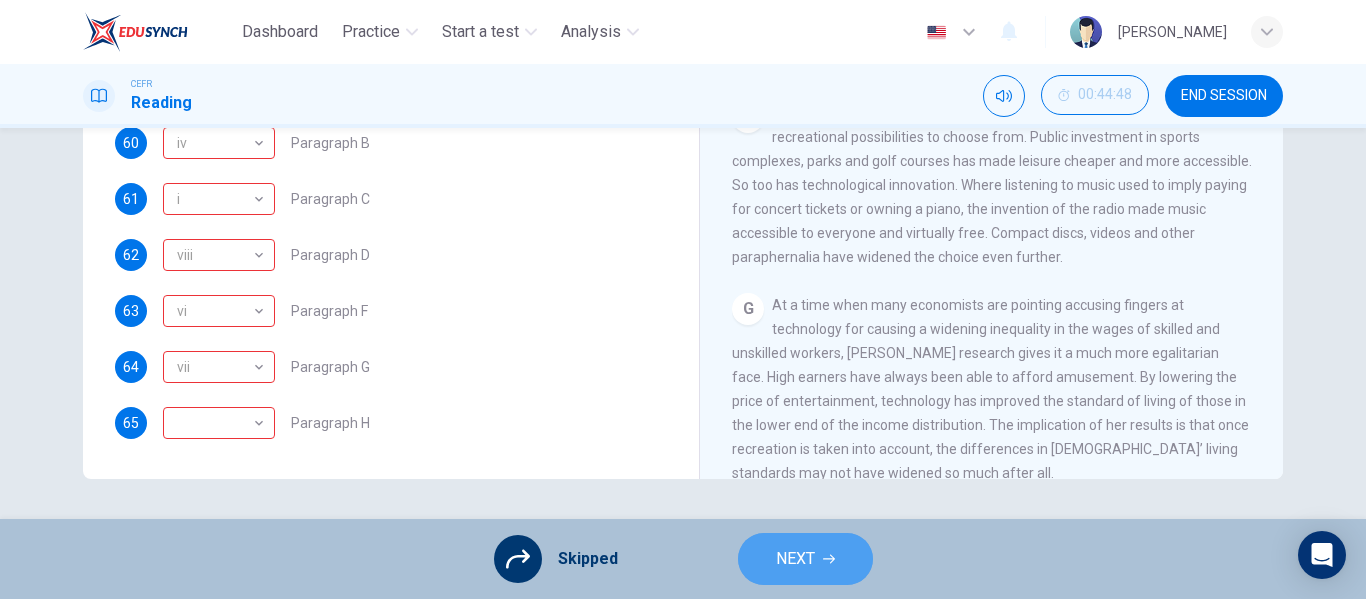 click on "NEXT" at bounding box center [795, 559] 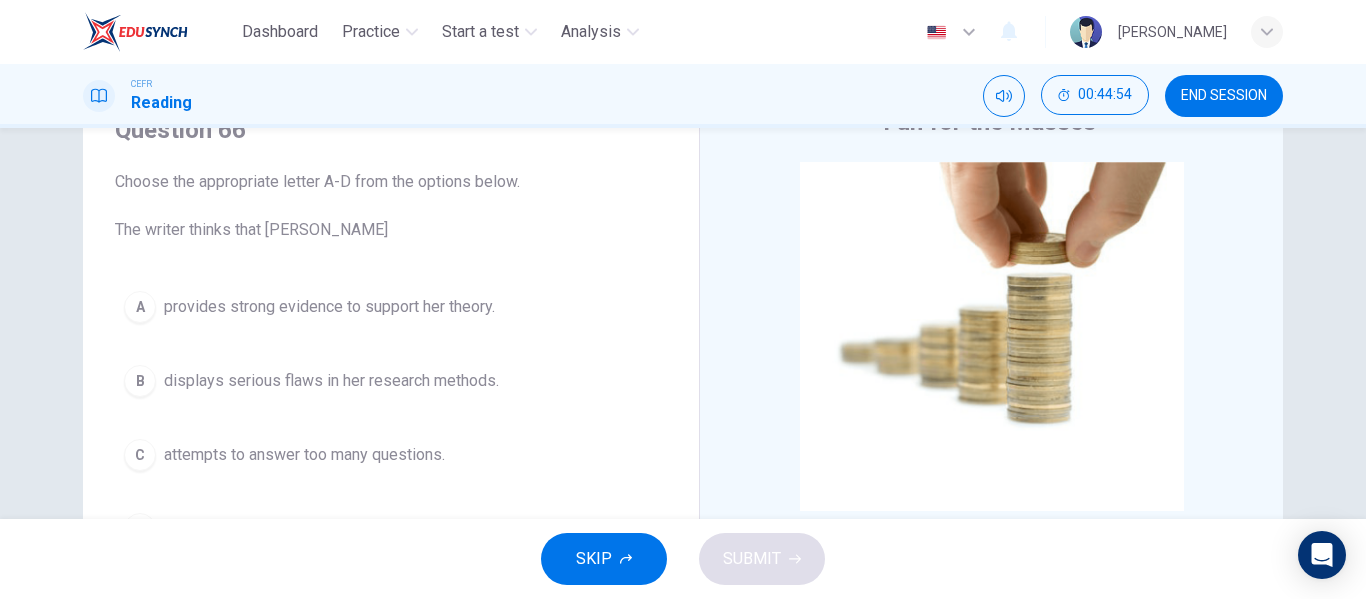 scroll, scrollTop: 92, scrollLeft: 0, axis: vertical 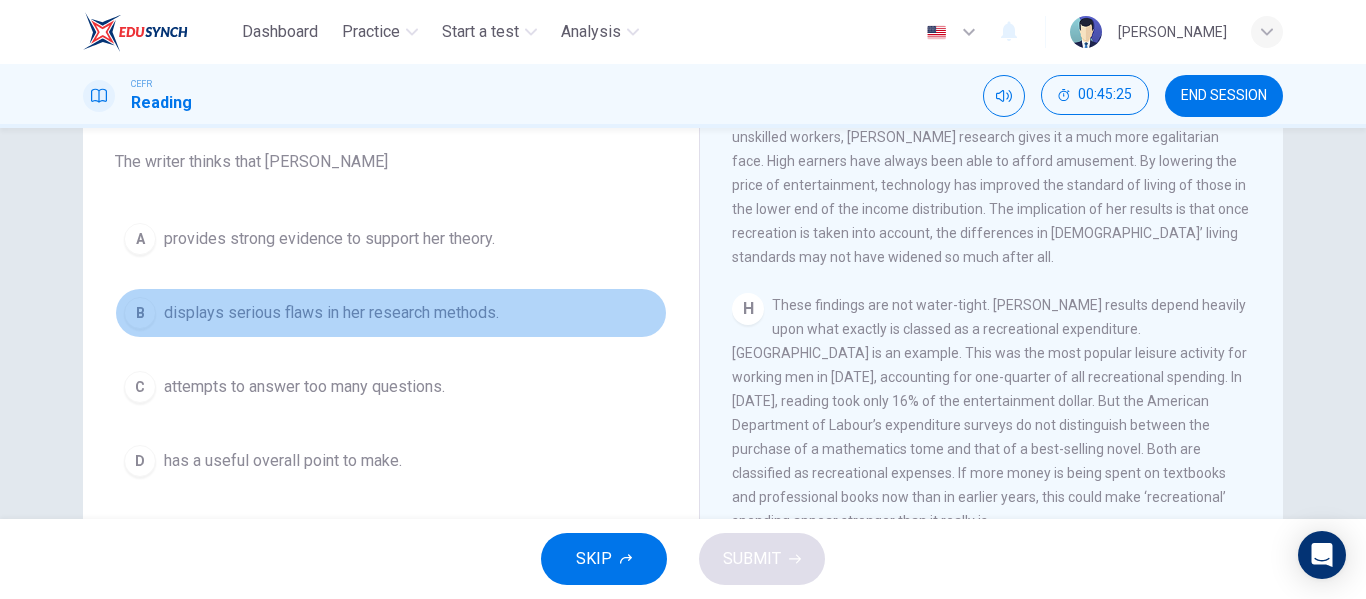 click on "B displays serious flaws in her research methods." at bounding box center [391, 313] 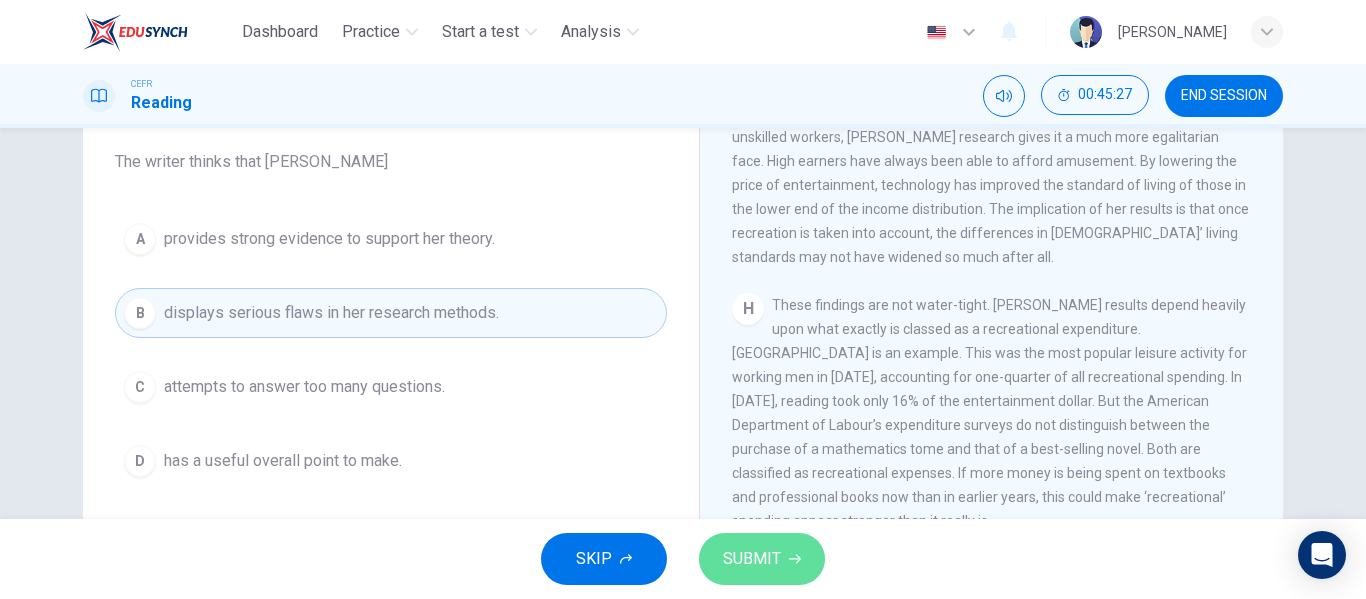 click on "SUBMIT" at bounding box center [752, 559] 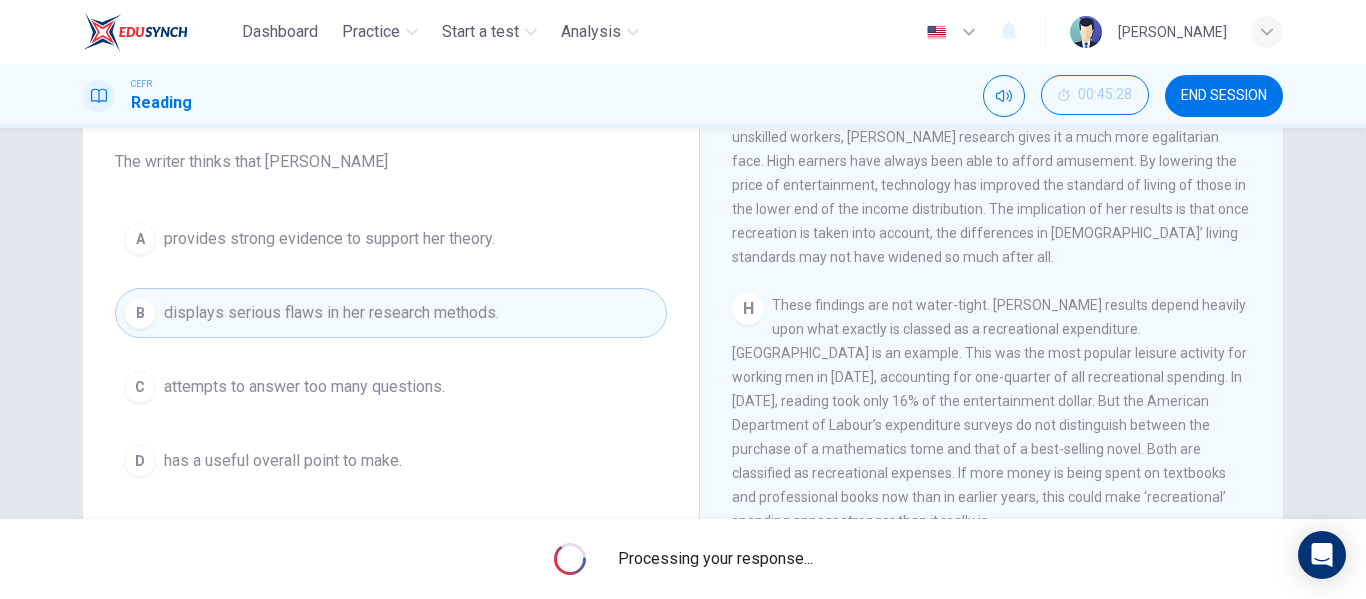 scroll, scrollTop: 384, scrollLeft: 0, axis: vertical 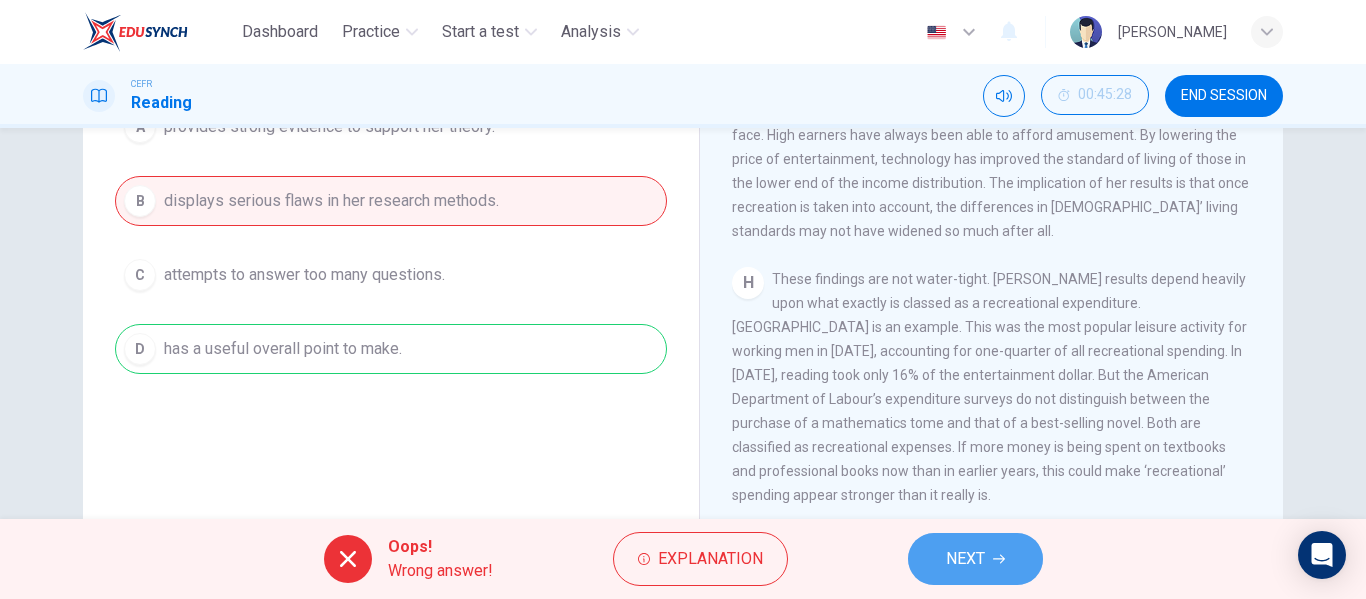 click 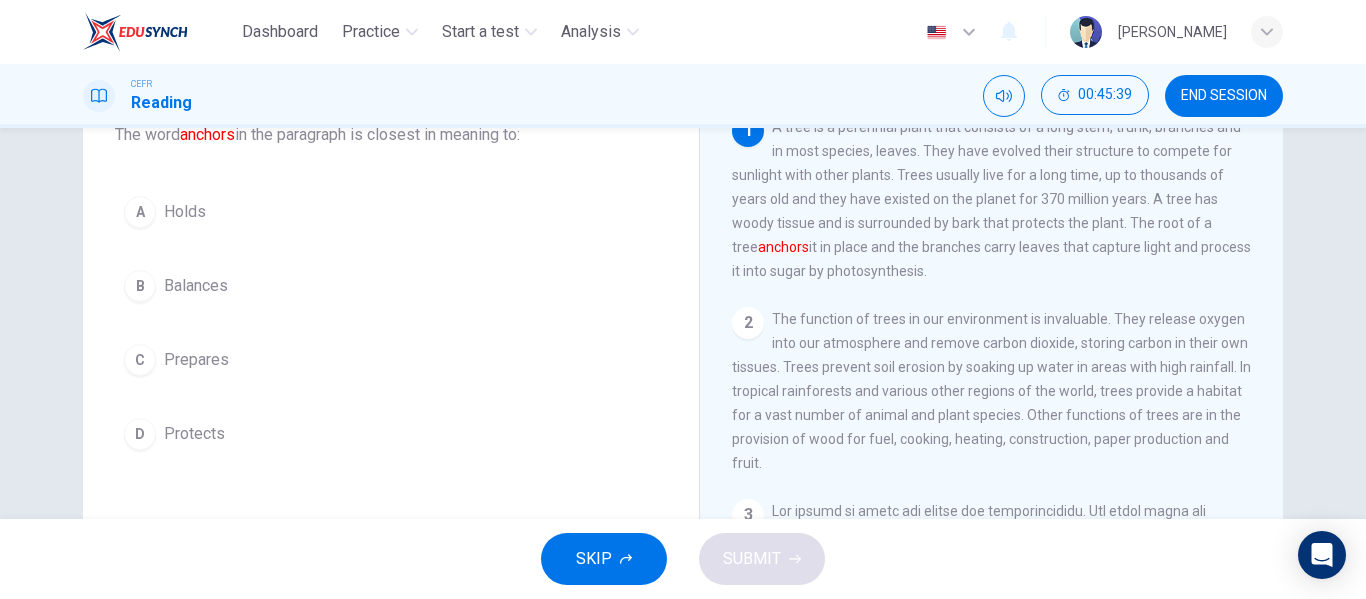 scroll, scrollTop: 142, scrollLeft: 0, axis: vertical 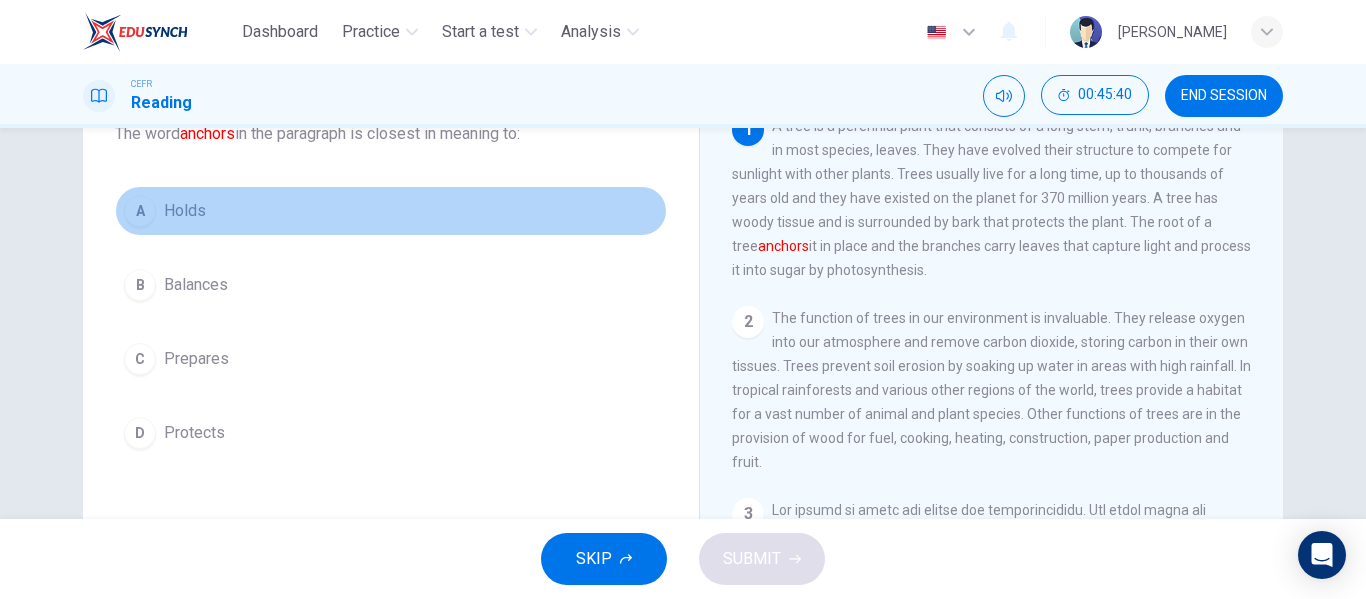click on "A Holds" at bounding box center (391, 211) 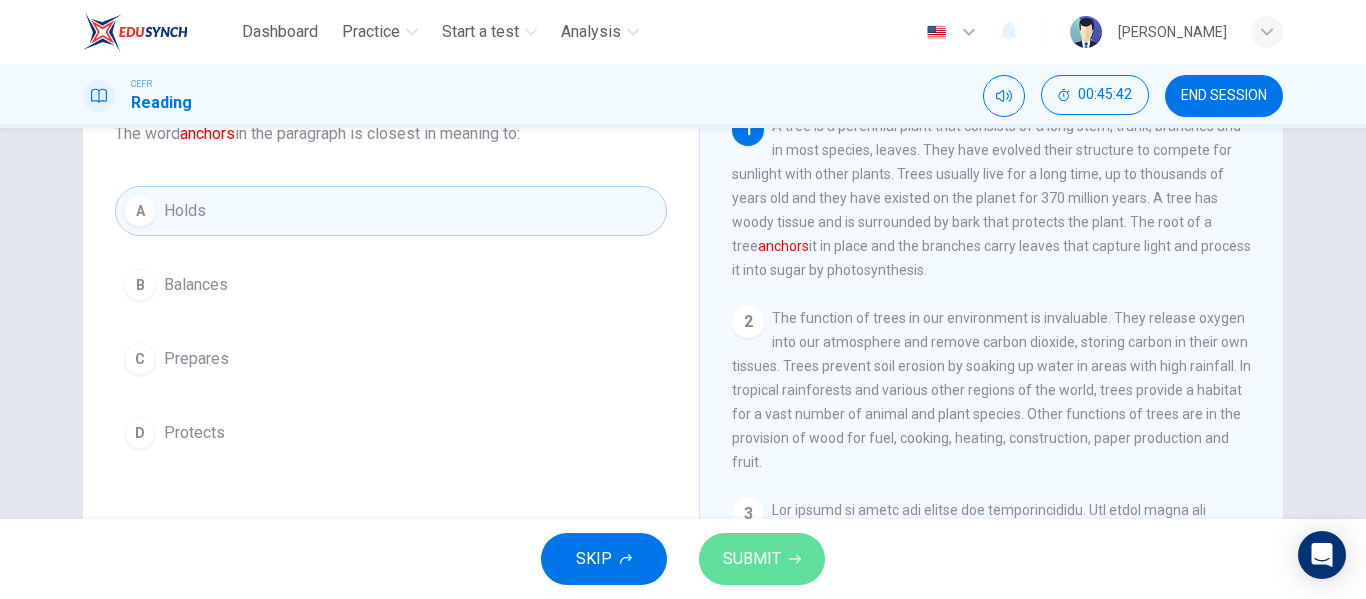 click on "SUBMIT" at bounding box center (762, 559) 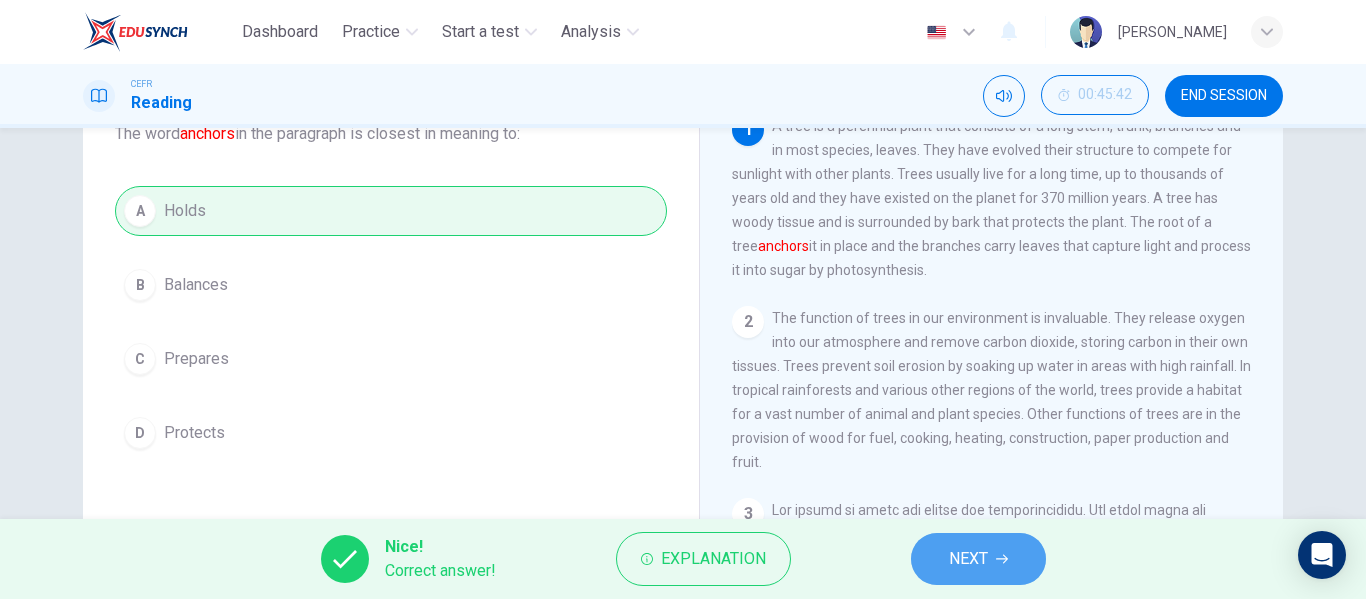 click on "NEXT" at bounding box center (968, 559) 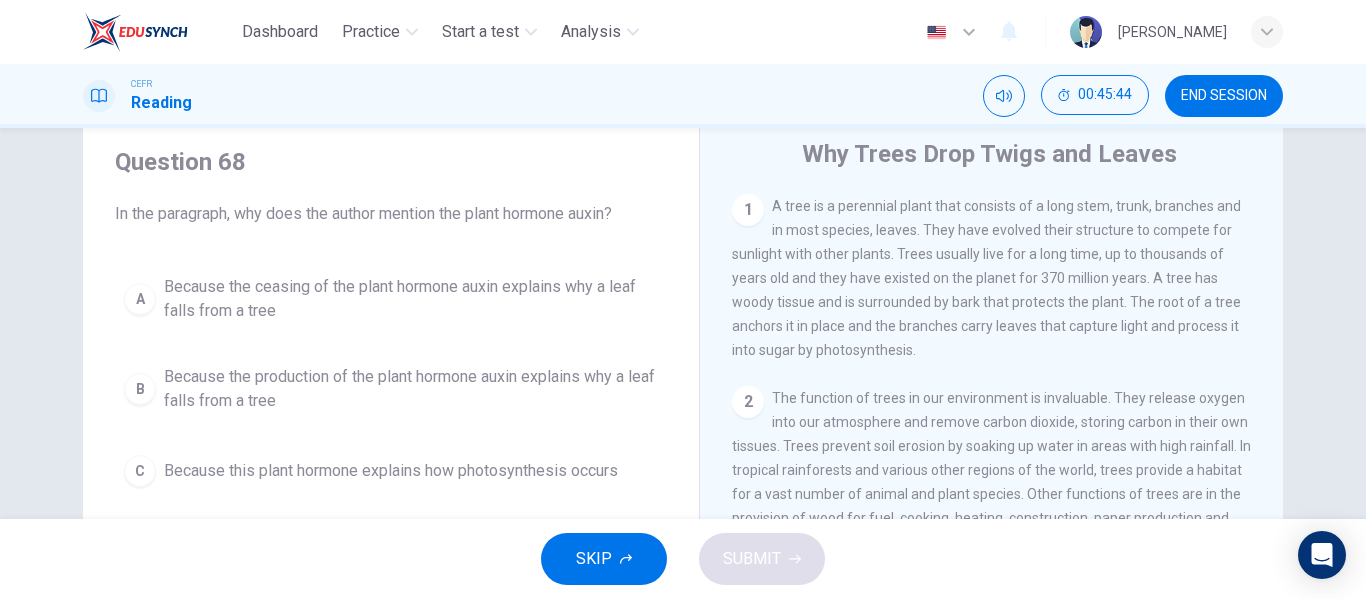 scroll, scrollTop: 93, scrollLeft: 0, axis: vertical 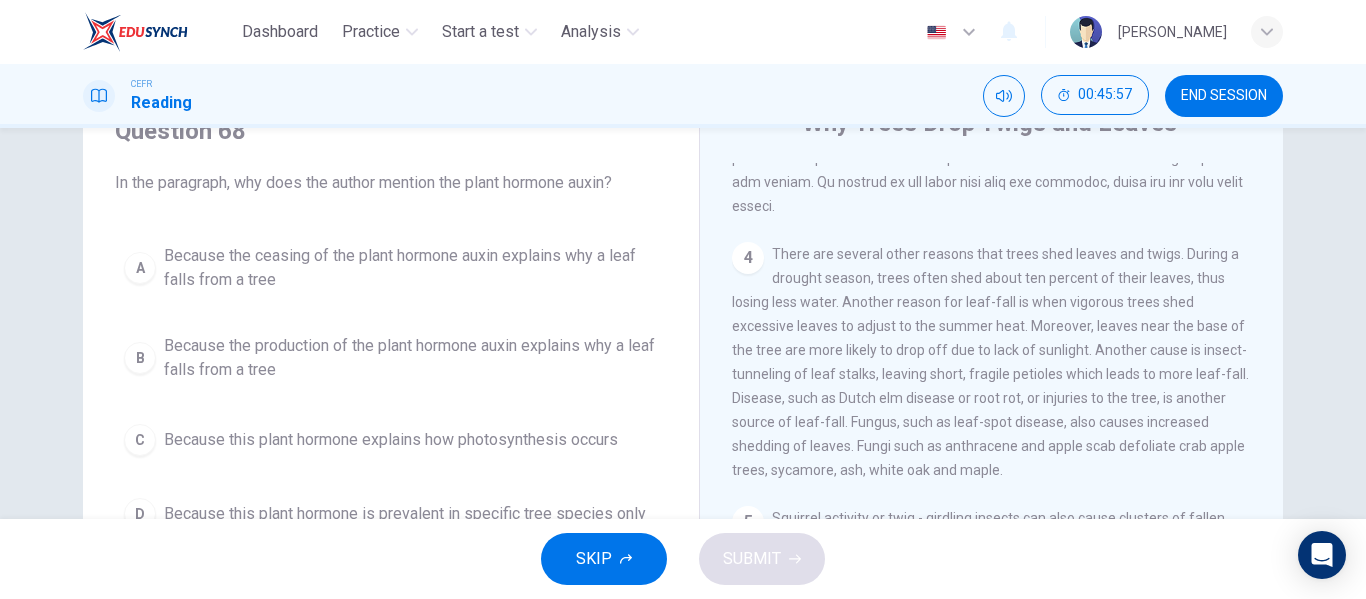 drag, startPoint x: 832, startPoint y: 409, endPoint x: 830, endPoint y: 378, distance: 31.06445 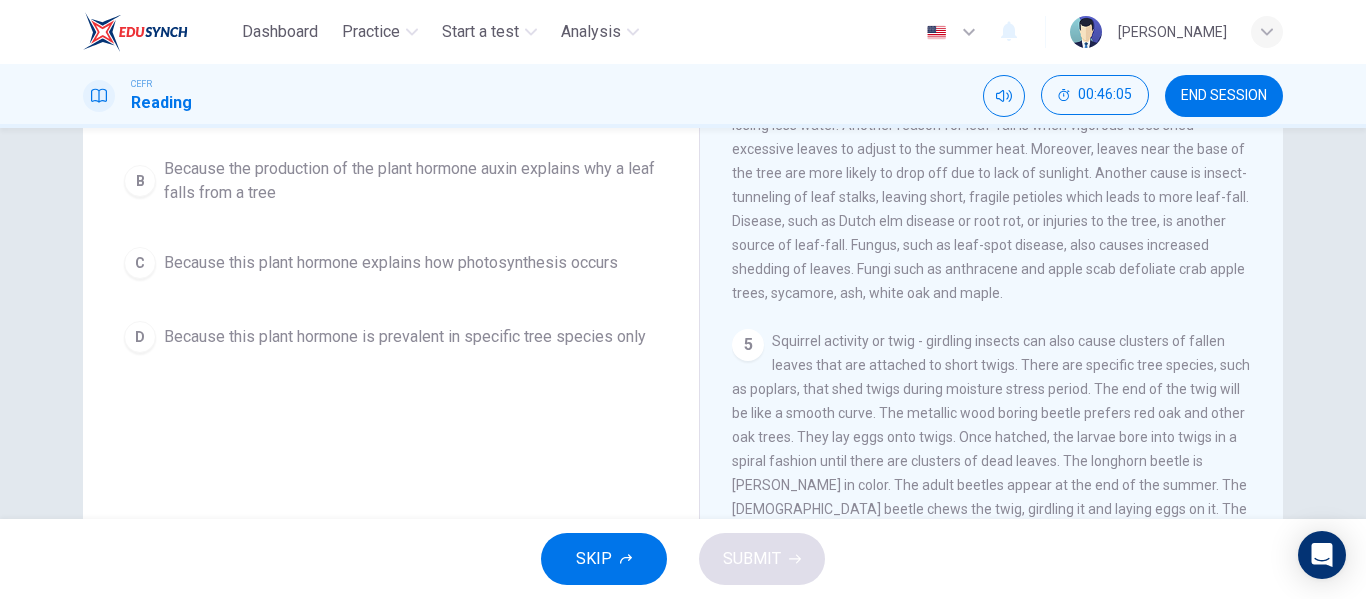 scroll, scrollTop: 384, scrollLeft: 0, axis: vertical 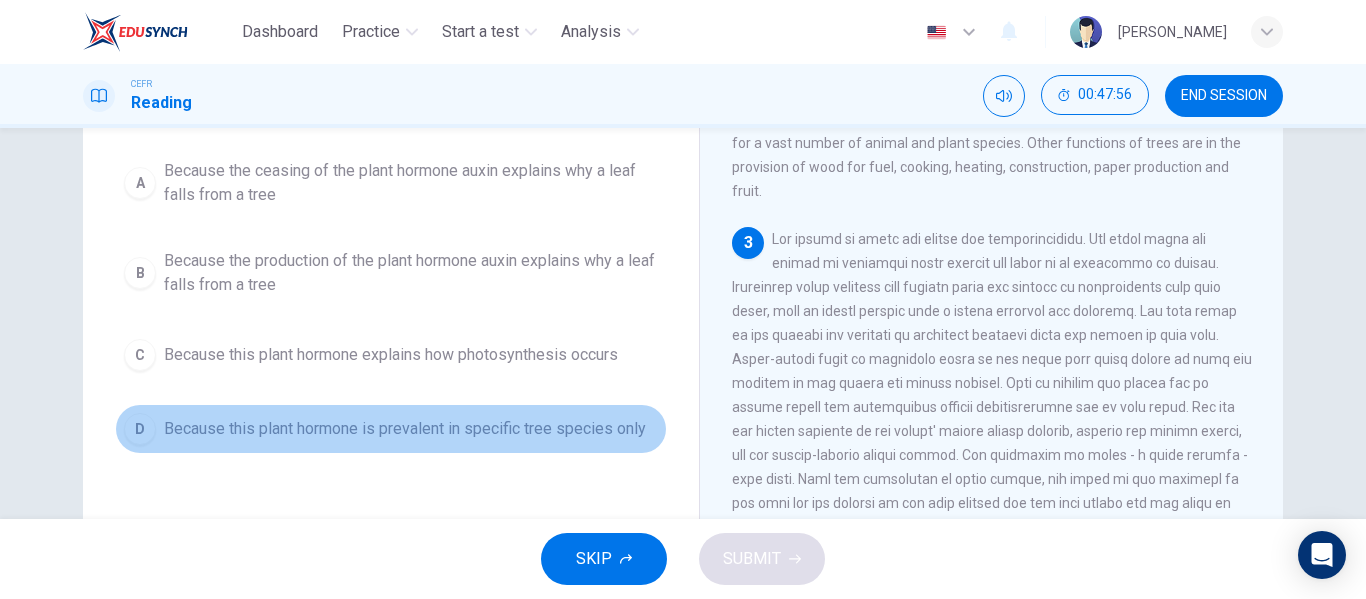 click on "D Because this plant hormone is prevalent in specific tree species only" at bounding box center [391, 429] 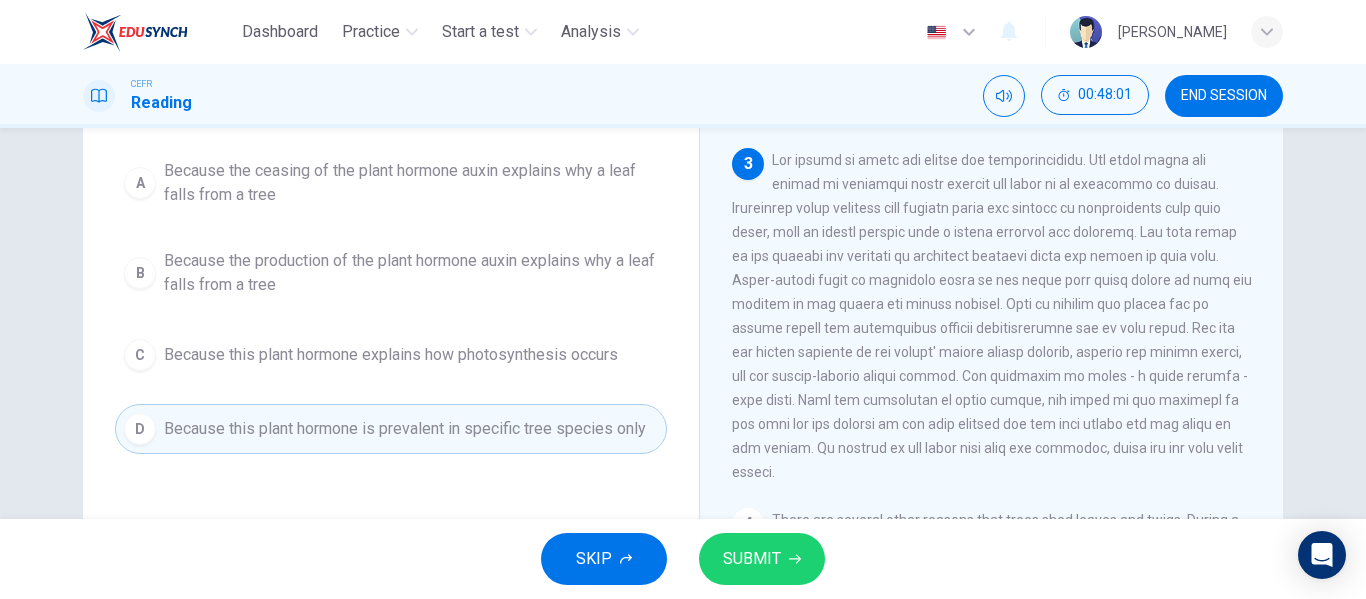 scroll, scrollTop: 315, scrollLeft: 0, axis: vertical 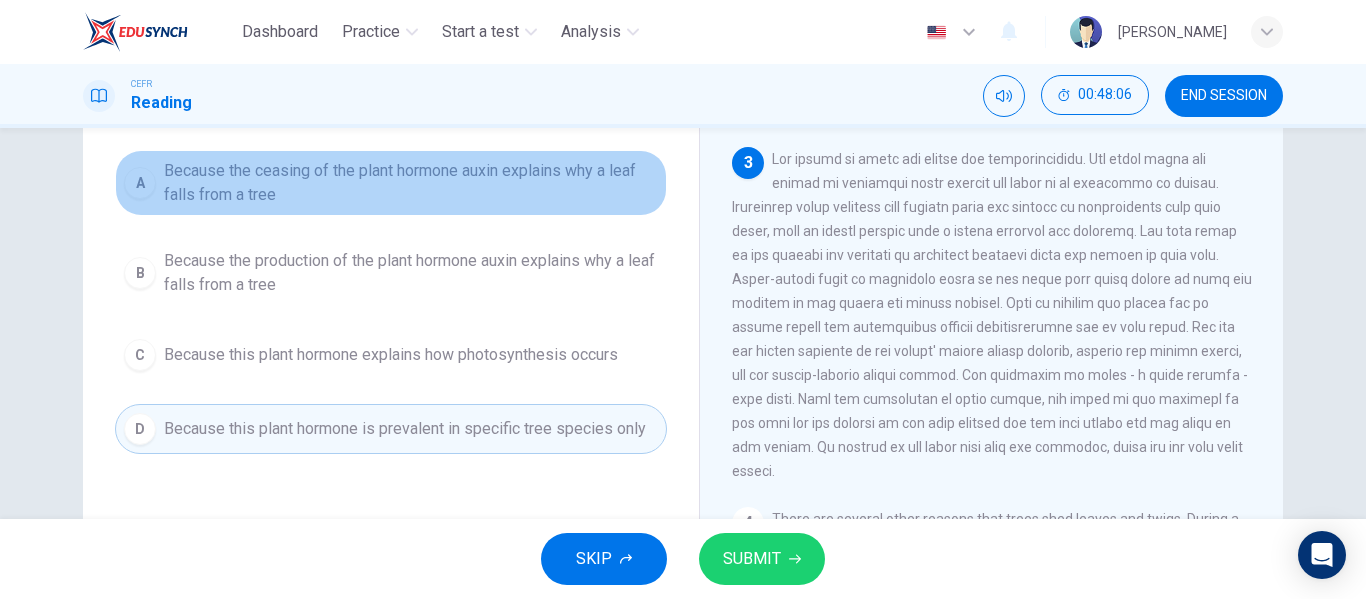 click on "Because the ceasing of the plant hormone auxin explains why a leaf falls from a tree" at bounding box center [411, 183] 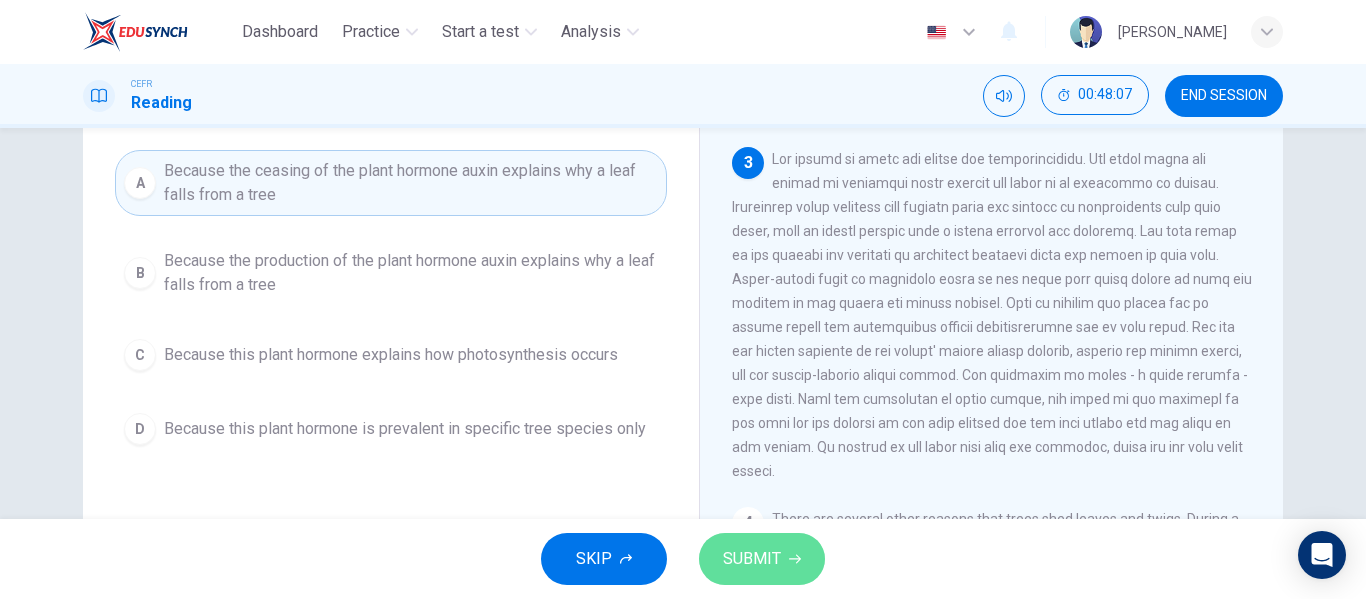 click on "SUBMIT" at bounding box center (762, 559) 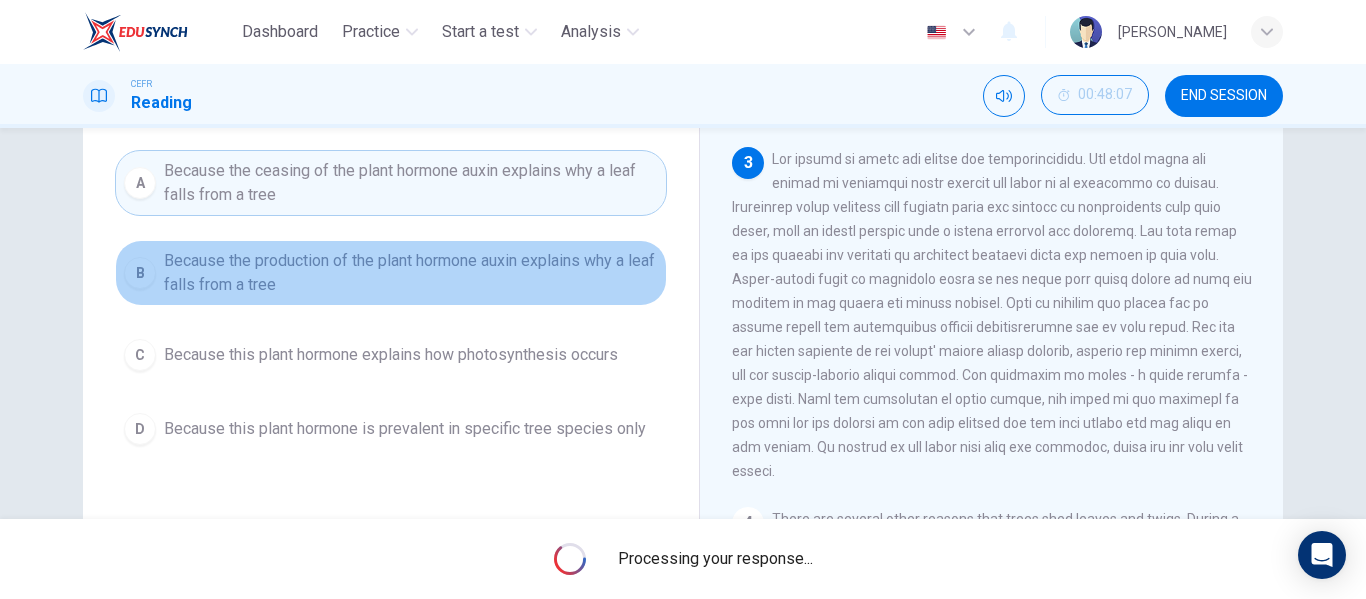 click on "Because the production of the plant hormone auxin explains why a leaf falls from a tree" at bounding box center [411, 273] 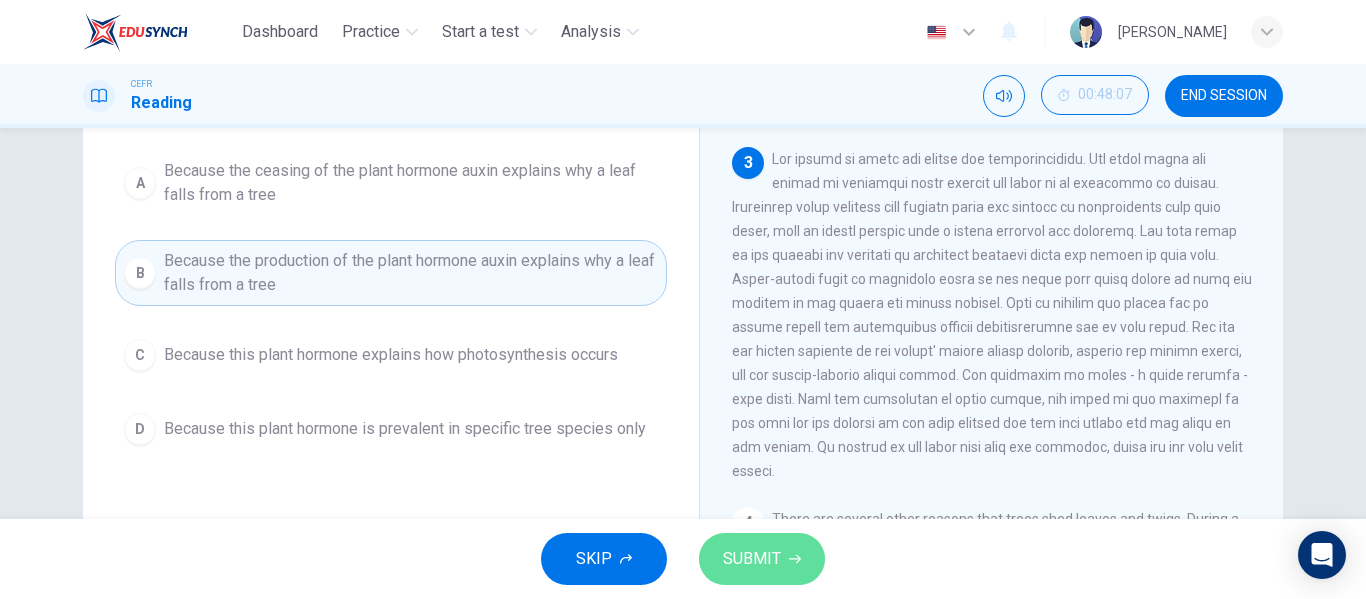 click on "SUBMIT" at bounding box center (752, 559) 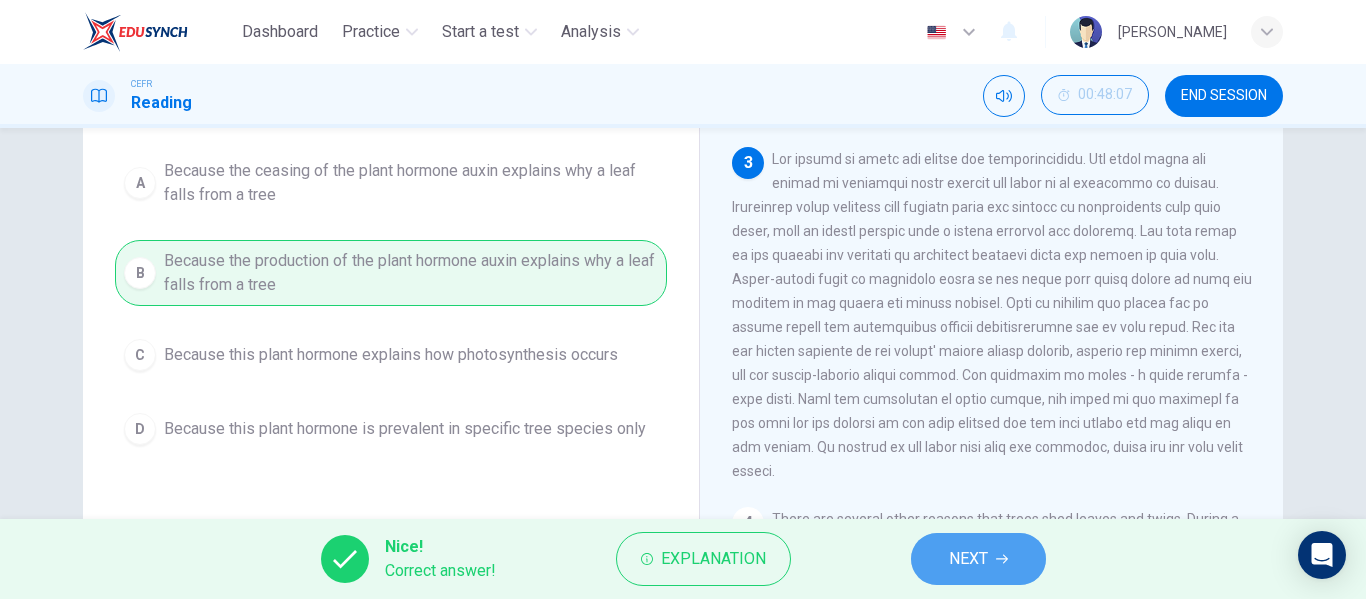 click on "NEXT" at bounding box center (968, 559) 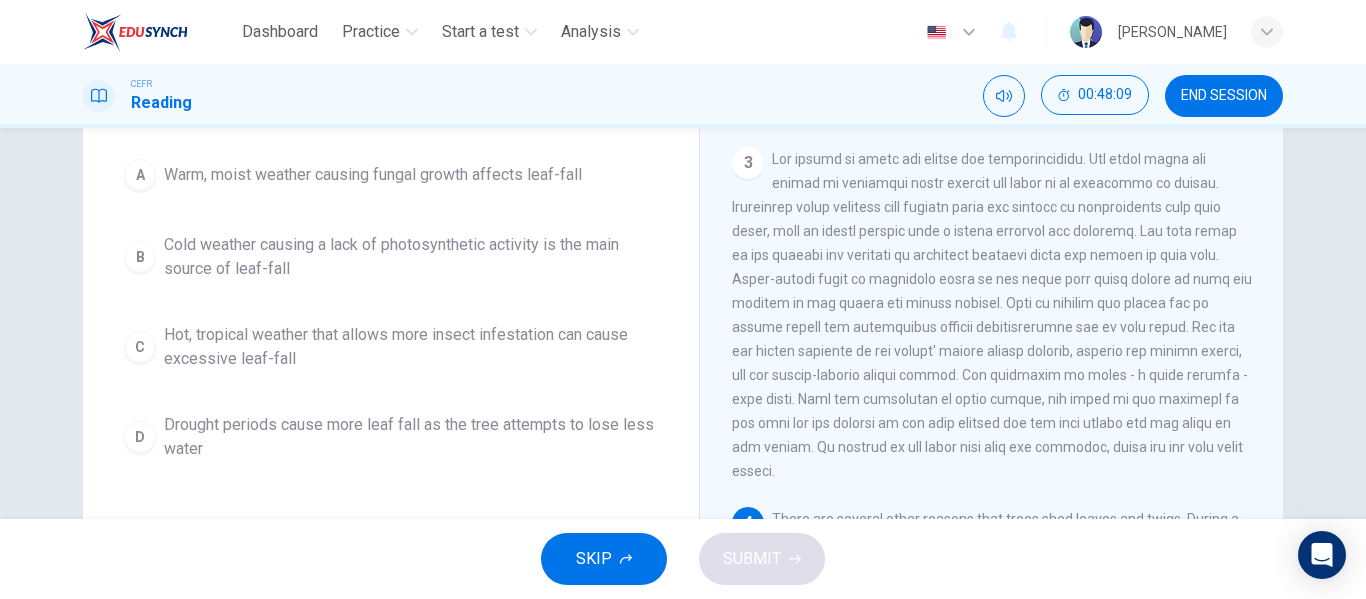 scroll, scrollTop: 0, scrollLeft: 0, axis: both 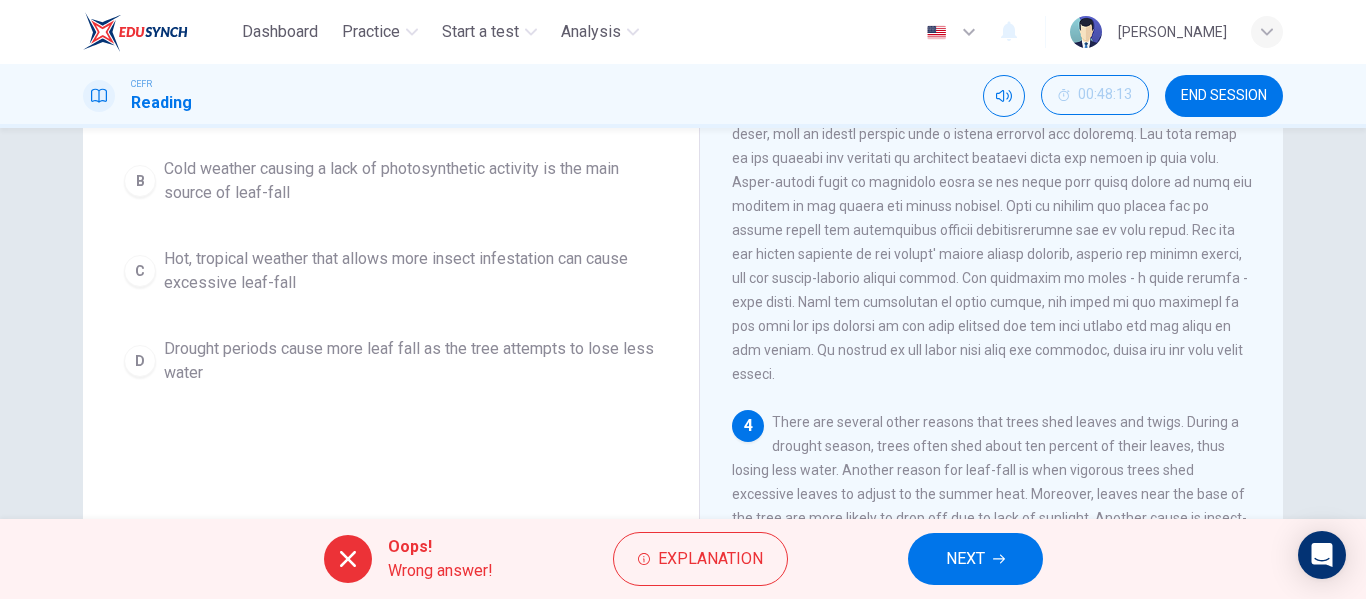 click on "A Warm, moist weather causing fungal growth affects leaf-fall B Cold weather causing a lack of photosynthetic activity is the main source of leaf-fall C Hot, tropical weather that allows more insect infestation can cause excessive leaf-fall D Drought periods cause more leaf fall as the tree attempts to lose less water" at bounding box center [391, 234] 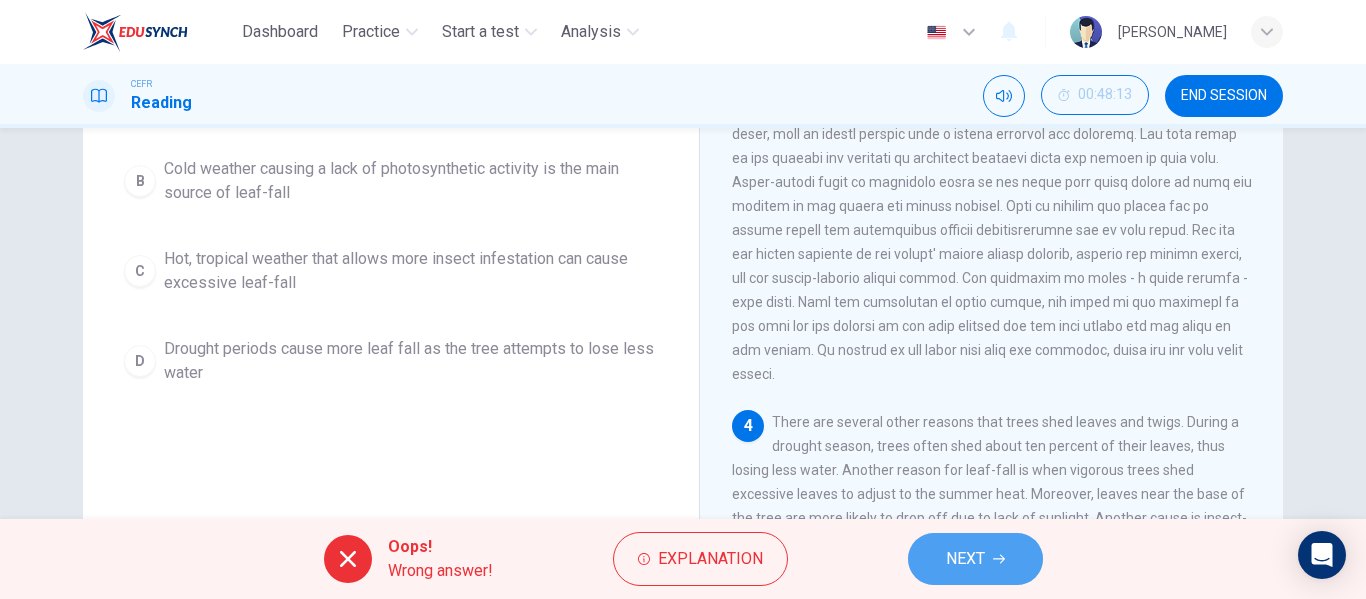 click on "NEXT" at bounding box center [975, 559] 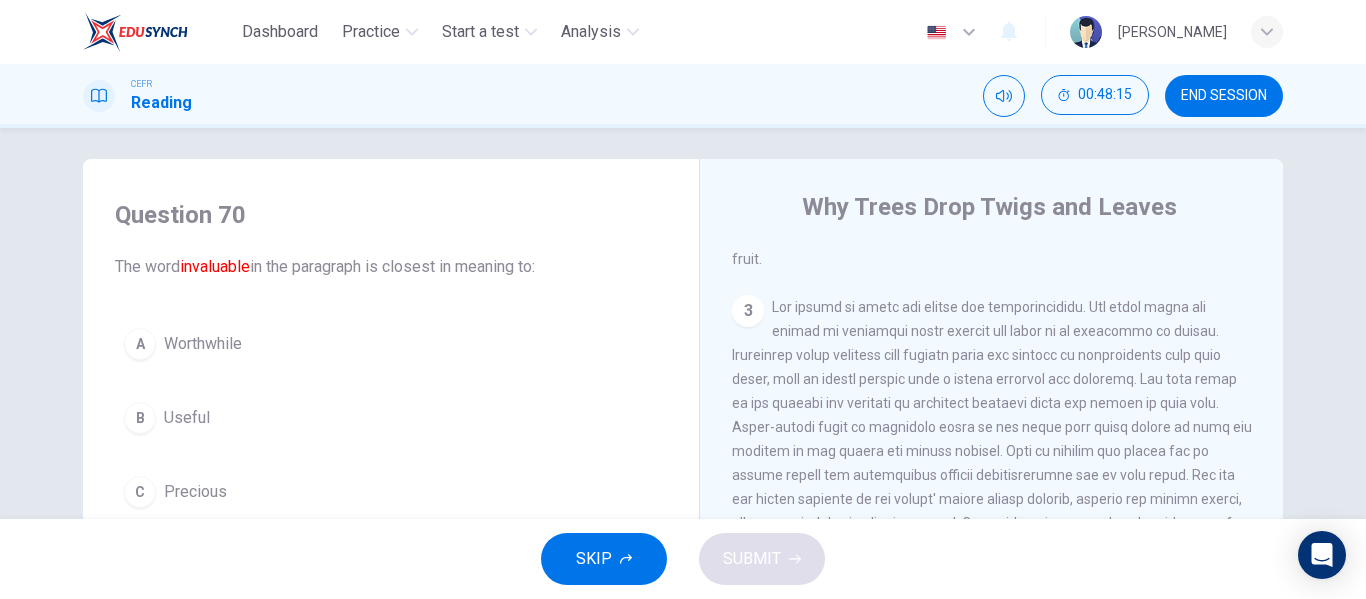 scroll, scrollTop: 0, scrollLeft: 0, axis: both 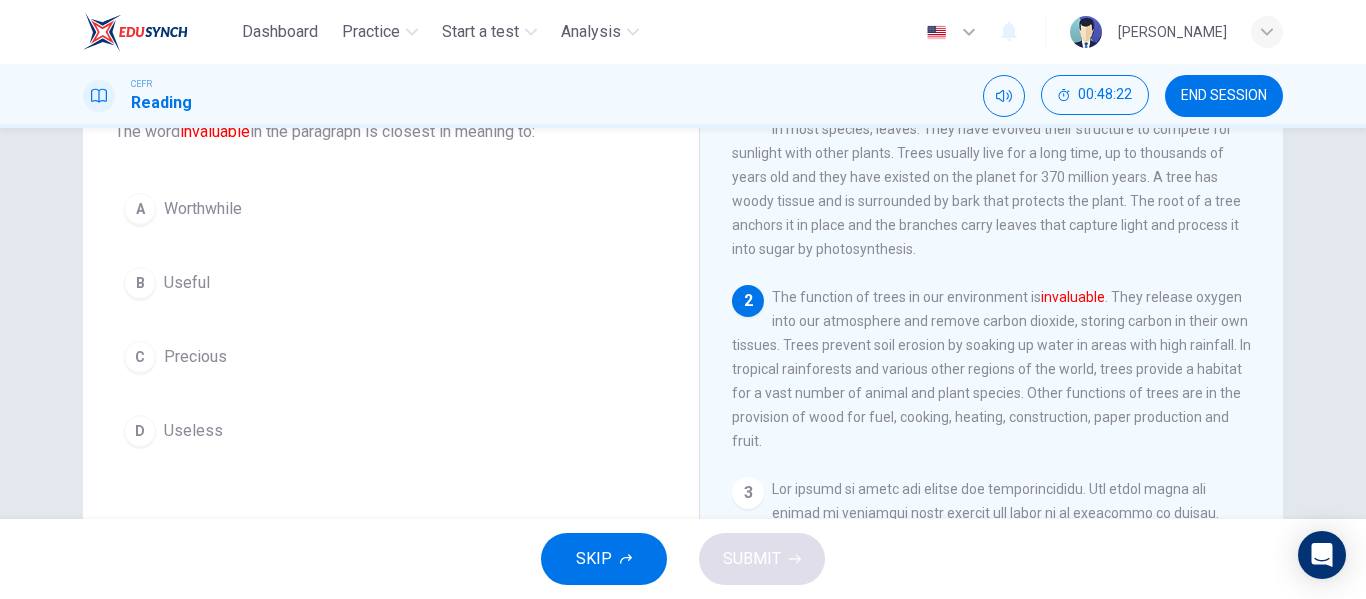 click on "C Precious" at bounding box center (391, 357) 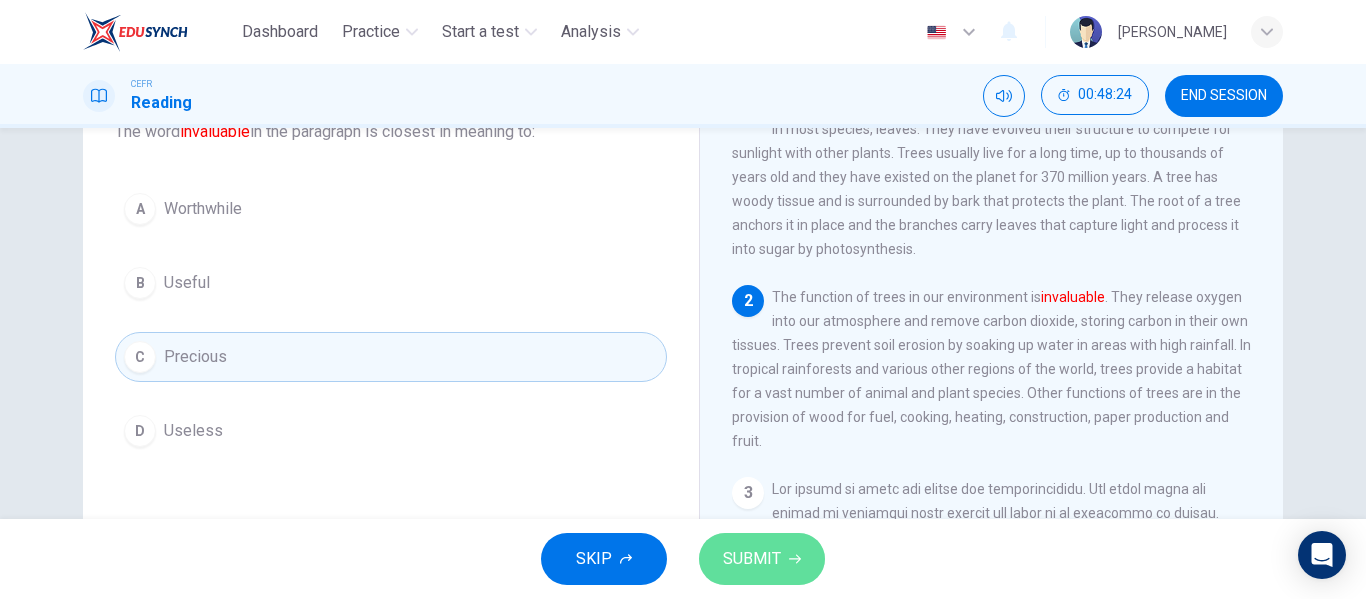 click on "SUBMIT" at bounding box center [752, 559] 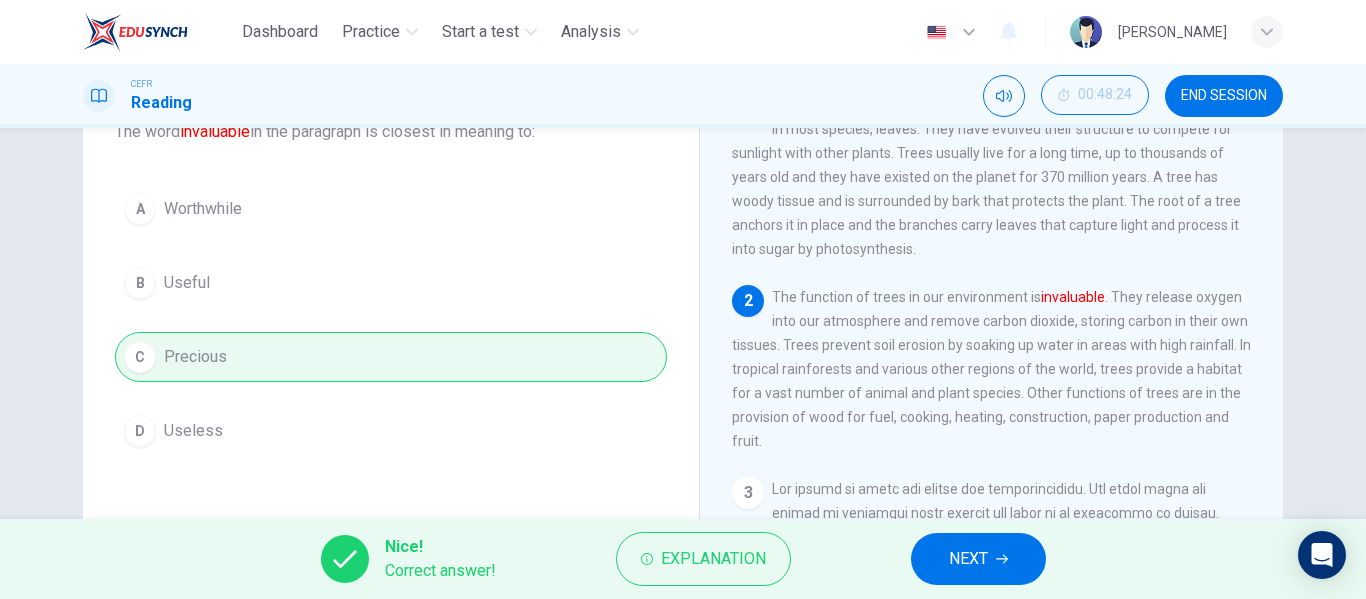 click on "Nice! Correct answer! Explanation NEXT" at bounding box center (683, 559) 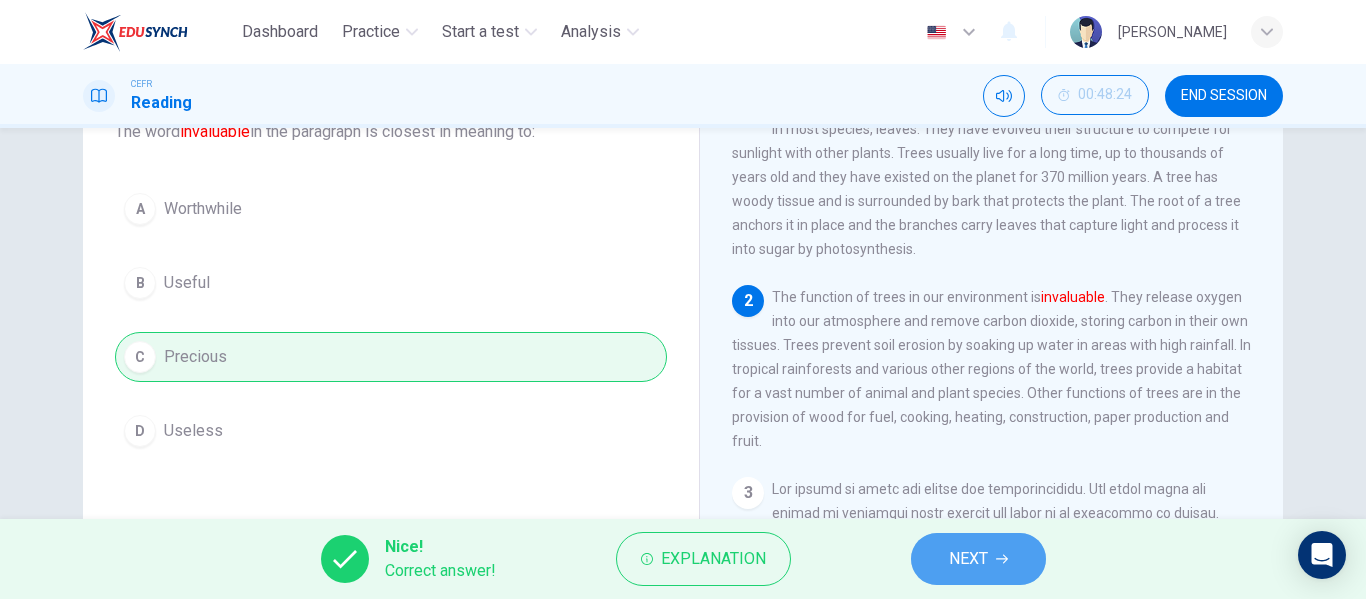 click on "NEXT" at bounding box center (968, 559) 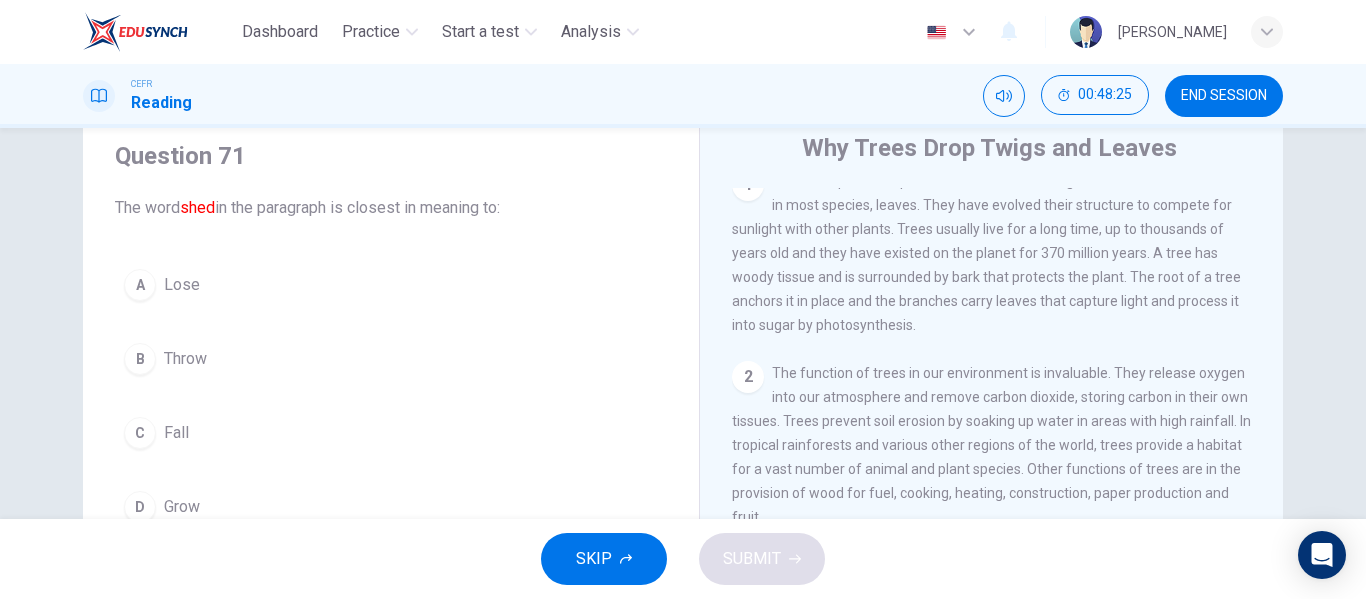 scroll, scrollTop: 67, scrollLeft: 0, axis: vertical 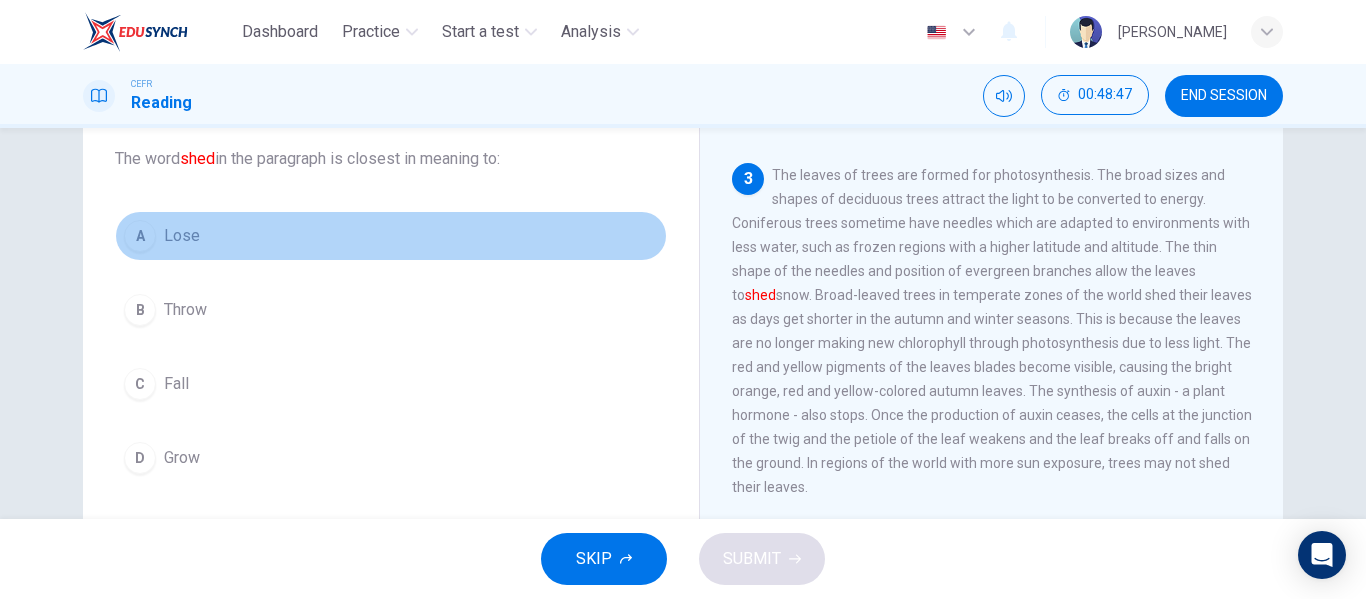 click on "Lose" at bounding box center [182, 236] 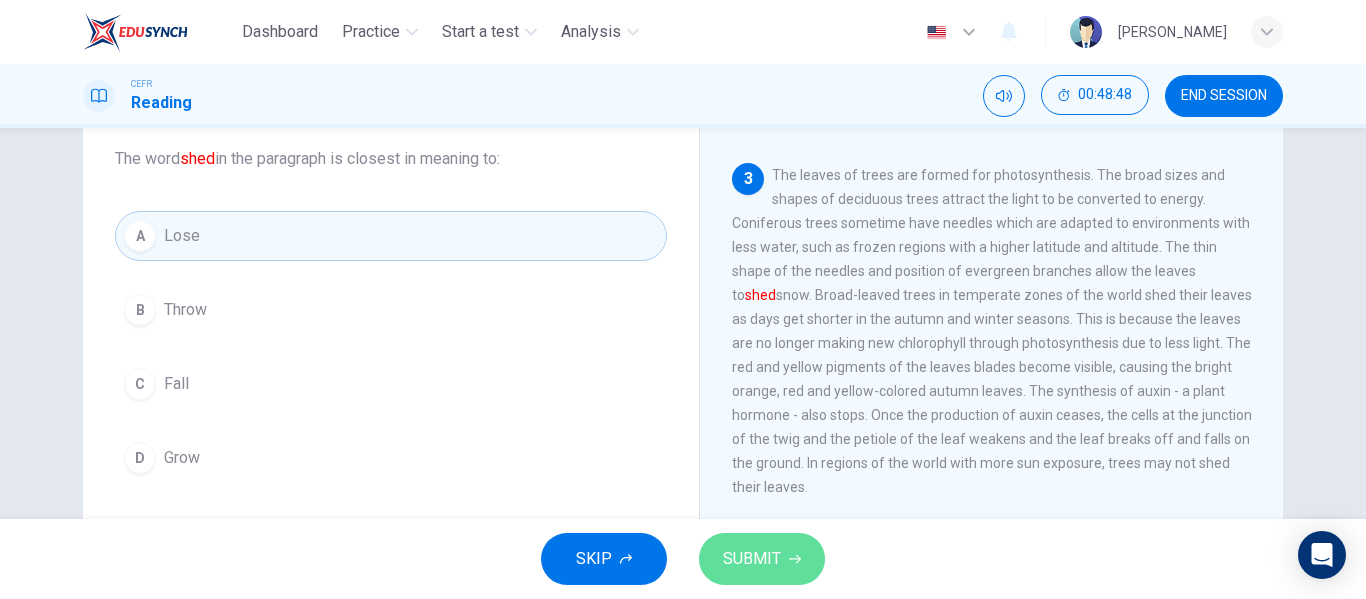 click on "SUBMIT" at bounding box center (752, 559) 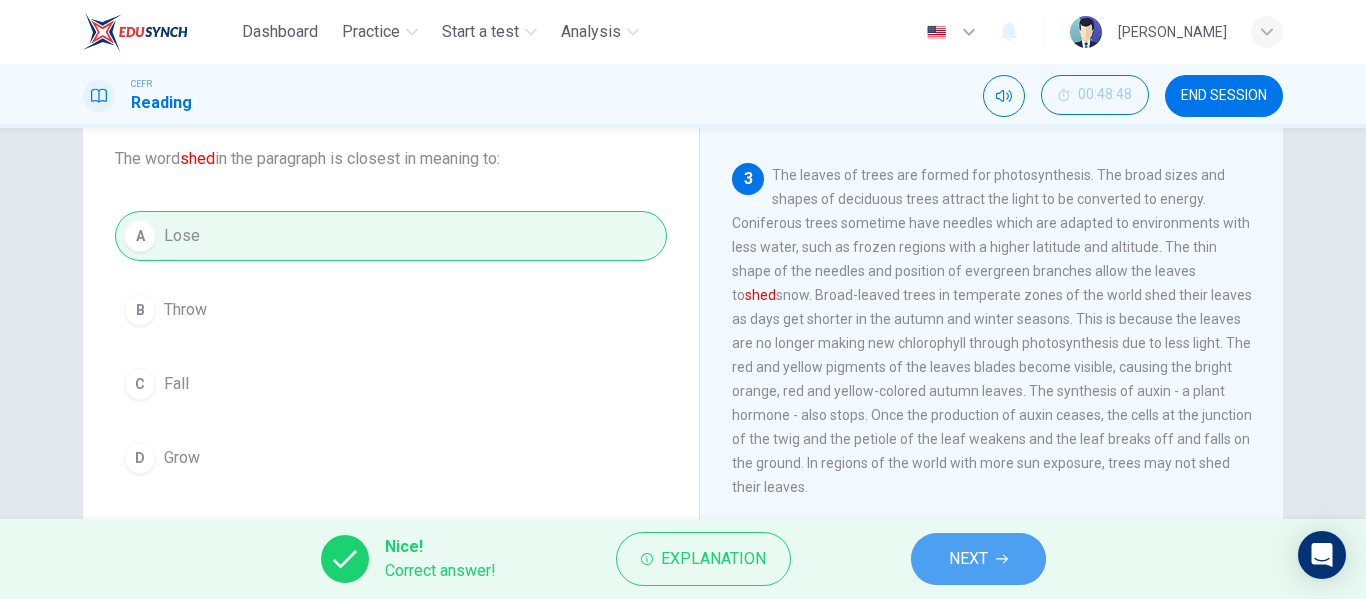 click on "NEXT" at bounding box center (978, 559) 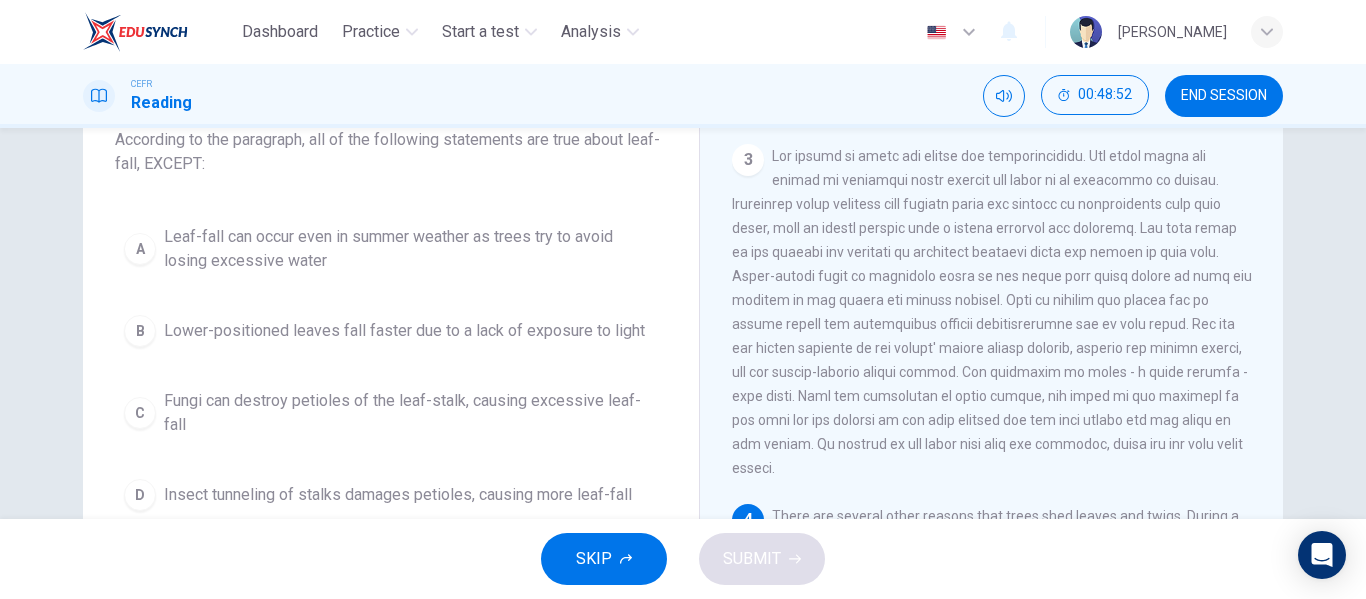 scroll, scrollTop: 138, scrollLeft: 0, axis: vertical 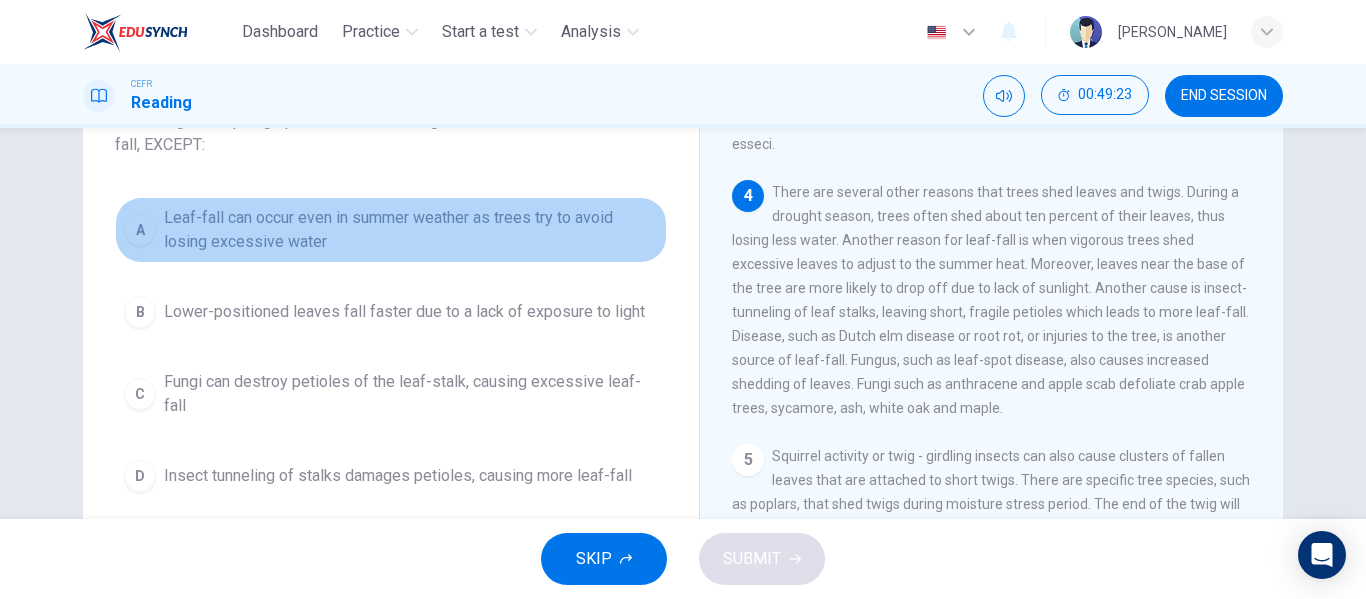 click on "Leaf-fall can occur even in summer weather as trees try to avoid losing excessive water" at bounding box center (411, 230) 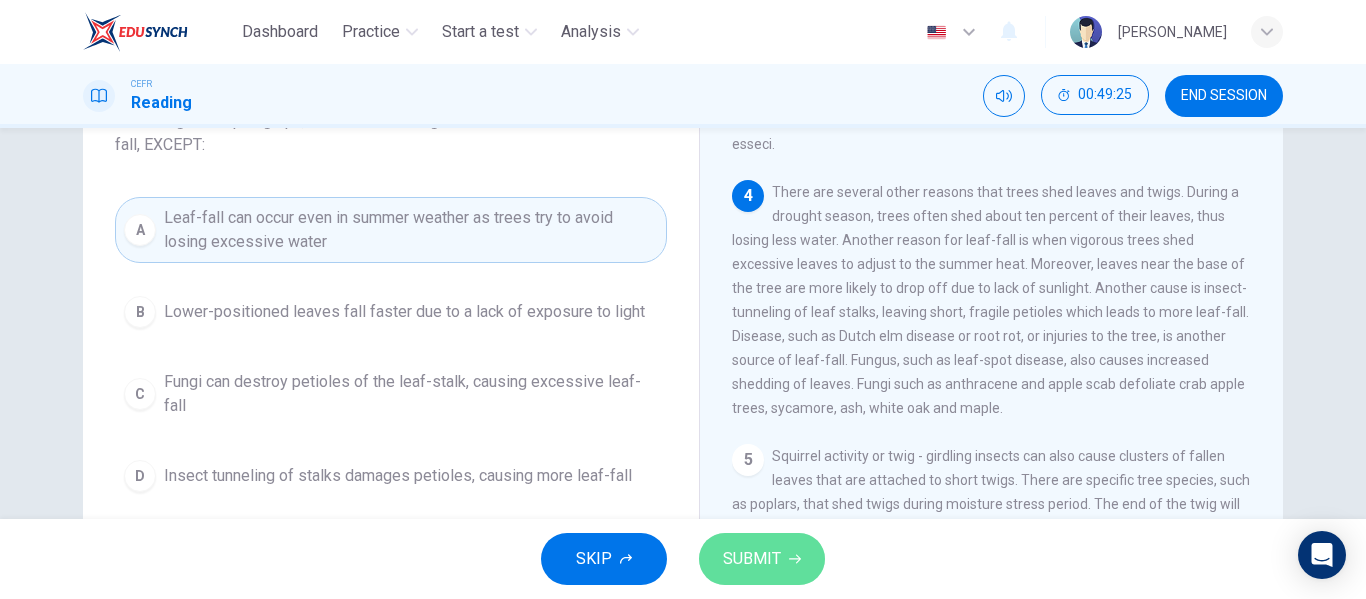 click on "SUBMIT" at bounding box center (752, 559) 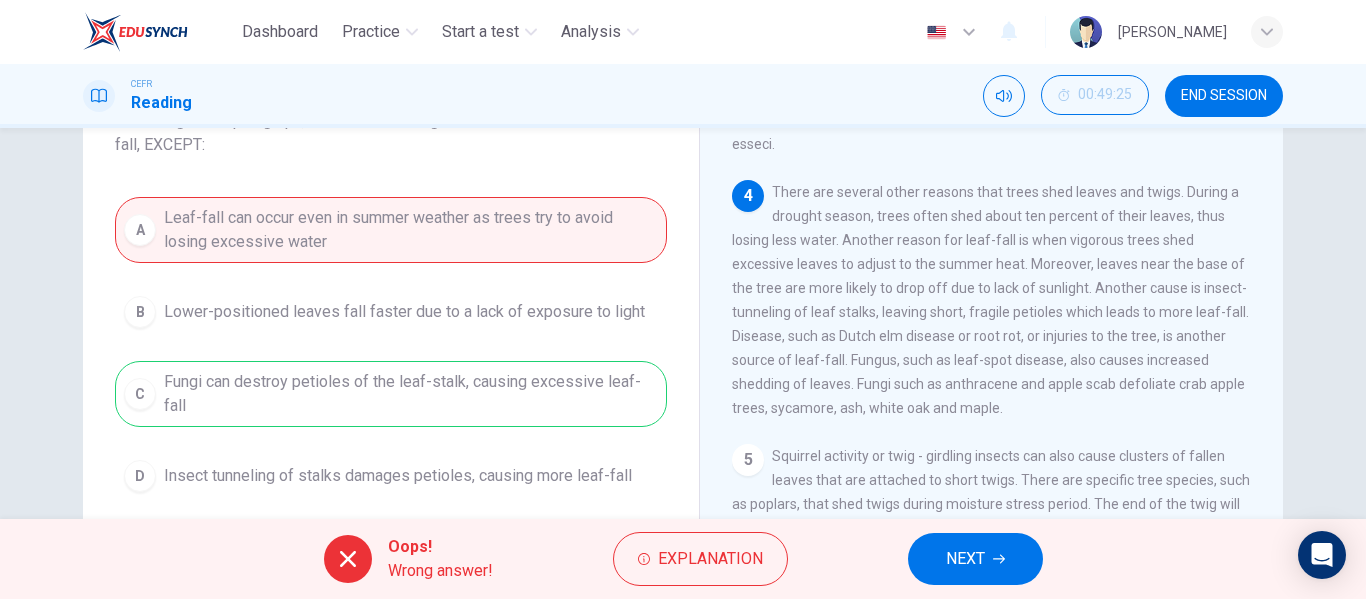 click on "NEXT" at bounding box center [965, 559] 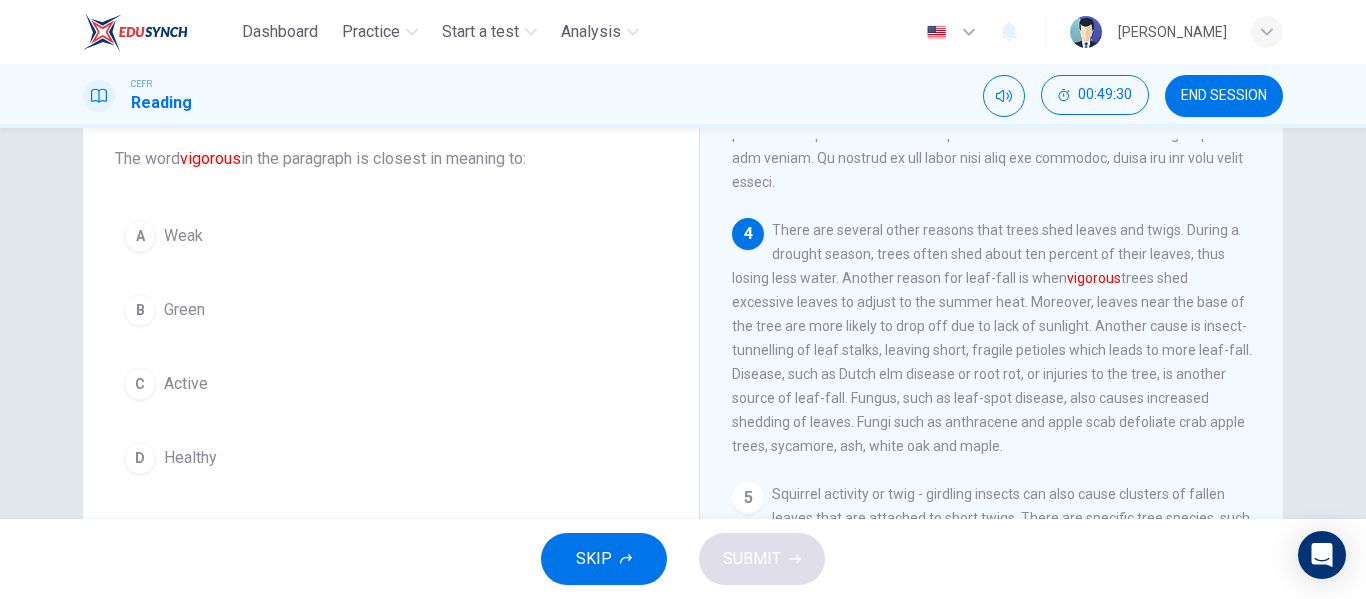 scroll, scrollTop: 116, scrollLeft: 0, axis: vertical 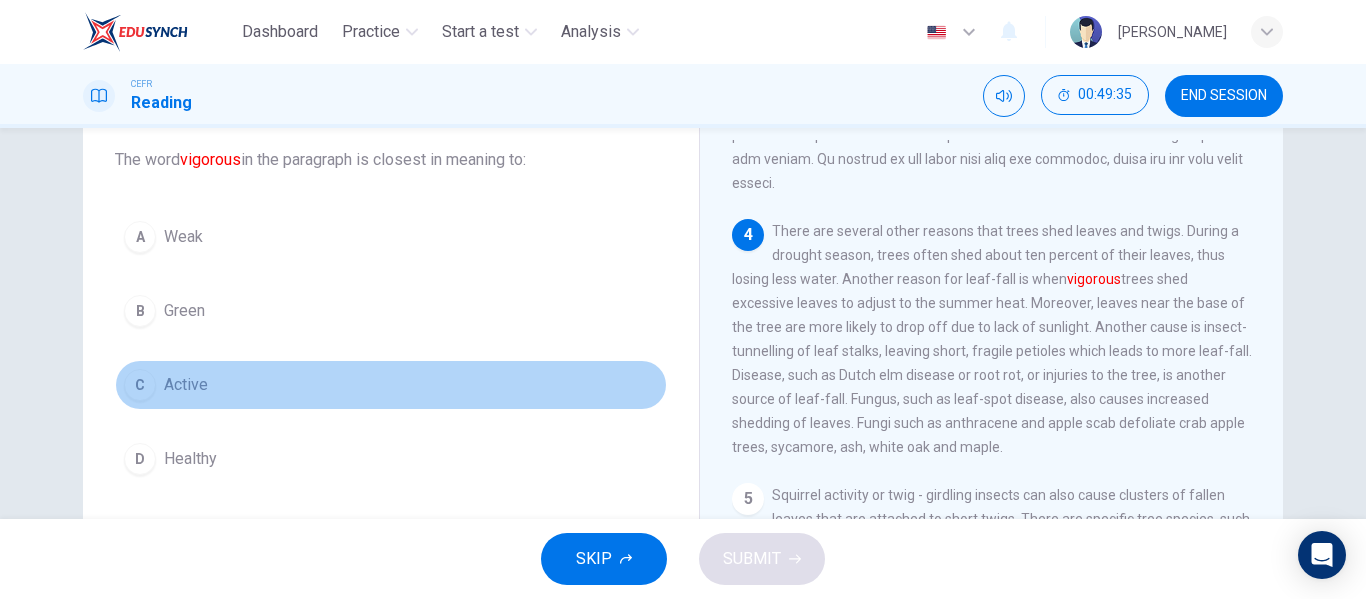 click on "C Active" at bounding box center [391, 385] 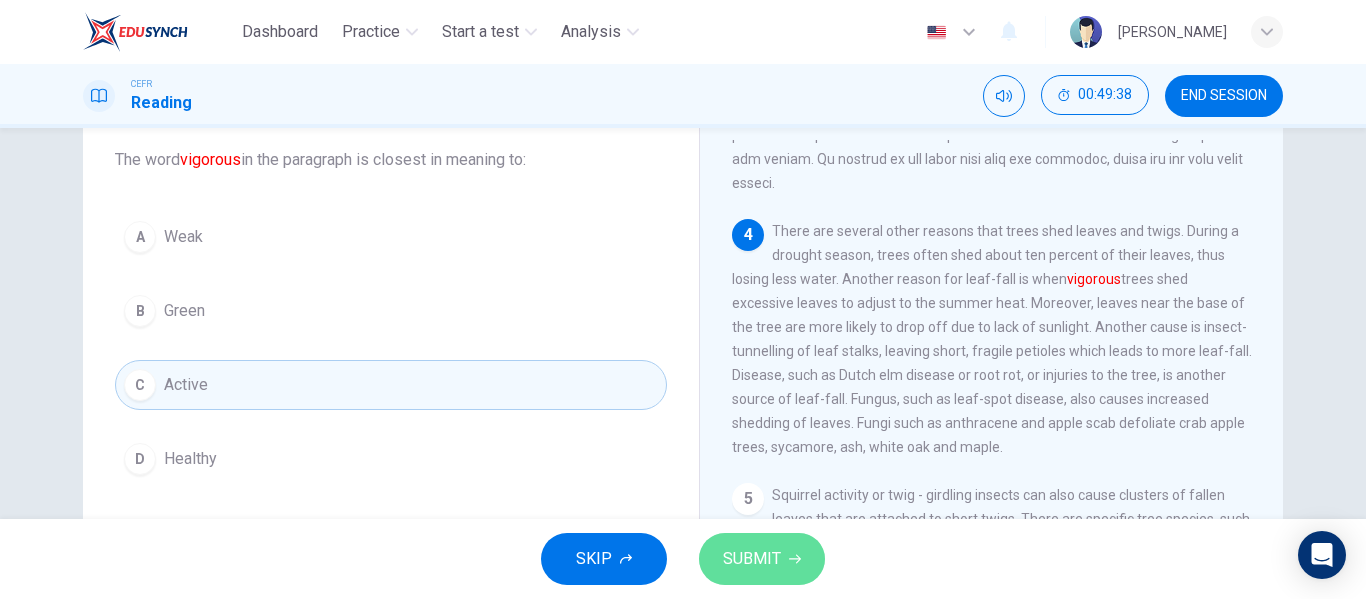 click on "SUBMIT" at bounding box center (762, 559) 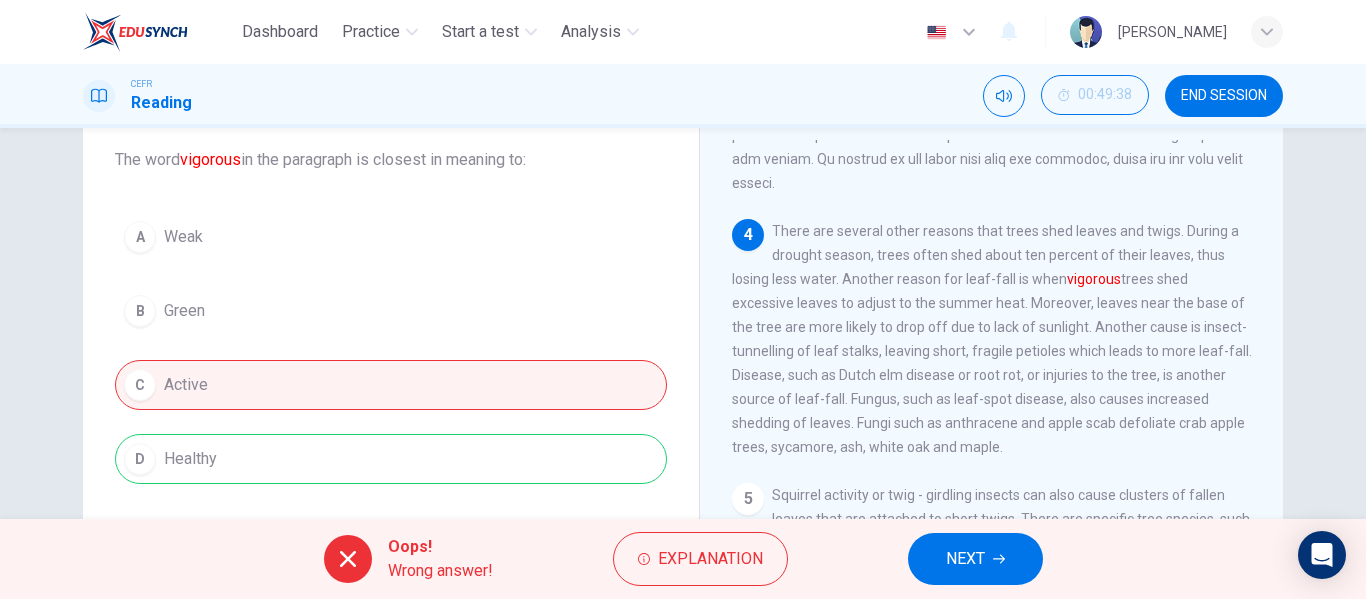 click on "Oops! Wrong answer! Explanation NEXT" at bounding box center (683, 559) 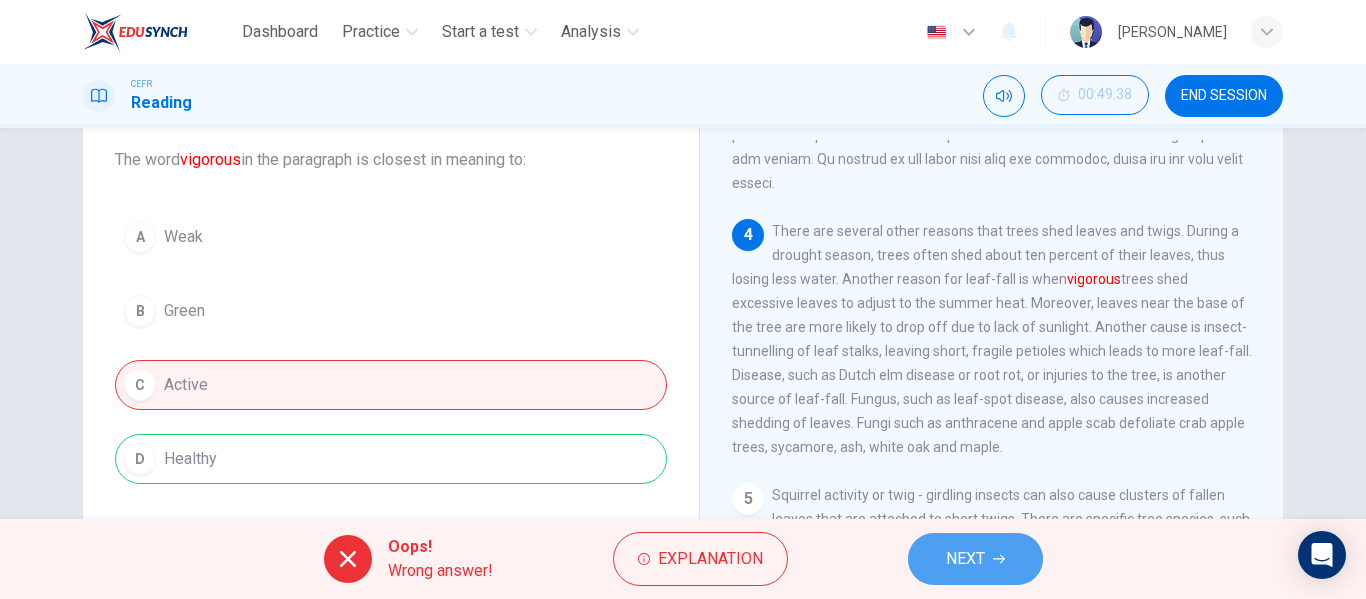 click 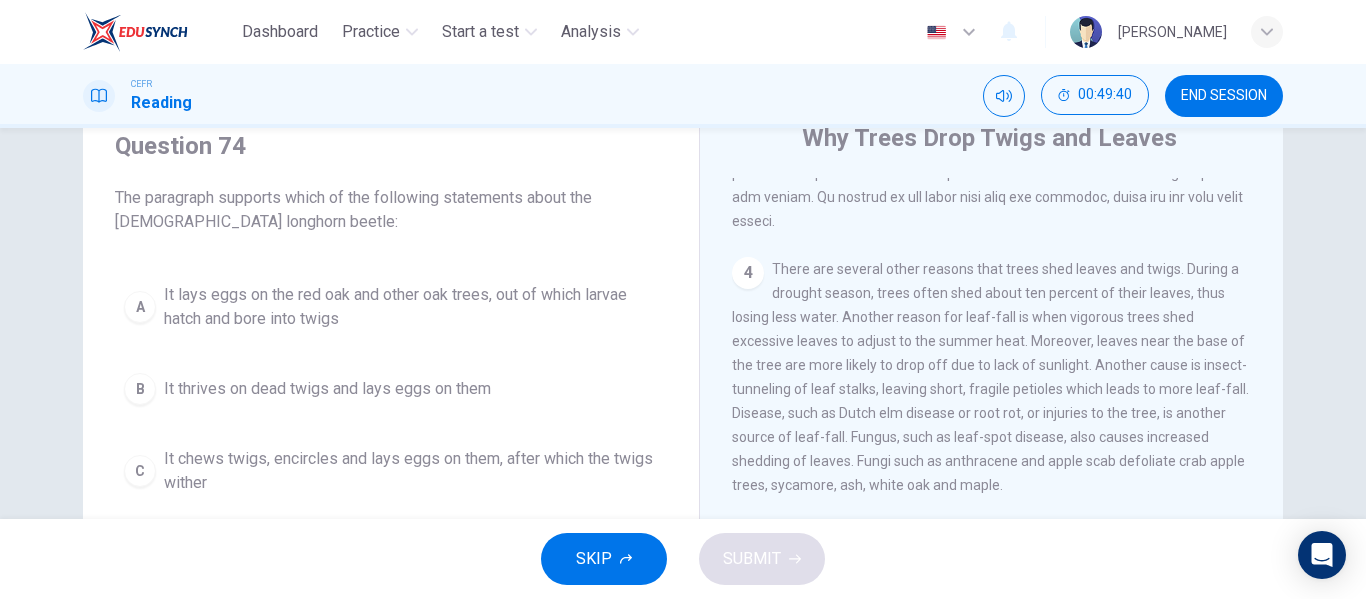 scroll, scrollTop: 77, scrollLeft: 0, axis: vertical 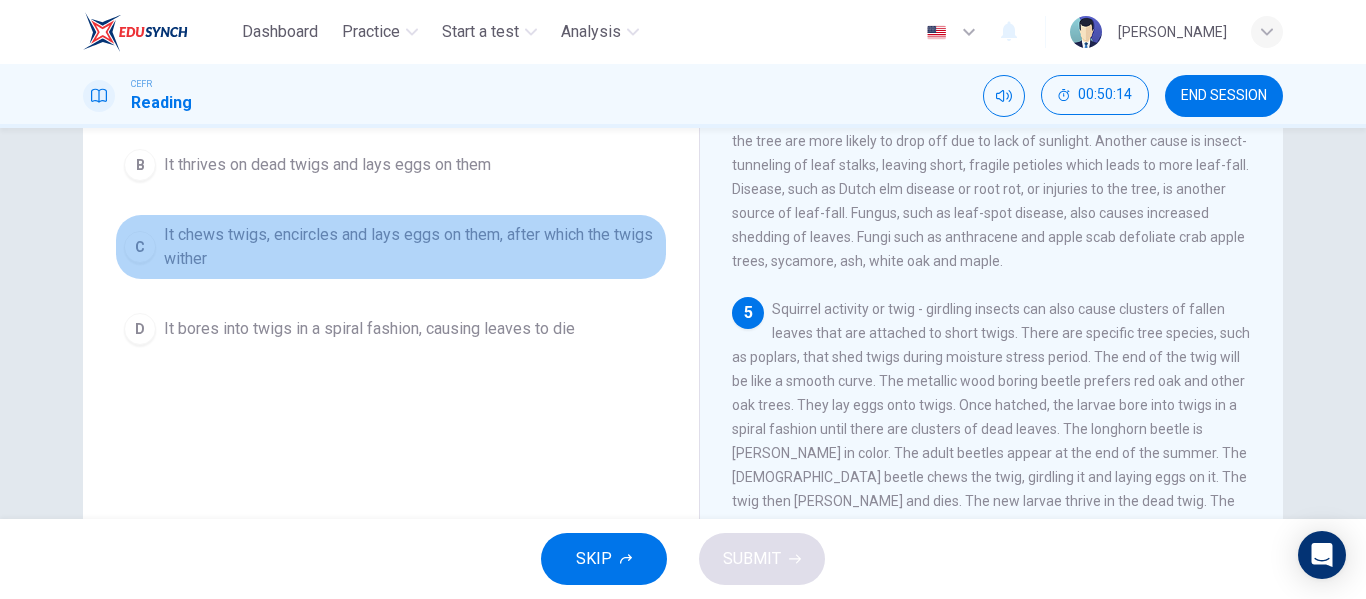 click on "It chews twigs, encircles and lays eggs on them, after which the twigs wither" at bounding box center [411, 247] 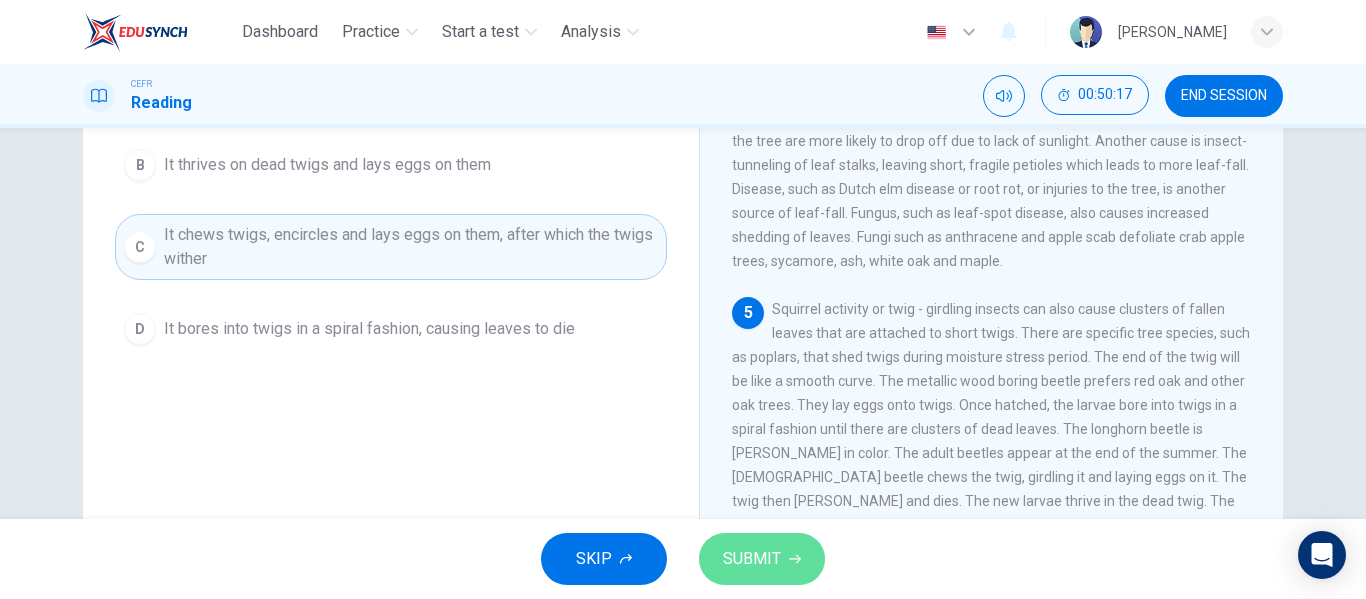 click 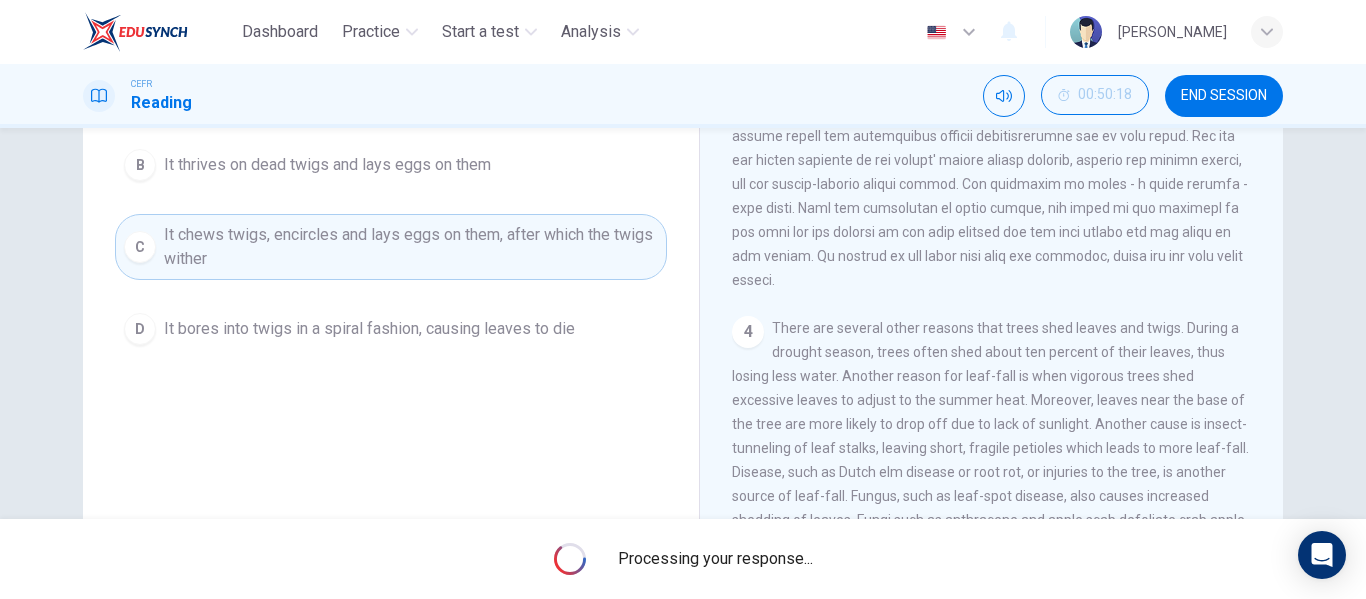 scroll, scrollTop: 0, scrollLeft: 0, axis: both 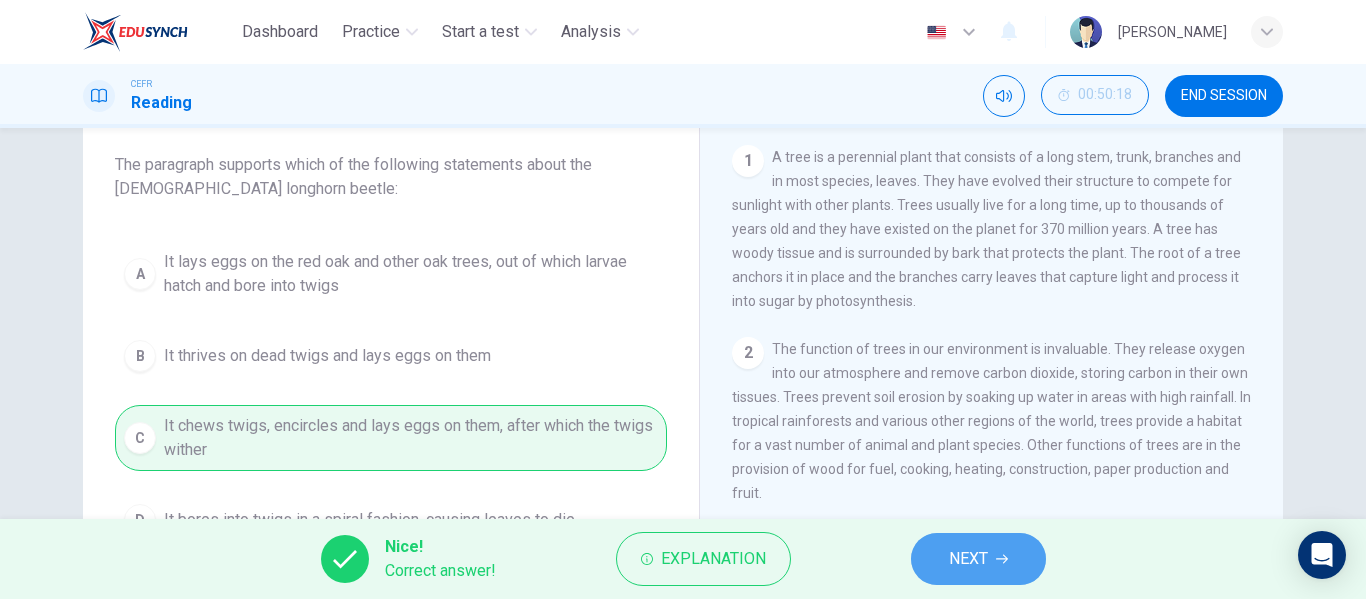 click on "NEXT" at bounding box center [978, 559] 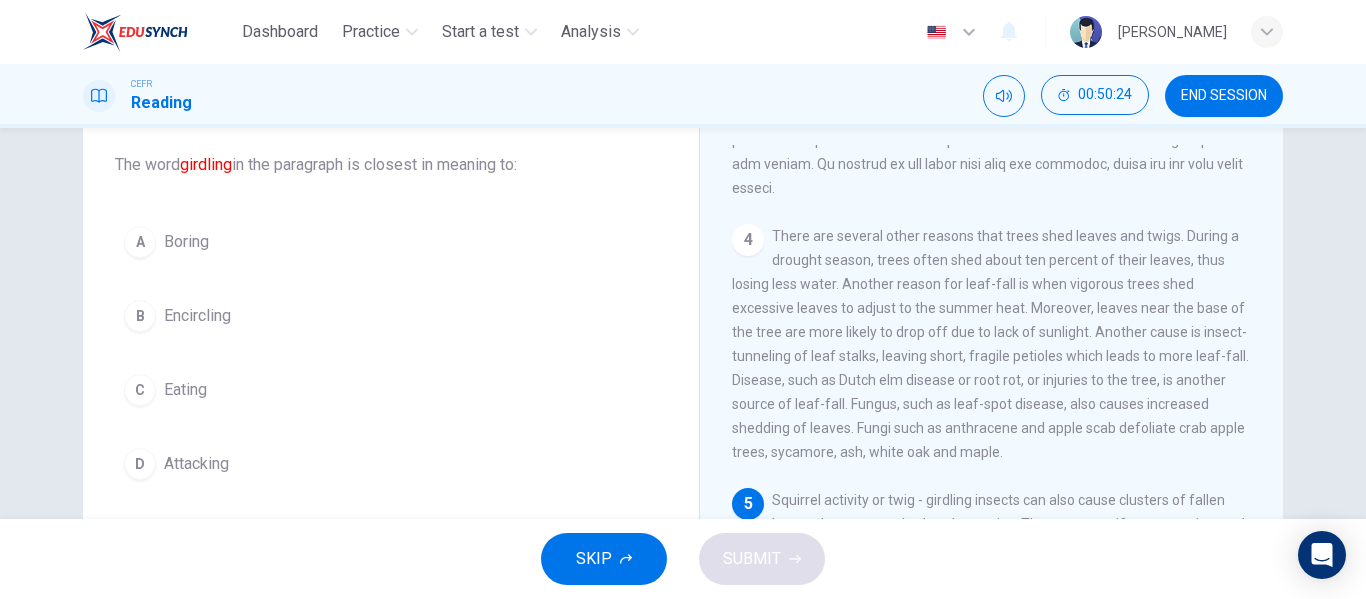 scroll, scrollTop: 713, scrollLeft: 0, axis: vertical 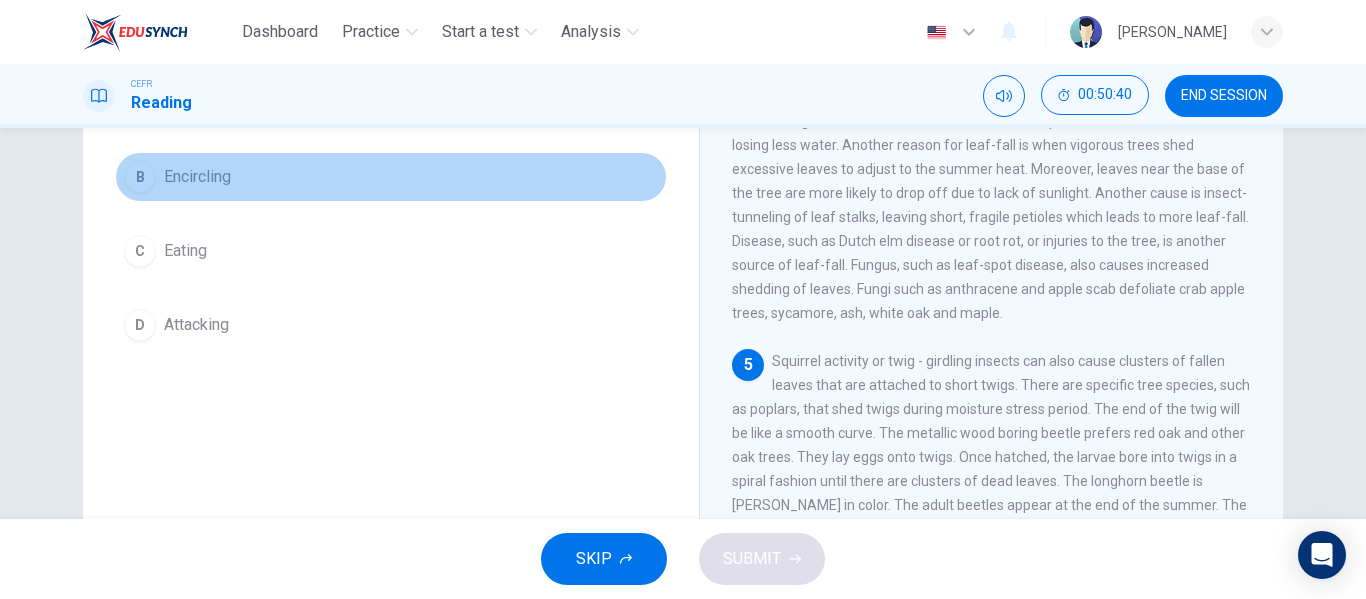 click on "B Encircling" at bounding box center [391, 177] 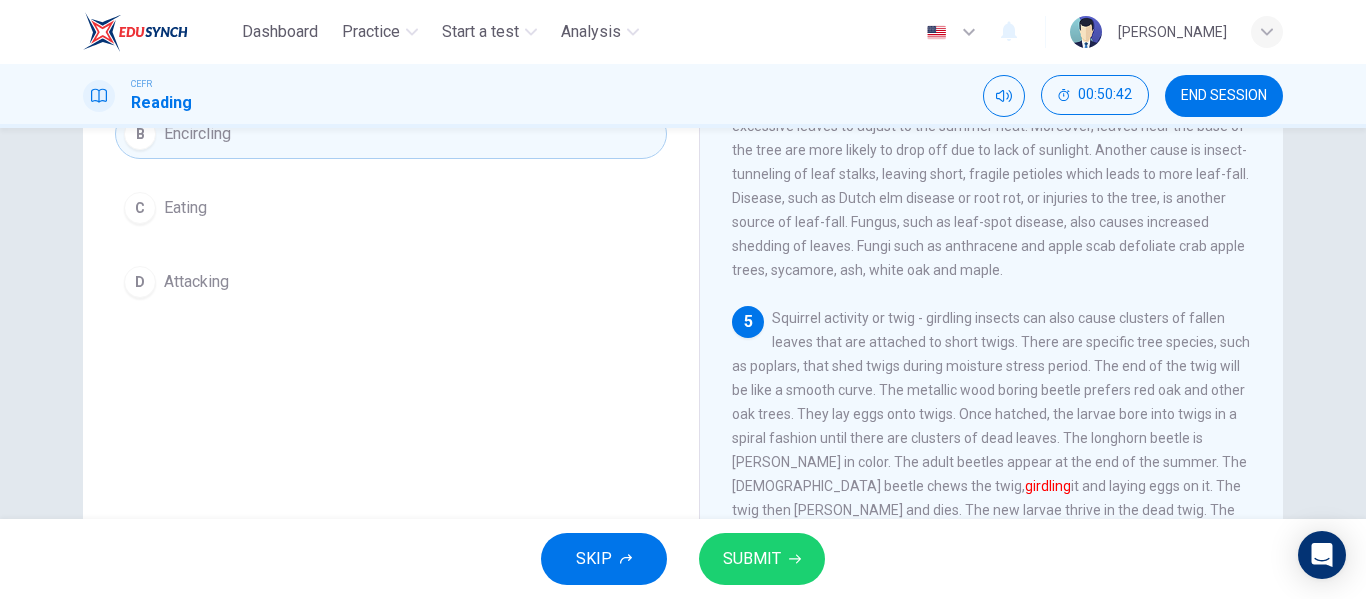 scroll, scrollTop: 294, scrollLeft: 0, axis: vertical 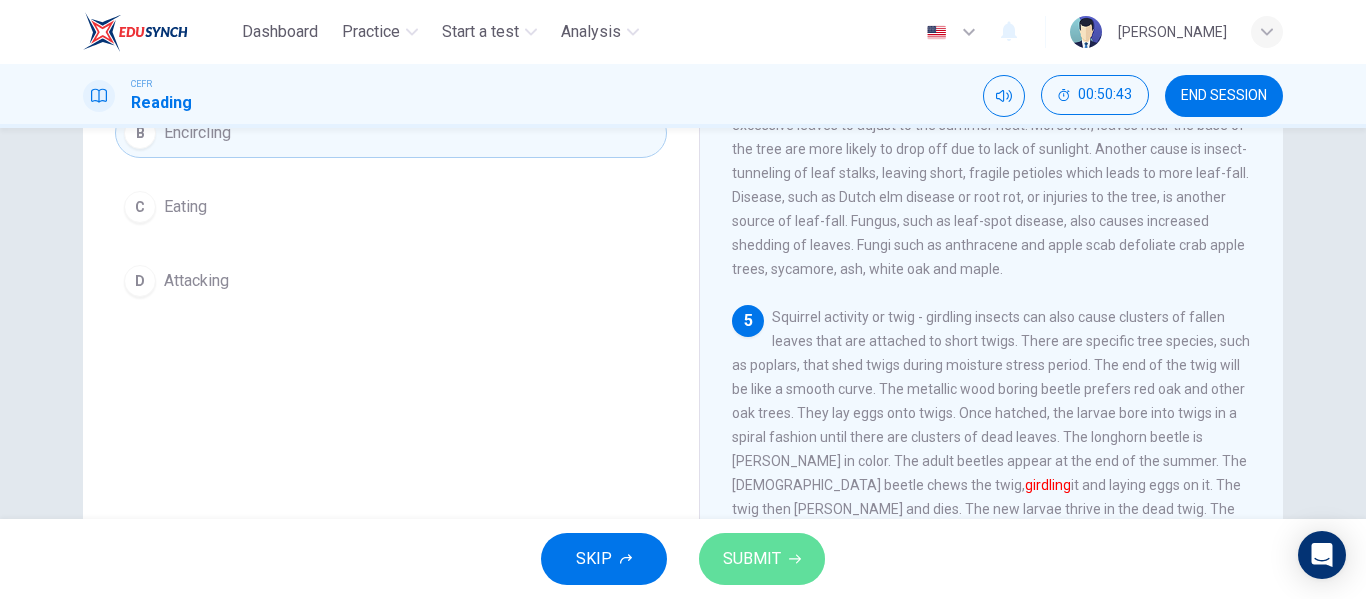 click on "SUBMIT" at bounding box center (762, 559) 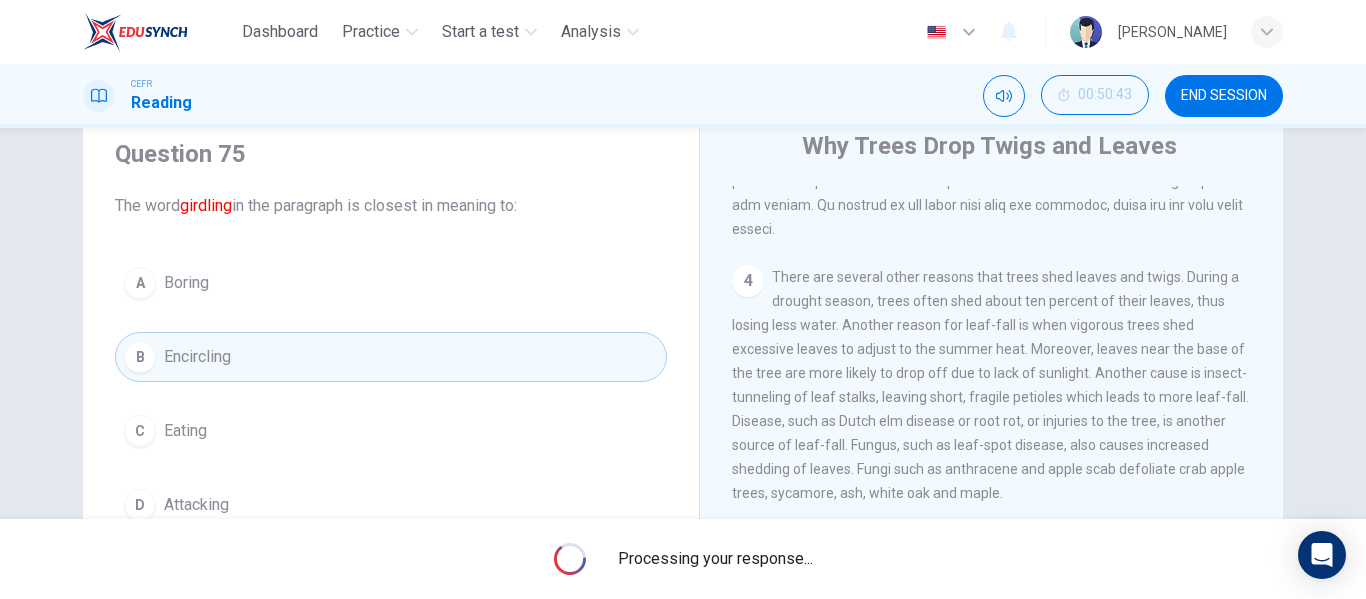 scroll, scrollTop: 69, scrollLeft: 0, axis: vertical 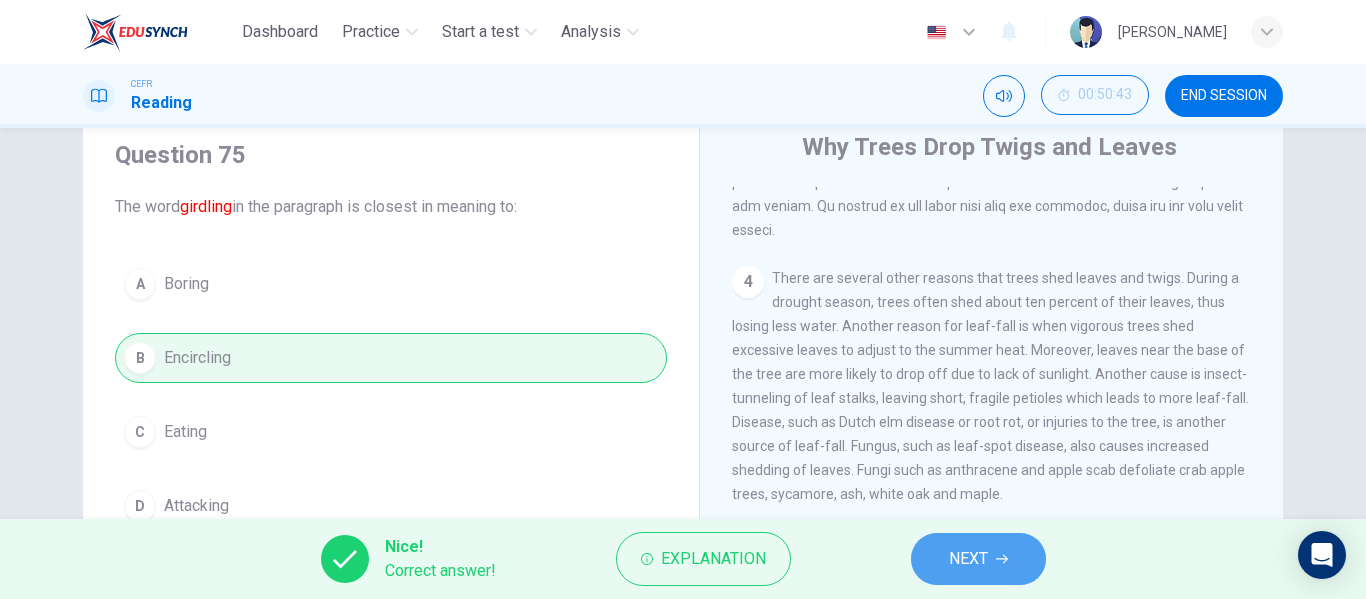 click on "NEXT" at bounding box center (978, 559) 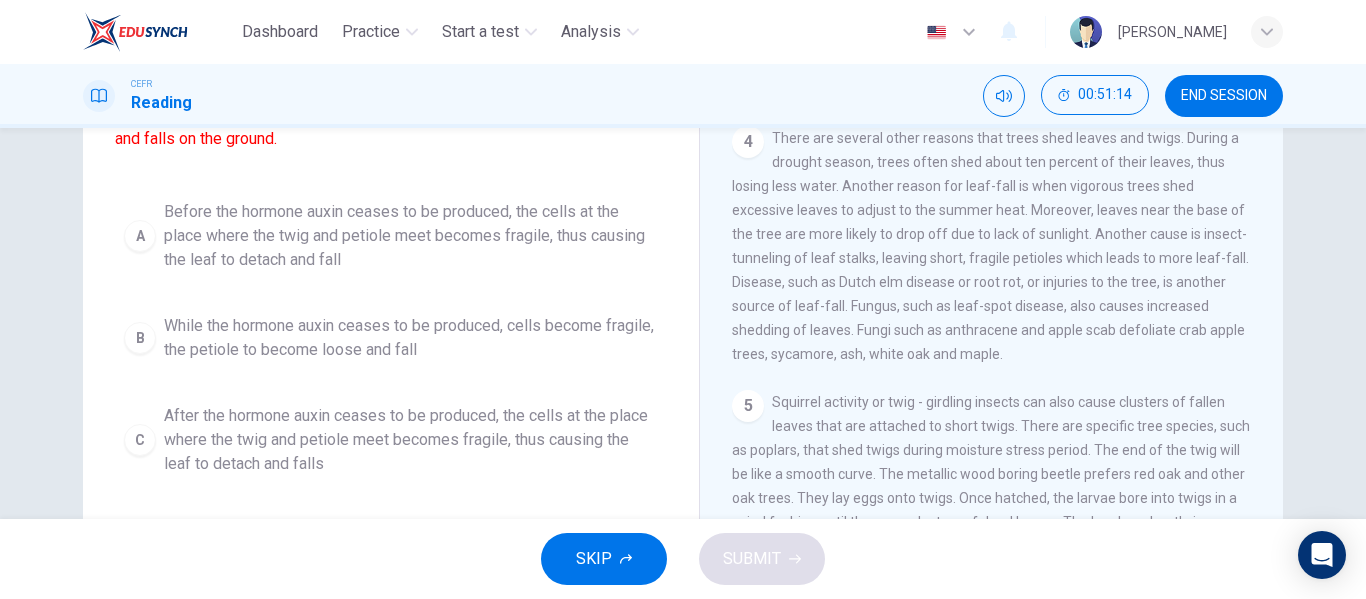 scroll, scrollTop: 209, scrollLeft: 0, axis: vertical 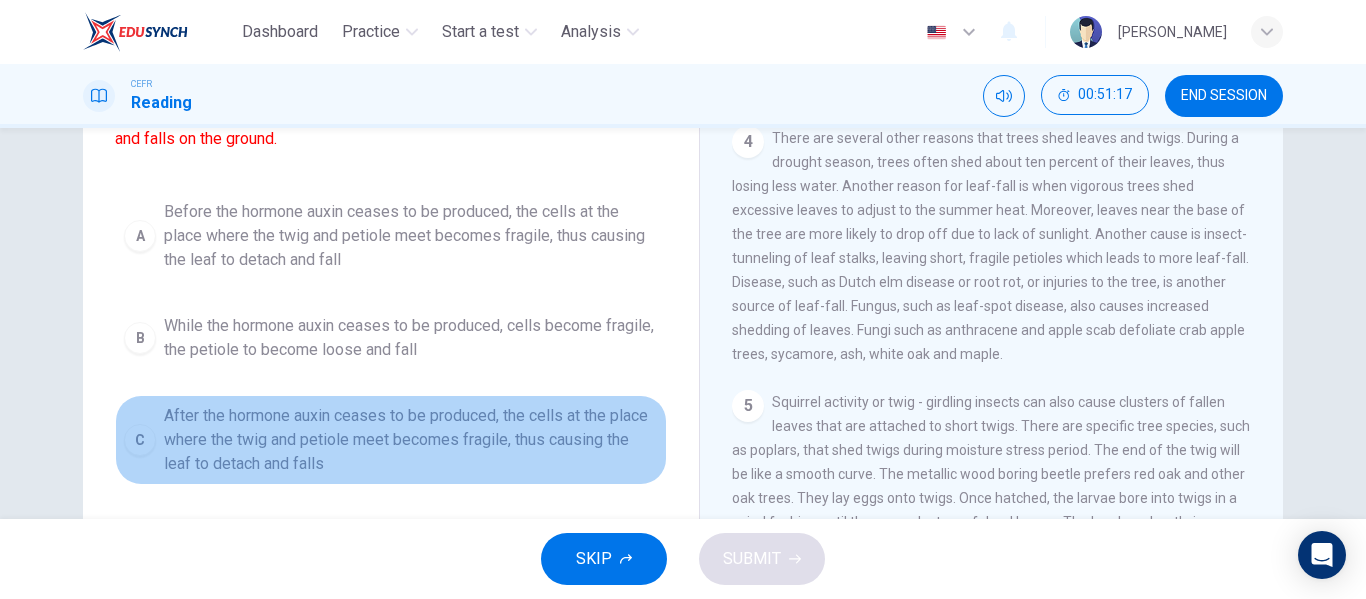 click on "After the hormone auxin ceases to be produced, the cells at the place where the twig and petiole meet becomes fragile, thus causing the leaf to detach and falls" at bounding box center (411, 440) 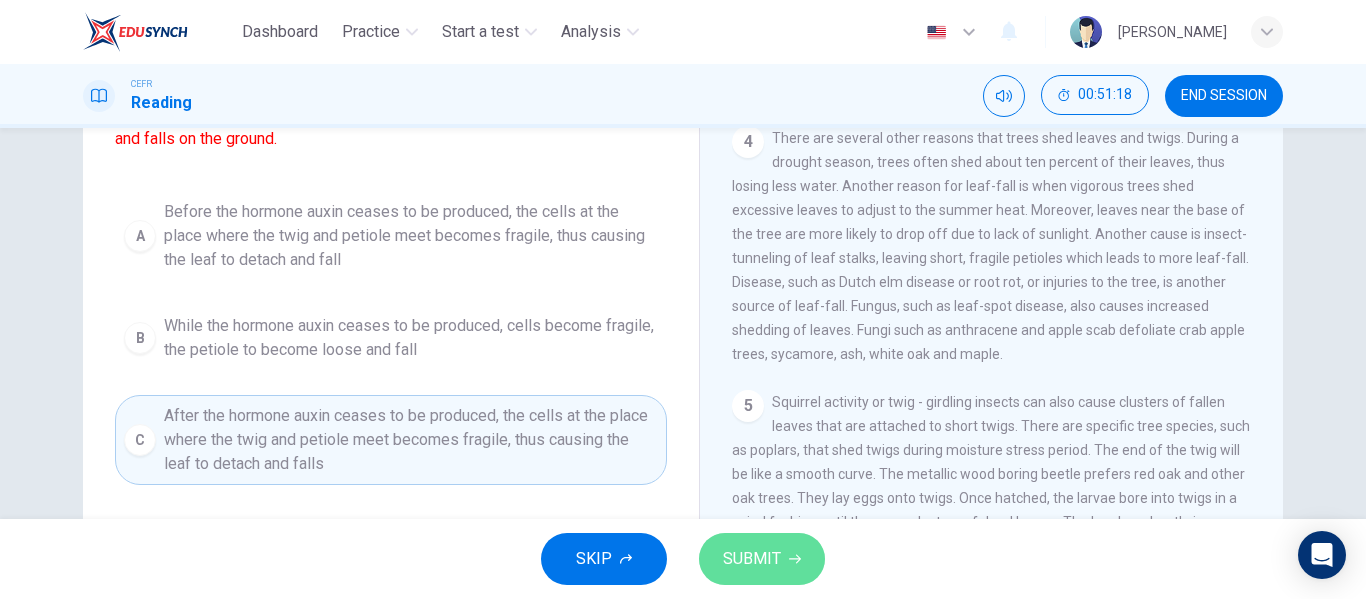 click on "SUBMIT" at bounding box center [752, 559] 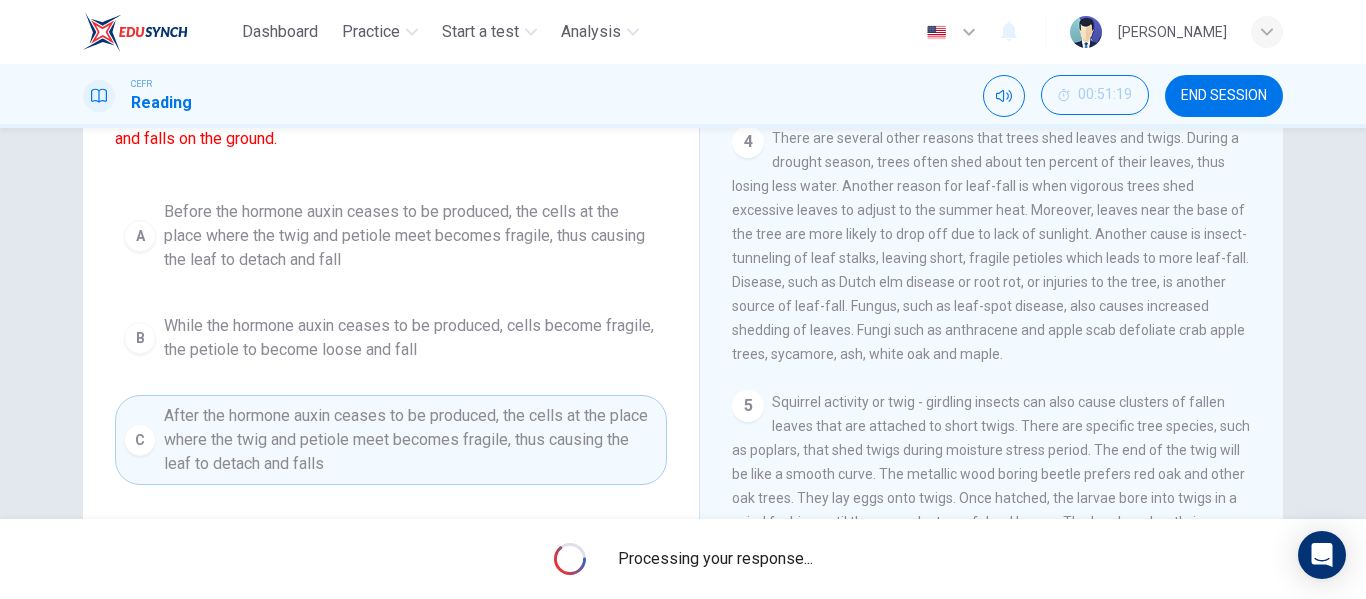 scroll, scrollTop: 384, scrollLeft: 0, axis: vertical 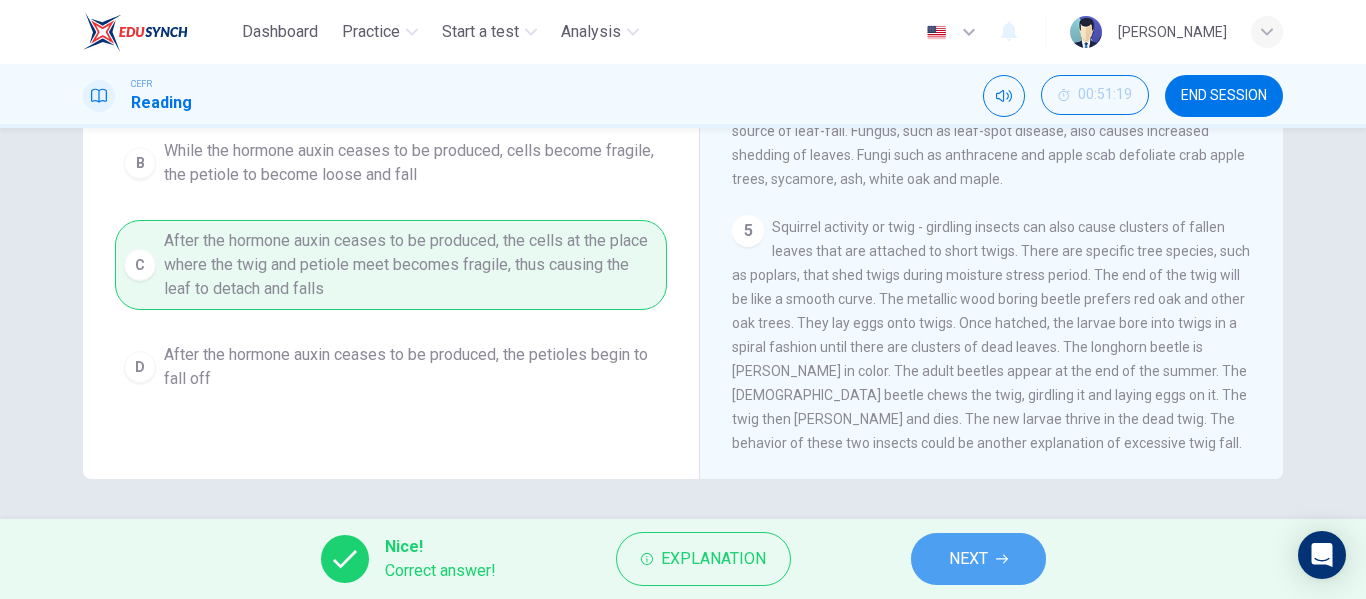 click on "NEXT" at bounding box center [968, 559] 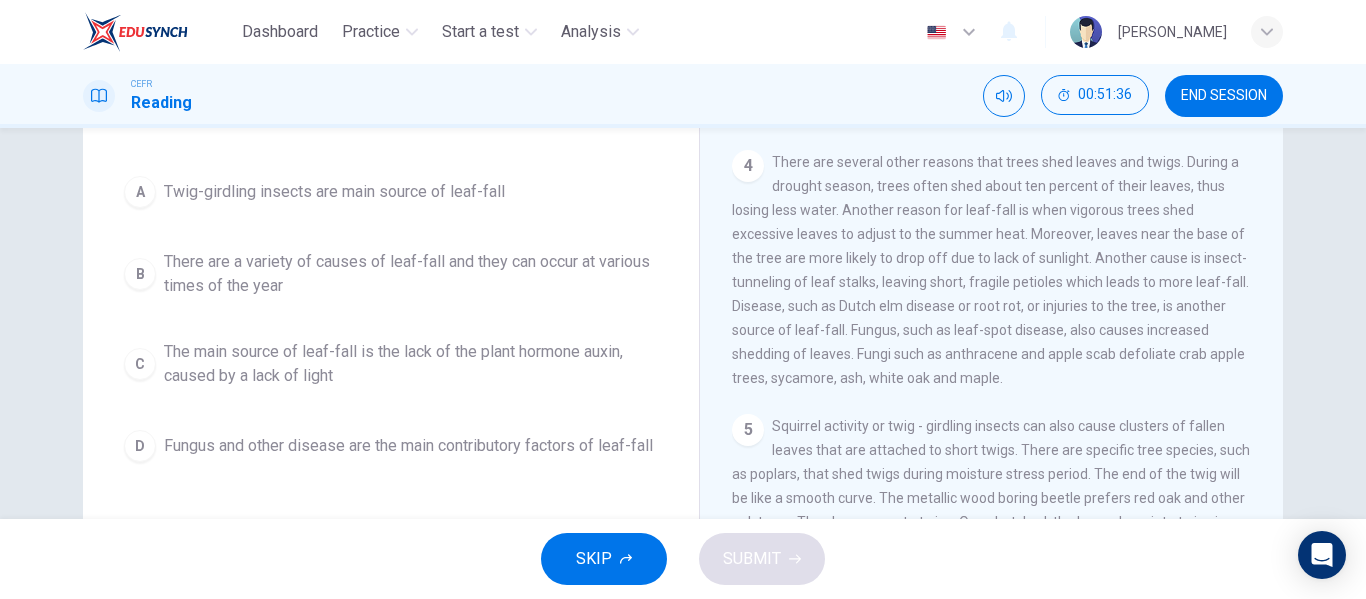 scroll, scrollTop: 211, scrollLeft: 0, axis: vertical 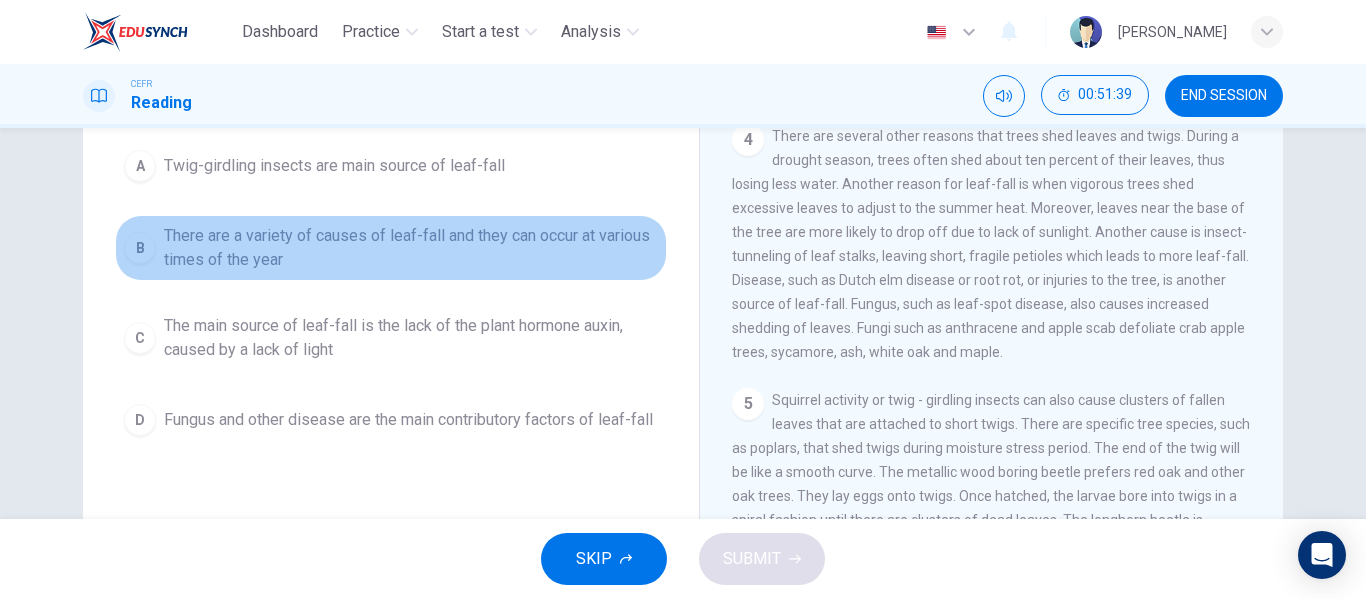 click on "There are a variety of causes of leaf-fall and they can occur at various times of the year" at bounding box center [411, 248] 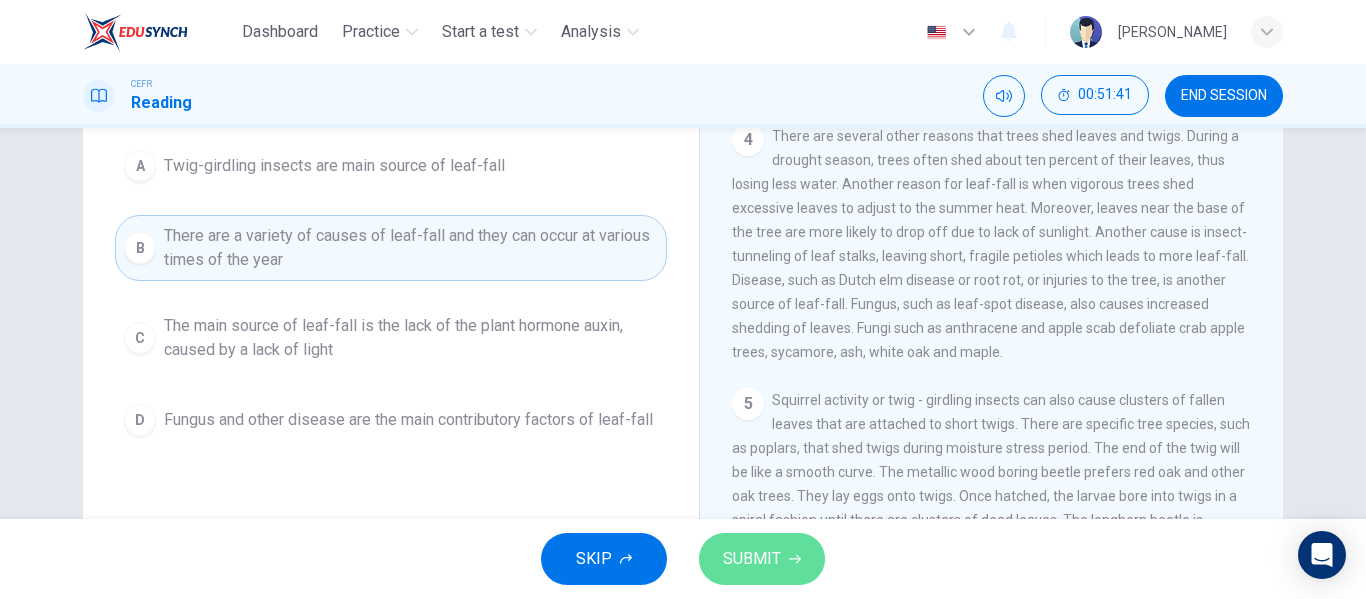 click on "SUBMIT" at bounding box center [752, 559] 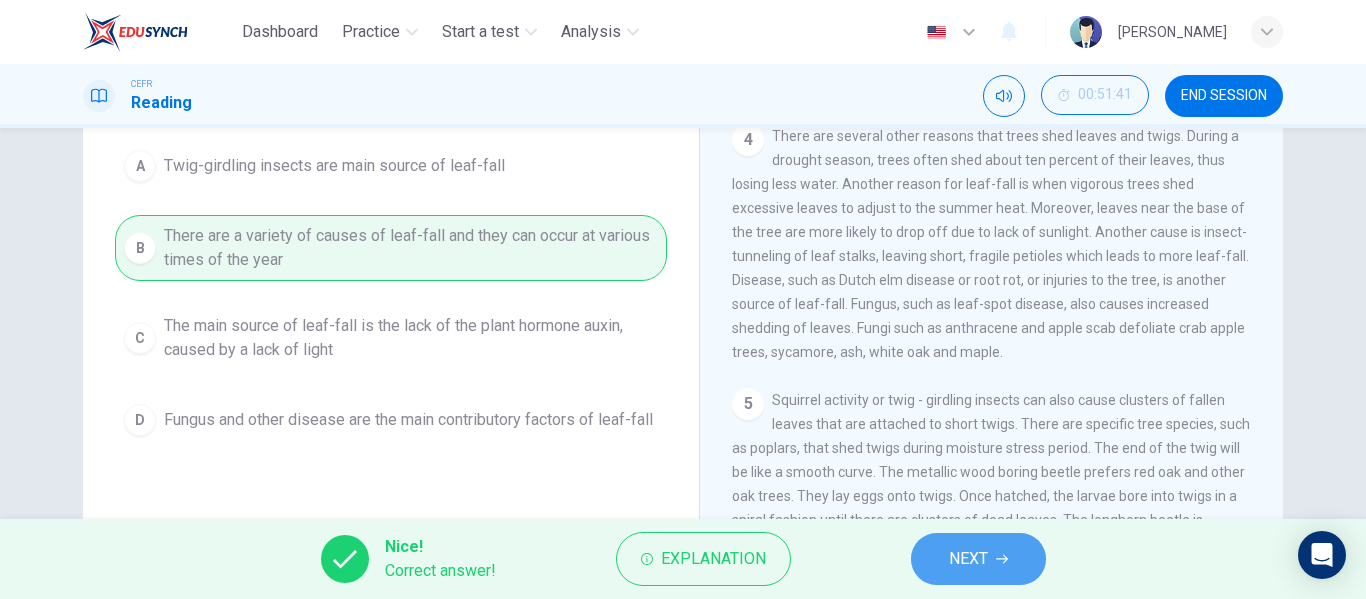 click on "NEXT" at bounding box center (978, 559) 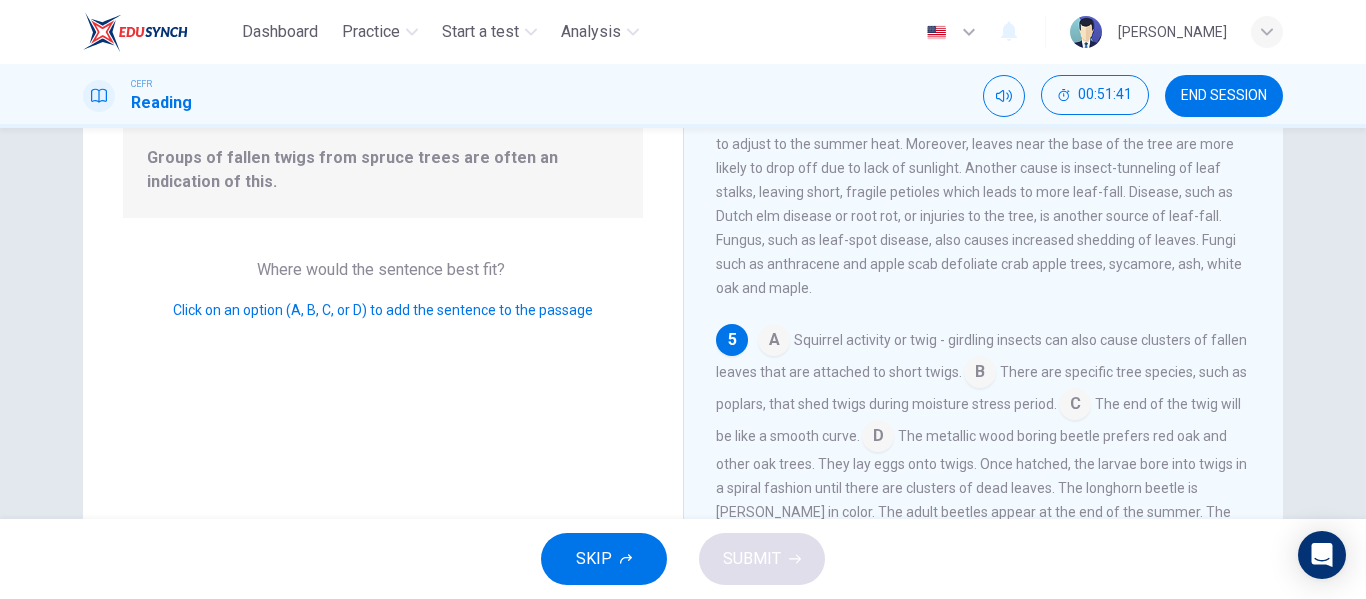 scroll, scrollTop: 717, scrollLeft: 0, axis: vertical 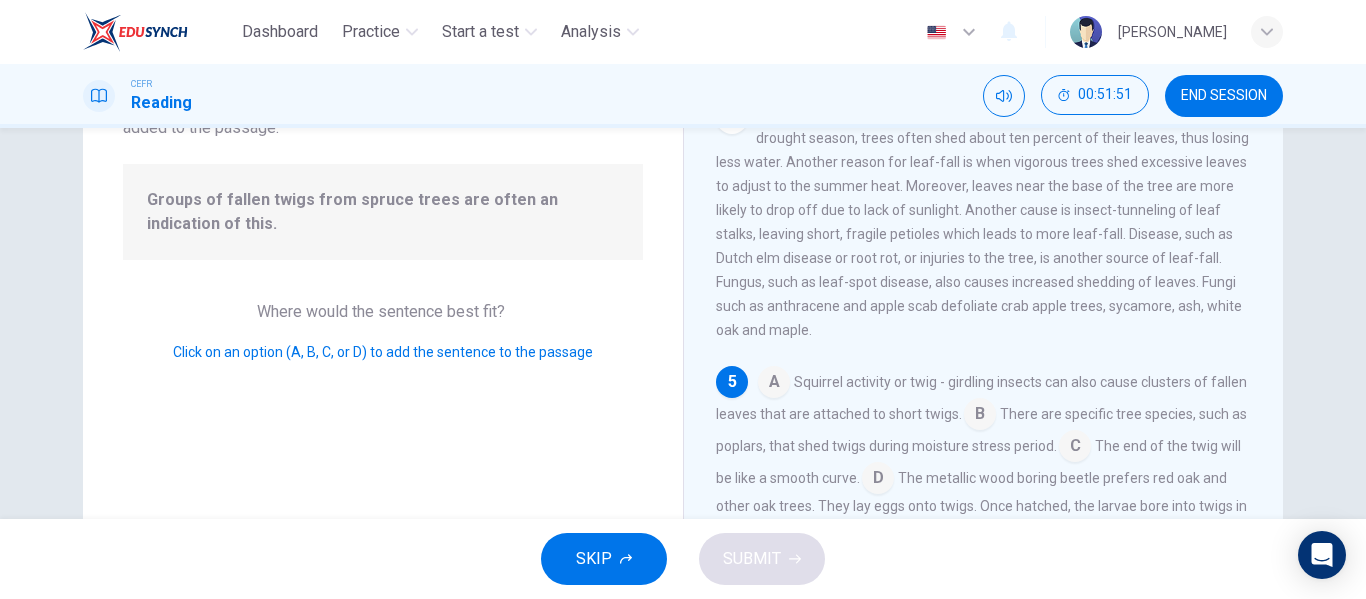 click at bounding box center (774, 384) 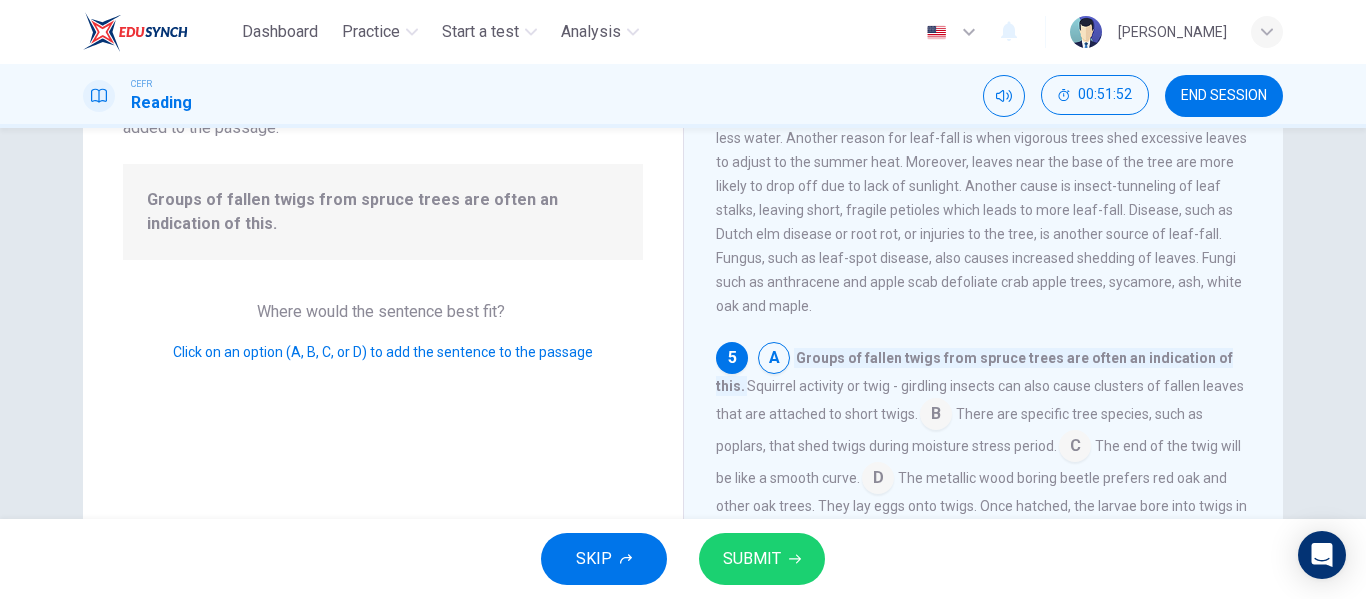 click at bounding box center (774, 360) 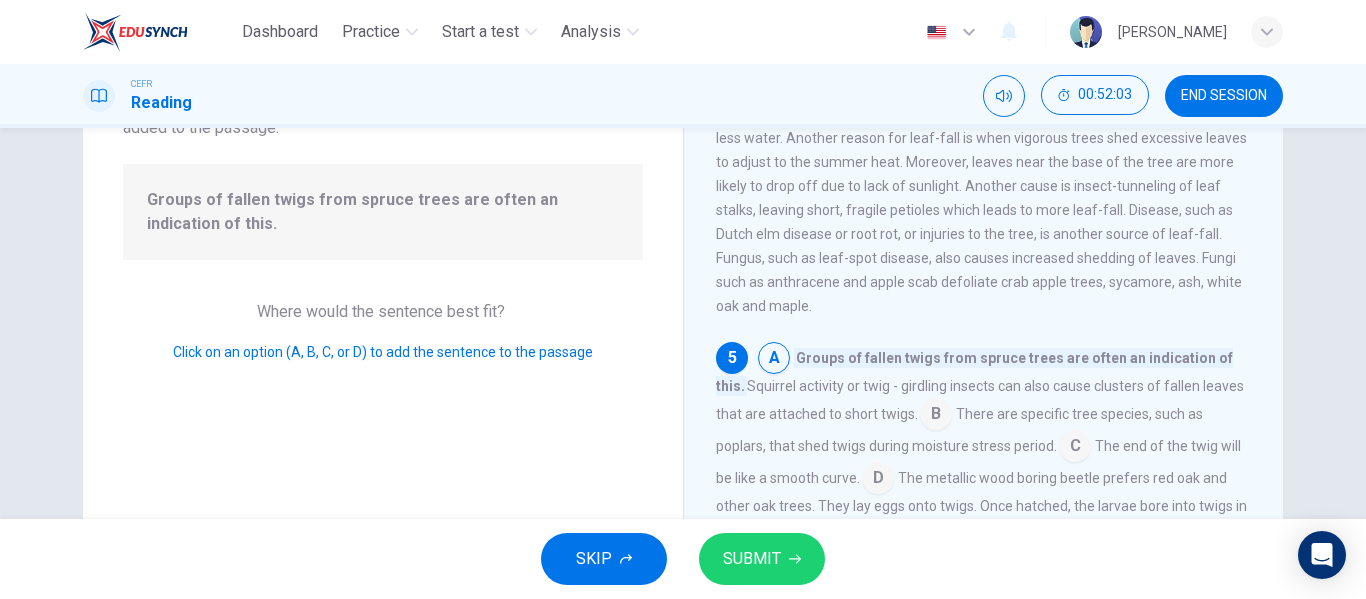 scroll, scrollTop: 741, scrollLeft: 0, axis: vertical 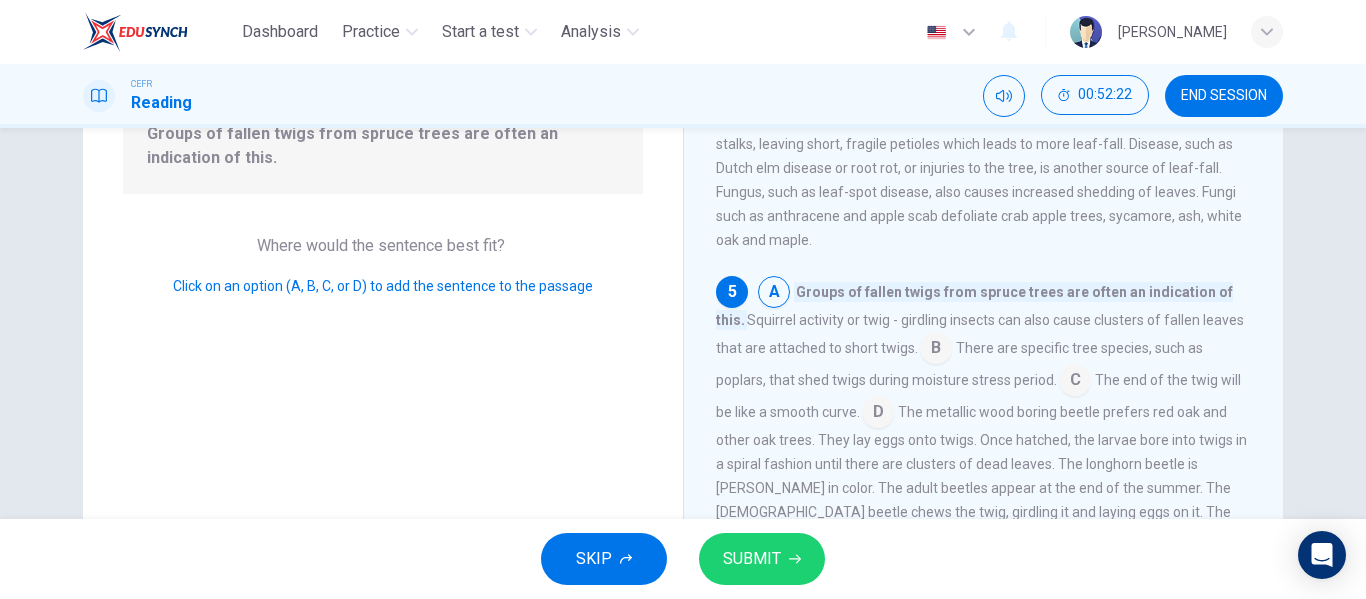 click at bounding box center [936, 350] 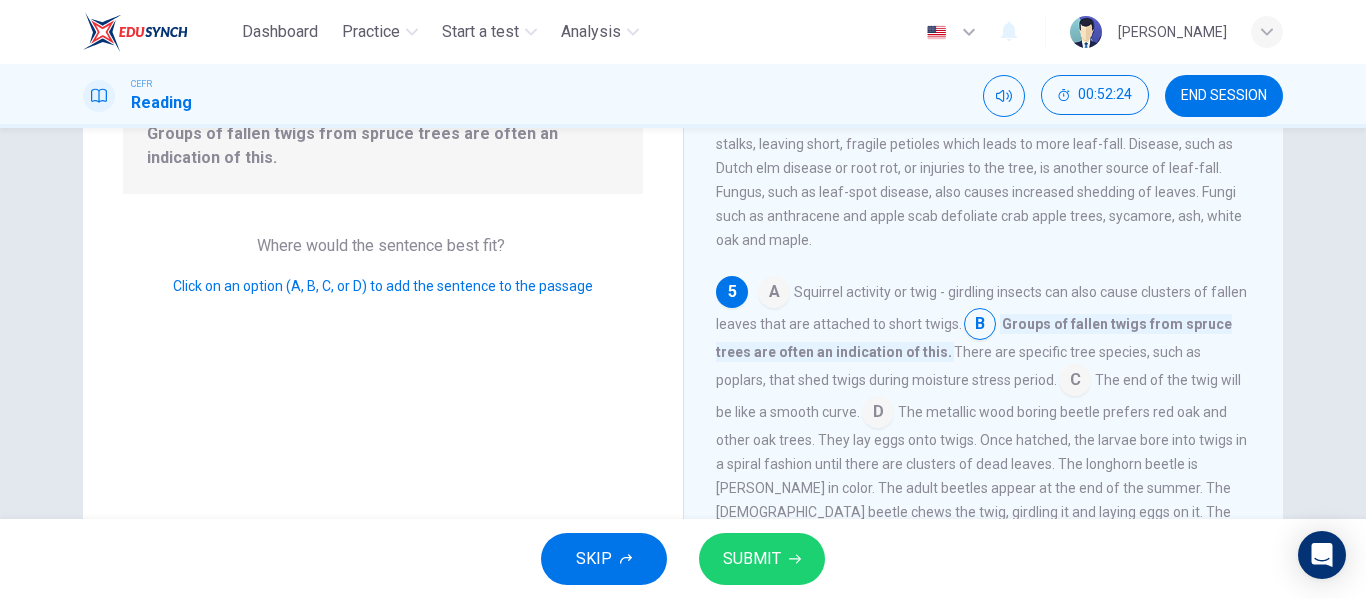 click 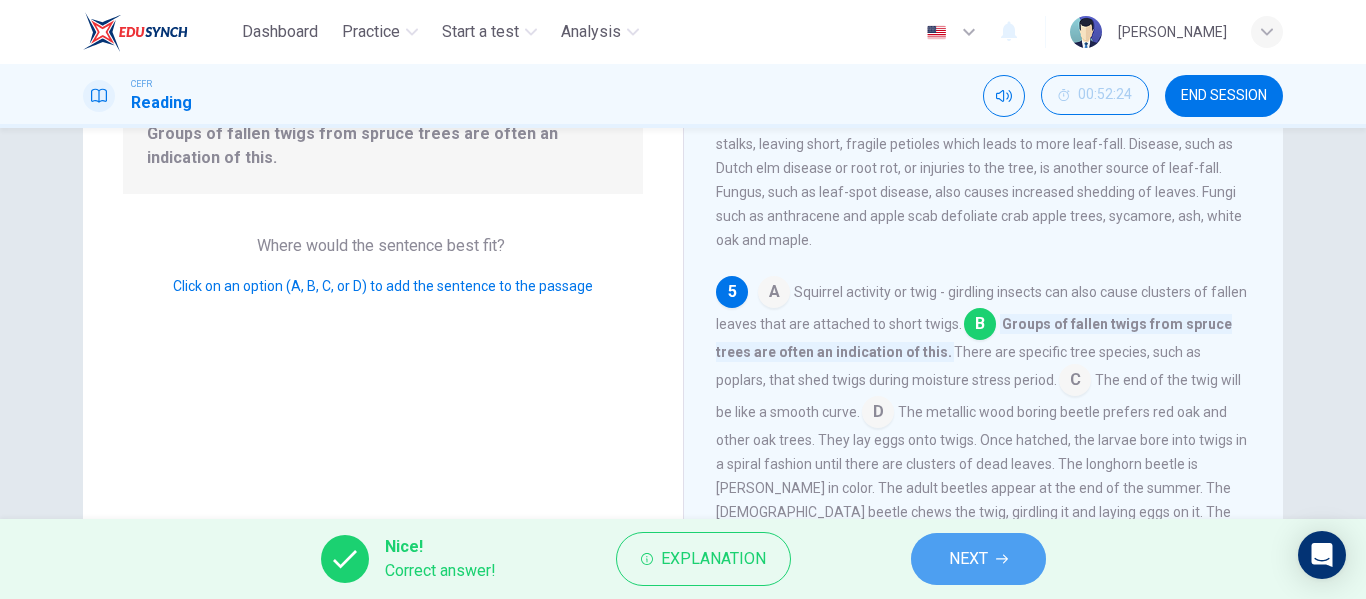 click on "NEXT" at bounding box center (978, 559) 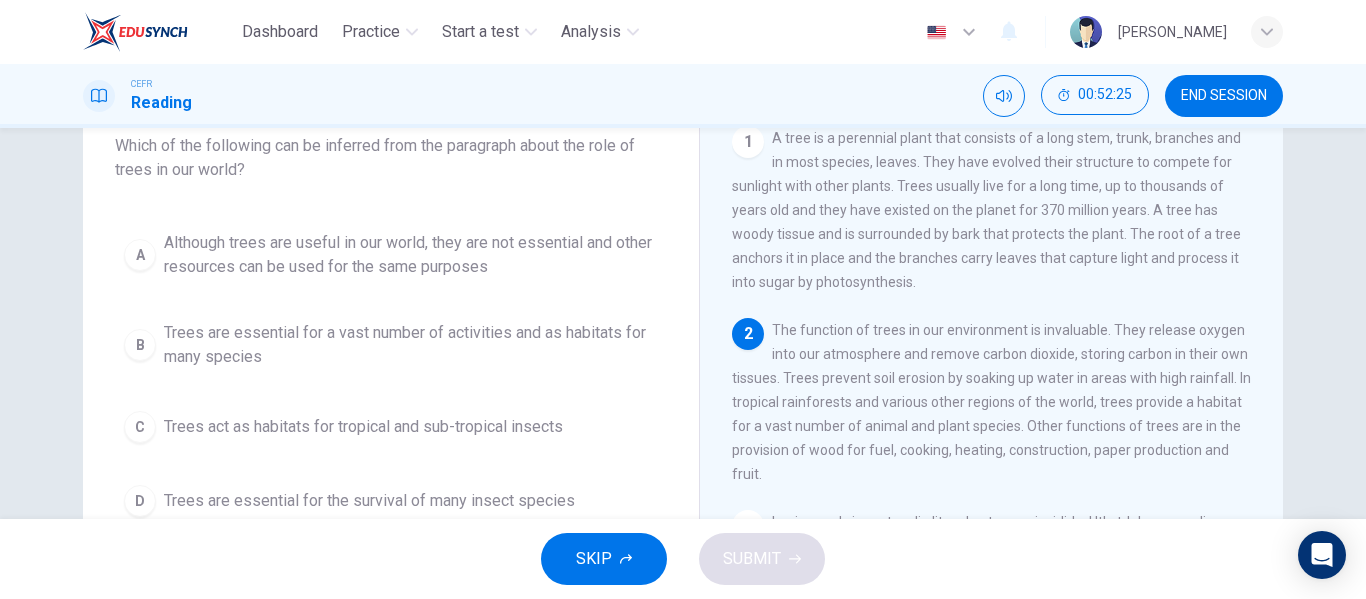 scroll, scrollTop: 74, scrollLeft: 0, axis: vertical 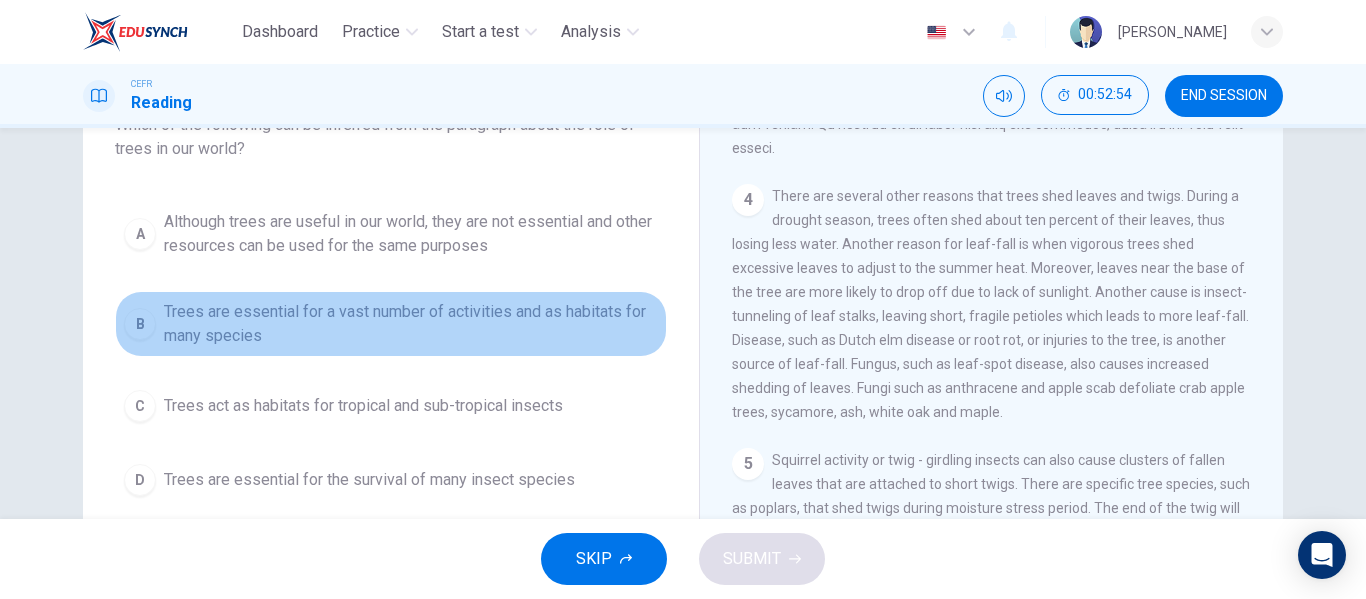 click on "Trees are essential for a vast number of activities and as habitats for many species" at bounding box center (411, 324) 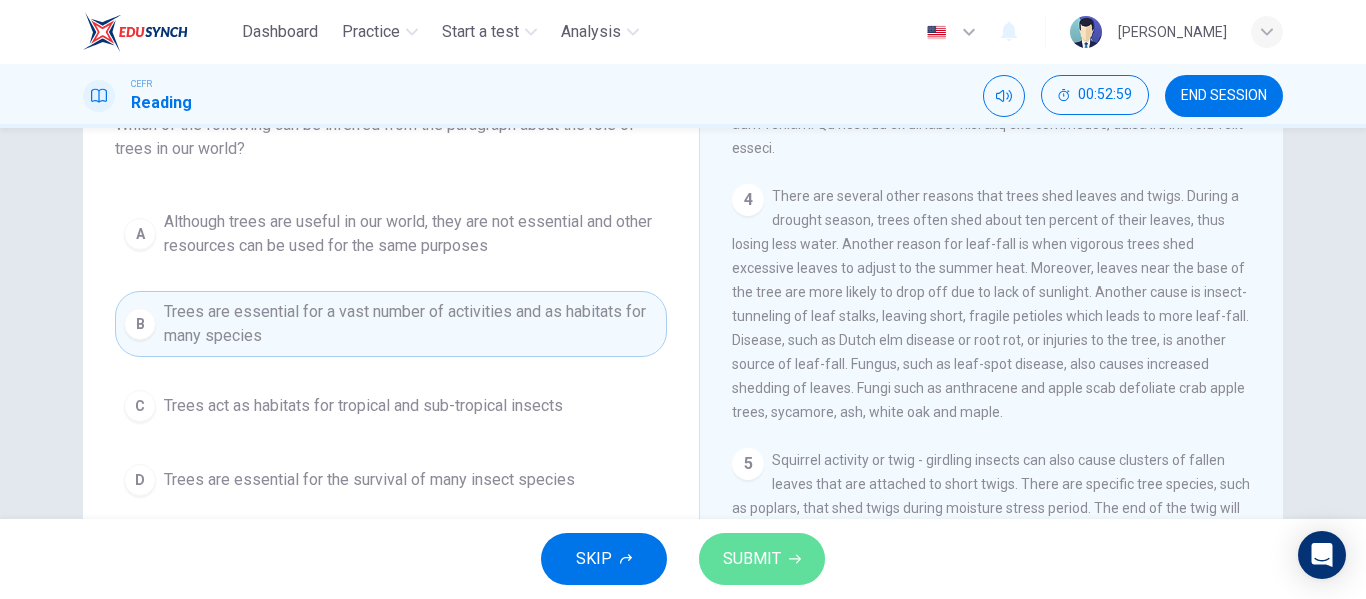 click on "SUBMIT" at bounding box center [752, 559] 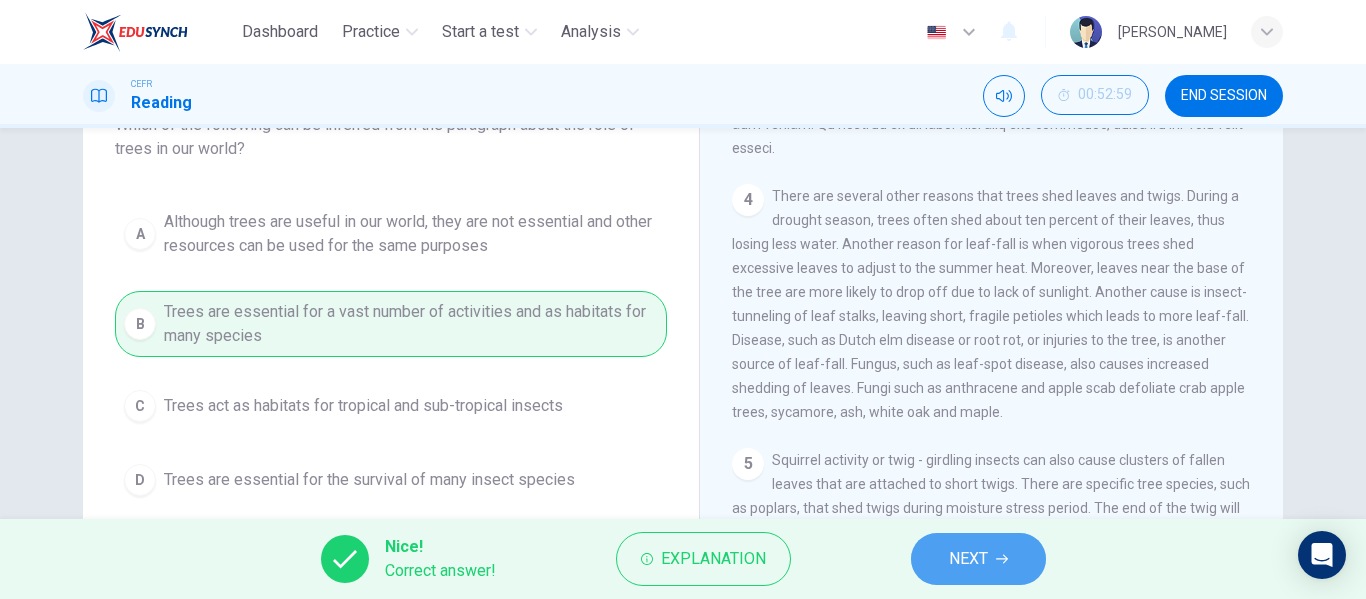 click on "NEXT" at bounding box center [978, 559] 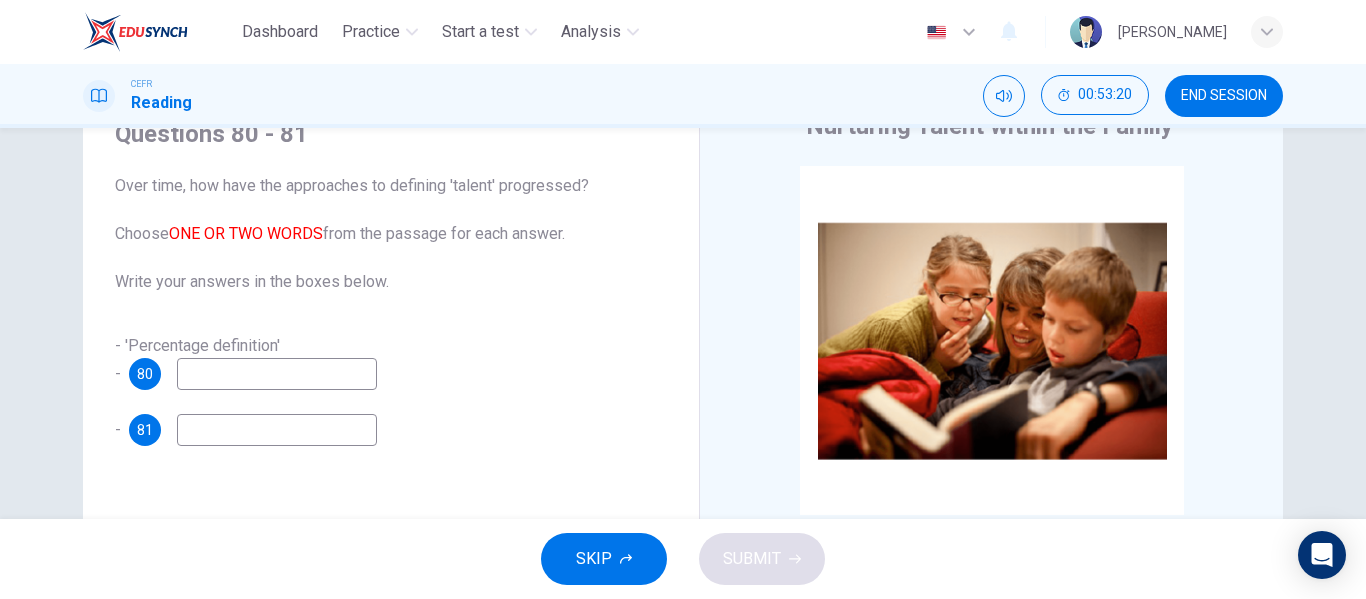 scroll, scrollTop: 89, scrollLeft: 0, axis: vertical 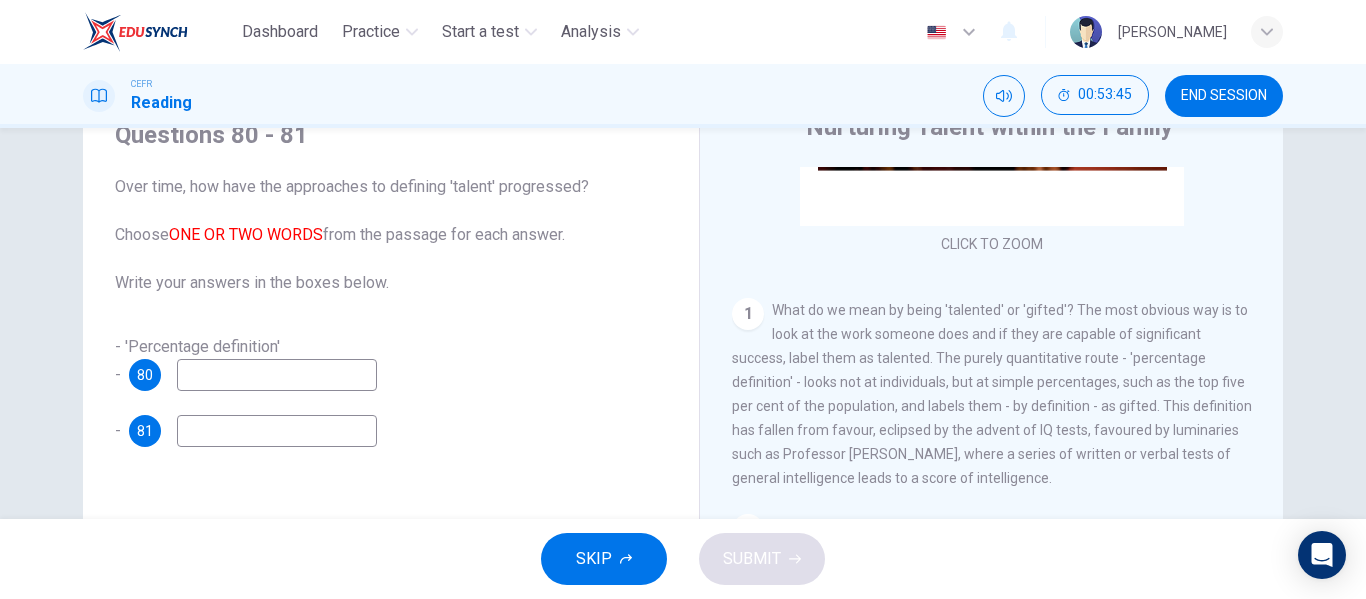 click at bounding box center [277, 375] 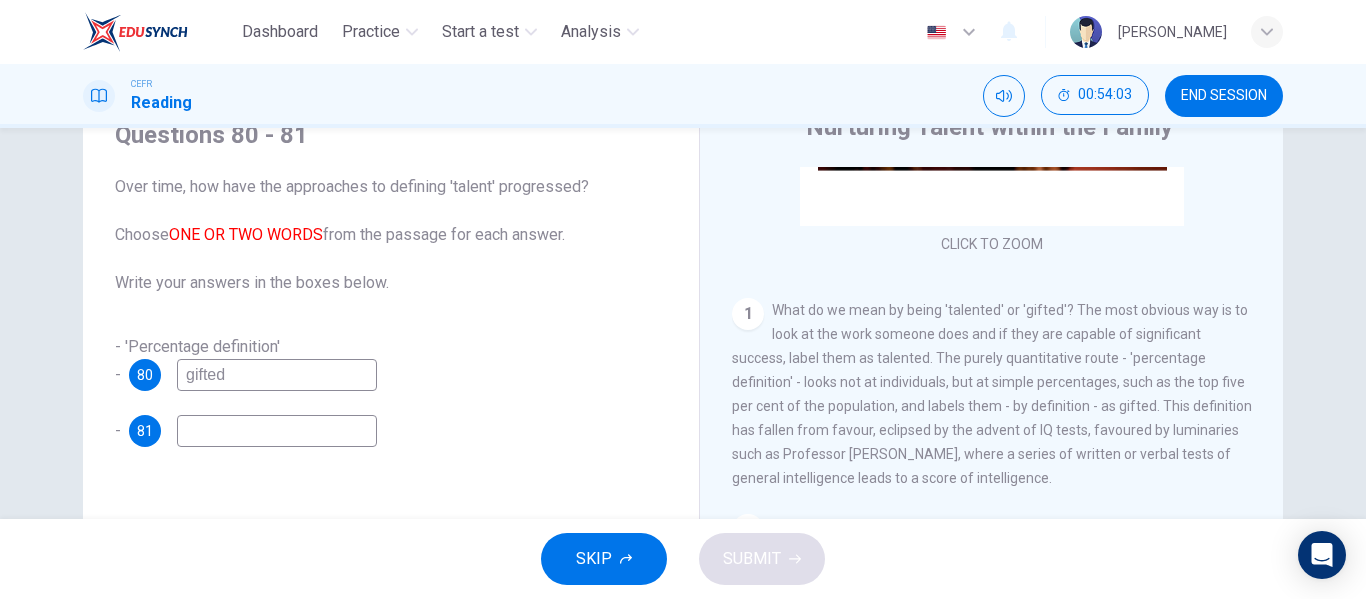 type on "gifted" 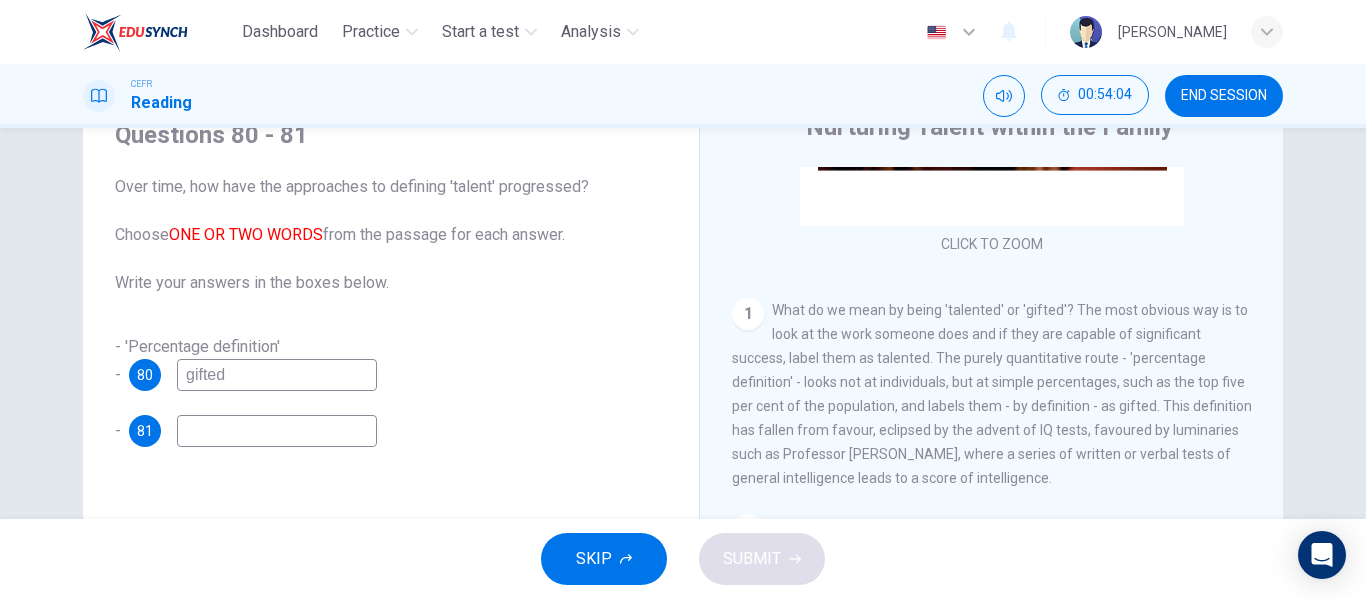 click on "Questions 80 - 81 Over time, how have the approaches to defining 'talent' progressed?
Choose  ONE OR TWO WORDS  from the passage for each answer.
Write your answers in the boxes below. - 'Percentage definition'
-  80 gifted -  81" at bounding box center (391, 283) 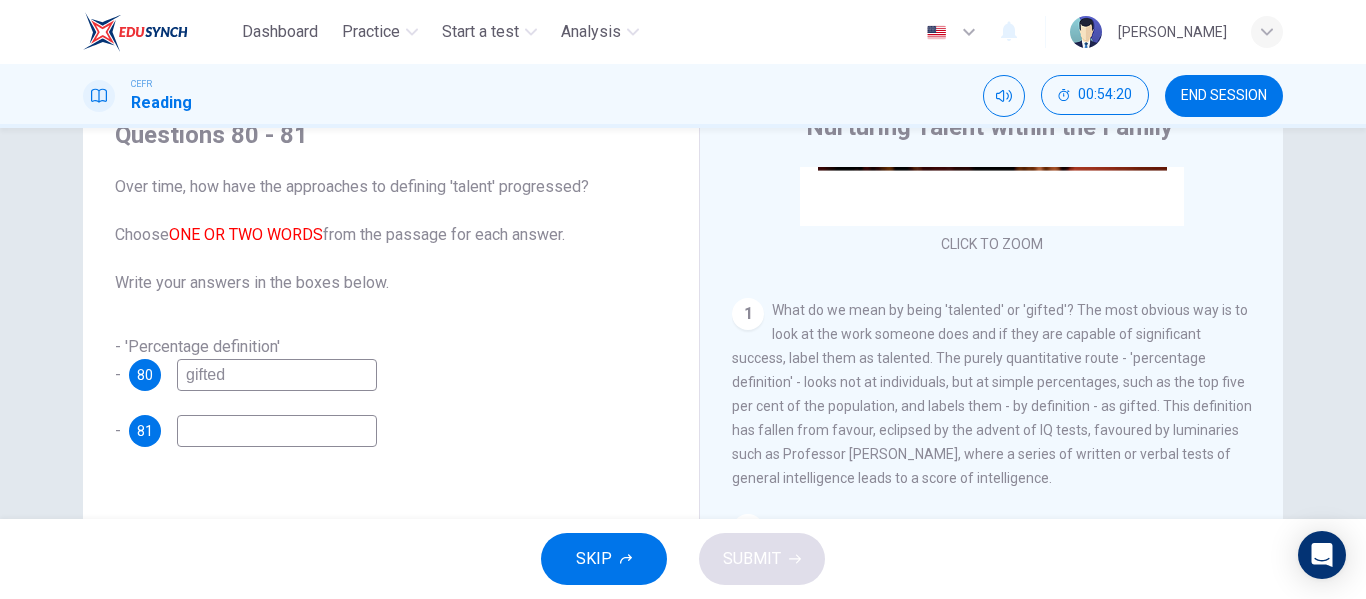 click at bounding box center [277, 431] 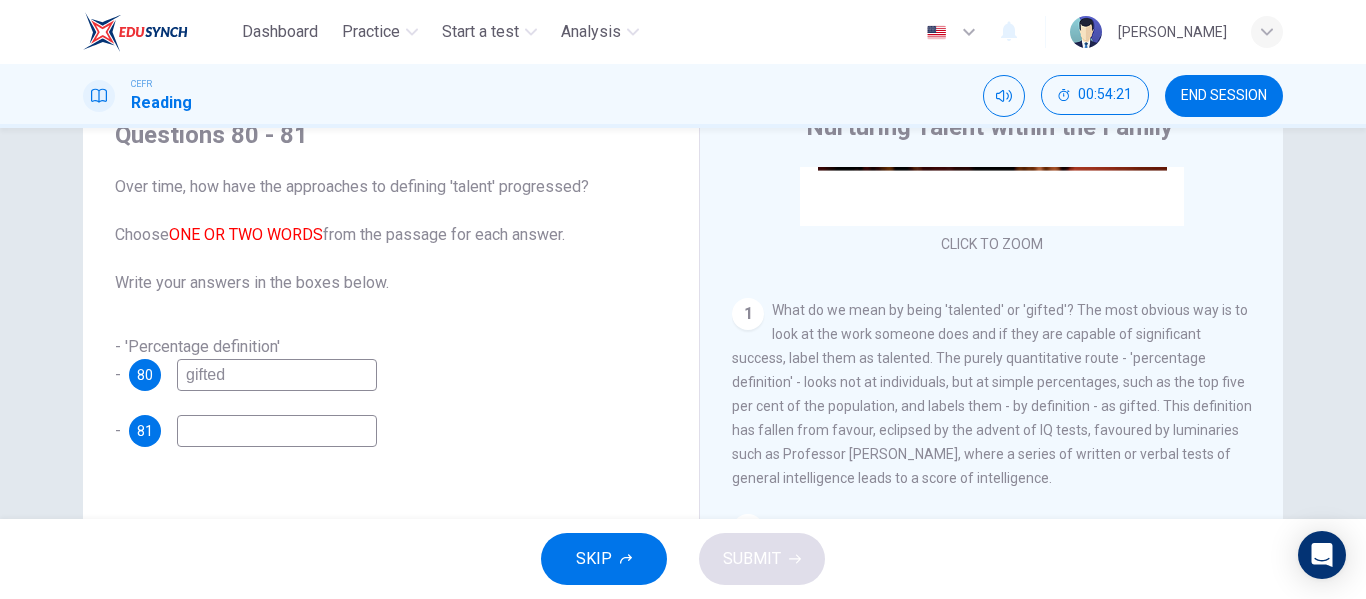 click at bounding box center [277, 431] 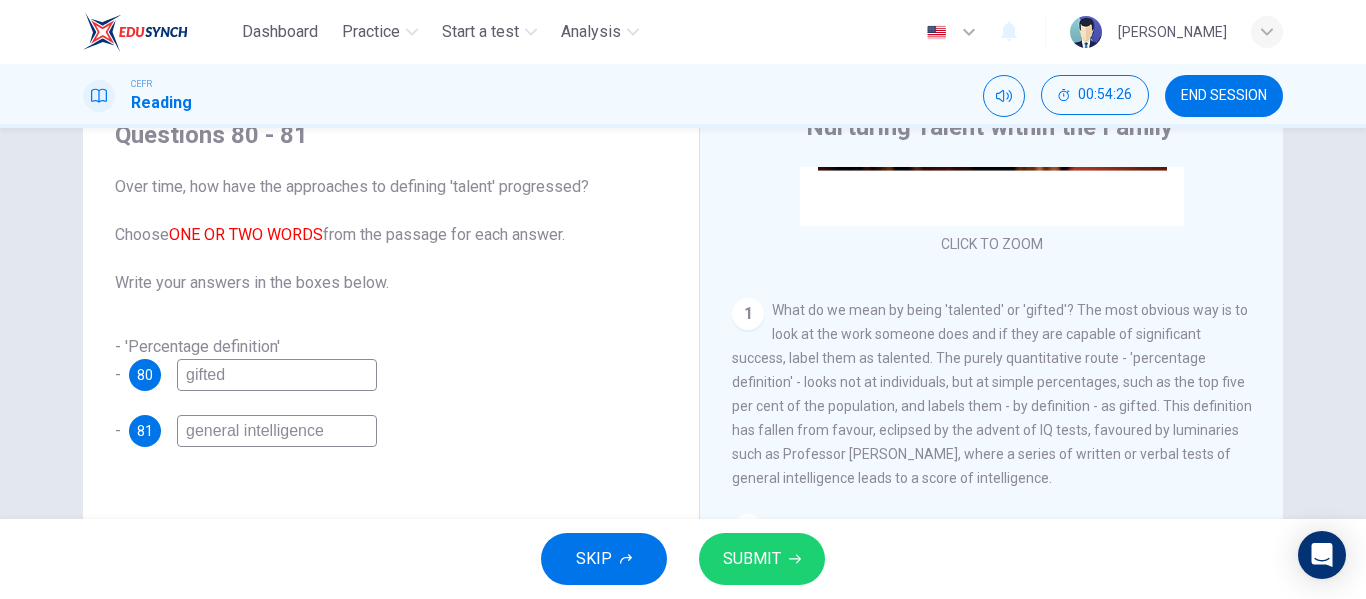 type on "general intelligence" 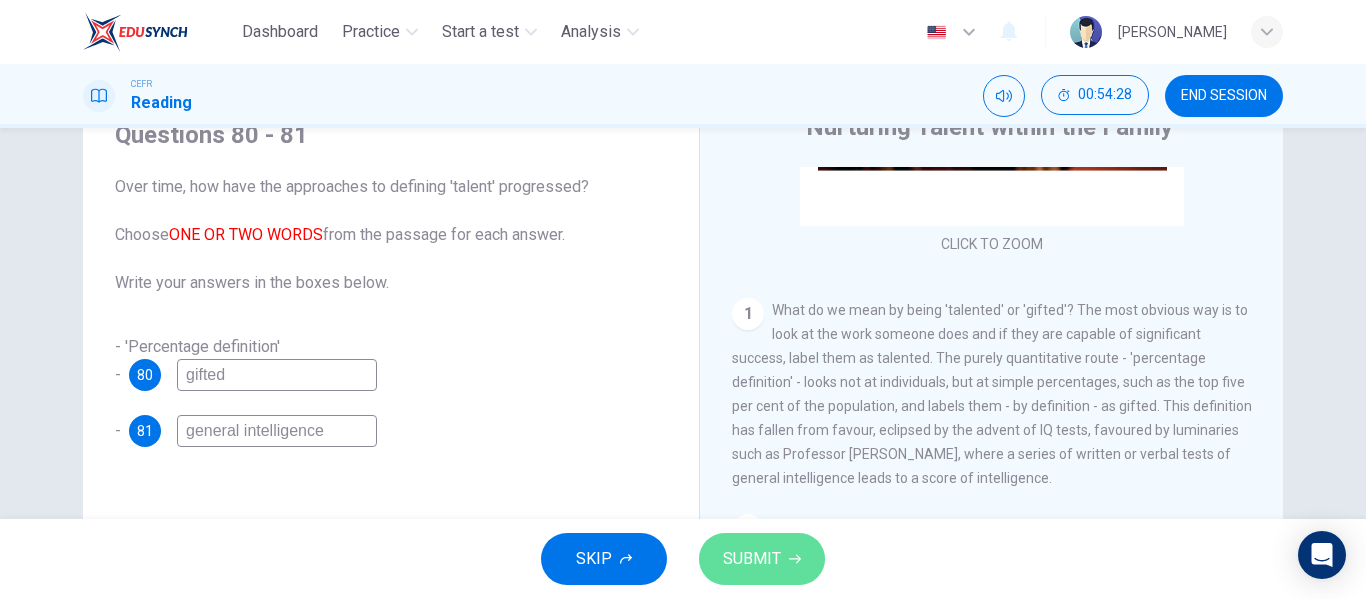 click on "SUBMIT" at bounding box center (752, 559) 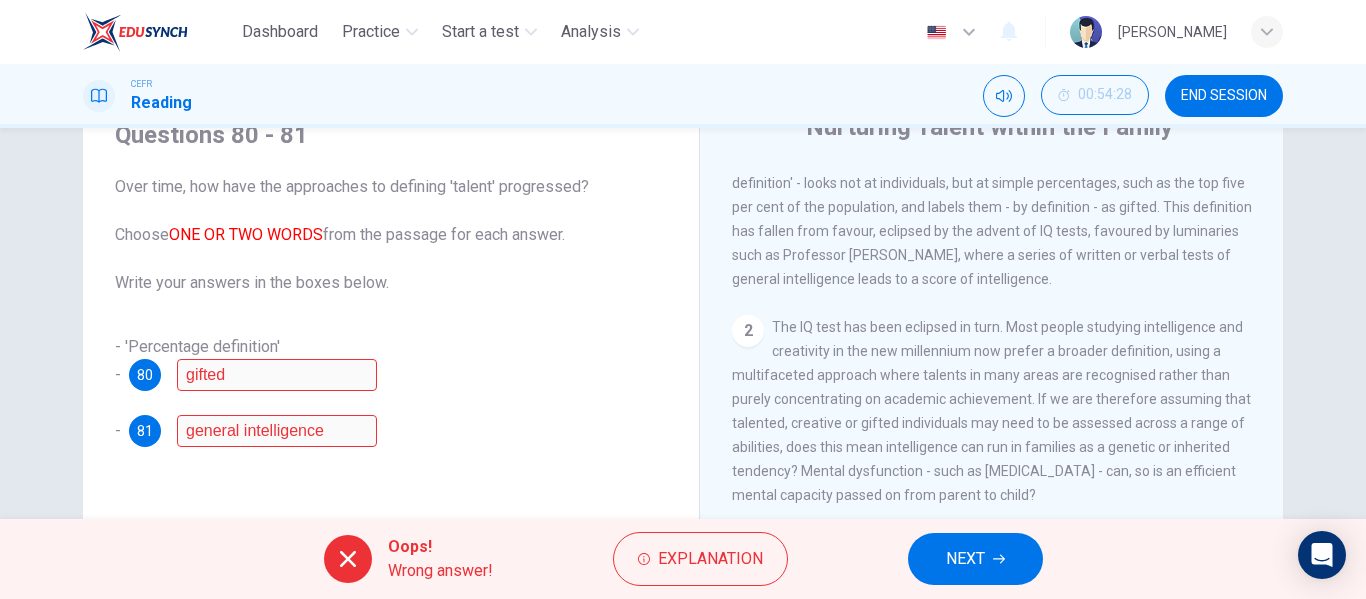 scroll, scrollTop: 490, scrollLeft: 0, axis: vertical 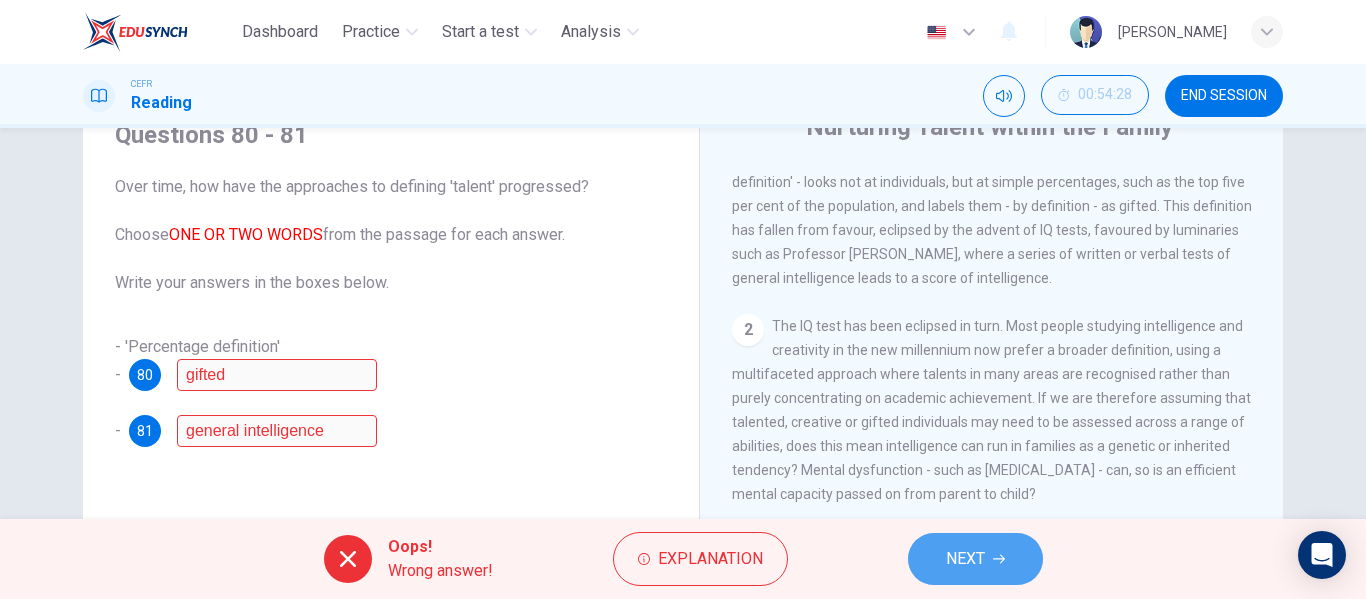 click on "NEXT" at bounding box center (975, 559) 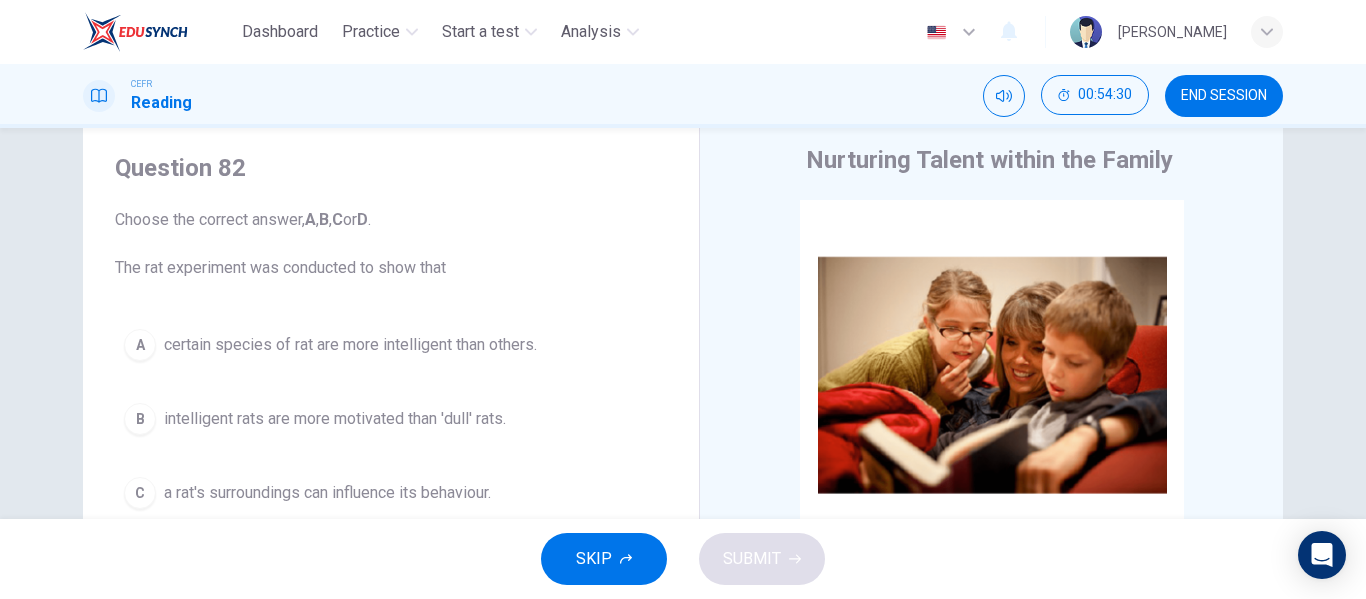 scroll, scrollTop: 55, scrollLeft: 0, axis: vertical 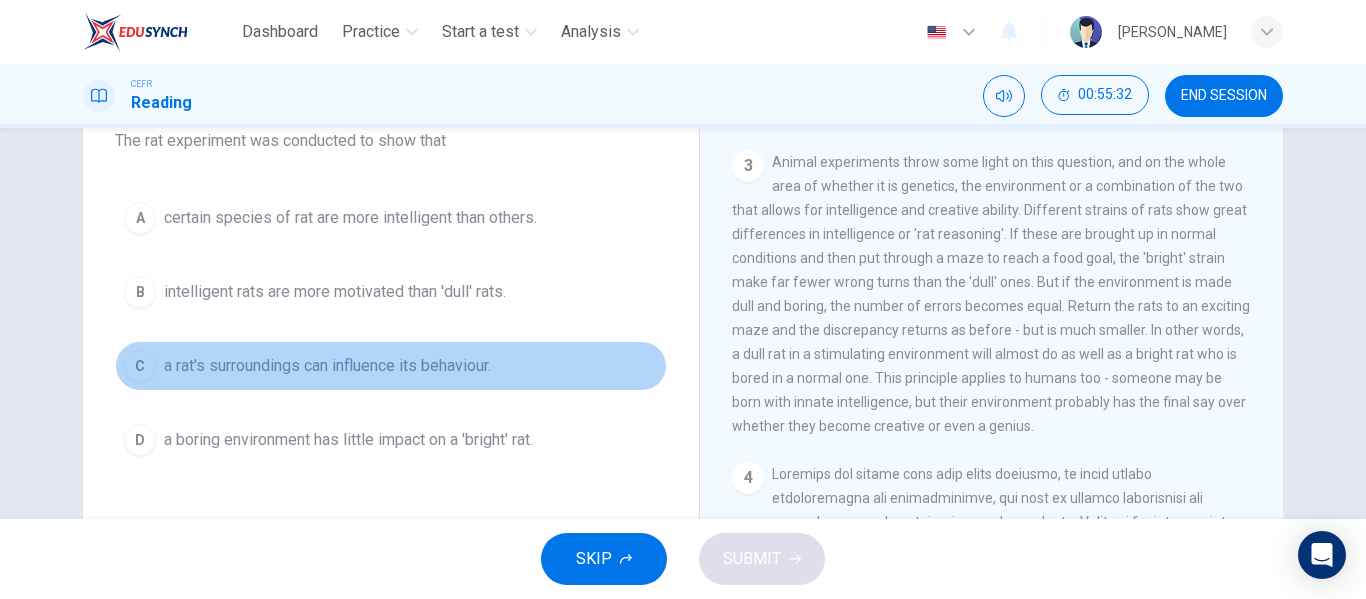 click on "a rat's surroundings can influence its behaviour." at bounding box center [327, 366] 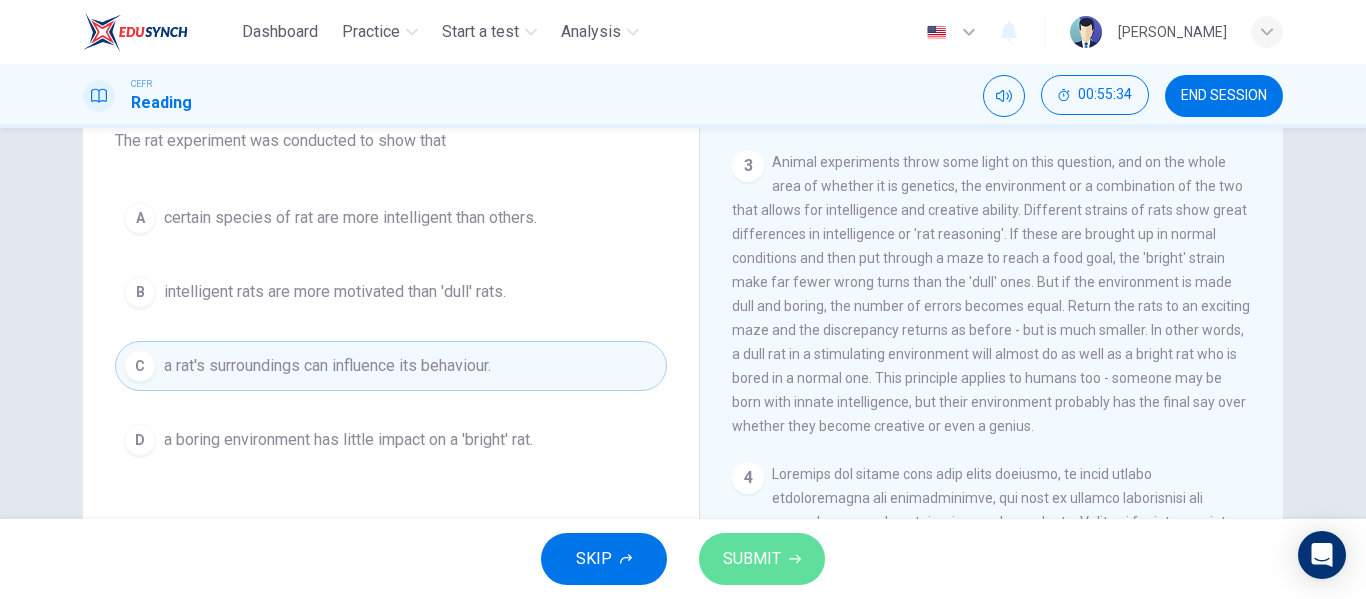 click 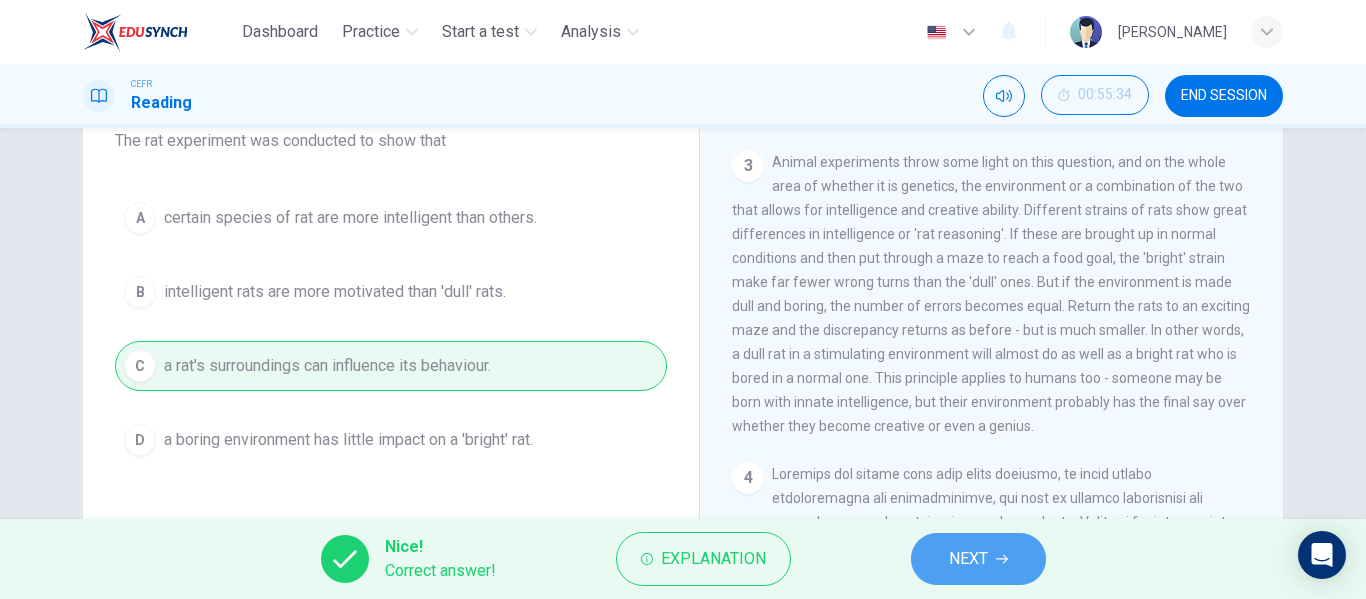 click on "NEXT" at bounding box center (978, 559) 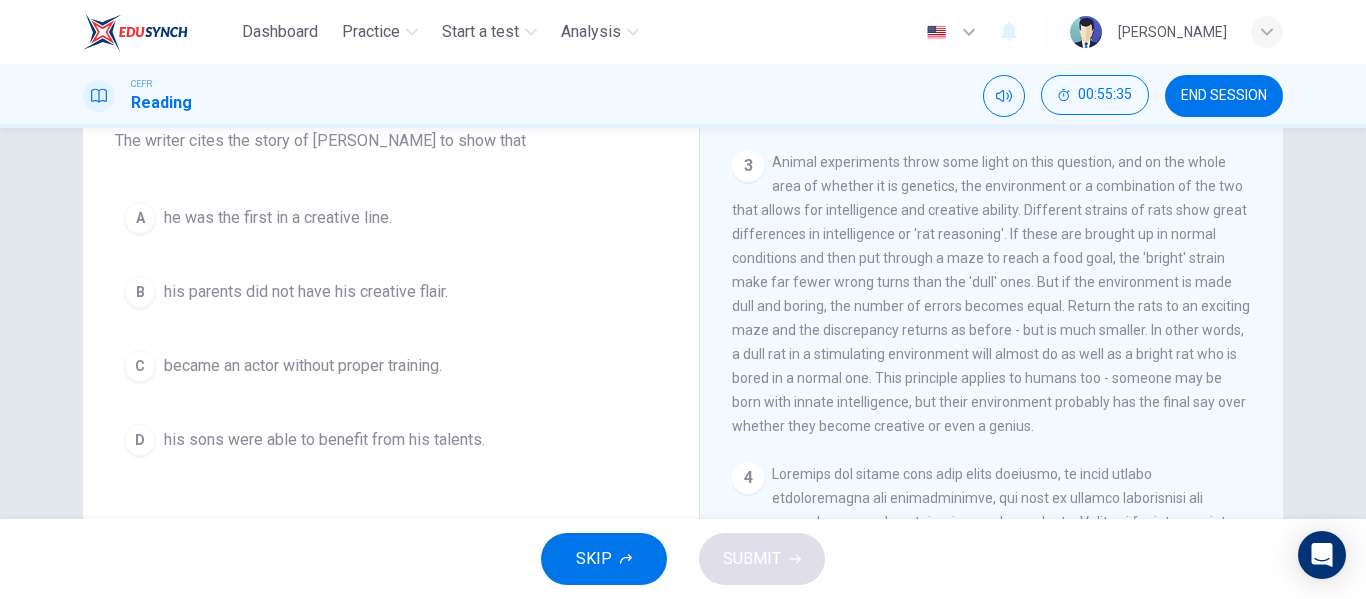 scroll, scrollTop: 167, scrollLeft: 0, axis: vertical 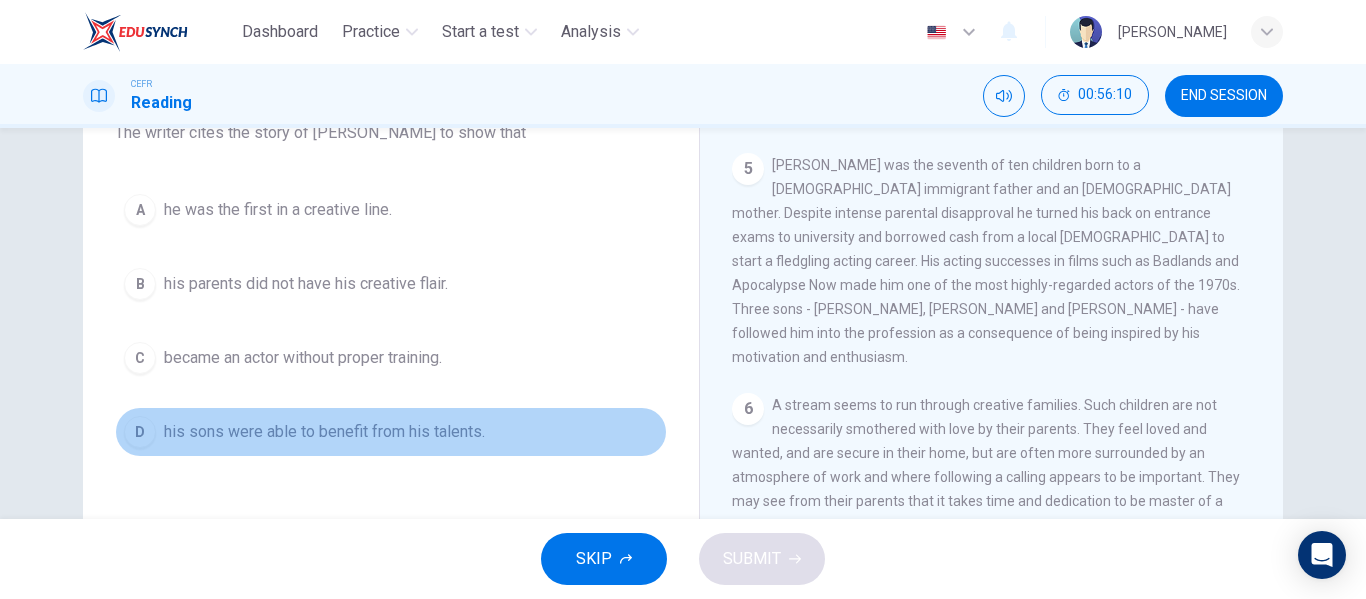 click on "D his sons were able to benefit from his talents." at bounding box center [391, 432] 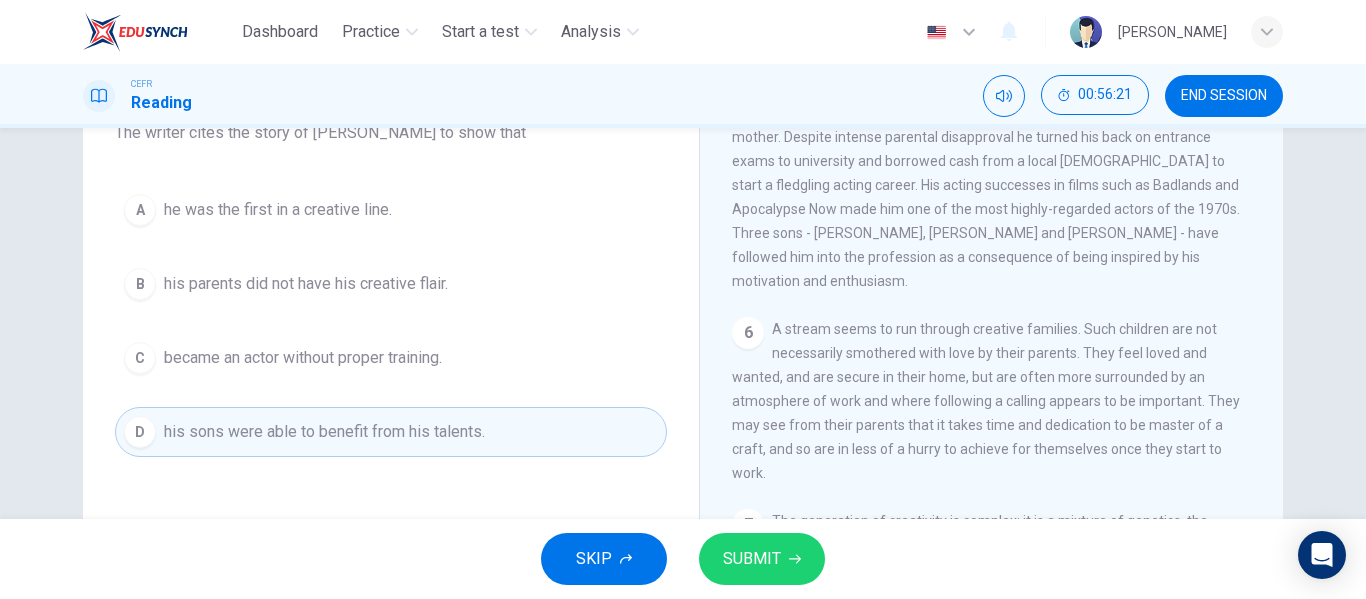 scroll, scrollTop: 1586, scrollLeft: 0, axis: vertical 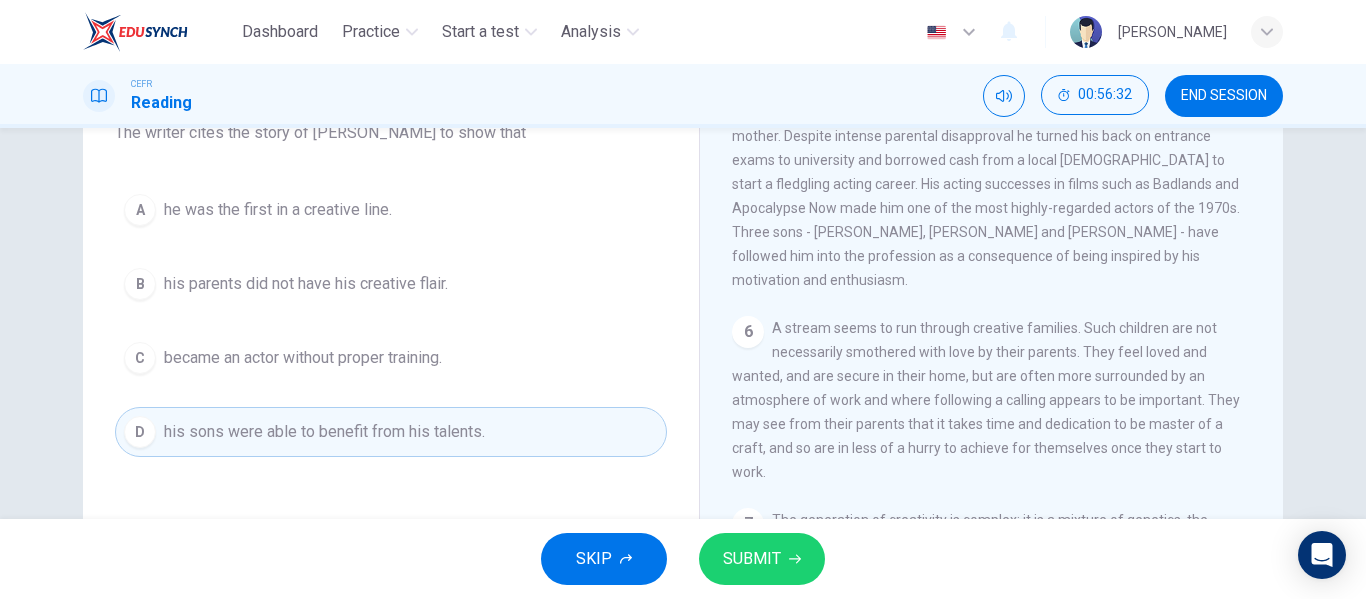 click on "A he was the first in a creative line." at bounding box center [391, 210] 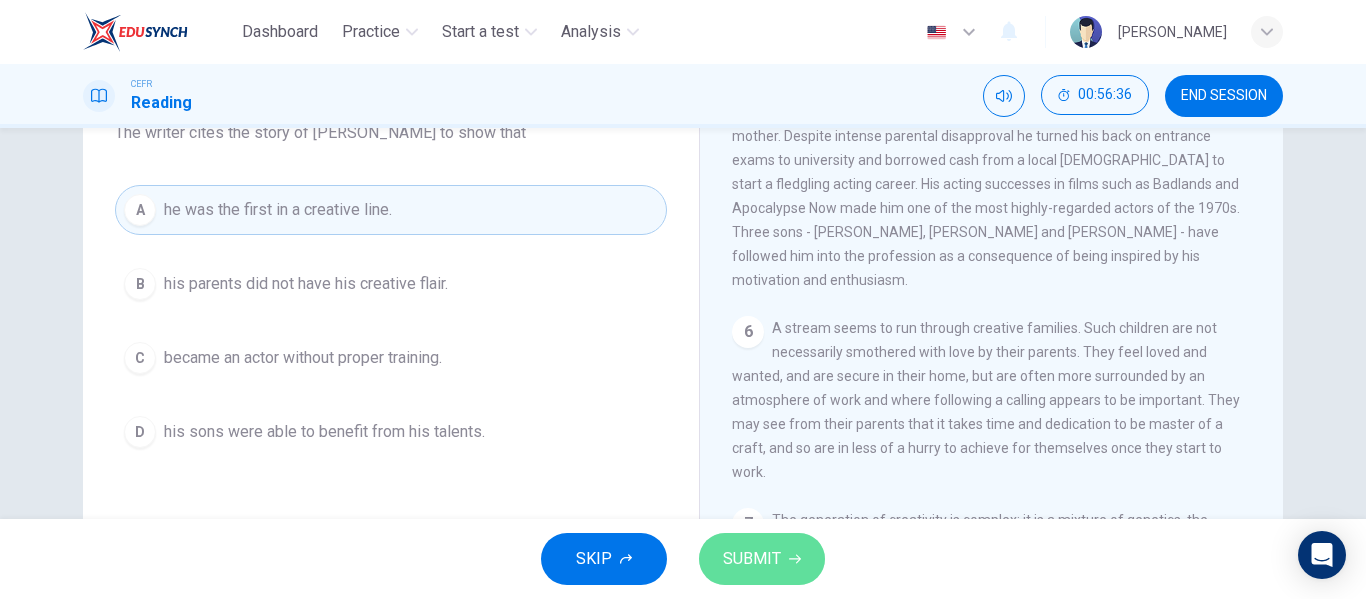 click on "SUBMIT" at bounding box center [762, 559] 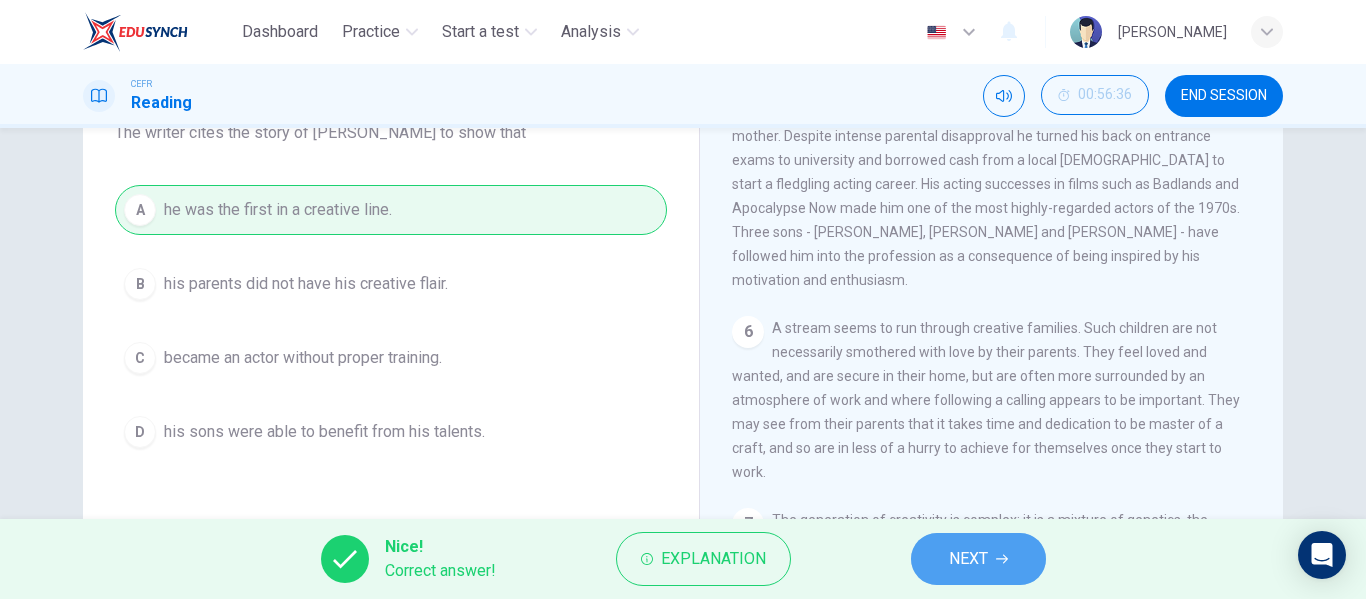 click on "NEXT" at bounding box center [978, 559] 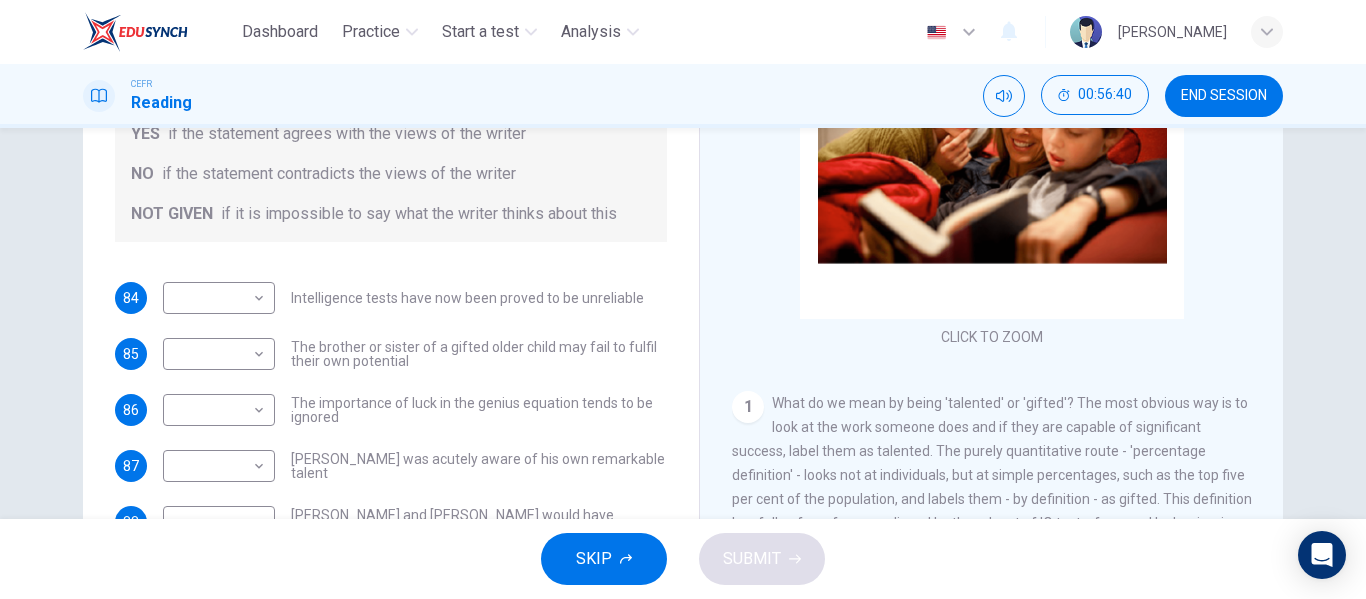 scroll, scrollTop: 290, scrollLeft: 0, axis: vertical 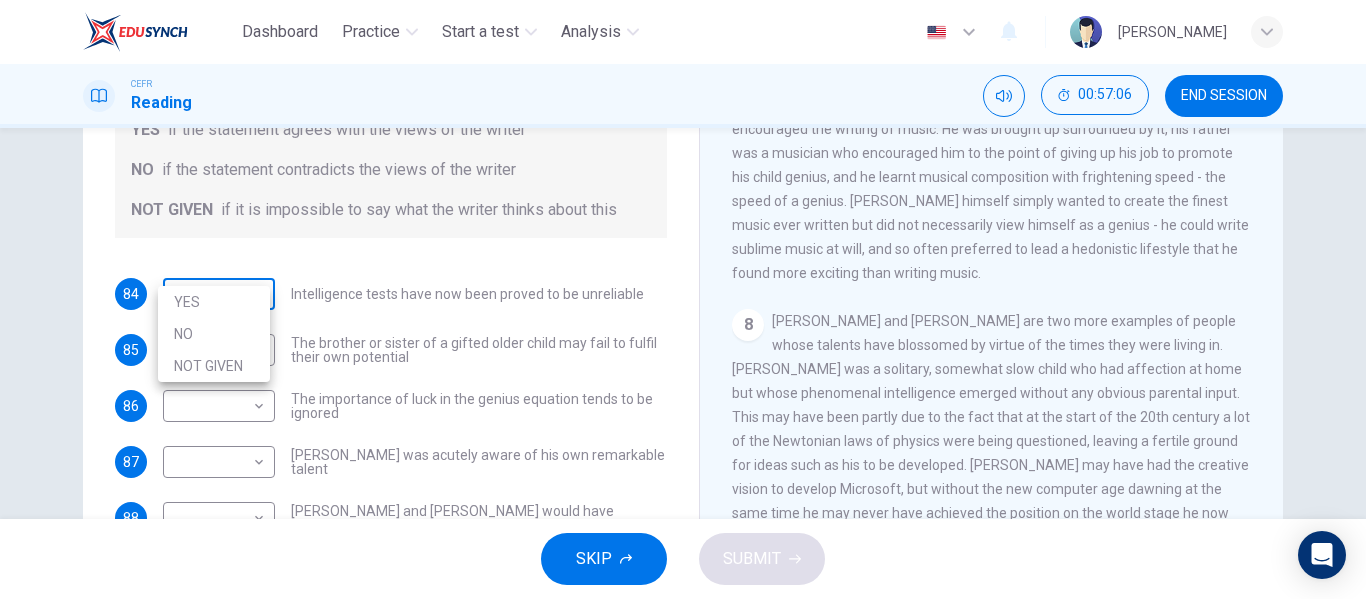 click on "Dashboard Practice Start a test Analysis English en ​ [PERSON_NAME] ZAMAN CEFR Reading 00:57:06 END SESSION Questions 84 - 88 Do the following statements agree with the claims of the writer in the Reading Passage?
In the boxes below write YES if the statement agrees with the views of the writer NO if the statement contradicts the views of the writer NOT GIVEN if it is impossible to say what the writer thinks about this 84 ​ ​ Intelligence tests have now been proved to be unreliable 85 ​ ​ The brother or sister of a gifted older child may fail to fulfil their own potential 86 ​ ​ The importance of luck in the genius equation tends to be ignored 87 ​ ​ [PERSON_NAME] was acutely aware of his own remarkable talent 88 ​ ​ [PERSON_NAME] and [PERSON_NAME] would have achieved success in any era Nurturing Talent within the Family CLICK TO ZOOM Click to Zoom 1 2 3 4 5 6 7 8 SKIP SUBMIT EduSynch - Online Language Proficiency Testing
Dashboard Practice Start a test Analysis Notifications 2025 YES" at bounding box center (683, 299) 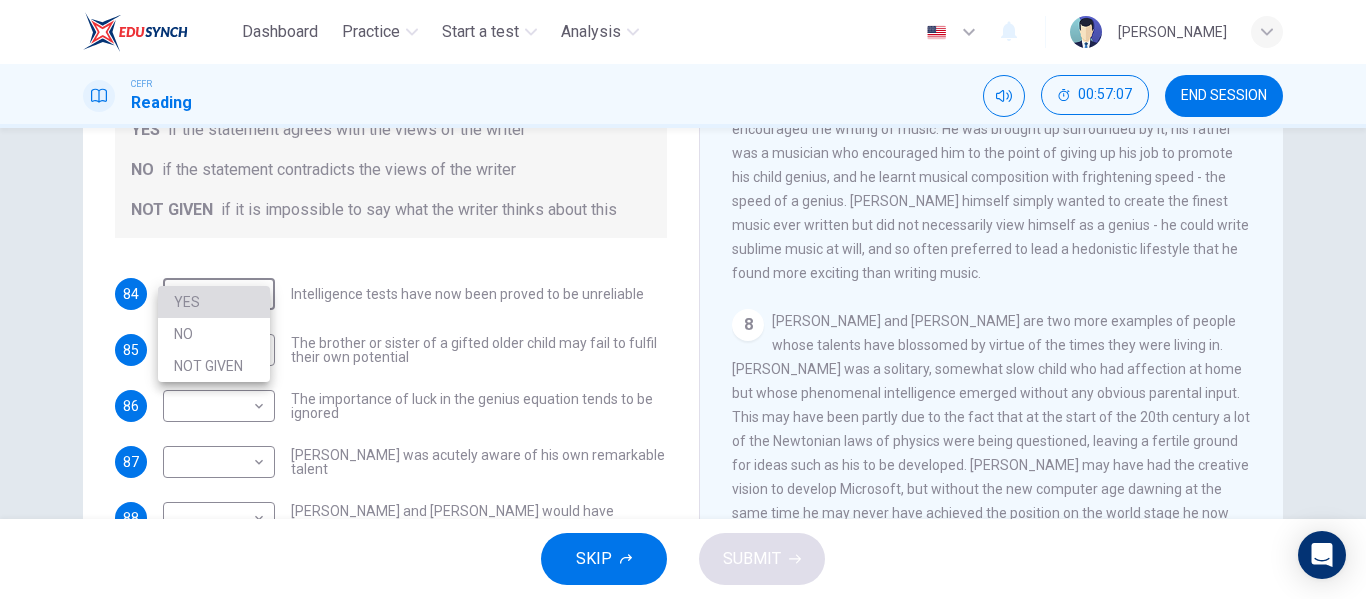 click on "YES" at bounding box center [214, 302] 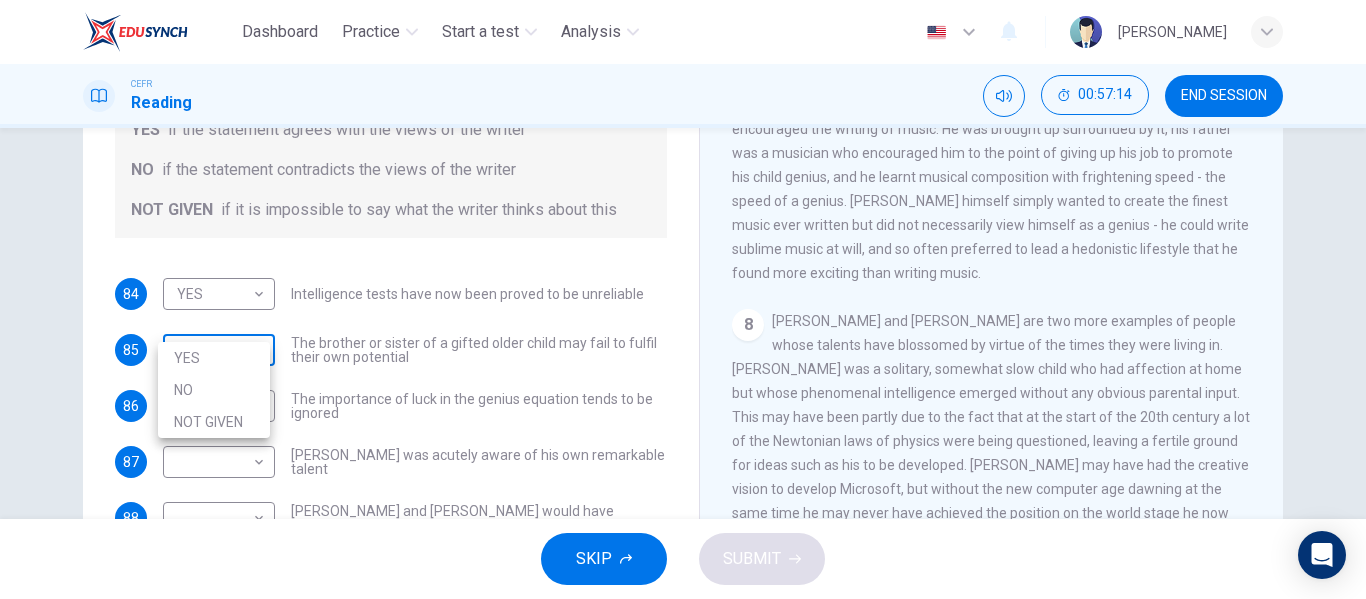 click on "Dashboard Practice Start a test Analysis English en ​ [PERSON_NAME] ZAMAN CEFR Reading 00:57:14 END SESSION Questions 84 - 88 Do the following statements agree with the claims of the writer in the Reading Passage?
In the boxes below write YES if the statement agrees with the views of the writer NO if the statement contradicts the views of the writer NOT GIVEN if it is impossible to say what the writer thinks about this 84 YES YES ​ Intelligence tests have now been proved to be unreliable 85 ​ ​ The brother or sister of a gifted older child may fail to fulfil their own potential 86 ​ ​ The importance of luck in the genius equation tends to be ignored 87 ​ ​ [PERSON_NAME] was acutely aware of his own remarkable talent 88 ​ ​ [PERSON_NAME] and [PERSON_NAME] would have achieved success in any era Nurturing Talent within the Family CLICK TO ZOOM Click to Zoom 1 2 3 4 5 6 7 8 SKIP SUBMIT EduSynch - Online Language Proficiency Testing
Dashboard Practice Start a test Analysis Notifications 2025" at bounding box center (683, 299) 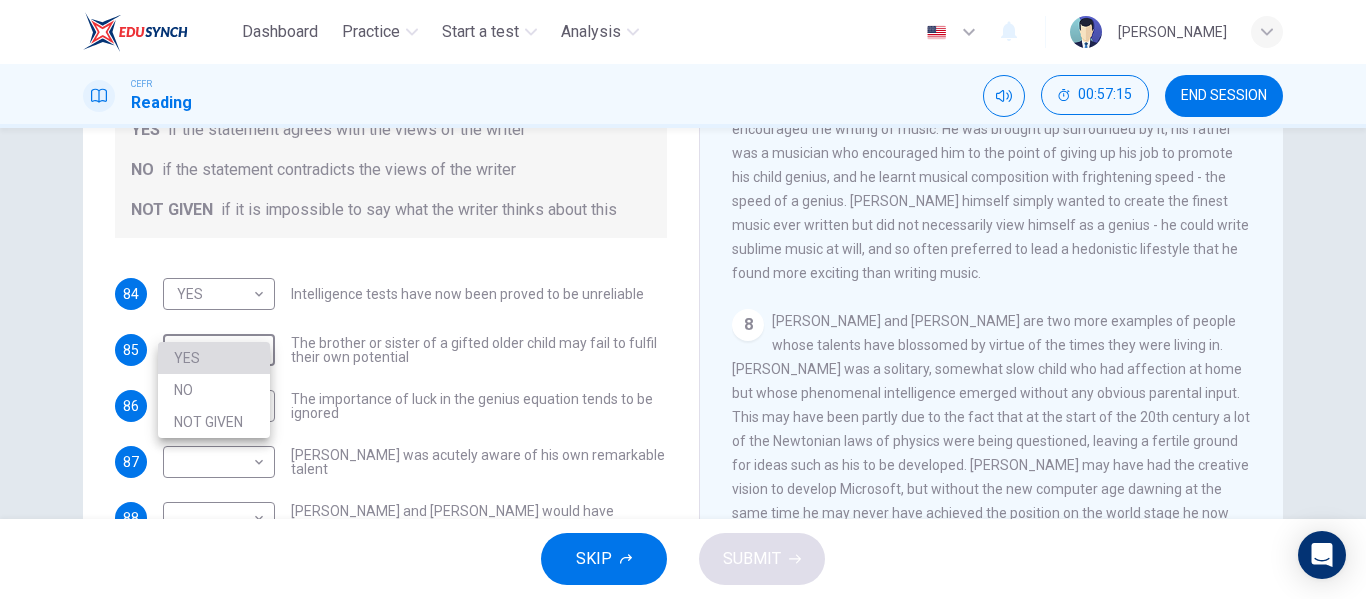 click on "YES" at bounding box center [214, 358] 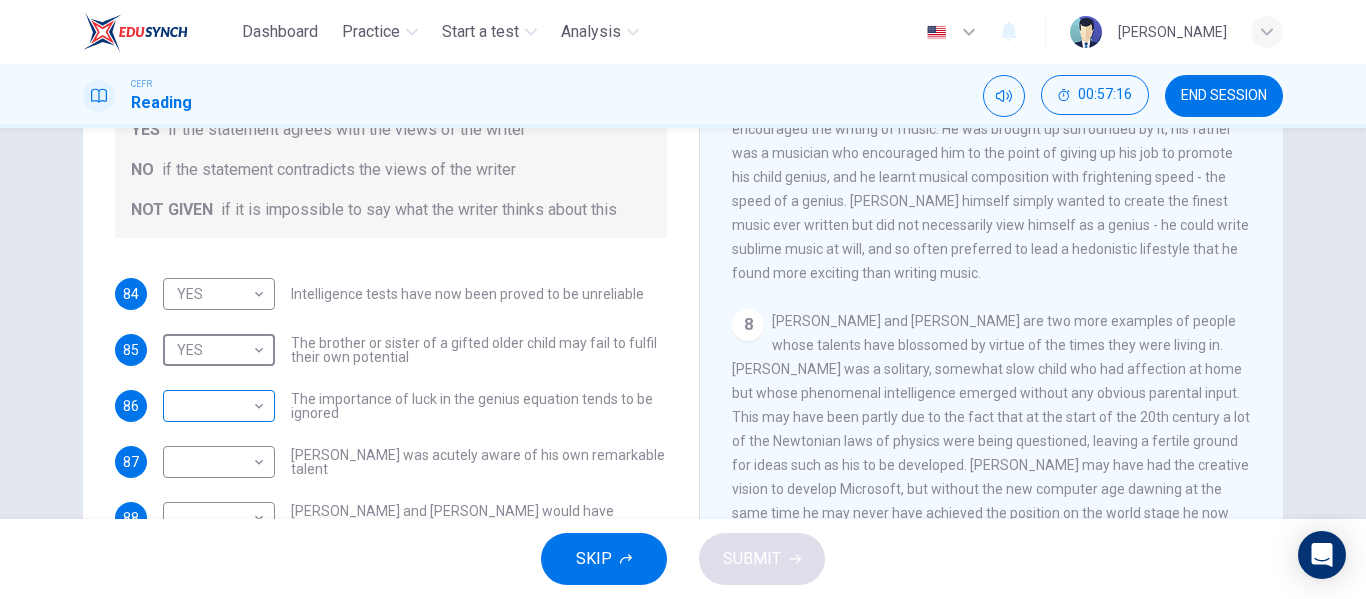 click on "Dashboard Practice Start a test Analysis English en ​ [PERSON_NAME] ZAMAN CEFR Reading 00:57:16 END SESSION Questions 84 - 88 Do the following statements agree with the claims of the writer in the Reading Passage?
In the boxes below write YES if the statement agrees with the views of the writer NO if the statement contradicts the views of the writer NOT GIVEN if it is impossible to say what the writer thinks about this 84 YES YES ​ Intelligence tests have now been proved to be unreliable 85 YES YES ​ The brother or sister of a gifted older child may fail to fulfil their own potential 86 ​ ​ The importance of luck in the genius equation tends to be ignored 87 ​ ​ [PERSON_NAME] was acutely aware of his own remarkable talent 88 ​ ​ [PERSON_NAME] and [PERSON_NAME] would have achieved success in any era Nurturing Talent within the Family CLICK TO ZOOM Click to Zoom 1 2 3 4 5 6 7 8 SKIP SUBMIT EduSynch - Online Language Proficiency Testing
Dashboard Practice Start a test Analysis Notifications" at bounding box center [683, 299] 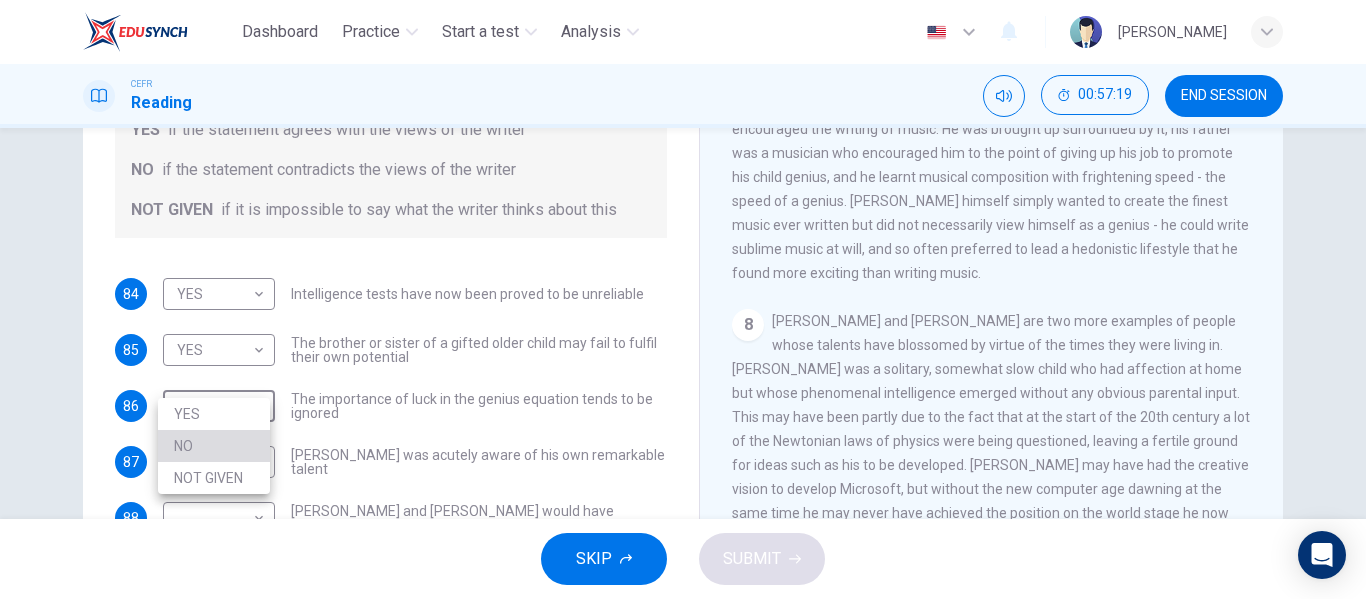 click on "NO" at bounding box center (214, 446) 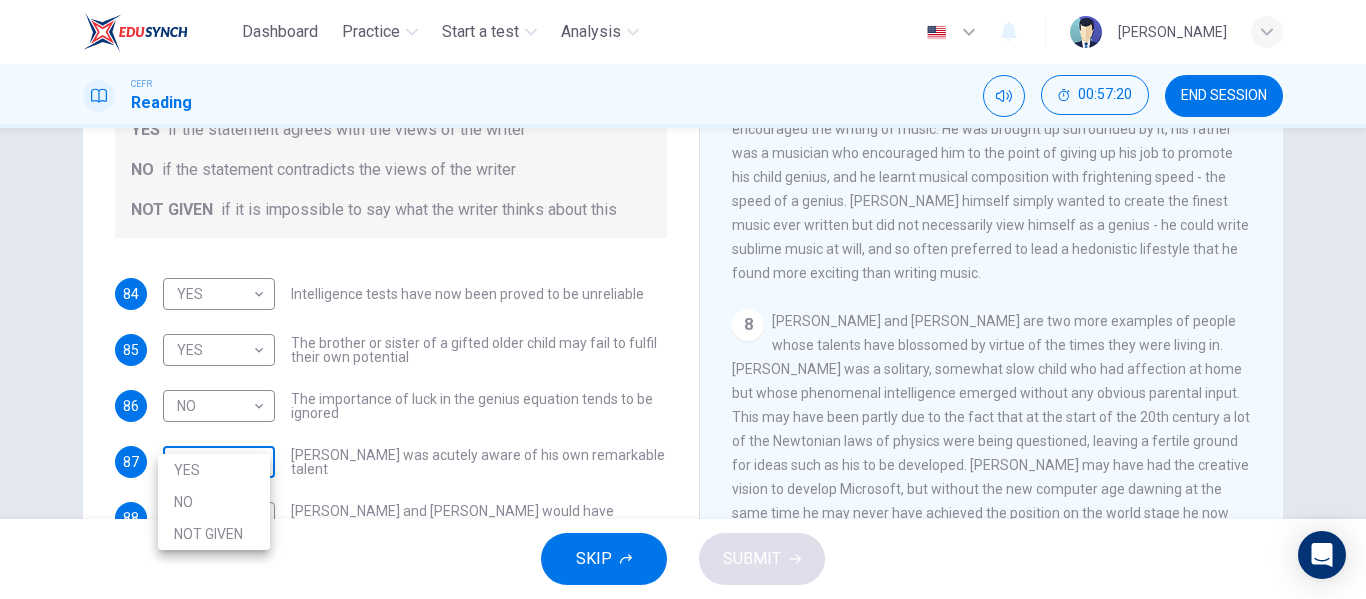 click on "Dashboard Practice Start a test Analysis English en ​ [PERSON_NAME] ZAMAN CEFR Reading 00:57:20 END SESSION Questions 84 - 88 Do the following statements agree with the claims of the writer in the Reading Passage?
In the boxes below write YES if the statement agrees with the views of the writer NO if the statement contradicts the views of the writer NOT GIVEN if it is impossible to say what the writer thinks about this 84 YES YES ​ Intelligence tests have now been proved to be unreliable 85 YES YES ​ The brother or sister of a gifted older child may fail to fulfil their own potential 86 NO NO ​ The importance of luck in the genius equation tends to be ignored 87 ​ ​ [PERSON_NAME] was acutely aware of his own remarkable talent 88 ​ ​ [PERSON_NAME] and [PERSON_NAME] would have achieved success in any era Nurturing Talent within the Family CLICK TO ZOOM Click to Zoom 1 2 3 4 5 6 7 8 SKIP SUBMIT EduSynch - Online Language Proficiency Testing
Dashboard Practice Start a test Analysis Notifications" at bounding box center (683, 299) 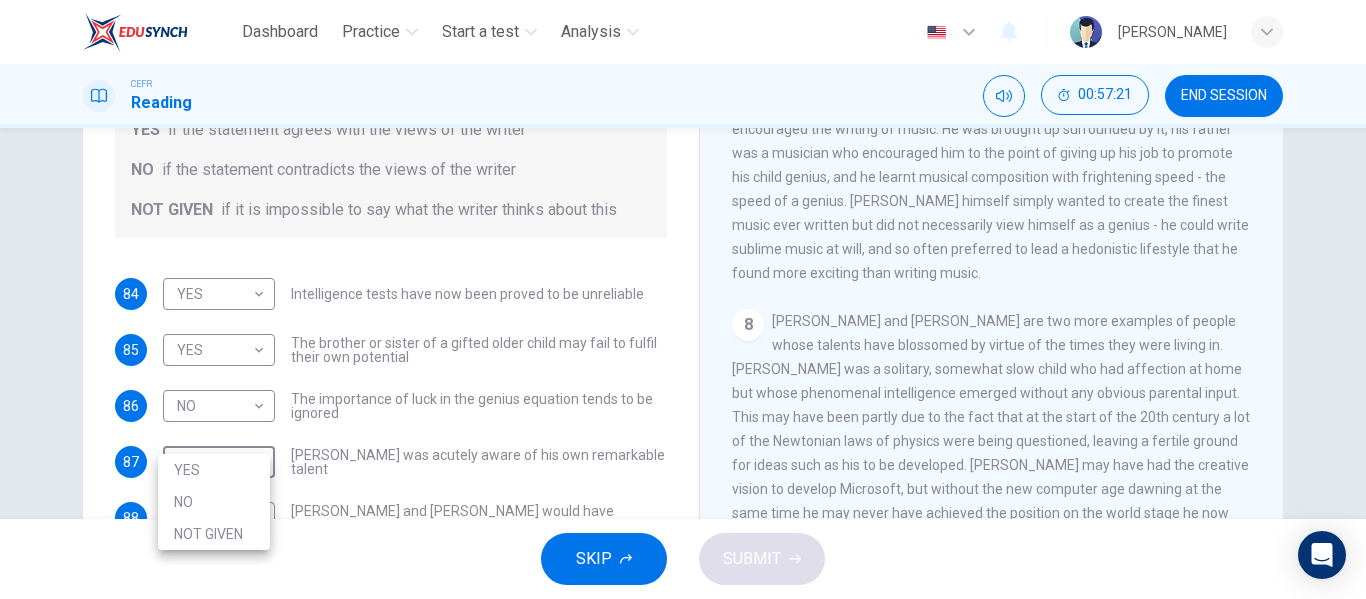 click on "NOT GIVEN" at bounding box center (214, 534) 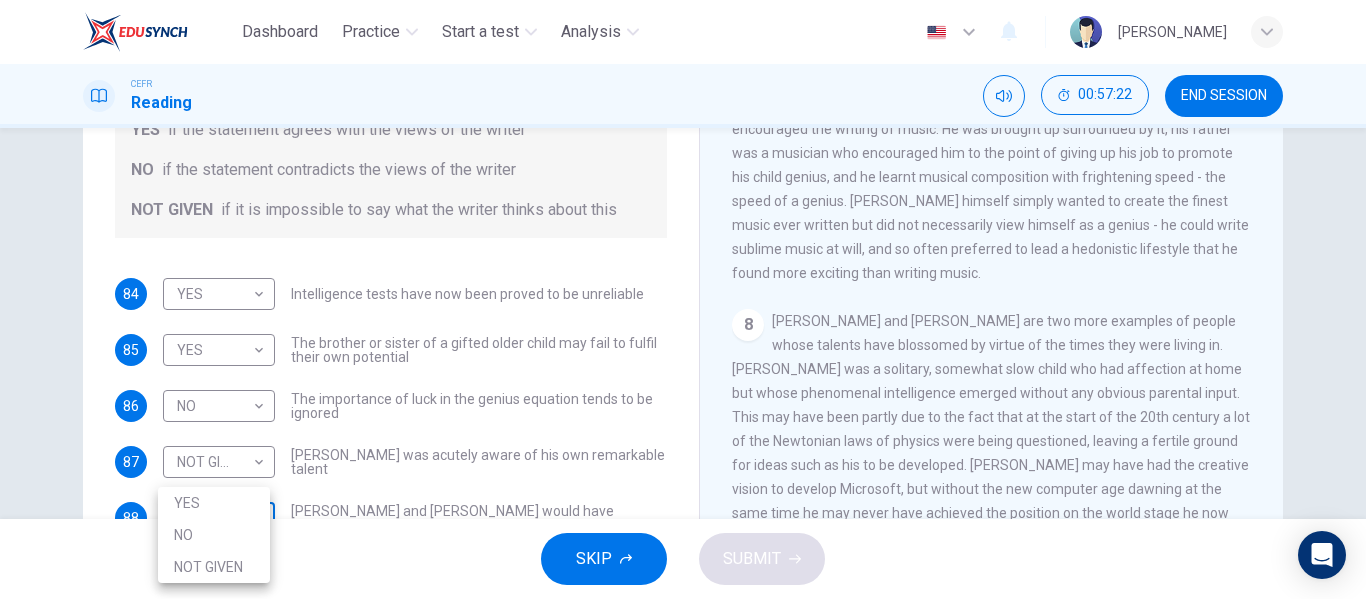 scroll, scrollTop: 294, scrollLeft: 0, axis: vertical 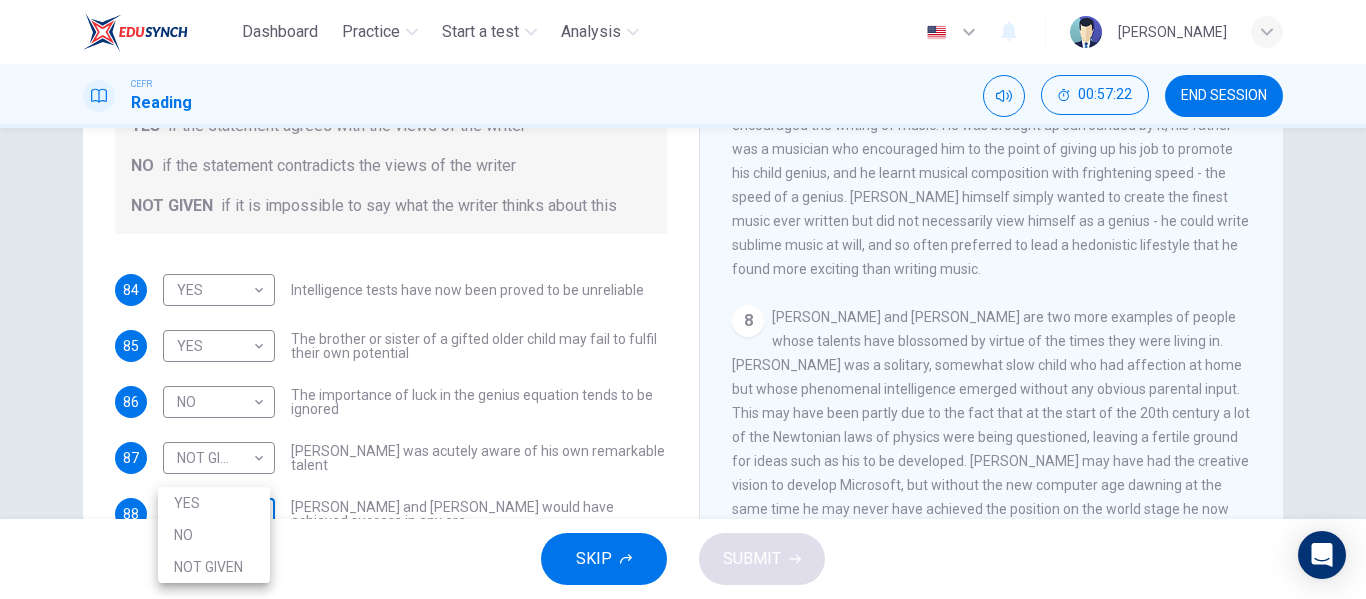 click on "Dashboard Practice Start a test Analysis English en ​ [PERSON_NAME] ZAMAN CEFR Reading 00:57:22 END SESSION Questions 84 - 88 Do the following statements agree with the claims of the writer in the Reading Passage?
In the boxes below write YES if the statement agrees with the views of the writer NO if the statement contradicts the views of the writer NOT GIVEN if it is impossible to say what the writer thinks about this 84 YES YES ​ Intelligence tests have now been proved to be unreliable 85 YES YES ​ The brother or sister of a gifted older child may fail to fulfil their own potential 86 NO NO ​ The importance of luck in the genius equation tends to be ignored 87 NOT GIVEN NOT GIVEN ​ [PERSON_NAME] was acutely aware of his own remarkable talent 88 ​ ​ [PERSON_NAME] and [PERSON_NAME] would have achieved success in any era Nurturing Talent within the Family CLICK TO ZOOM Click to Zoom 1 2 3 4 5 6 7 8 SKIP SUBMIT EduSynch - Online Language Proficiency Testing
Dashboard Practice Start a test 2025 NO" at bounding box center (683, 299) 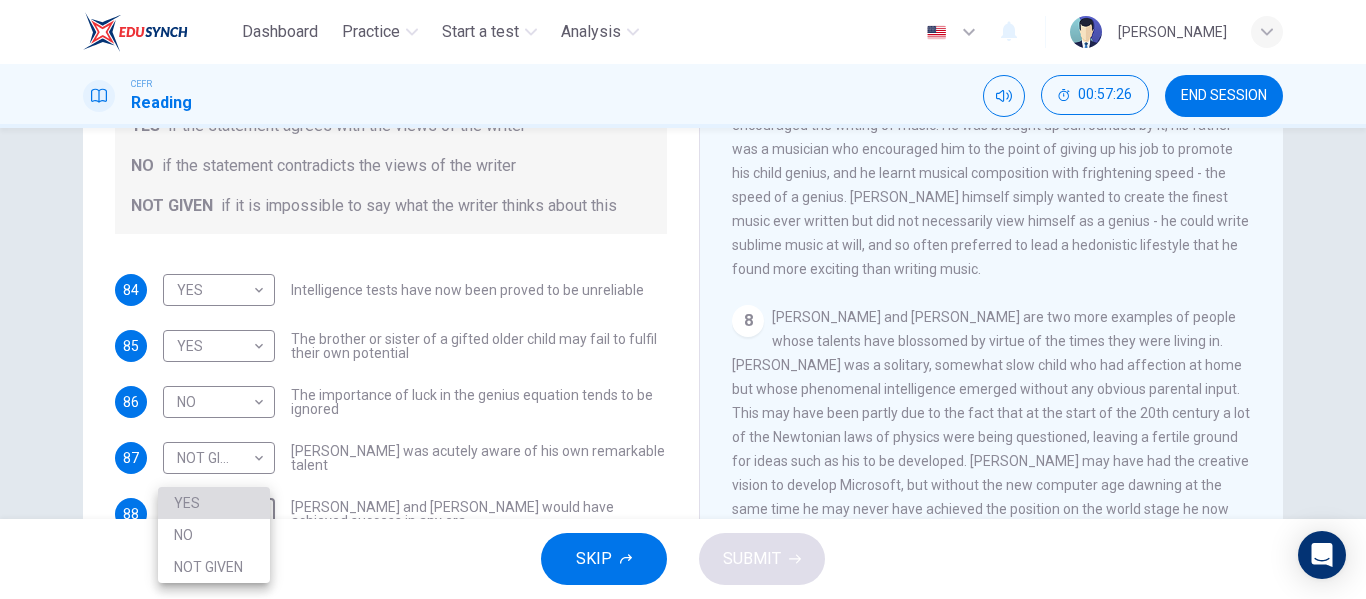 click on "YES" at bounding box center [214, 503] 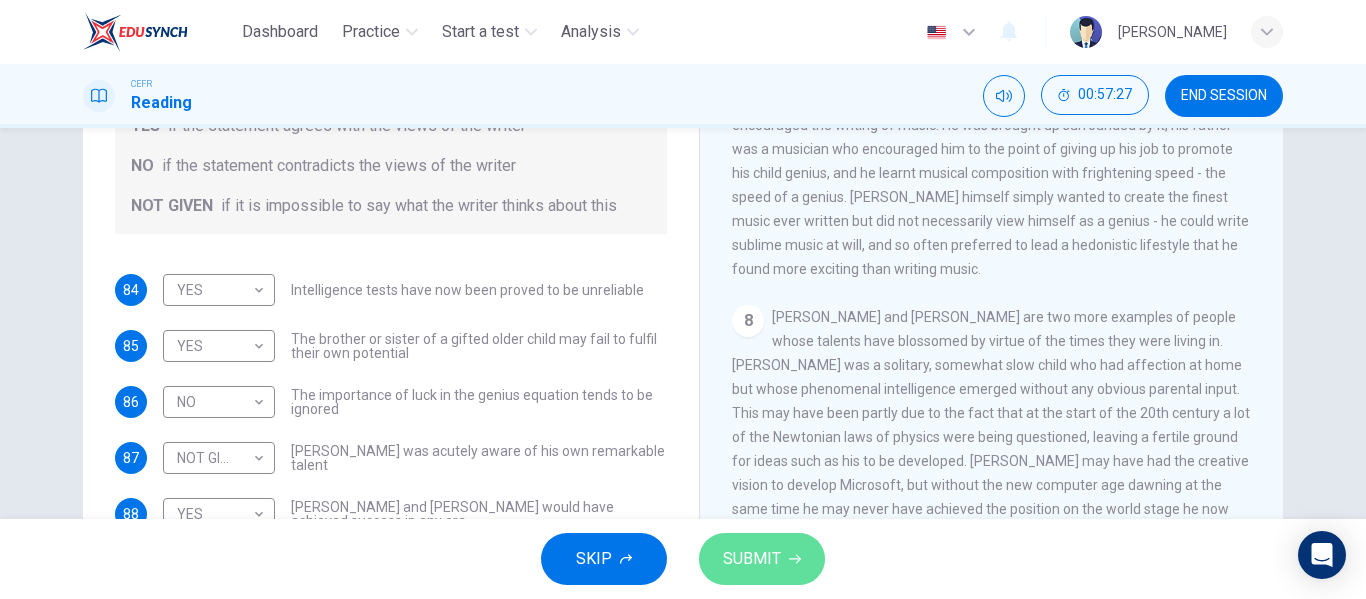 click on "SUBMIT" at bounding box center (762, 559) 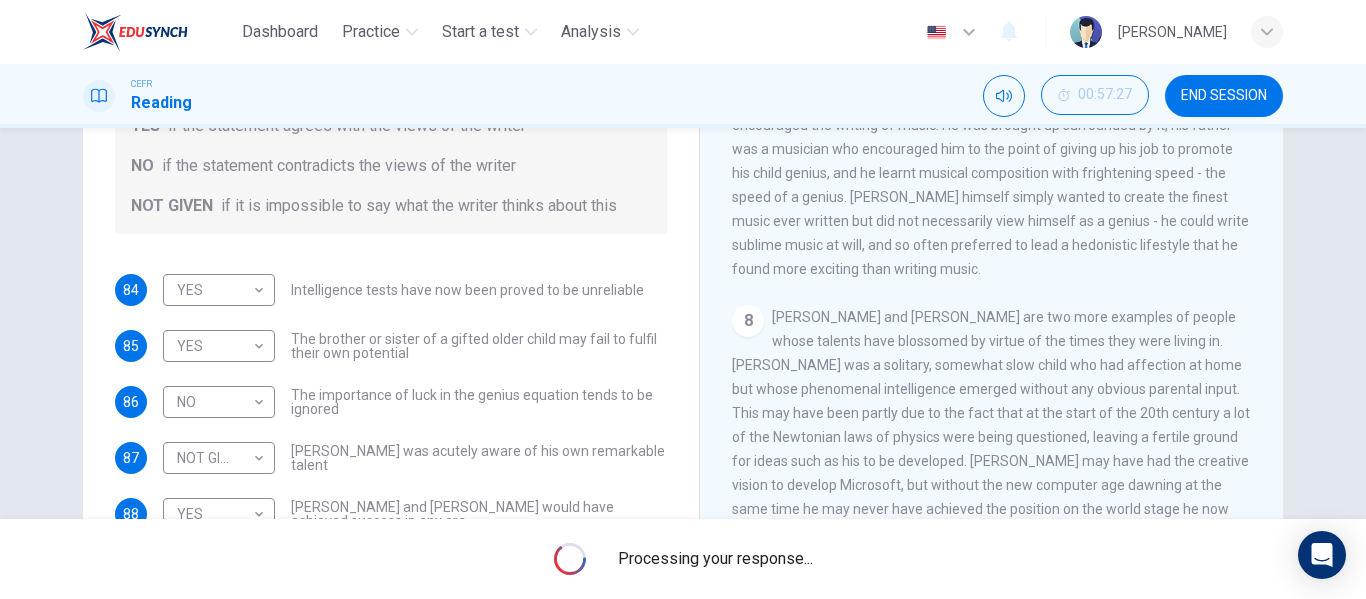 scroll, scrollTop: 319, scrollLeft: 0, axis: vertical 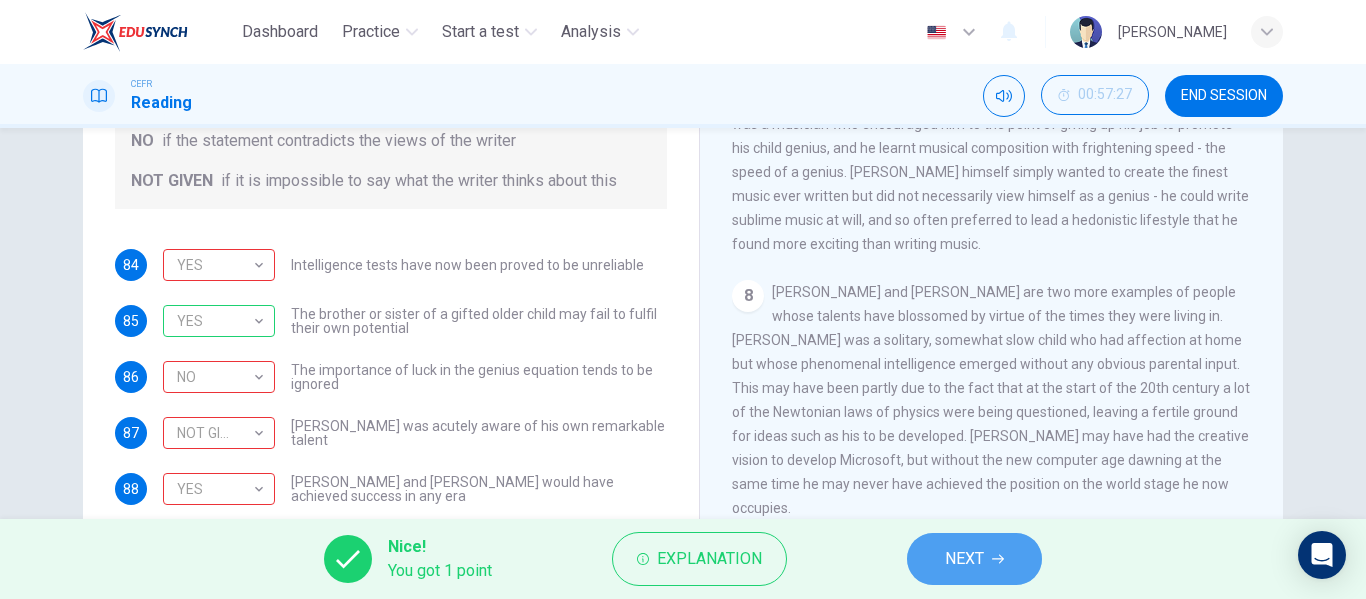 click on "NEXT" at bounding box center [974, 559] 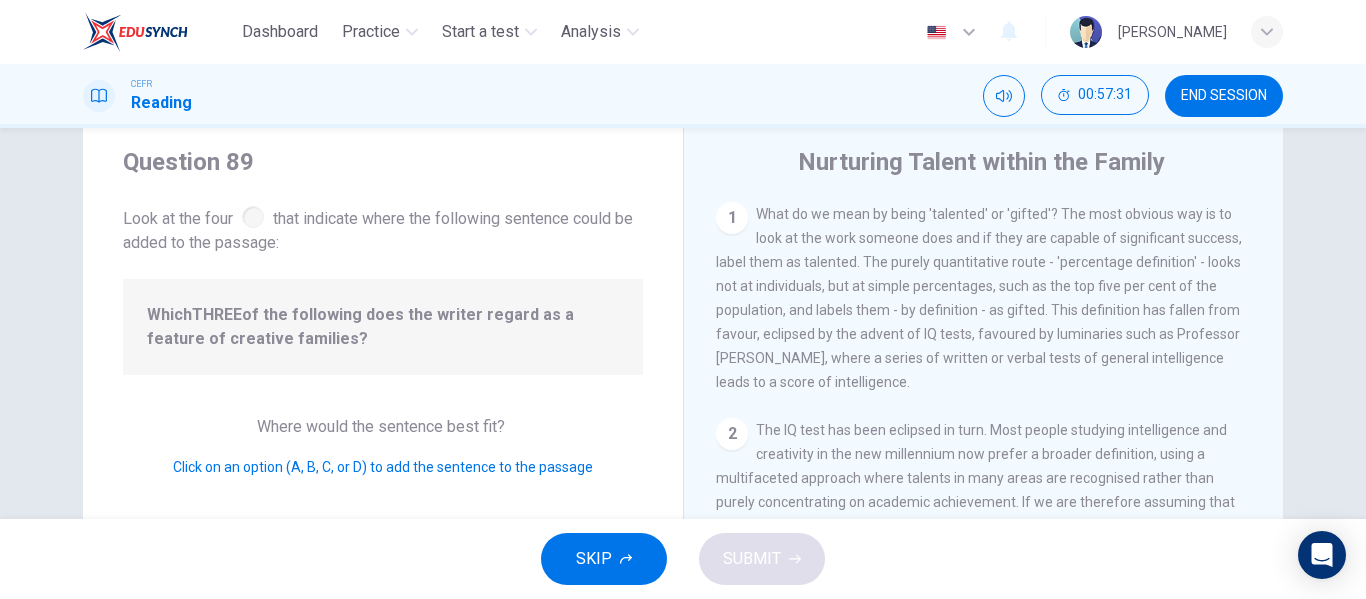 scroll, scrollTop: 50, scrollLeft: 0, axis: vertical 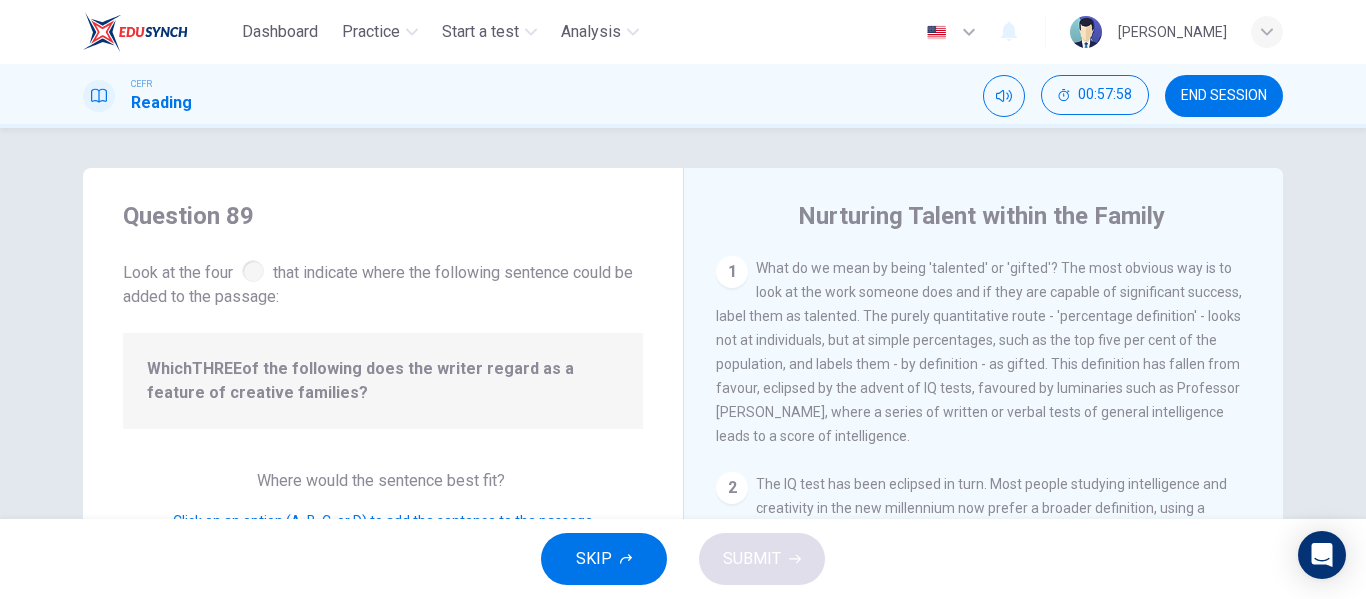 click at bounding box center [253, 271] 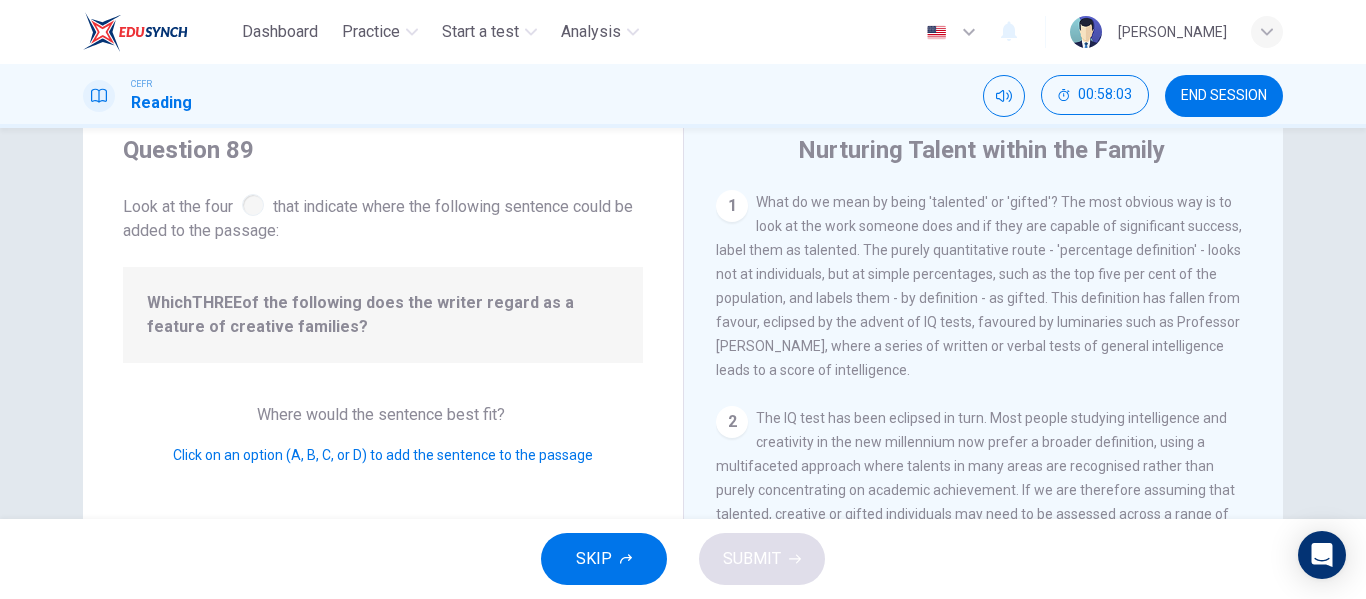 scroll, scrollTop: 0, scrollLeft: 0, axis: both 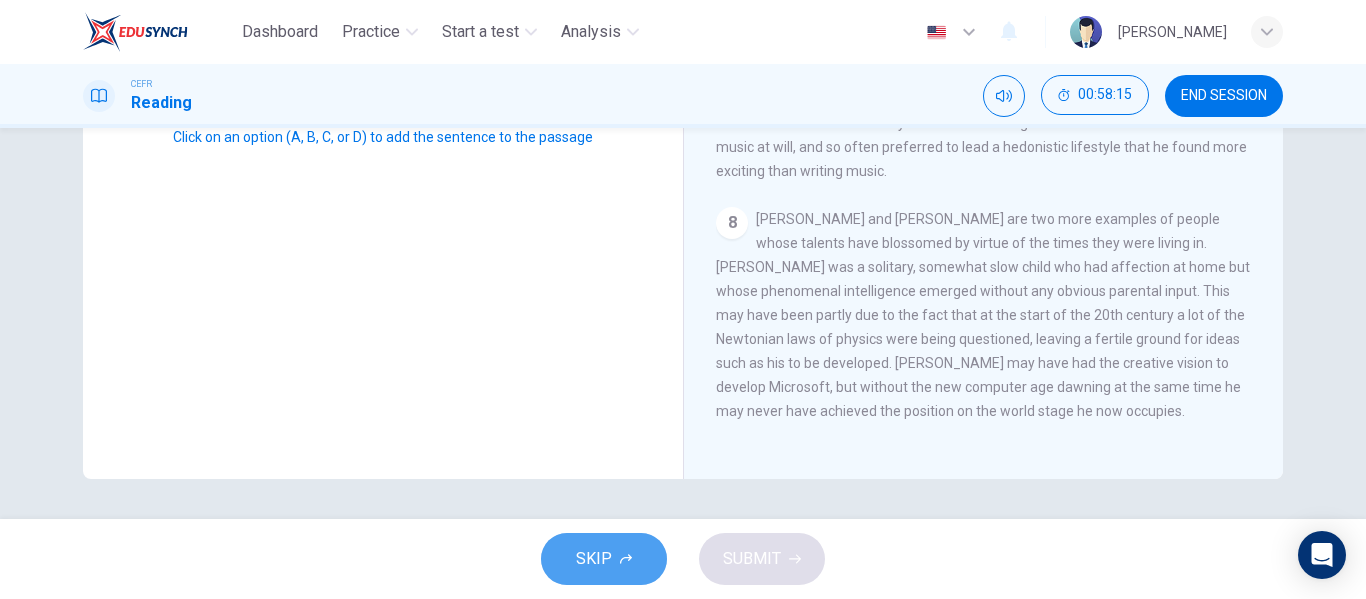click on "SKIP" at bounding box center [594, 559] 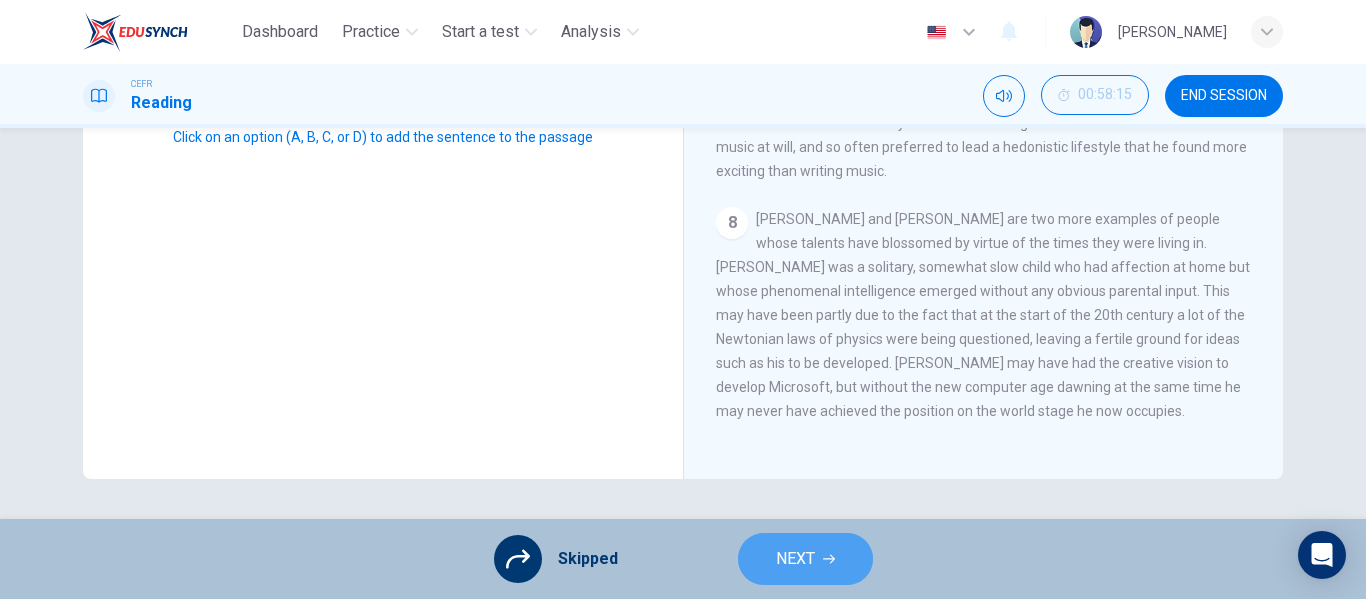click on "NEXT" at bounding box center (805, 559) 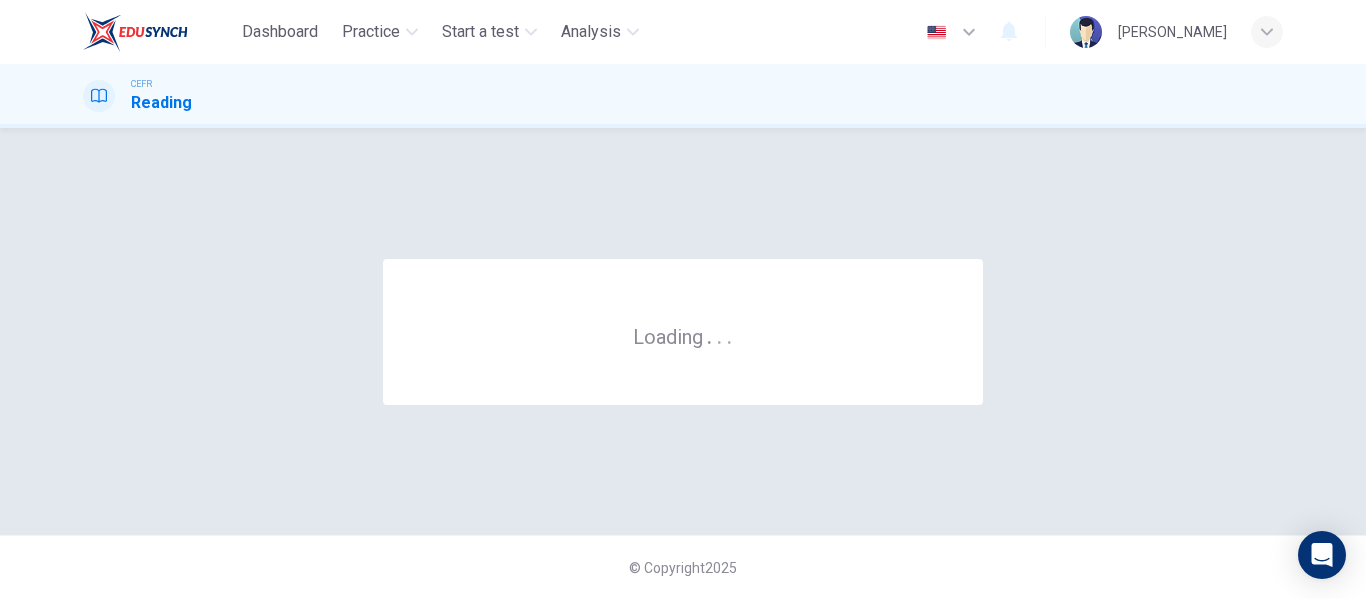 scroll, scrollTop: 0, scrollLeft: 0, axis: both 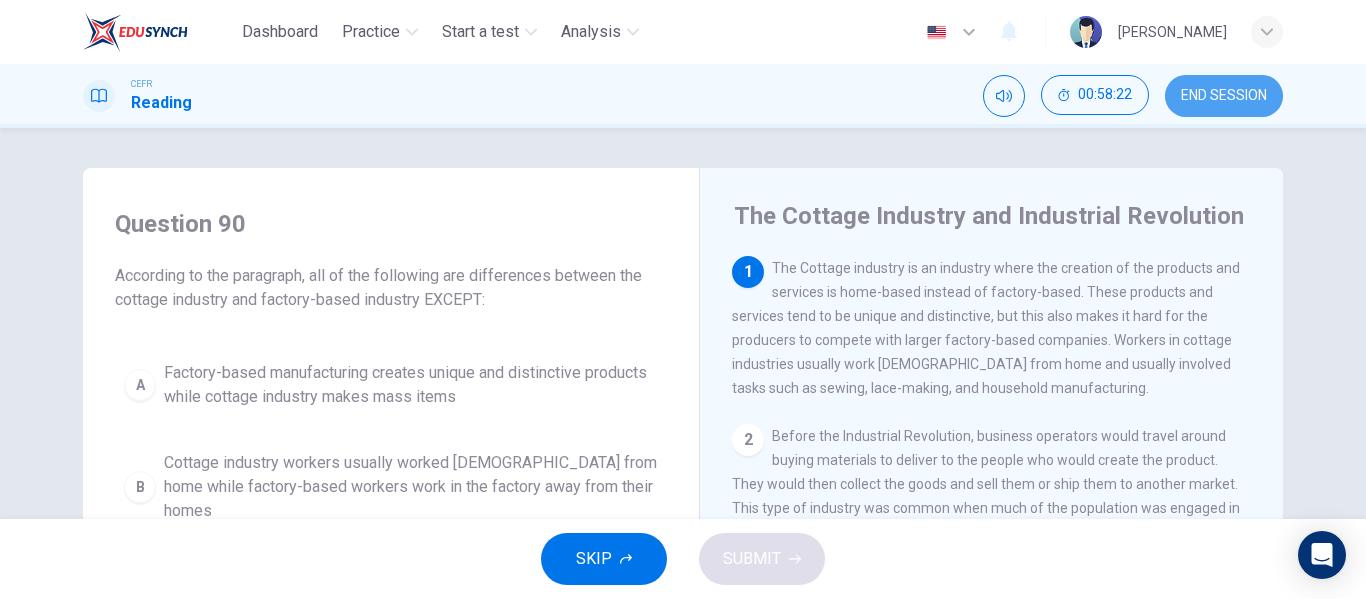 click on "END SESSION" at bounding box center (1224, 96) 